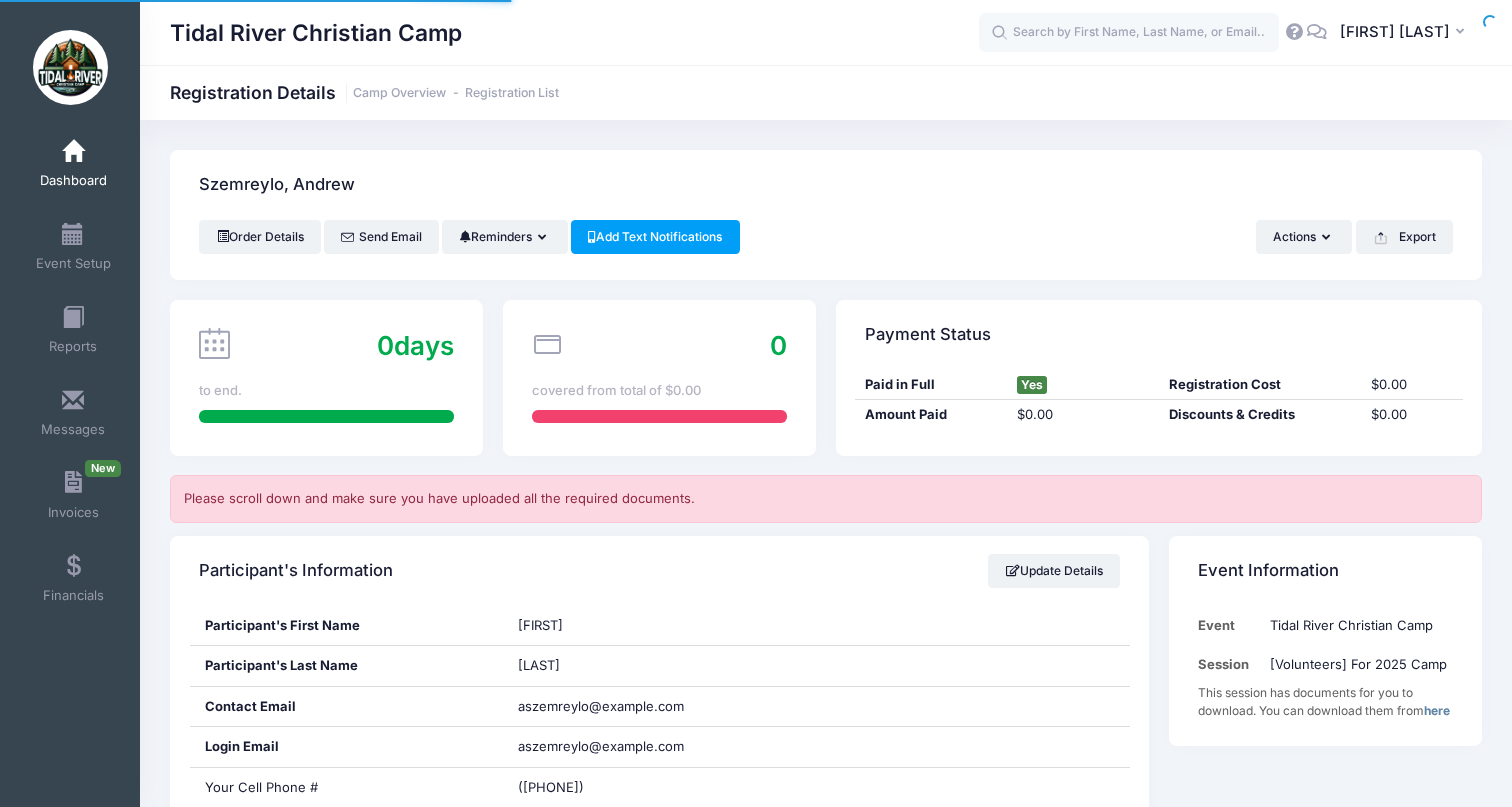 scroll, scrollTop: 0, scrollLeft: 0, axis: both 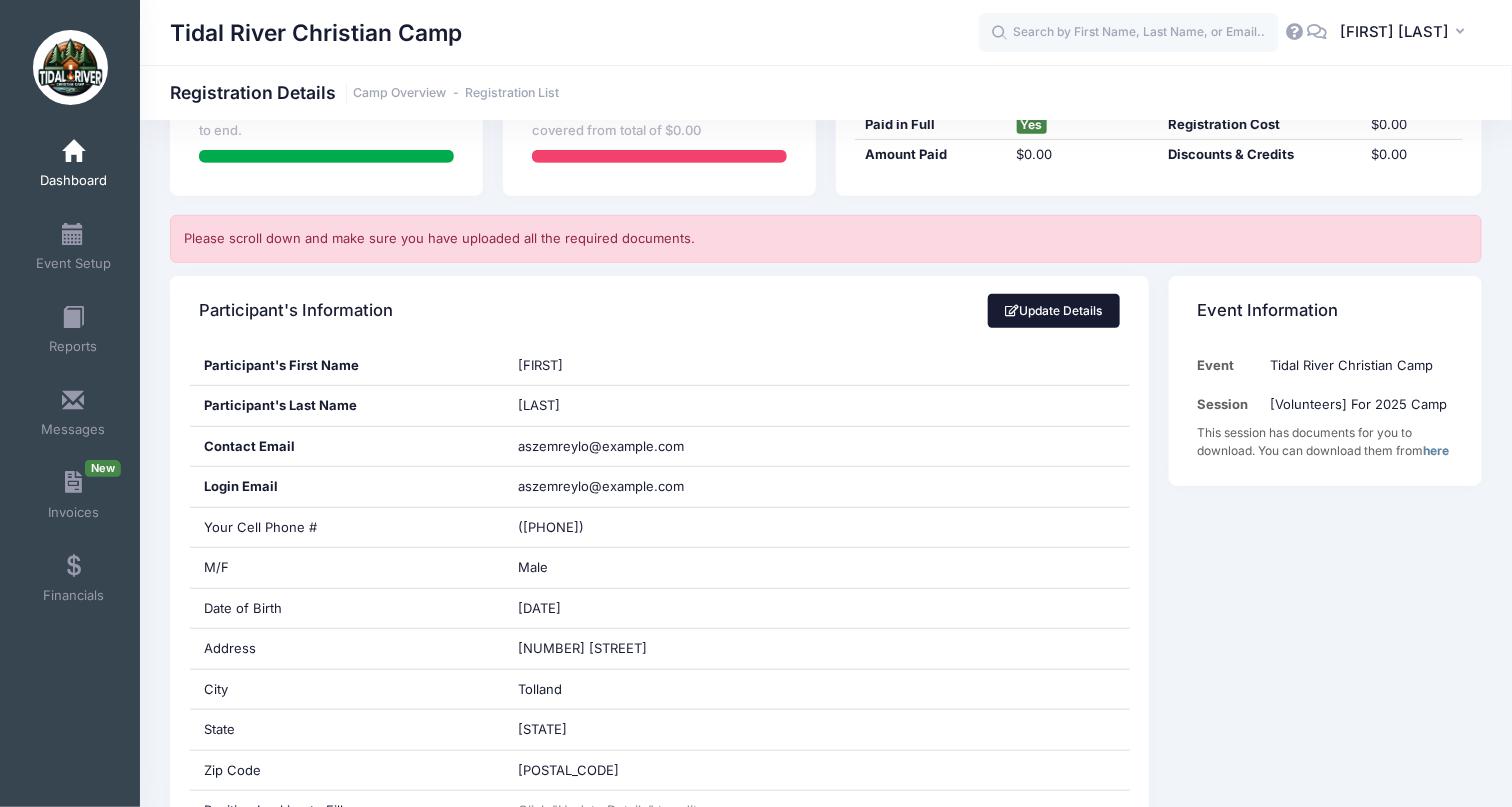 click on "Update Details" at bounding box center [1054, 311] 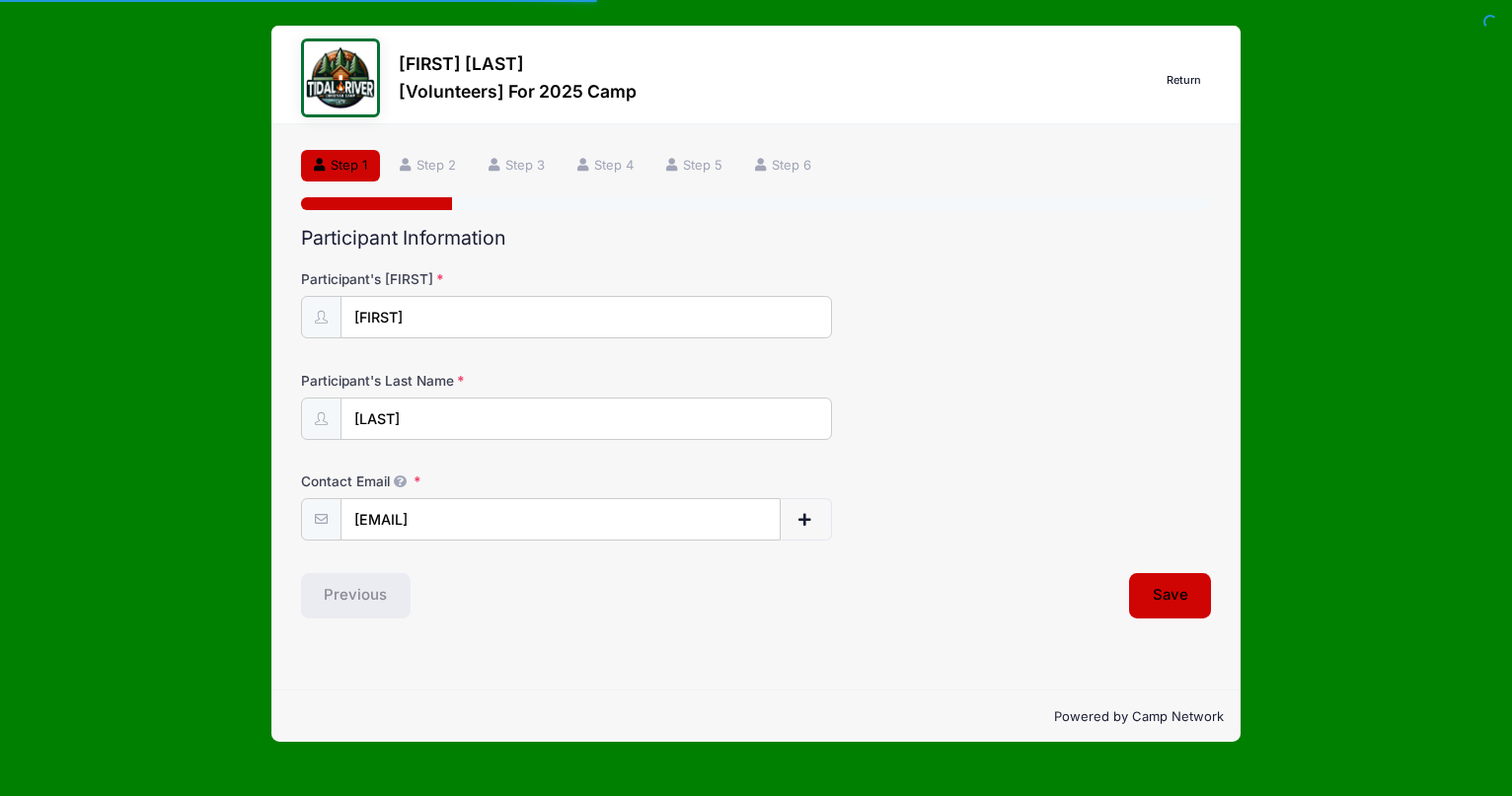 scroll, scrollTop: 0, scrollLeft: 0, axis: both 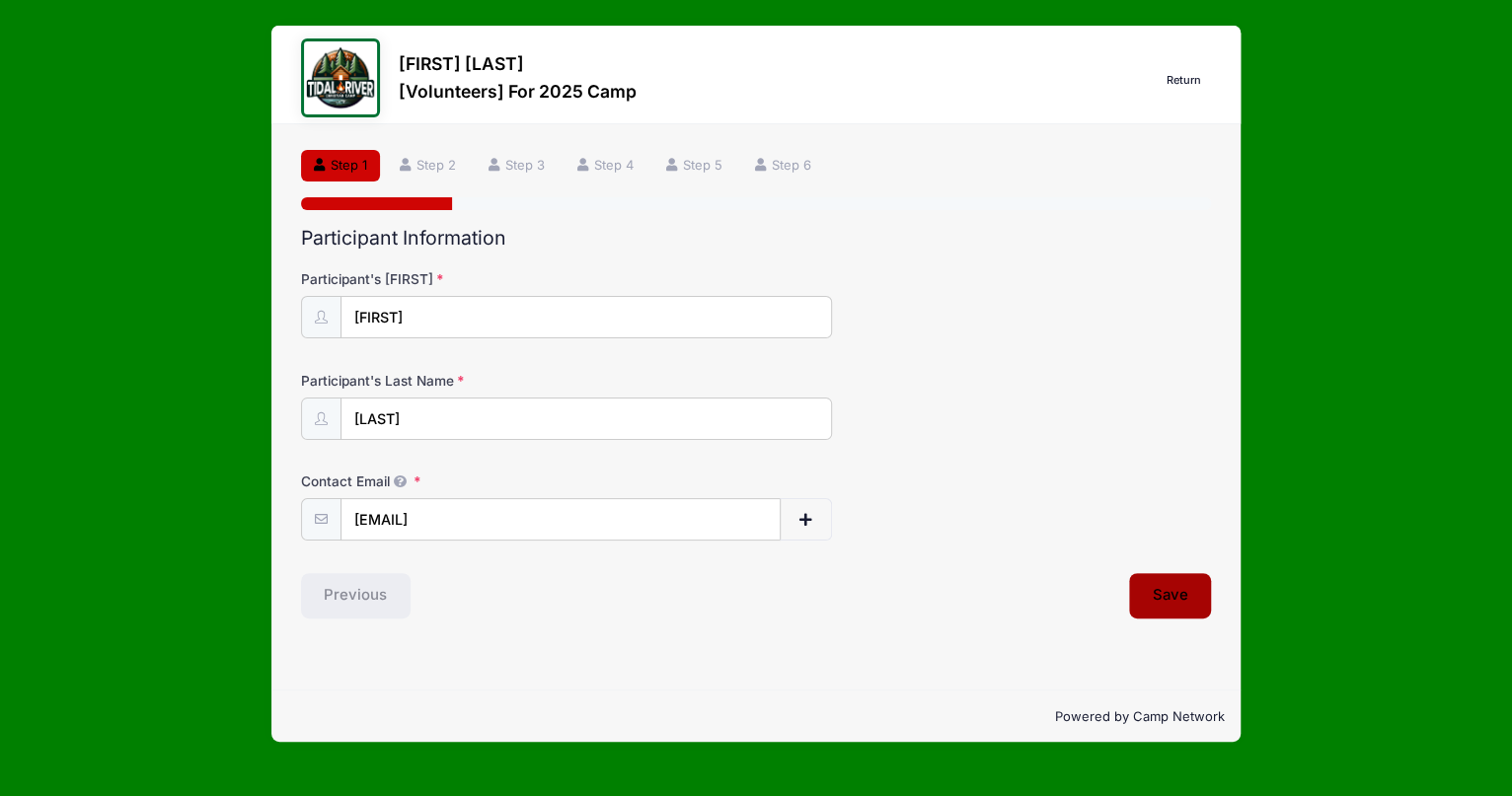 click on "Save" at bounding box center [1171, 596] 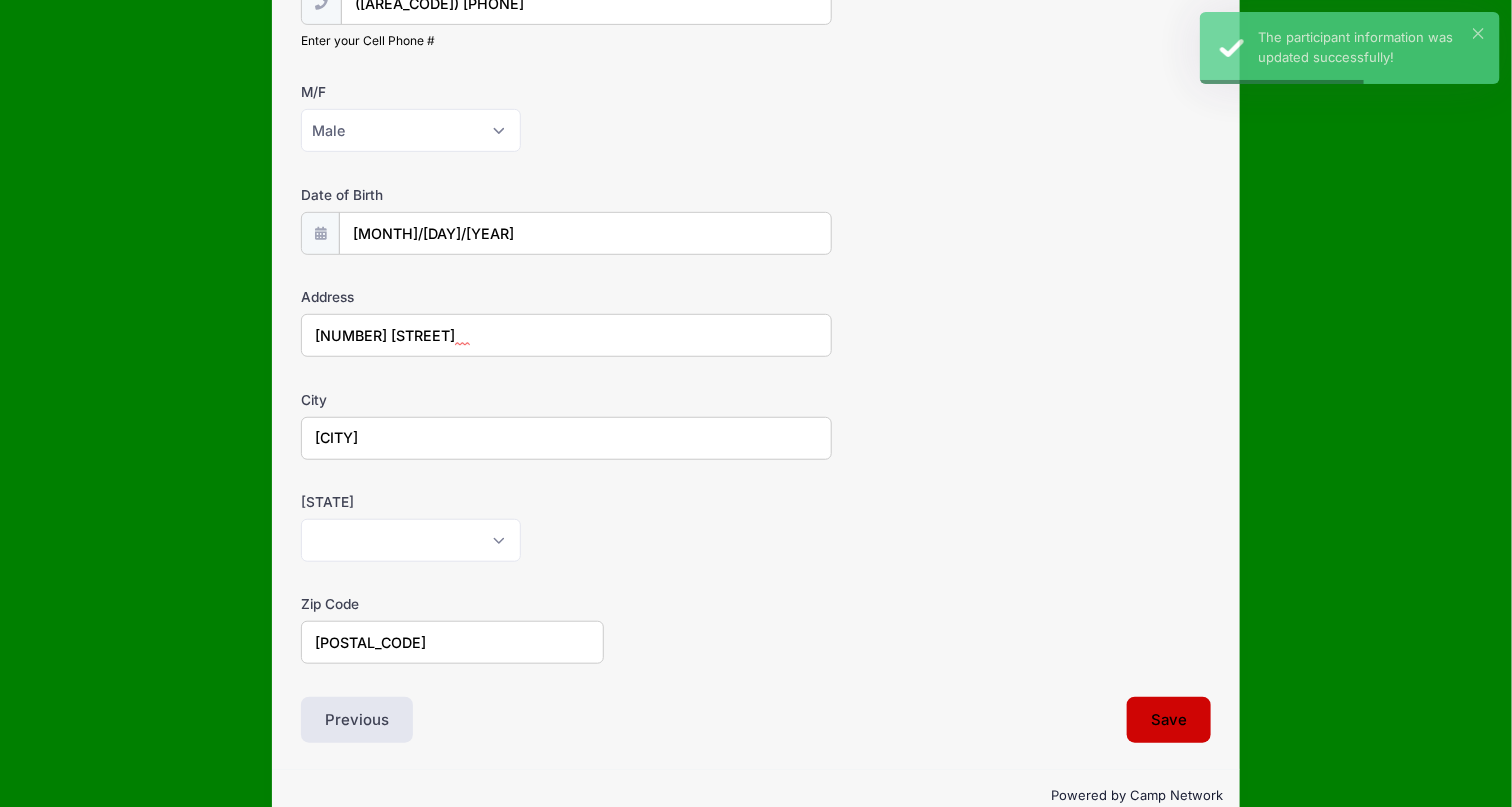 scroll, scrollTop: 355, scrollLeft: 0, axis: vertical 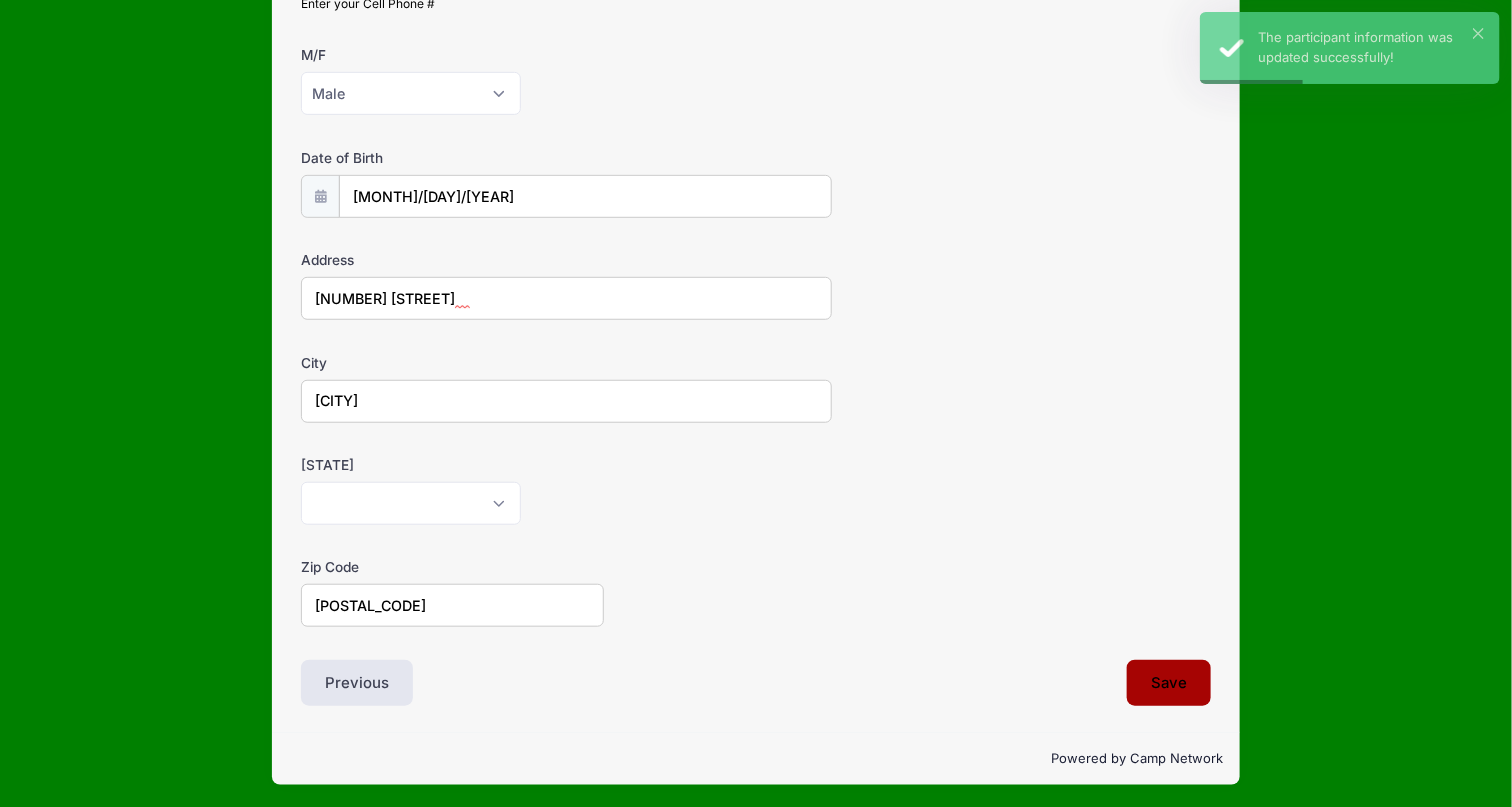 click on "Save" at bounding box center [1169, 683] 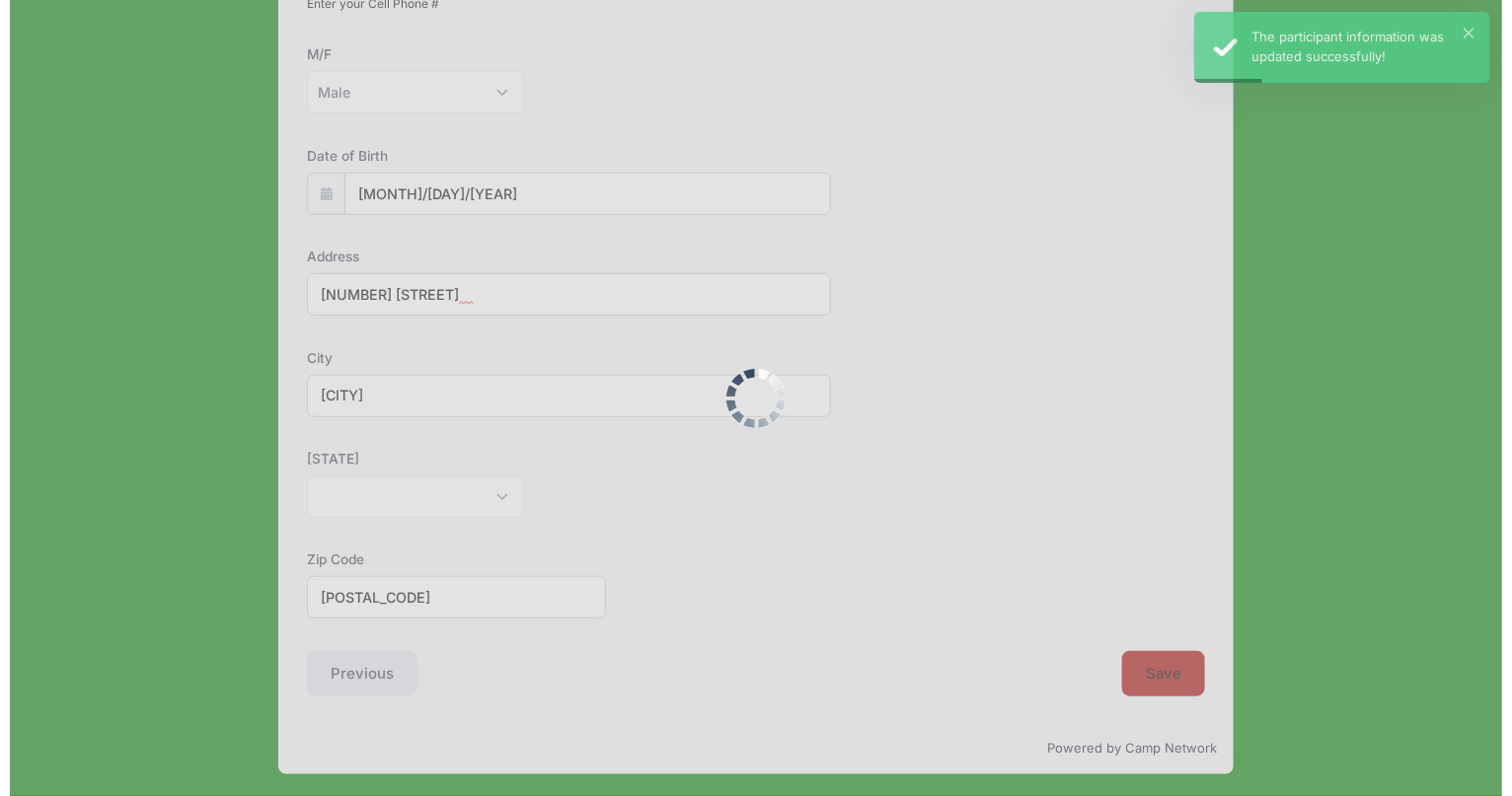 scroll, scrollTop: 0, scrollLeft: 0, axis: both 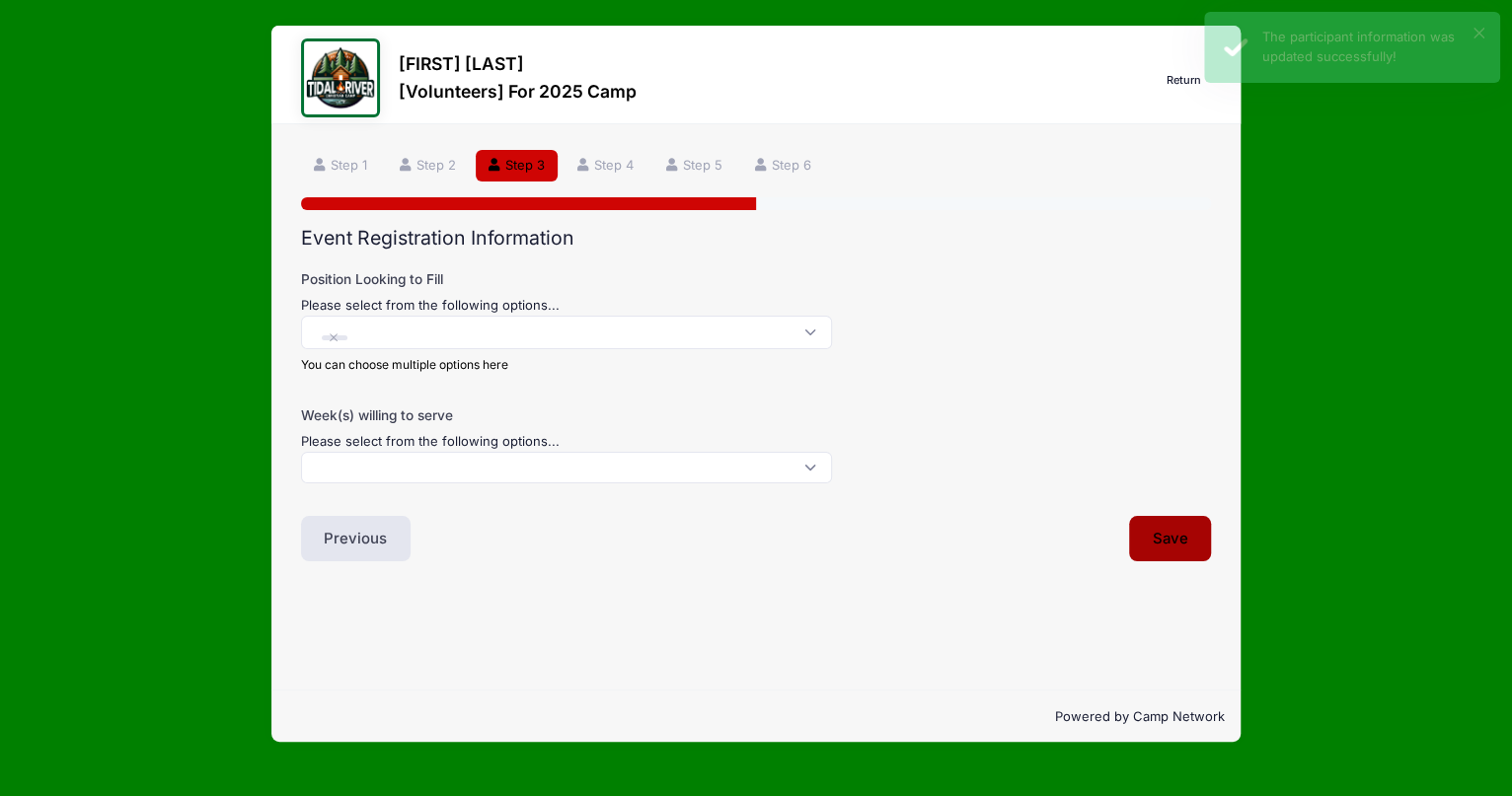 click on "Save" at bounding box center [1171, 539] 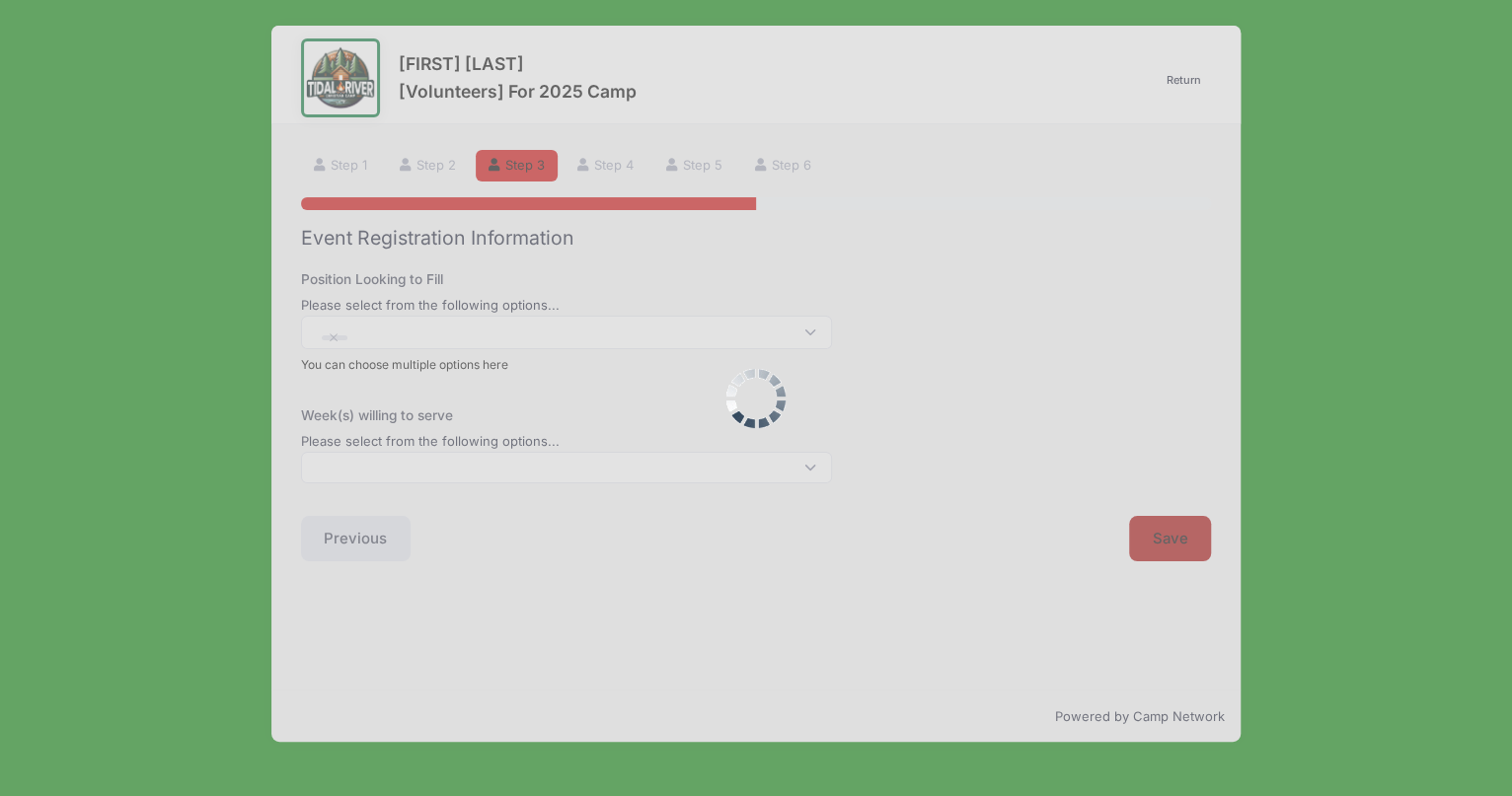 scroll, scrollTop: 0, scrollLeft: 0, axis: both 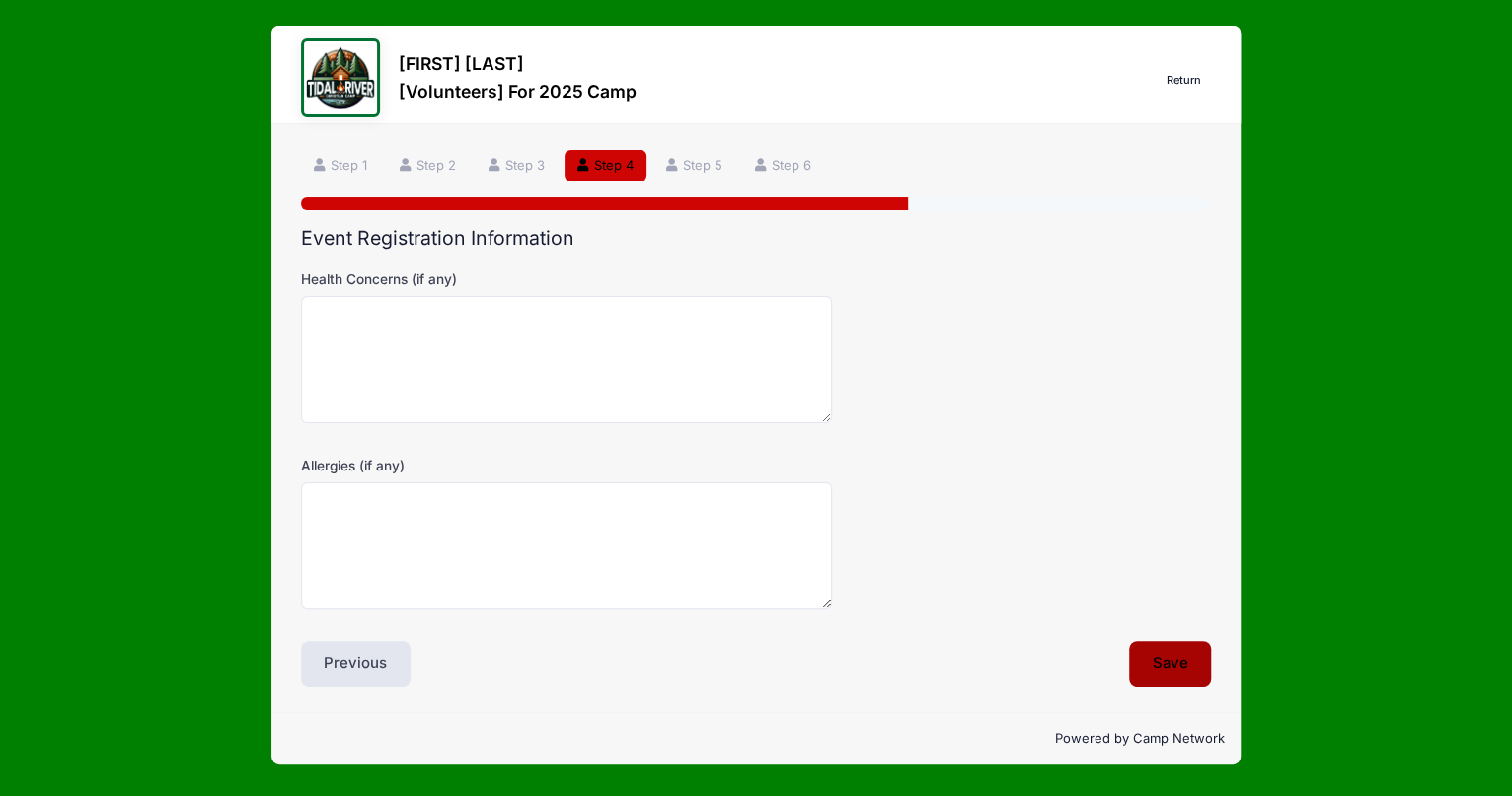 click on "Save" at bounding box center (1171, 664) 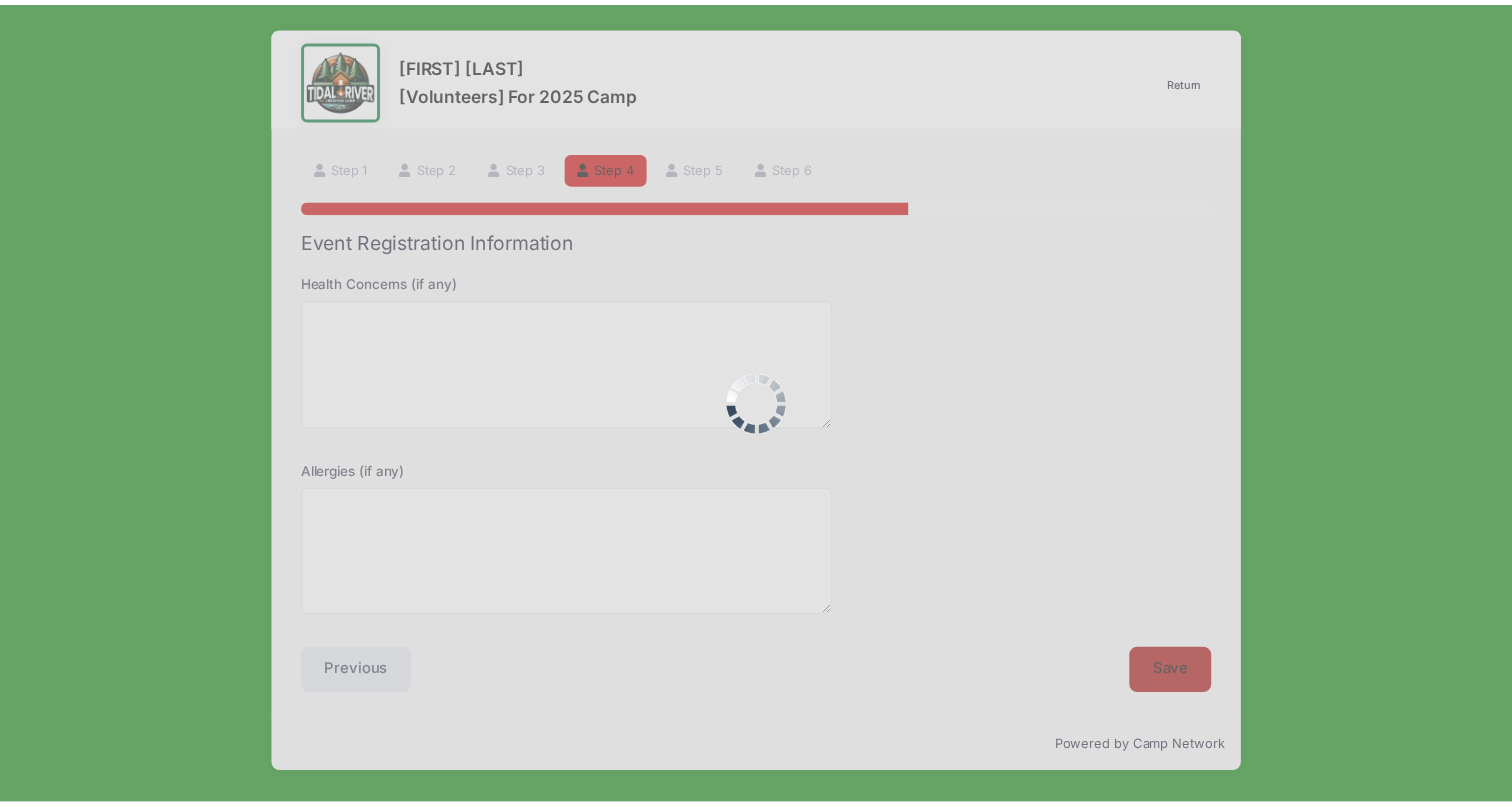 scroll, scrollTop: 0, scrollLeft: 0, axis: both 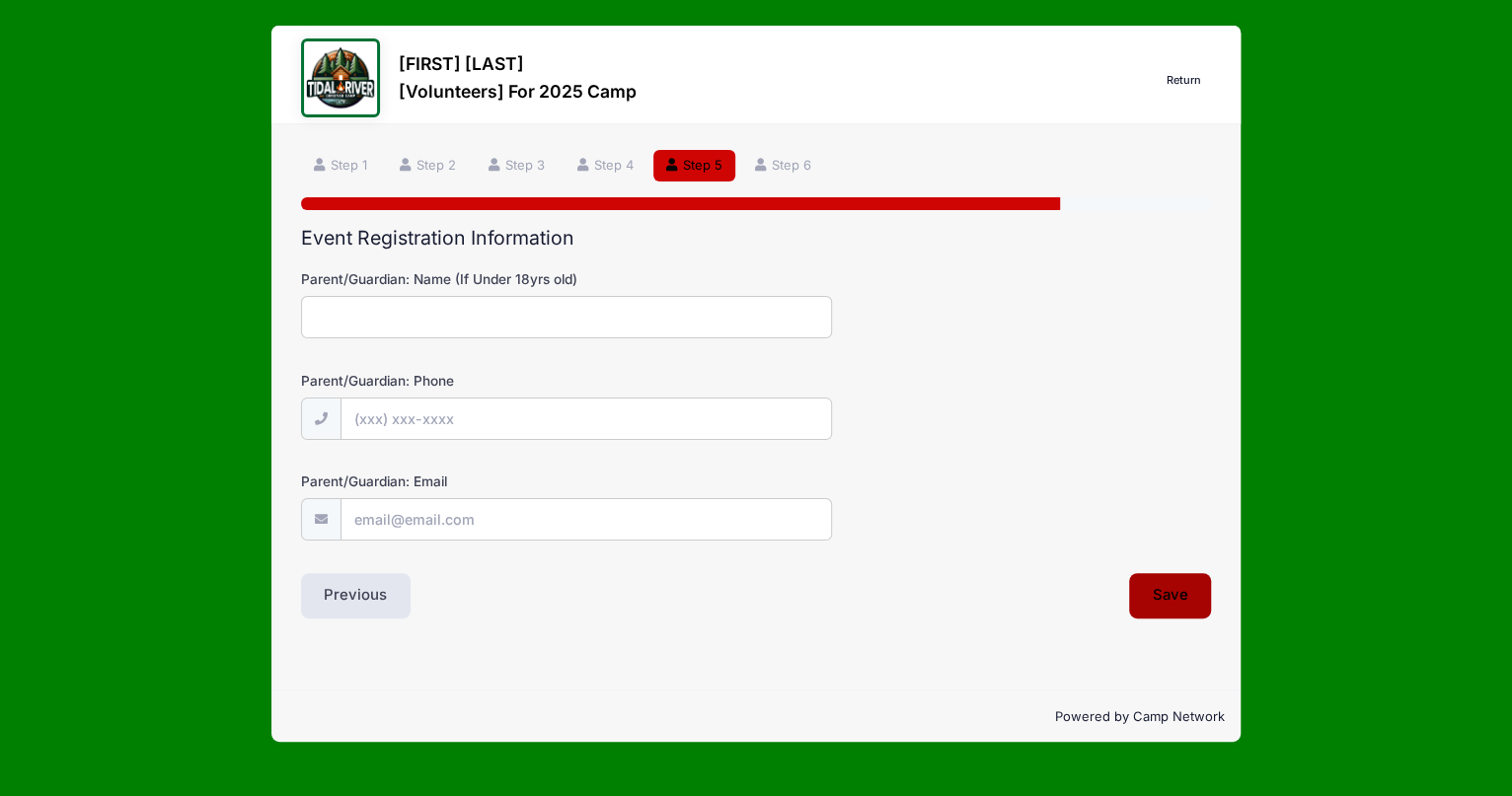 click on "Save" at bounding box center (1171, 596) 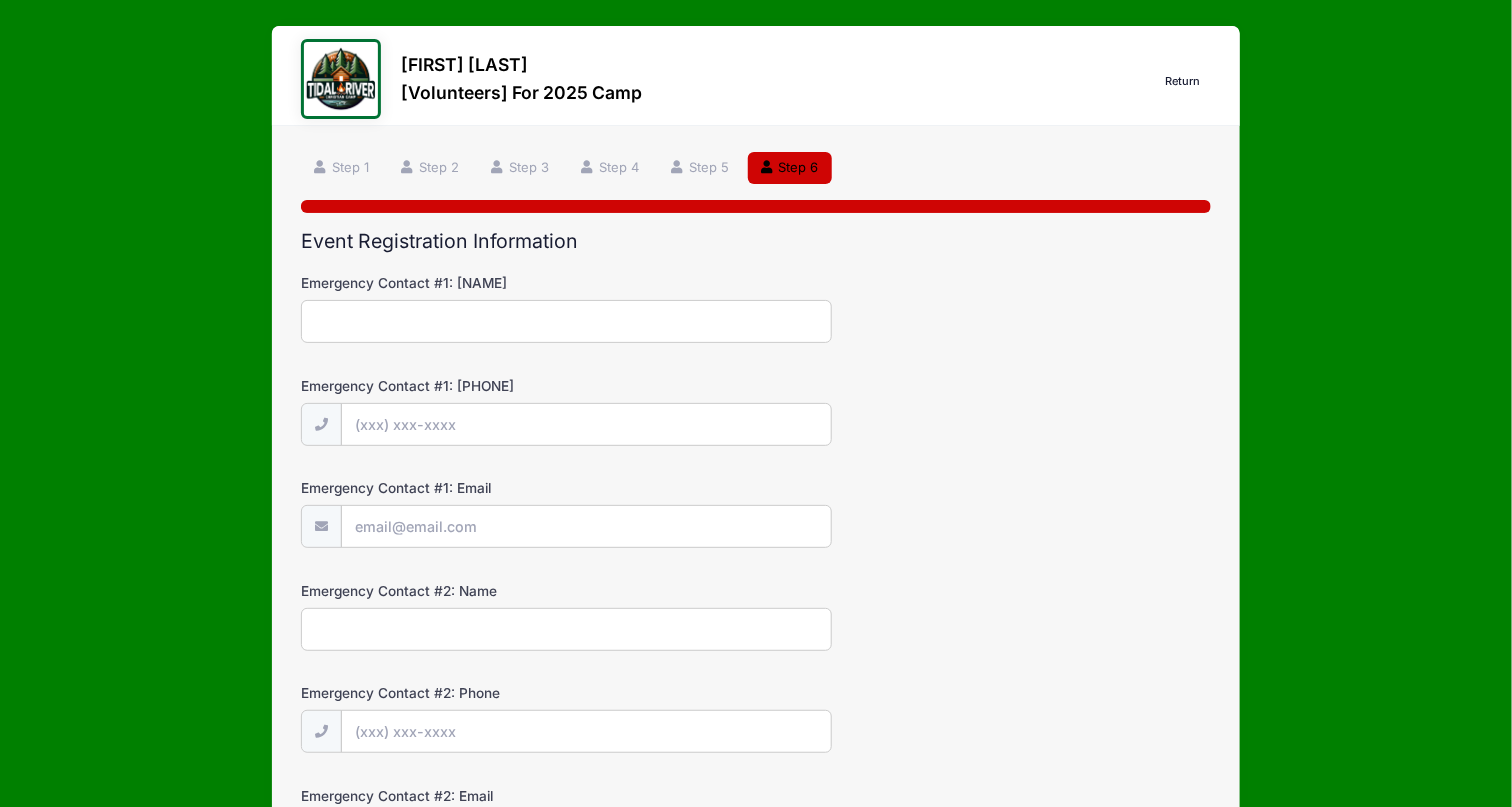 scroll, scrollTop: 0, scrollLeft: 0, axis: both 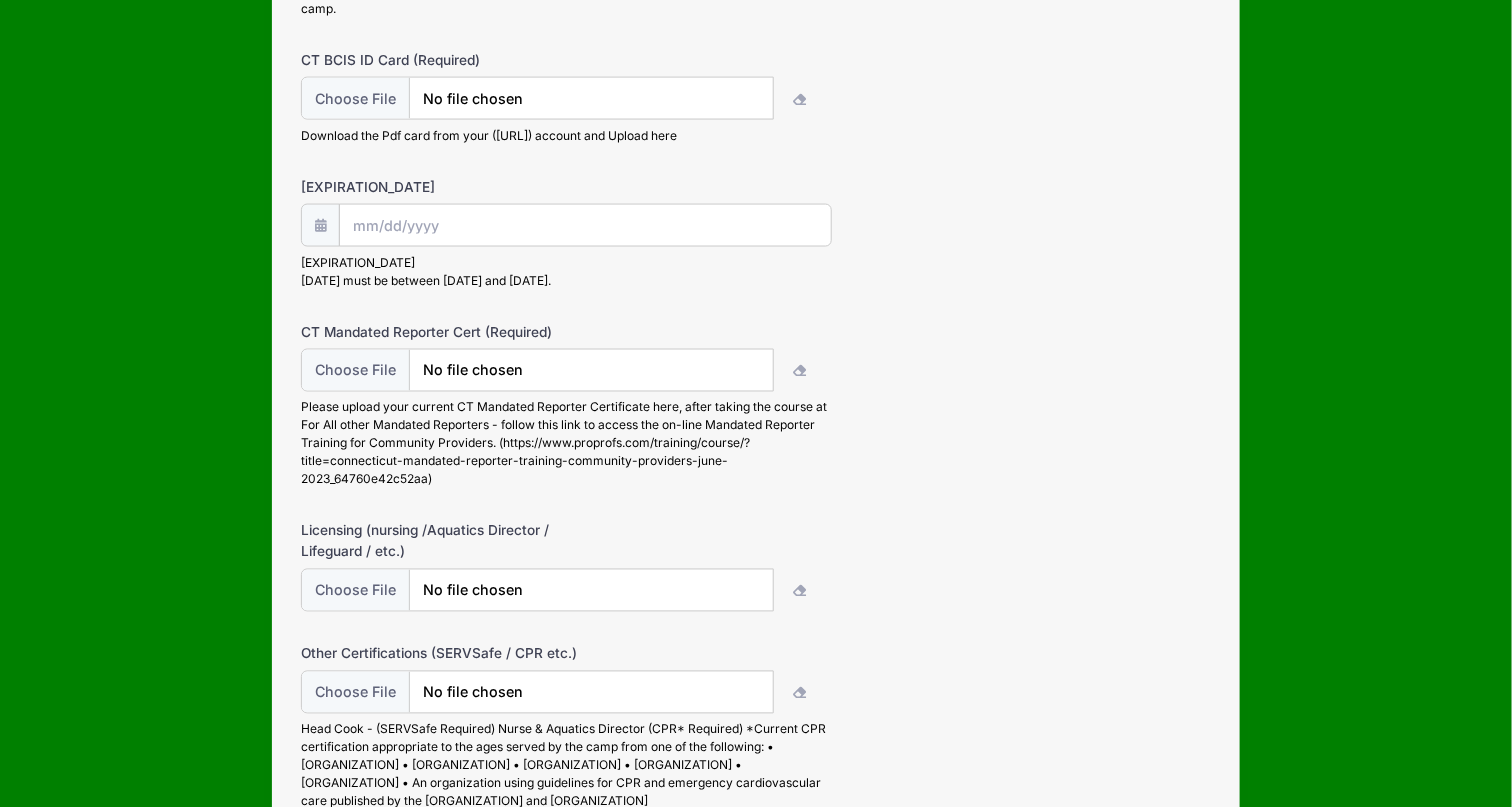 click at bounding box center (320, 225) 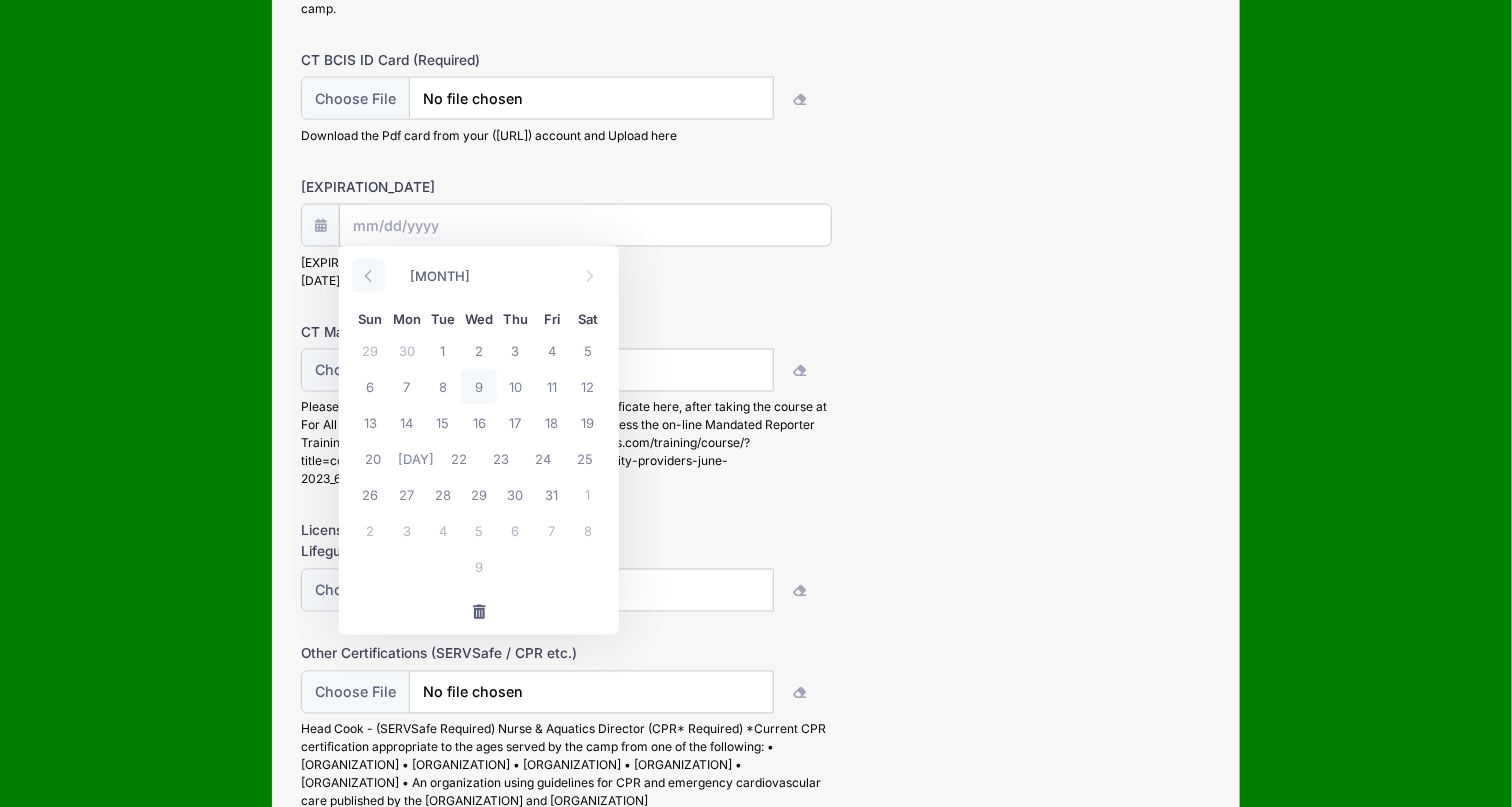 click at bounding box center (368, 276) 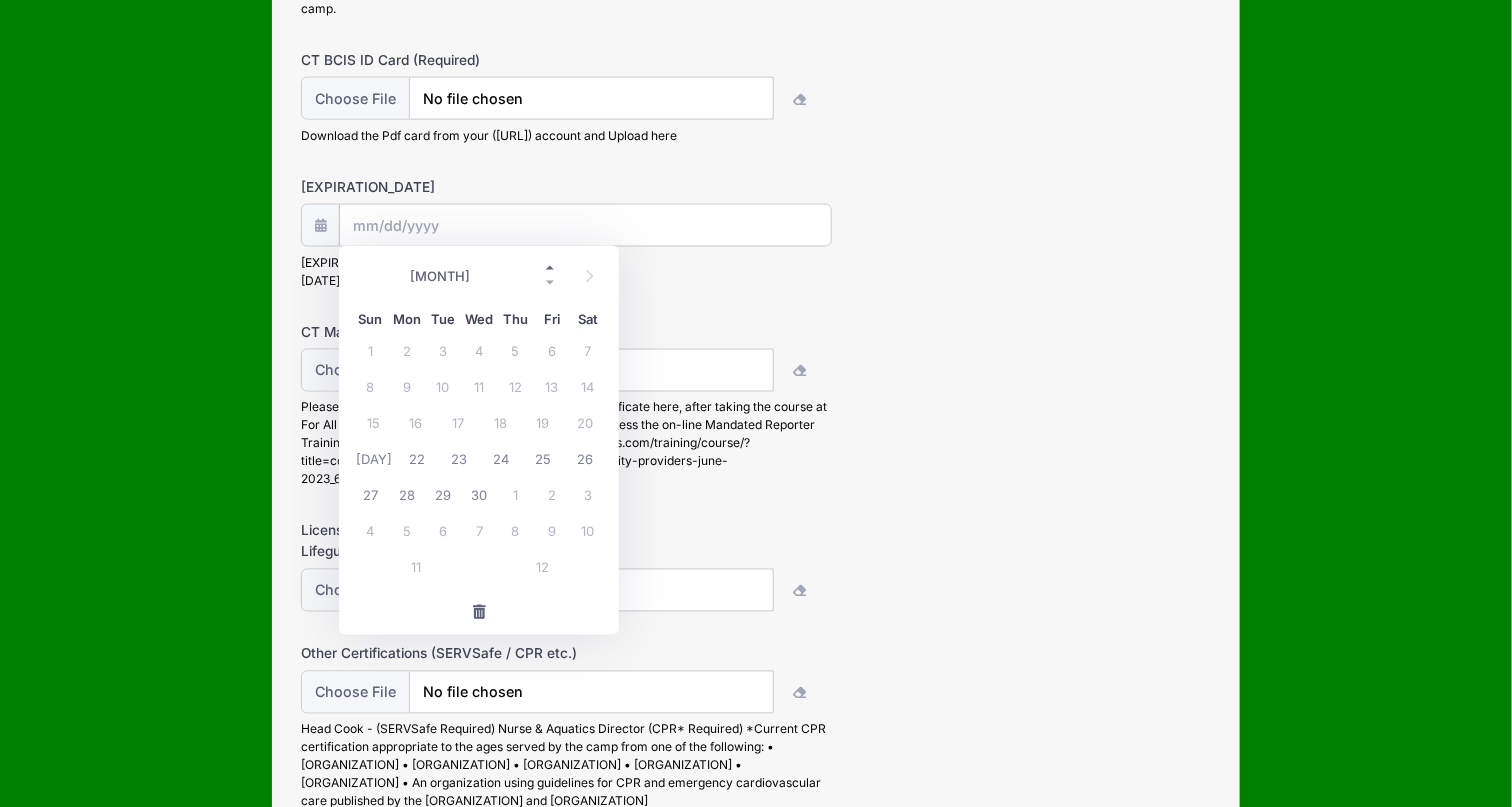 click at bounding box center [551, 267] 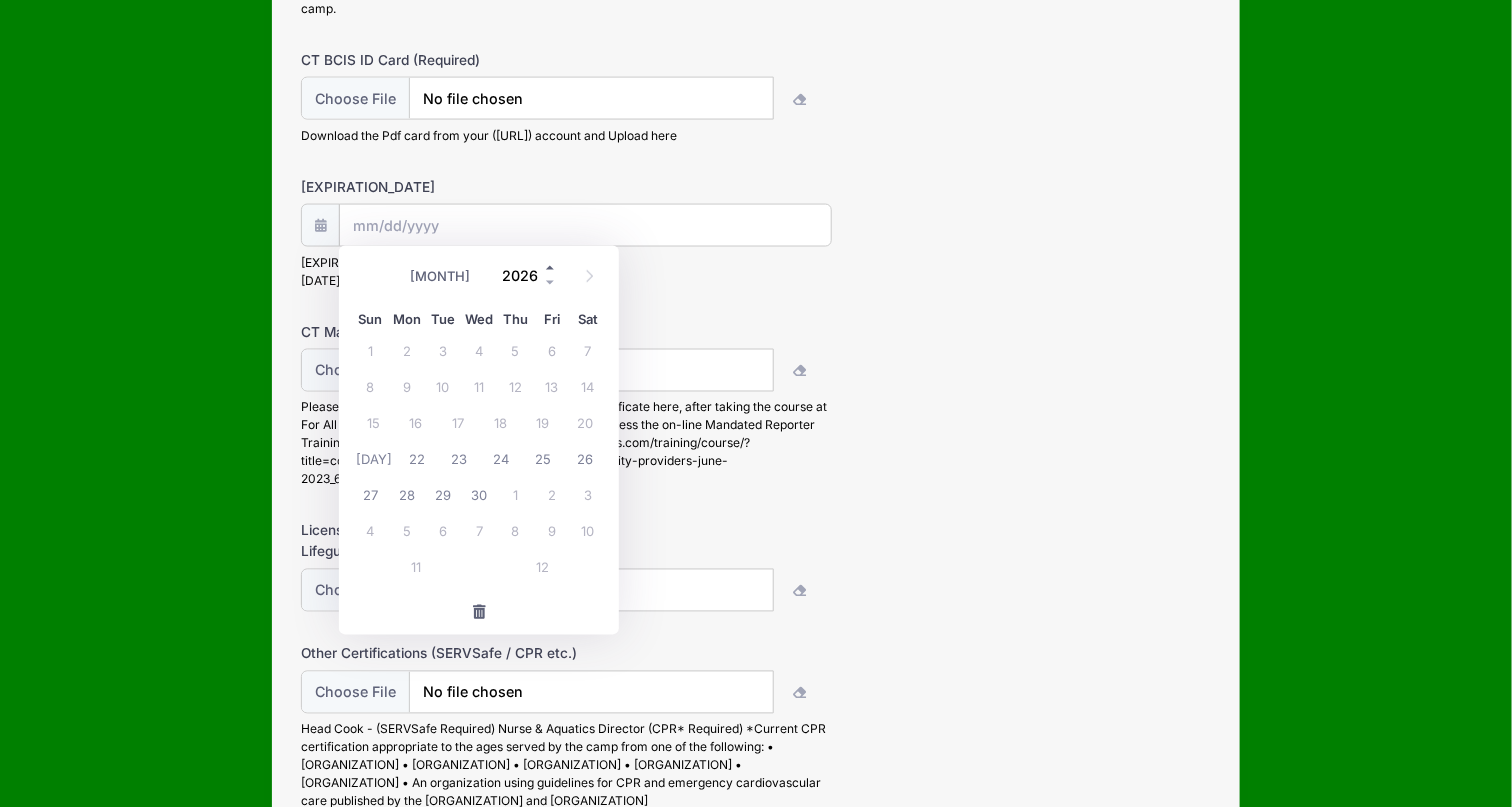 click at bounding box center [551, 267] 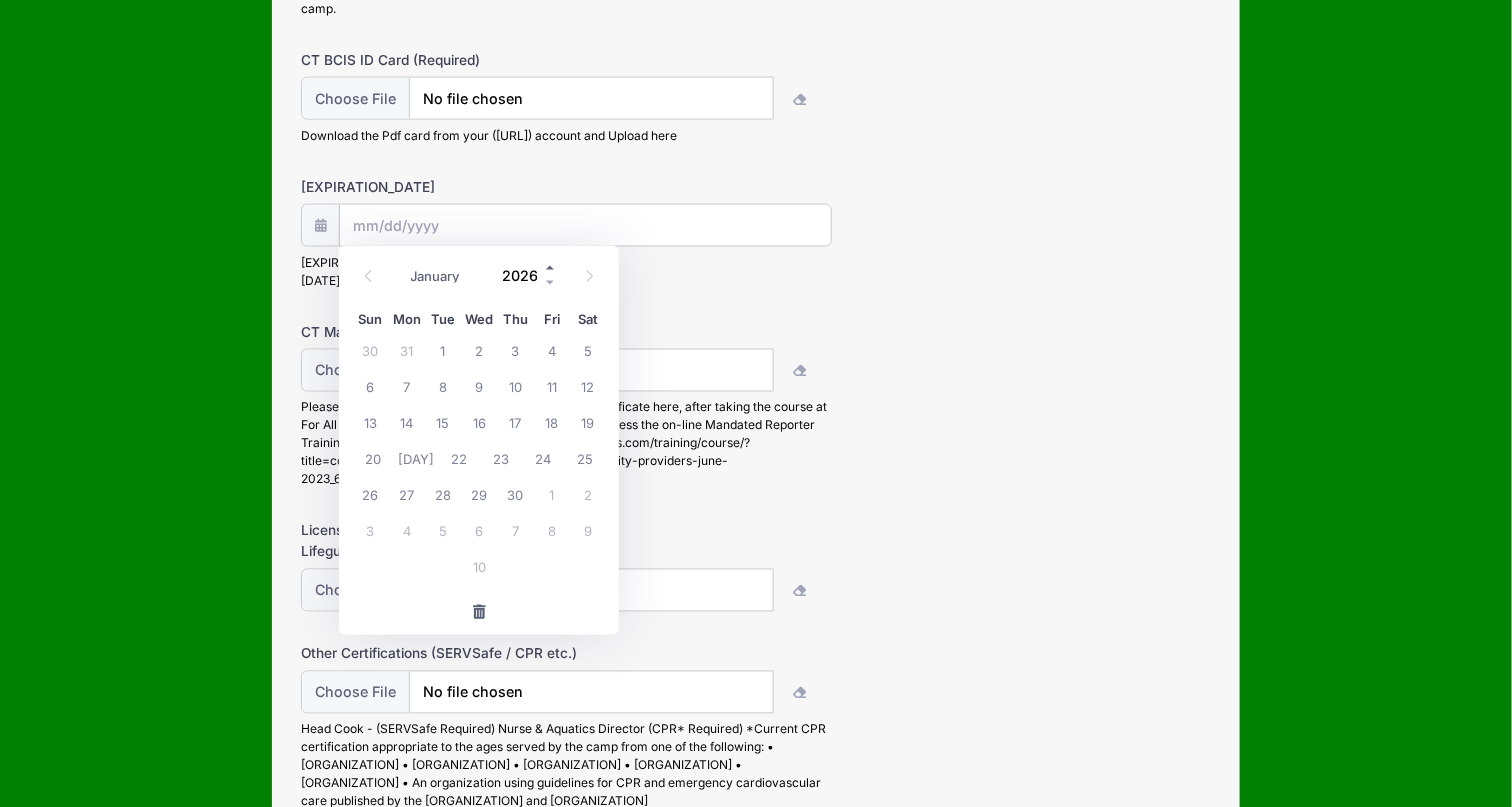 click at bounding box center [551, 267] 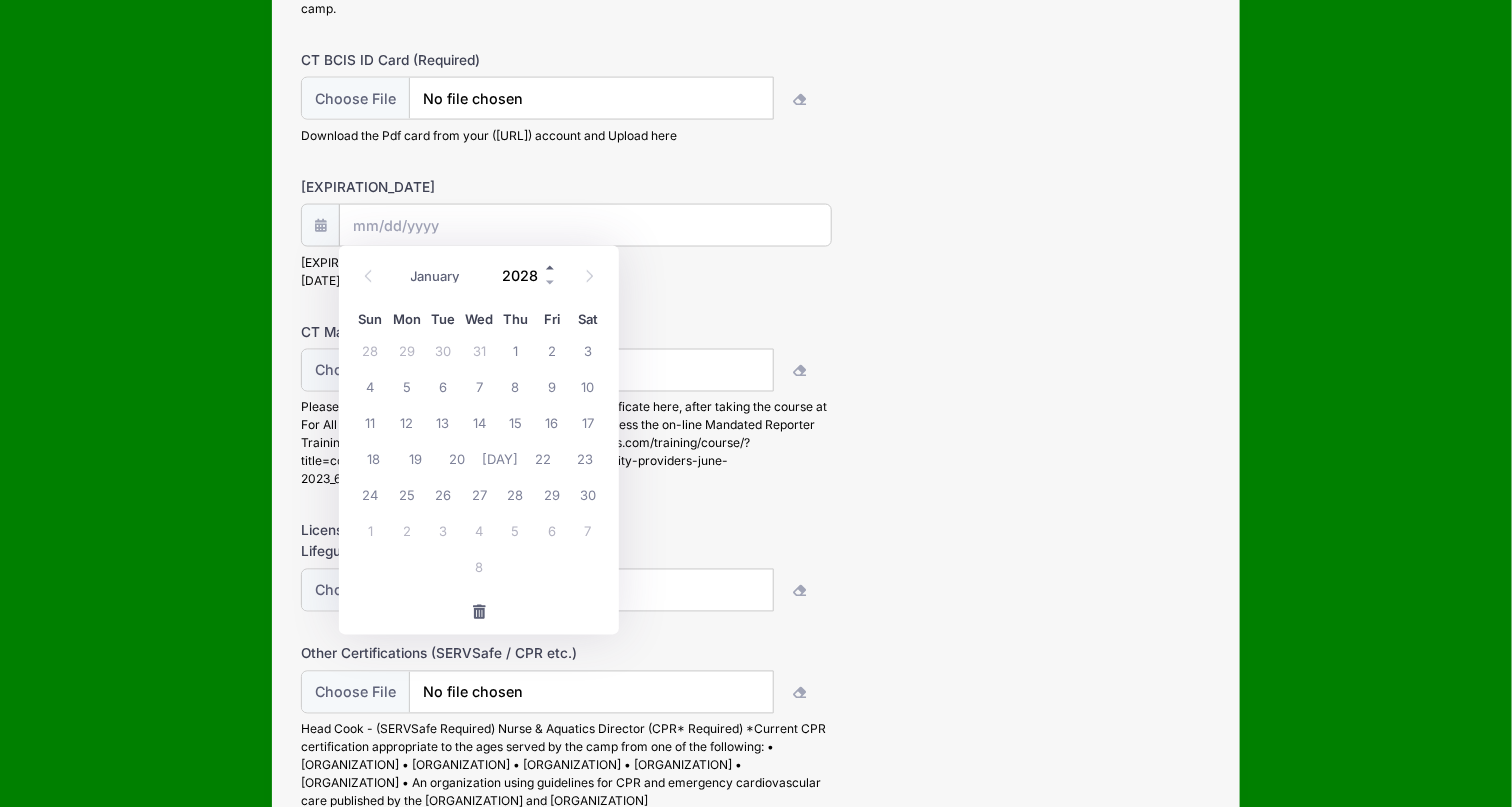 click at bounding box center [551, 267] 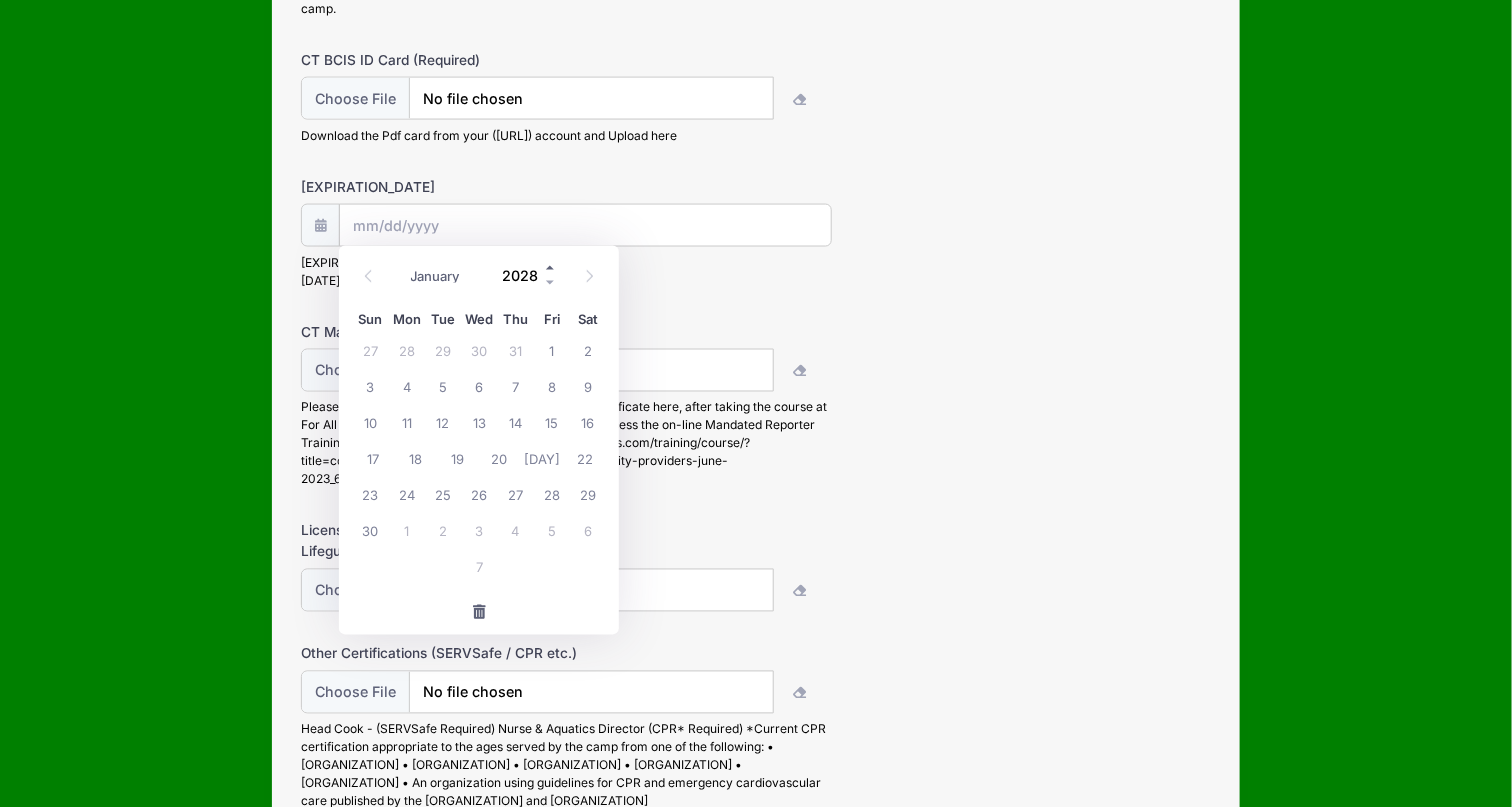 click at bounding box center [551, 267] 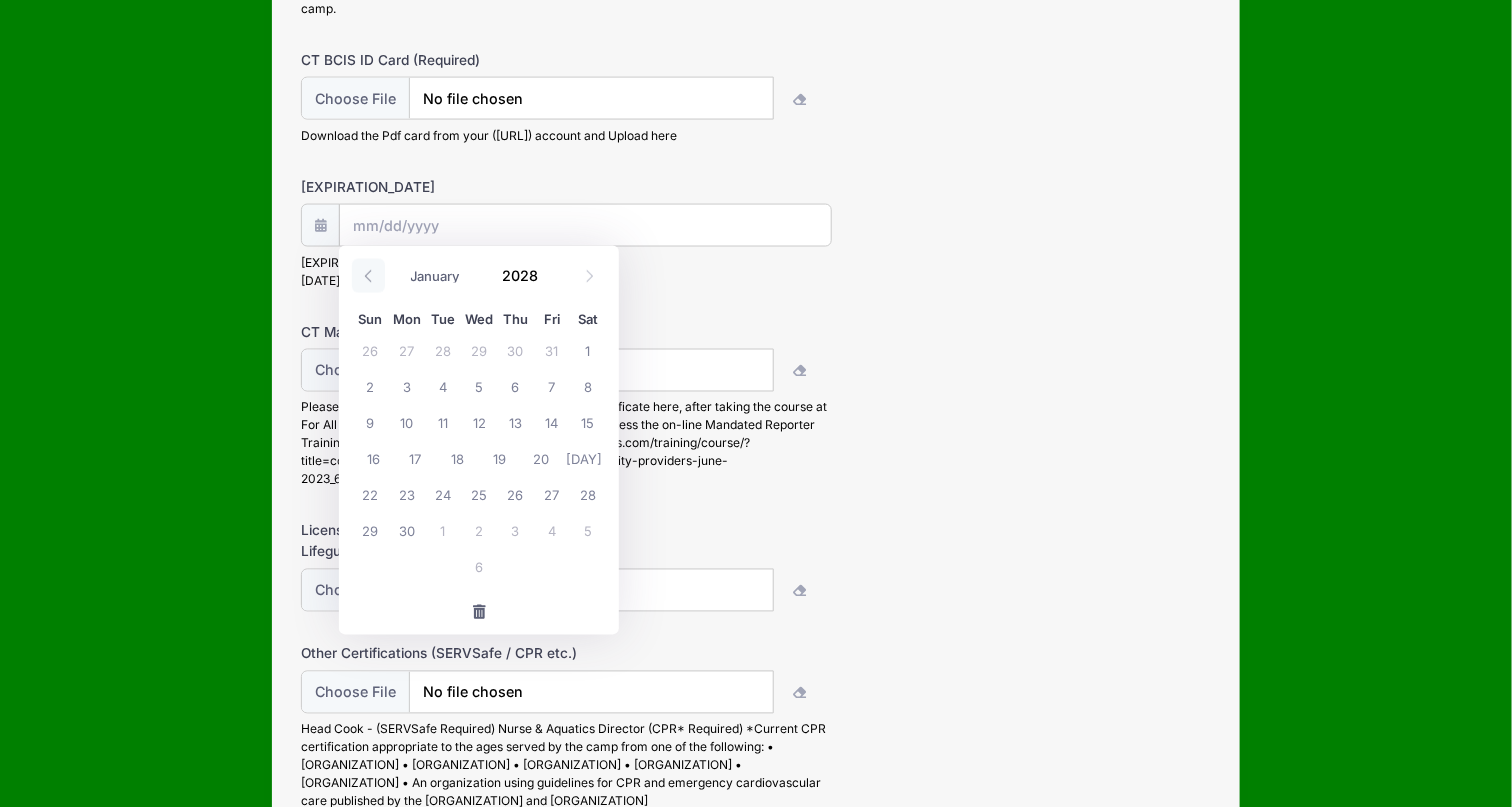 click at bounding box center [368, 276] 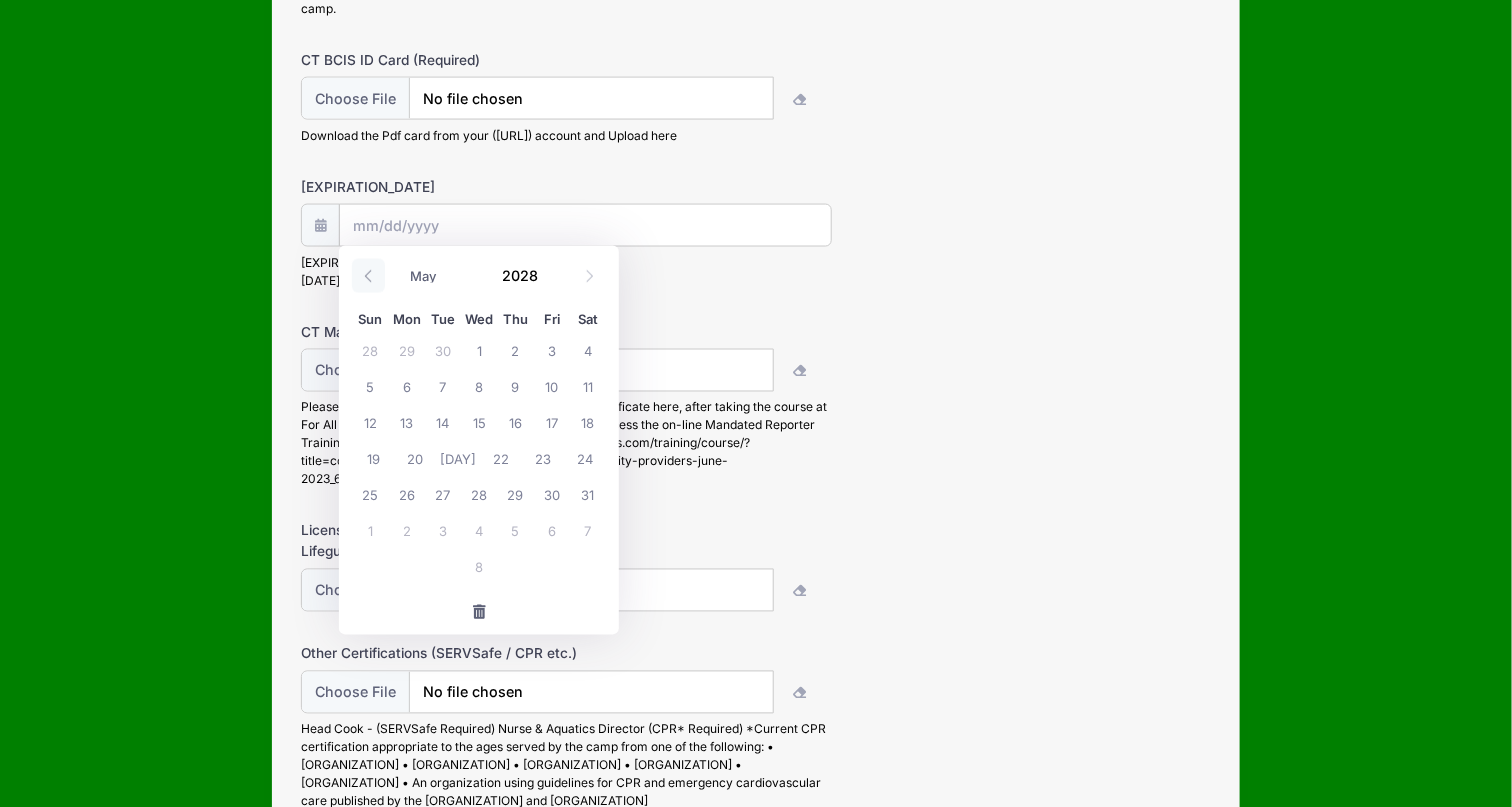 click at bounding box center (368, 276) 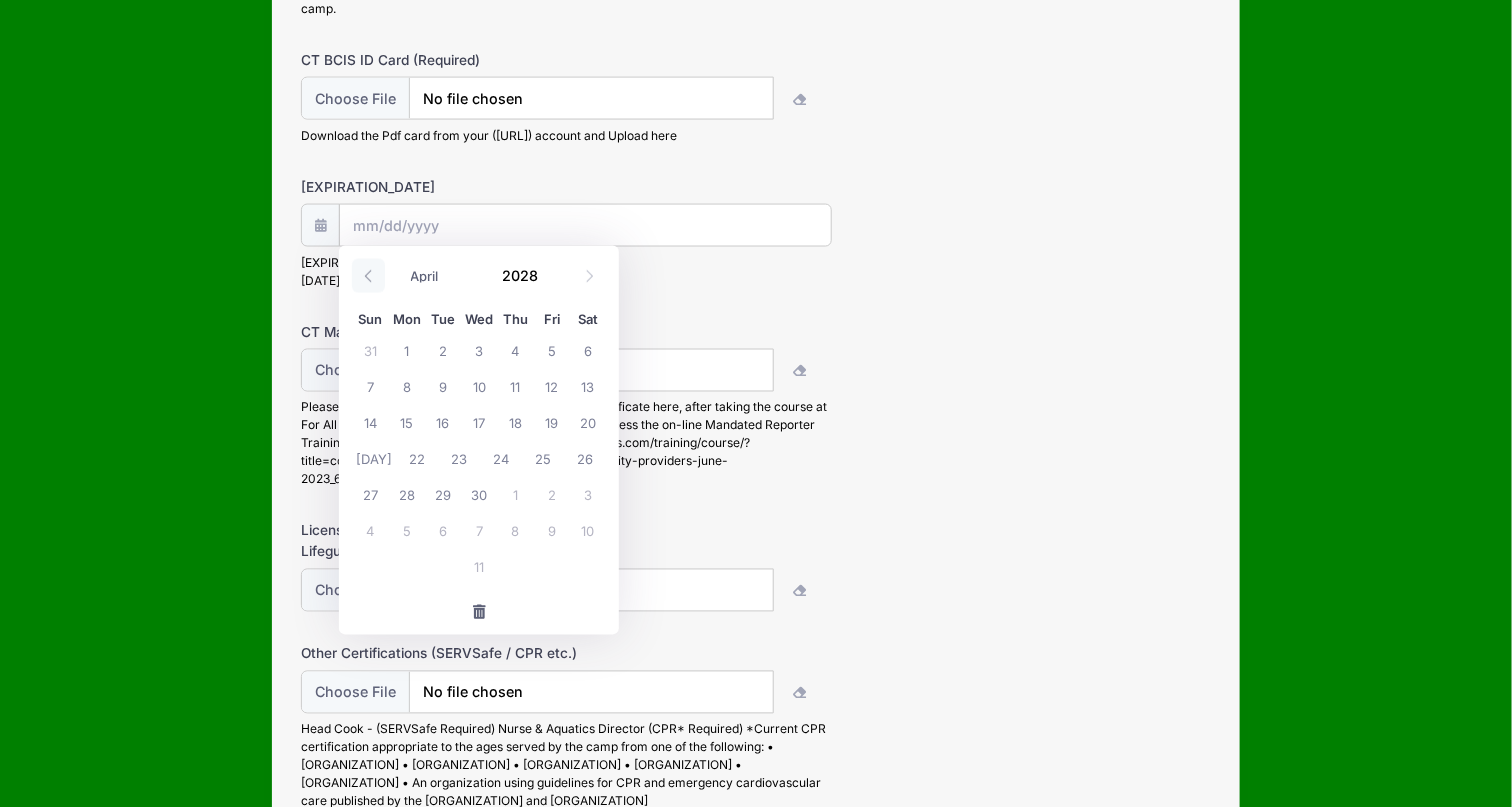 click at bounding box center (368, 276) 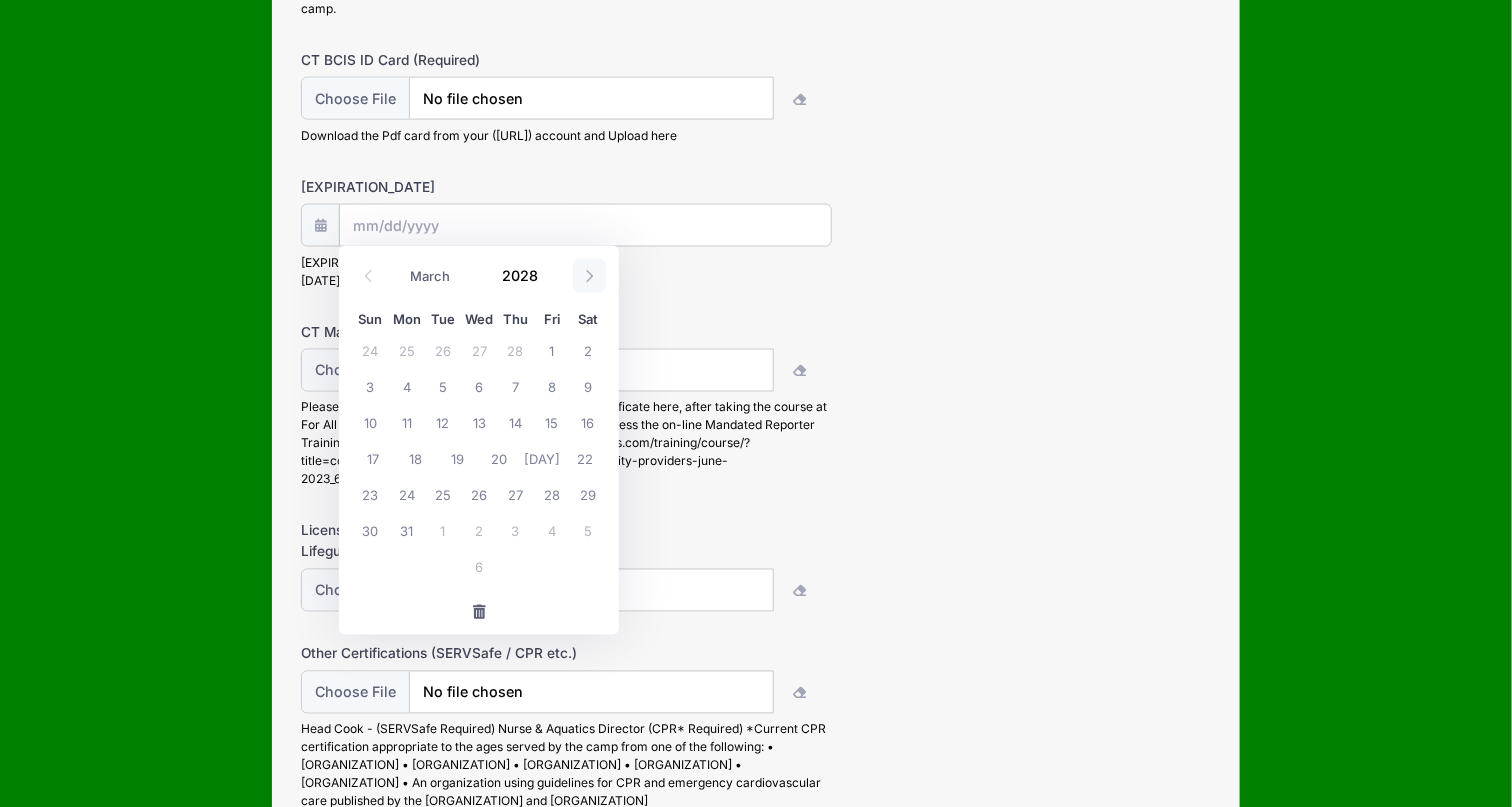 click at bounding box center (589, 276) 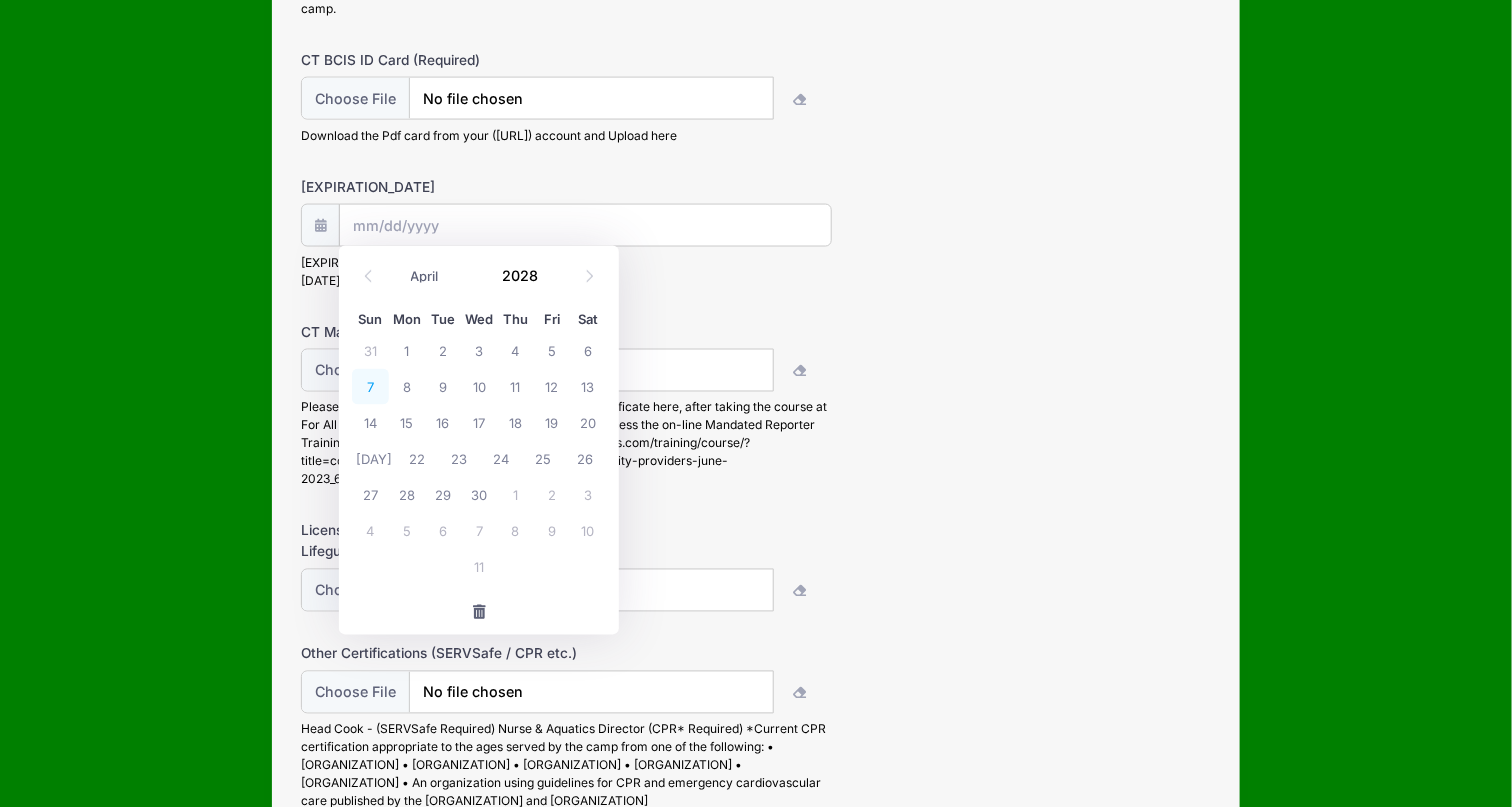 click on "7" at bounding box center [370, 387] 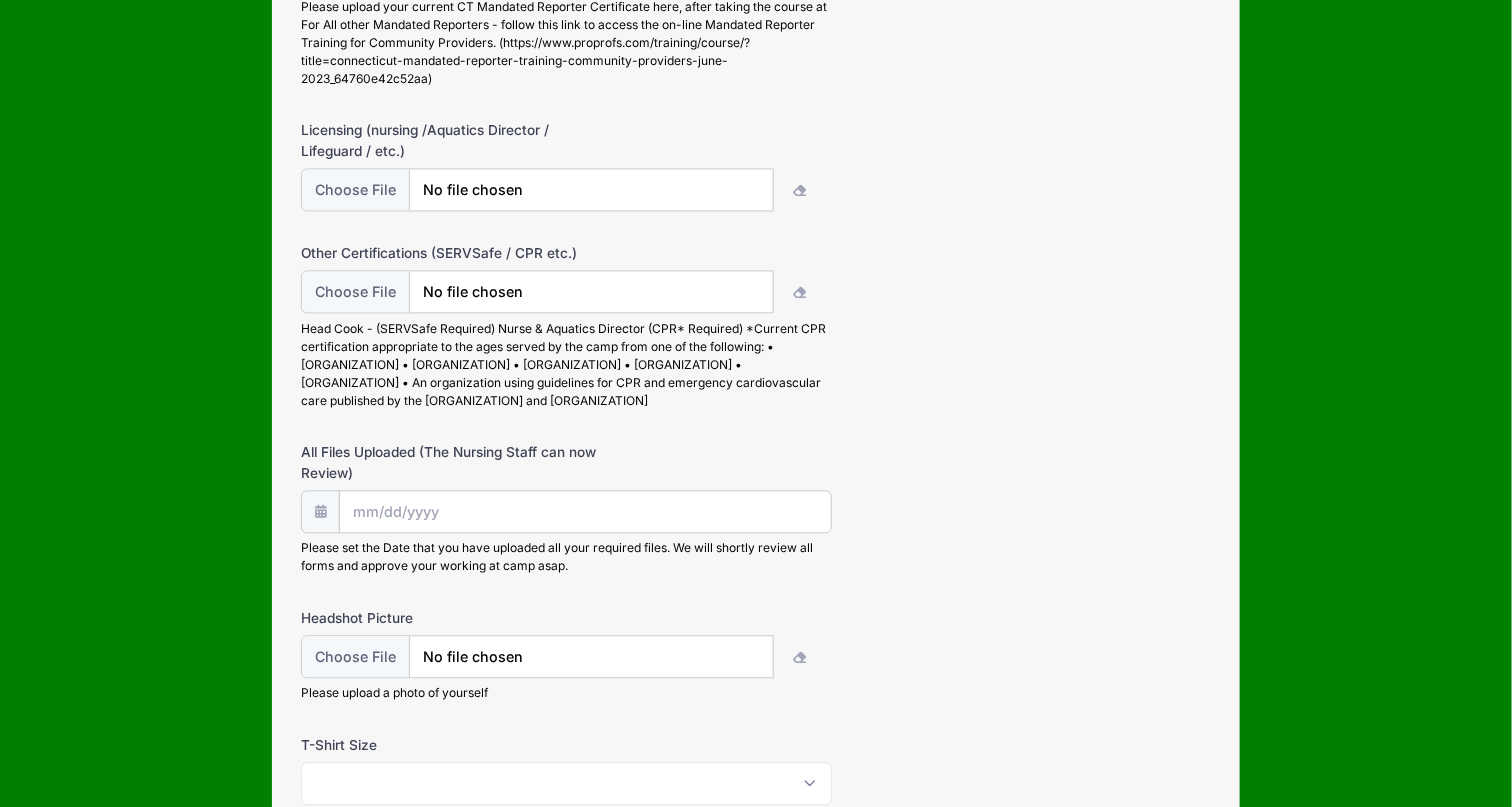 scroll, scrollTop: 1764, scrollLeft: 0, axis: vertical 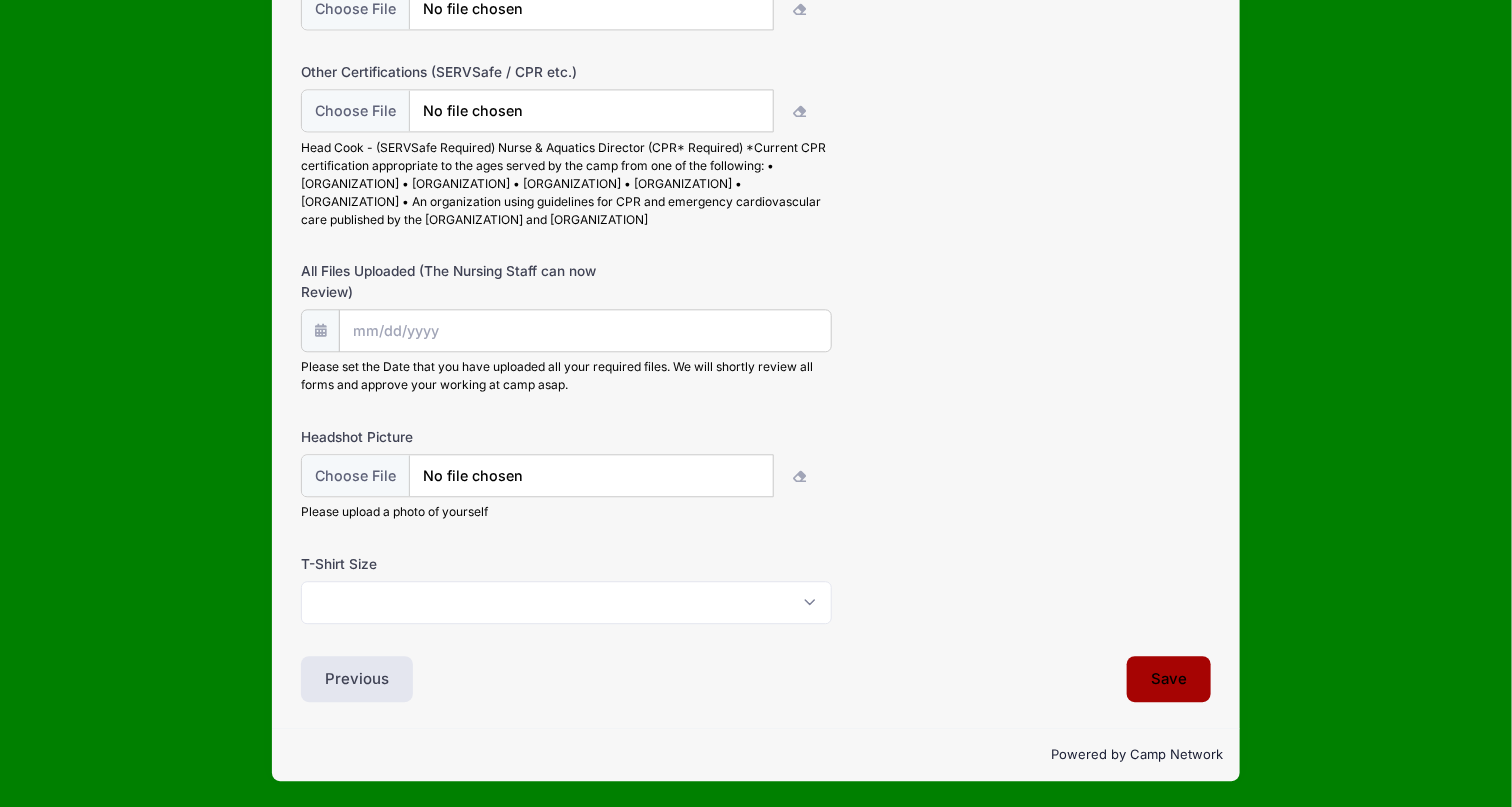 click on "Save" at bounding box center [1169, 679] 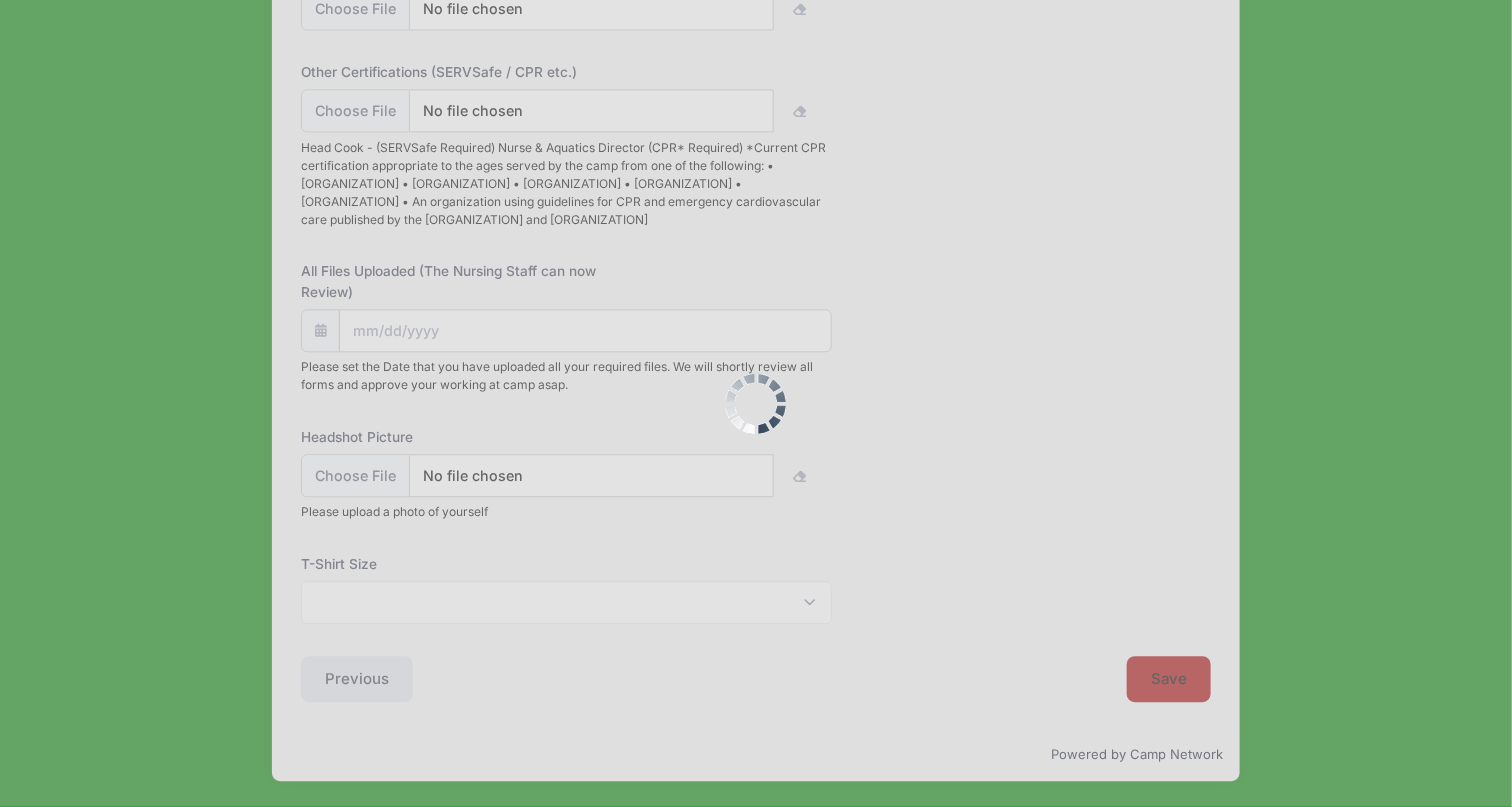 scroll, scrollTop: 0, scrollLeft: 0, axis: both 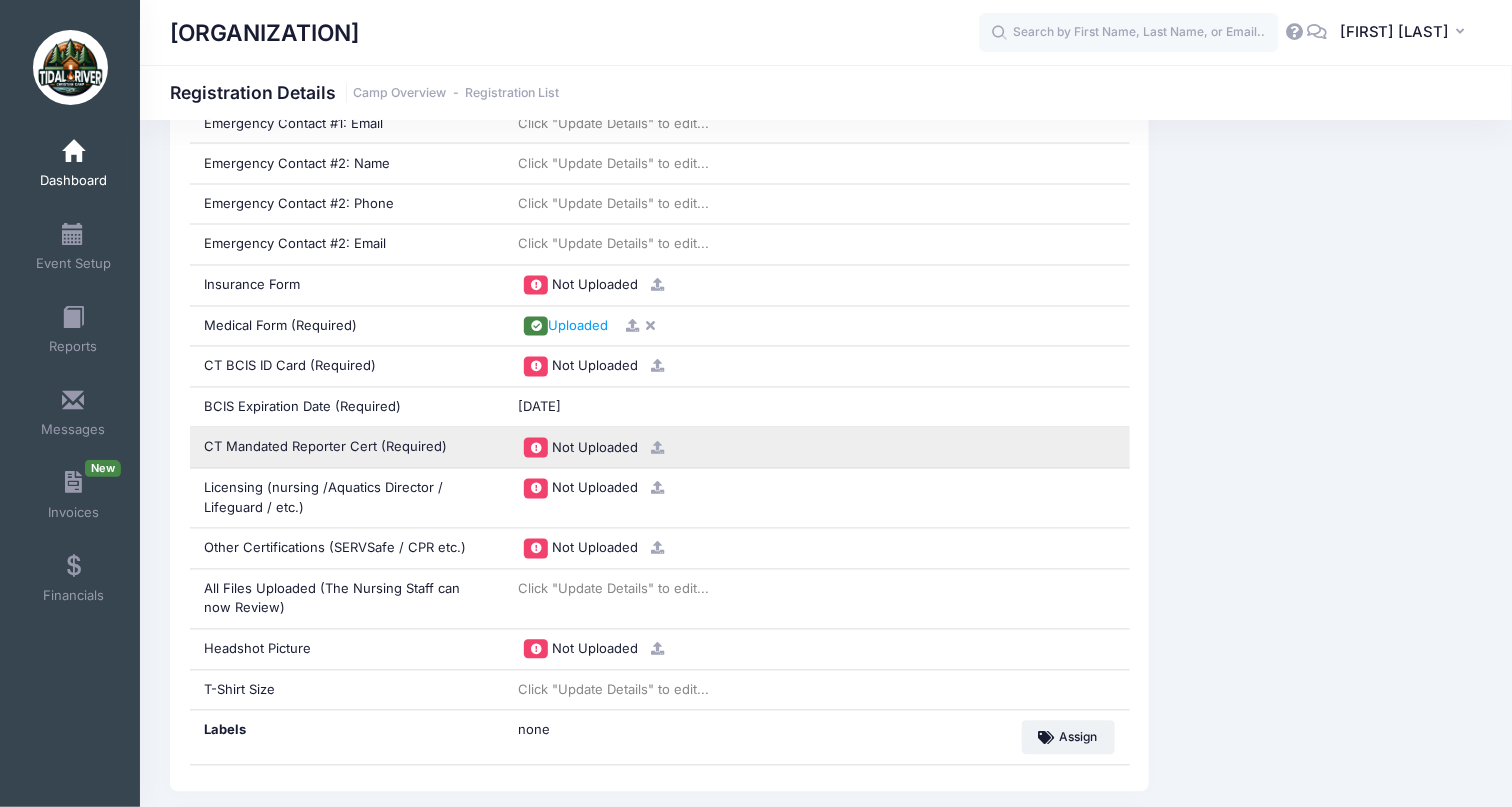 click at bounding box center [657, 448] 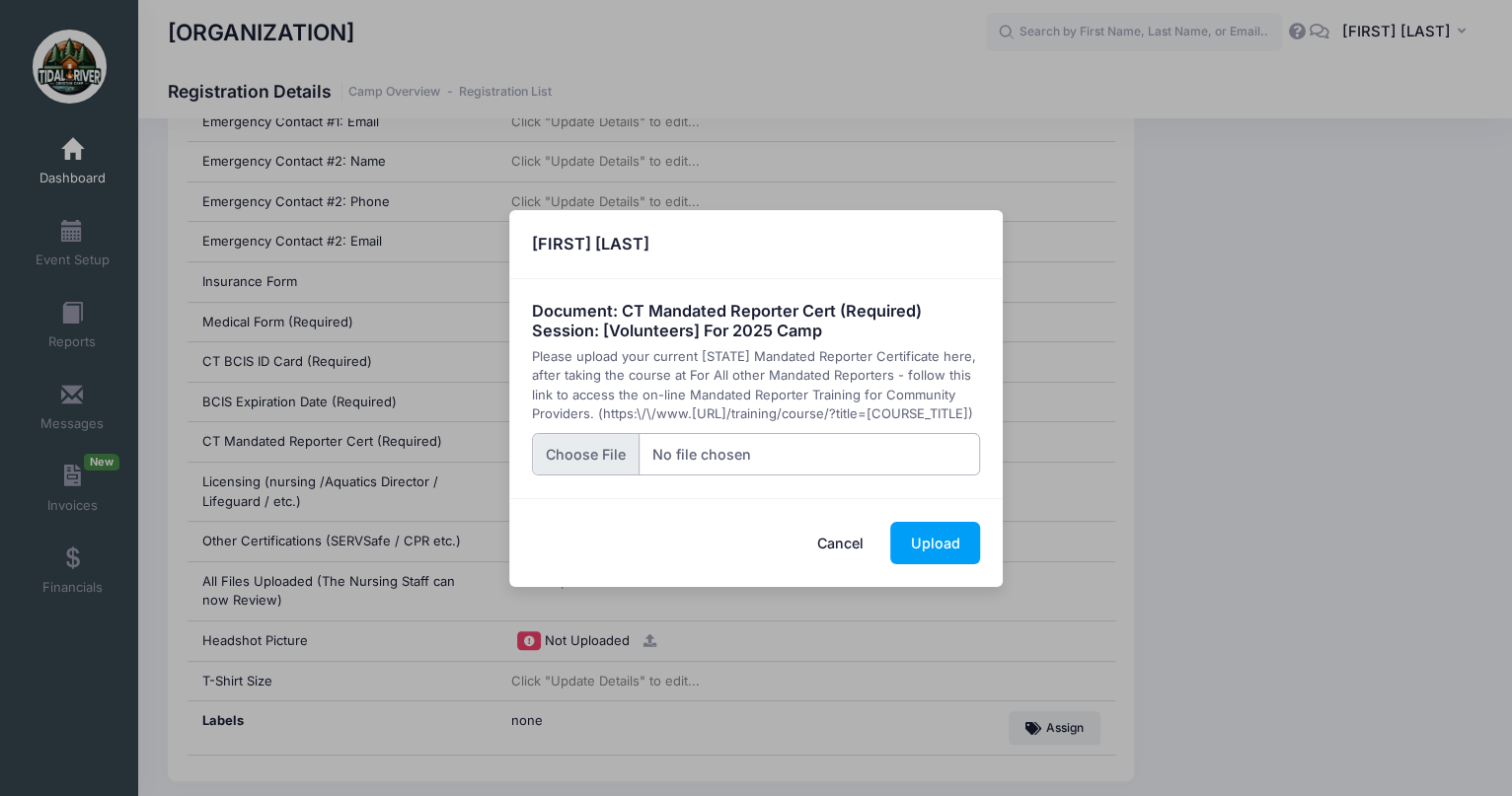 click at bounding box center [756, 454] 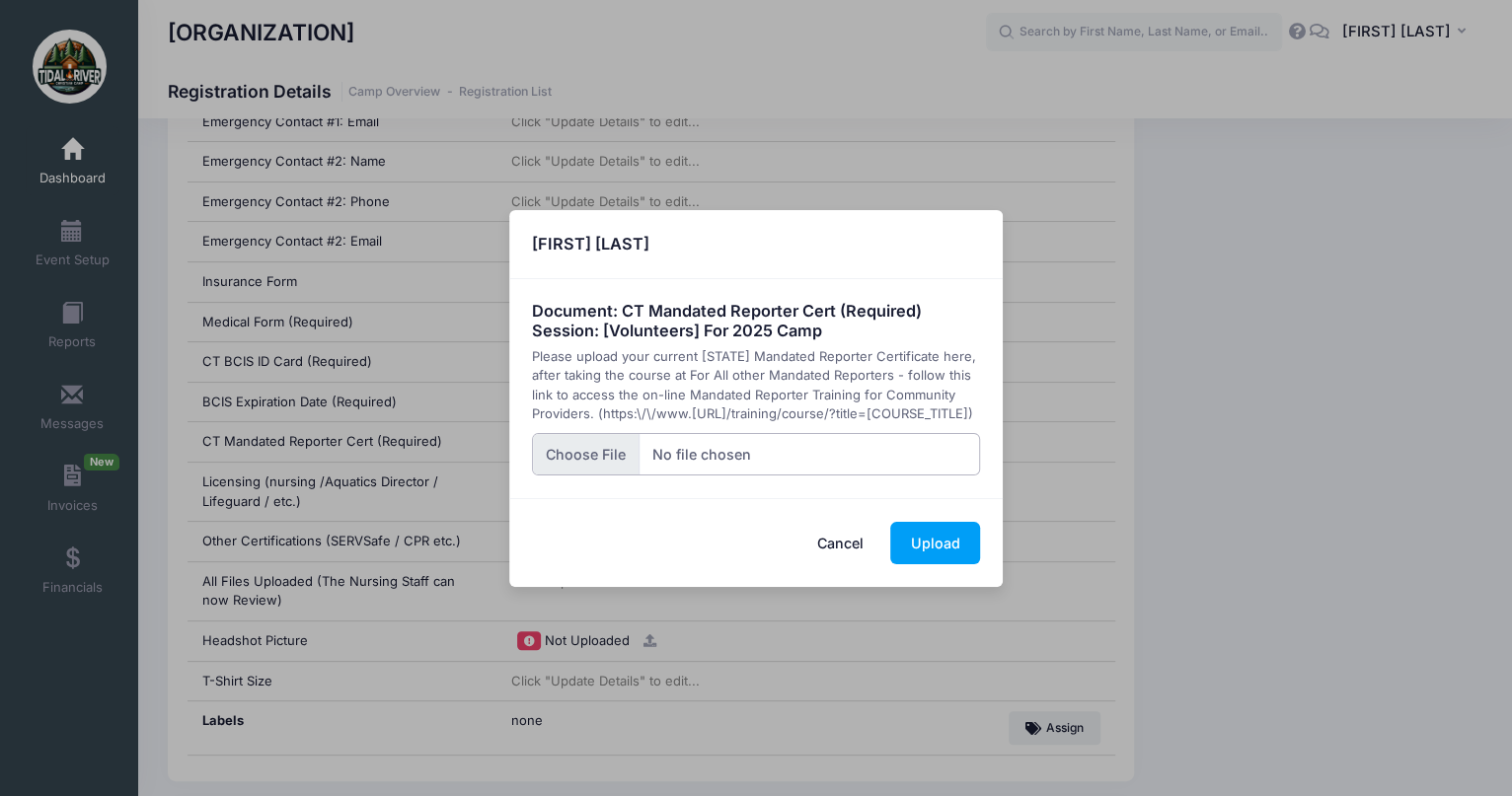 type on "C:\fakepath\AndrewSZ.gif" 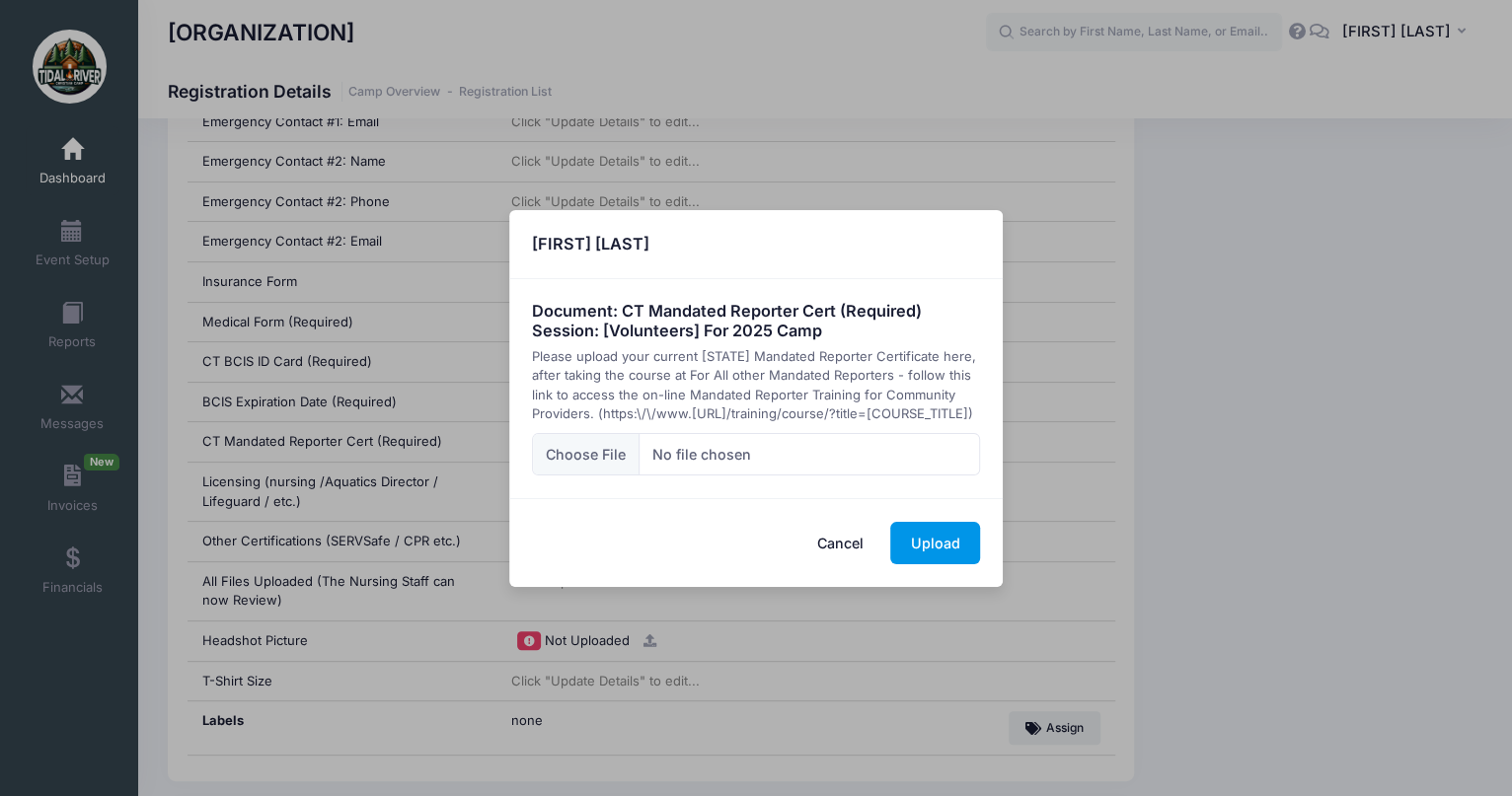 click on "Upload" at bounding box center [935, 543] 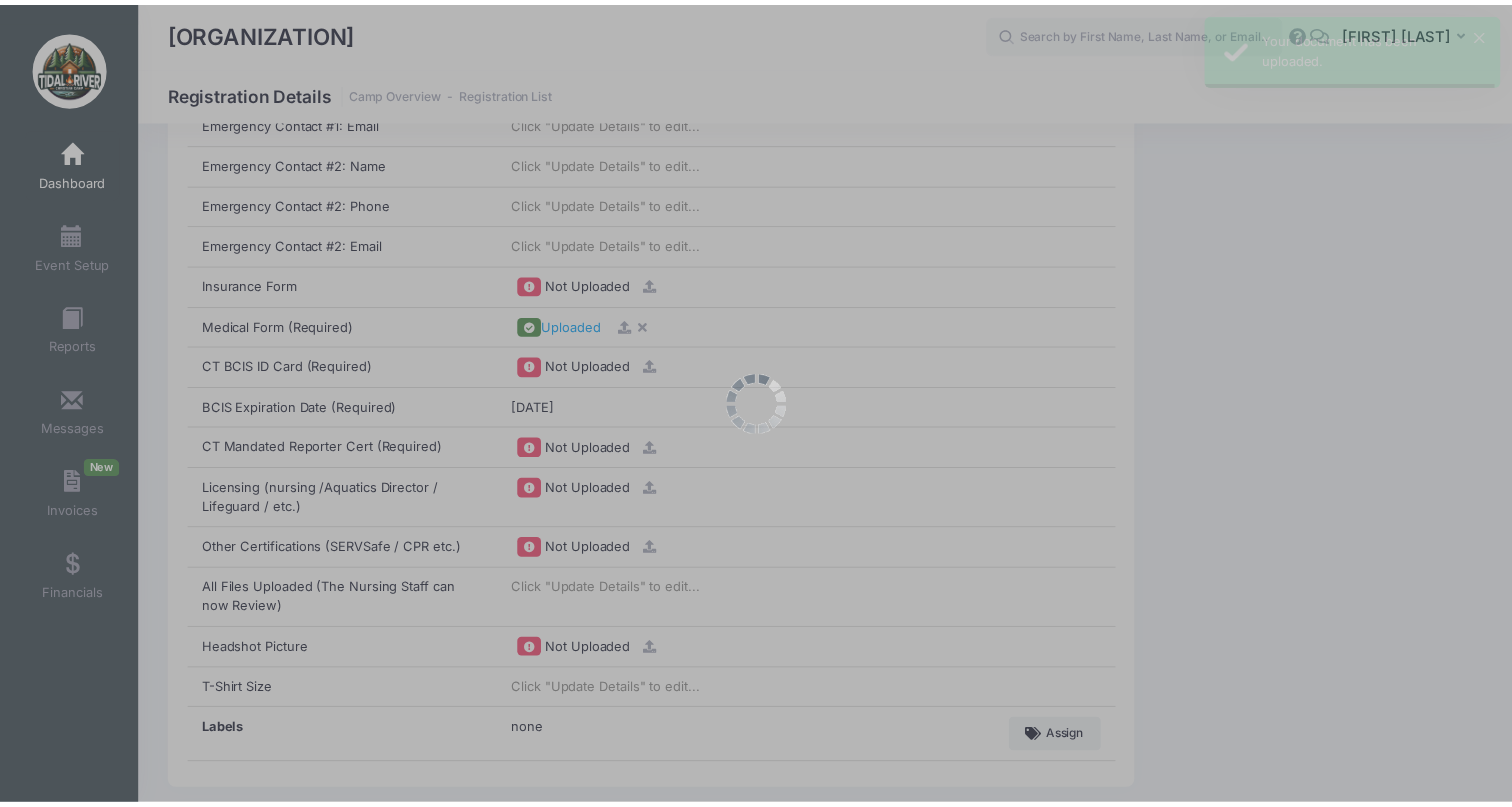 scroll, scrollTop: 0, scrollLeft: 0, axis: both 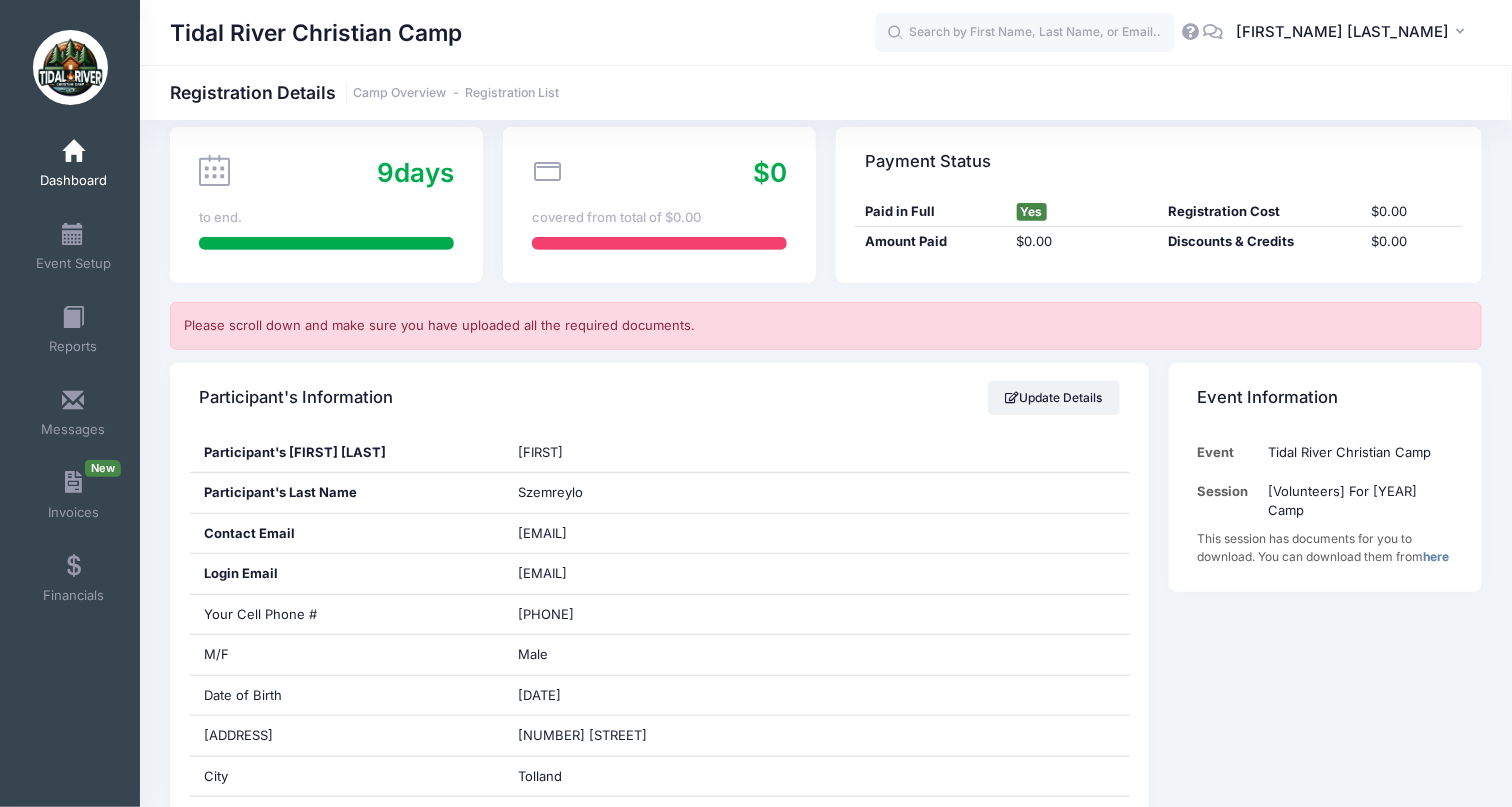 click at bounding box center (73, 152) 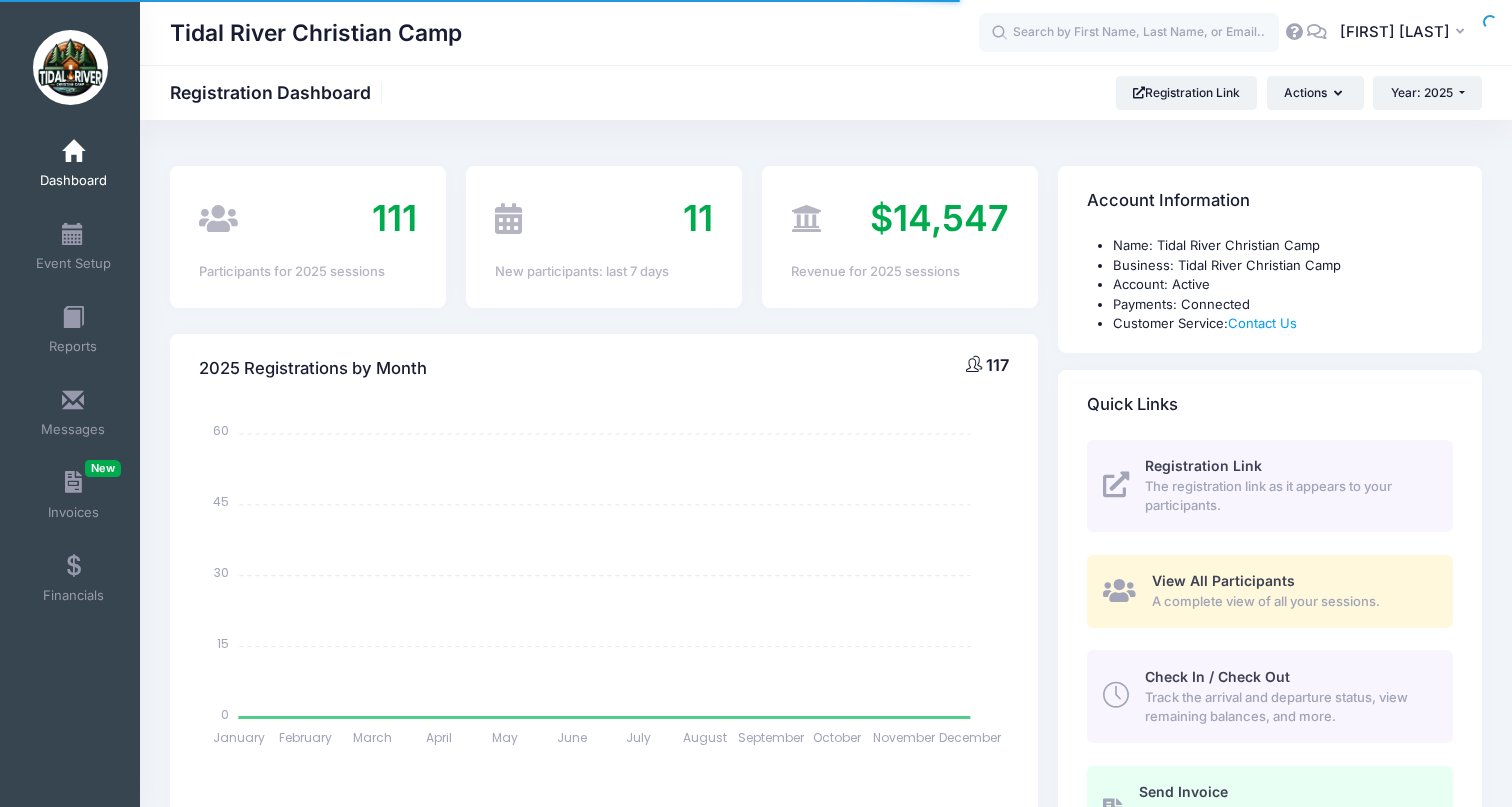 scroll, scrollTop: 0, scrollLeft: 0, axis: both 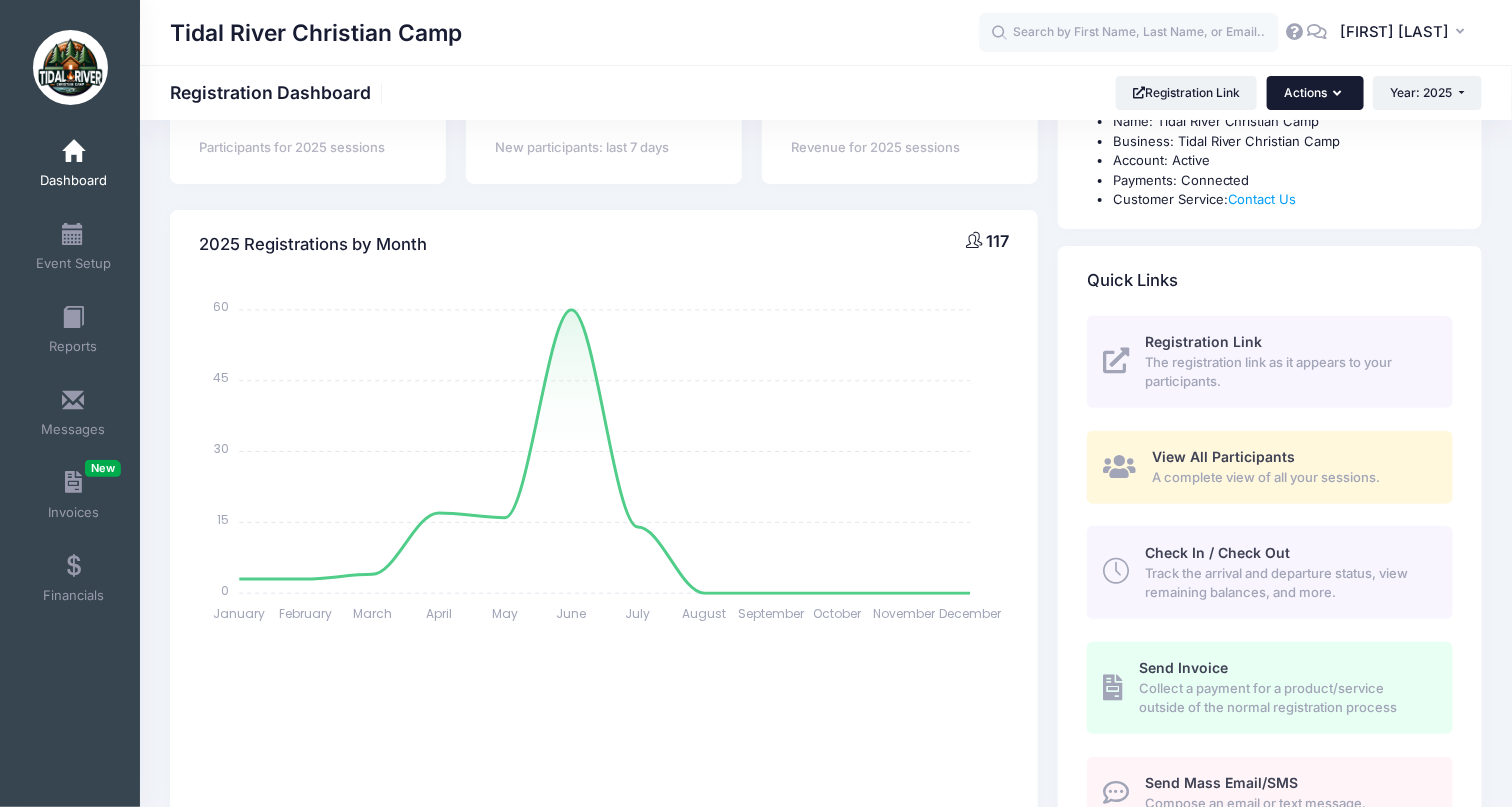 click at bounding box center [1340, 94] 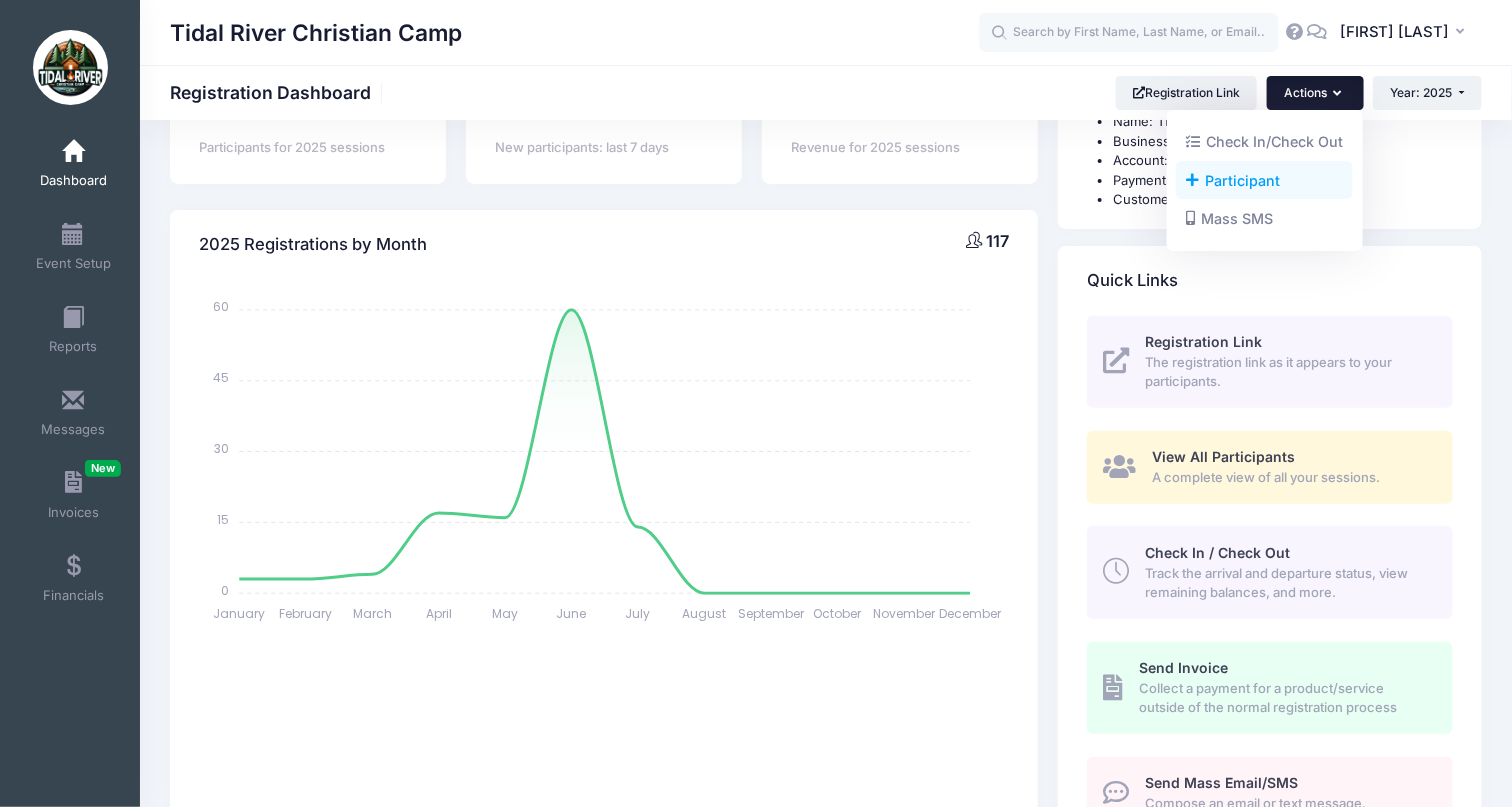click on "Participant" at bounding box center (0, 0) 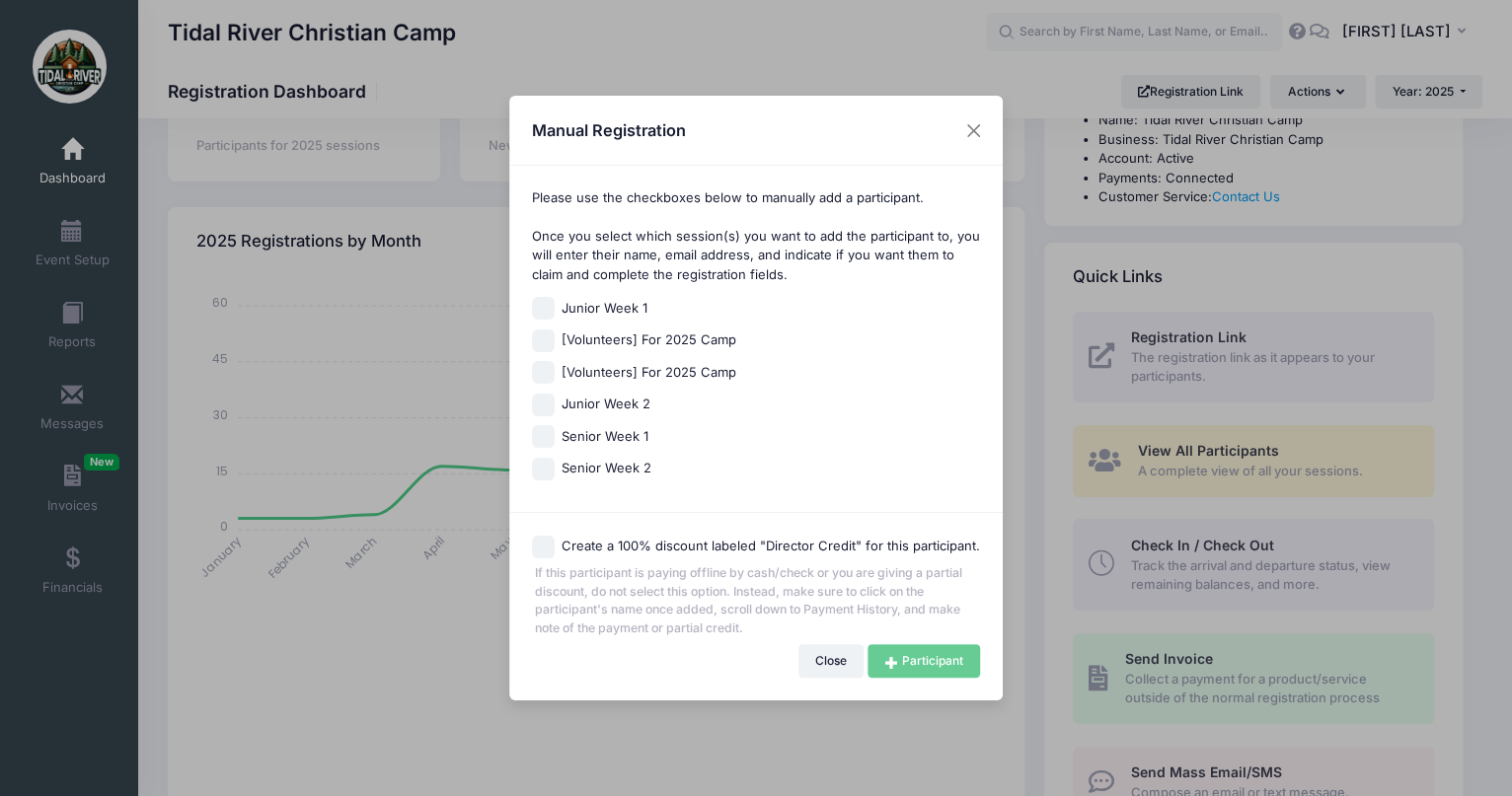 click on "[Volunteers] For 2025 Camp" at bounding box center (543, 308) 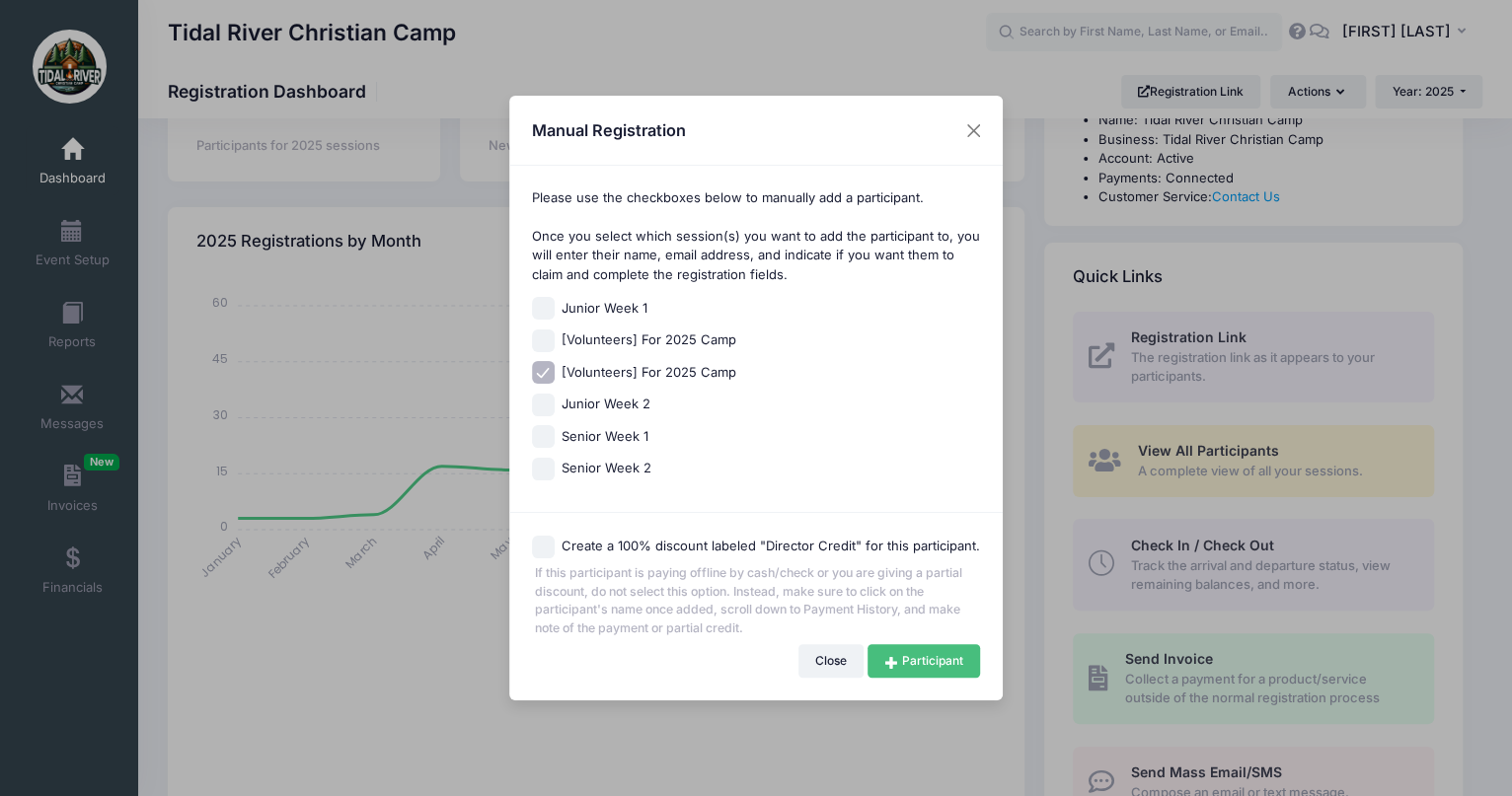 click on "Participant" at bounding box center [924, 661] 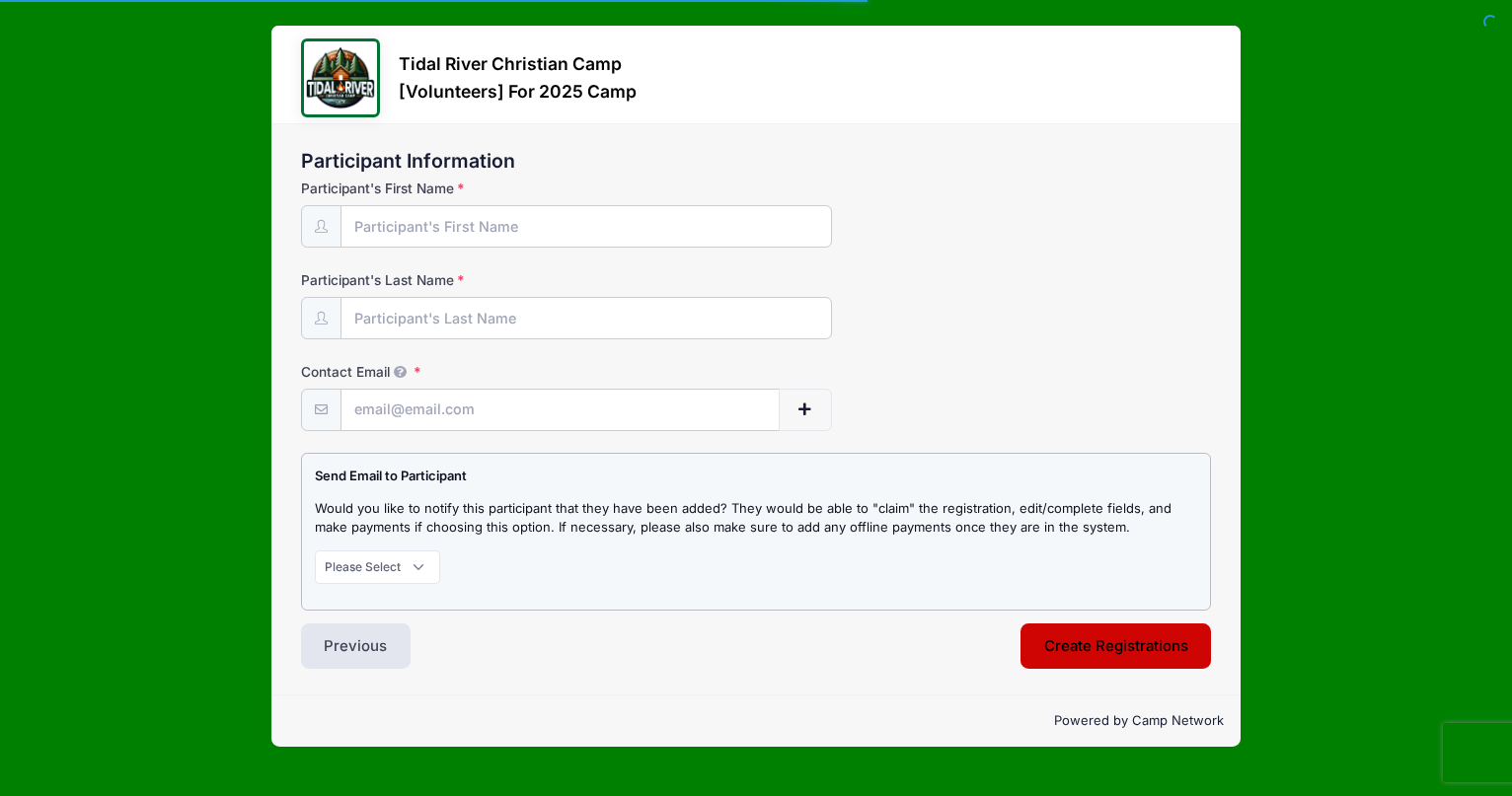 scroll, scrollTop: 0, scrollLeft: 0, axis: both 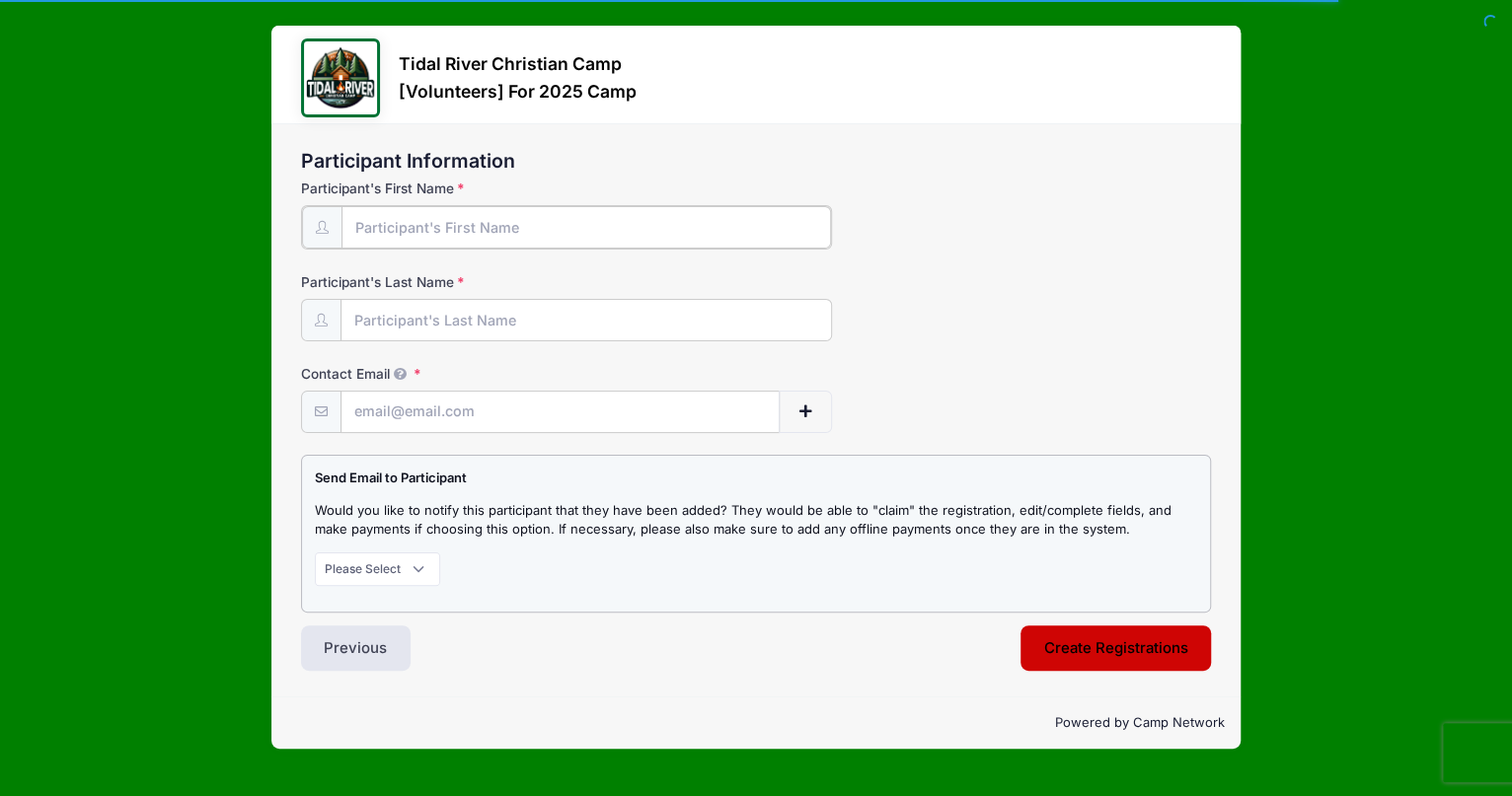 click on "Participant's First Name" at bounding box center [586, 227] 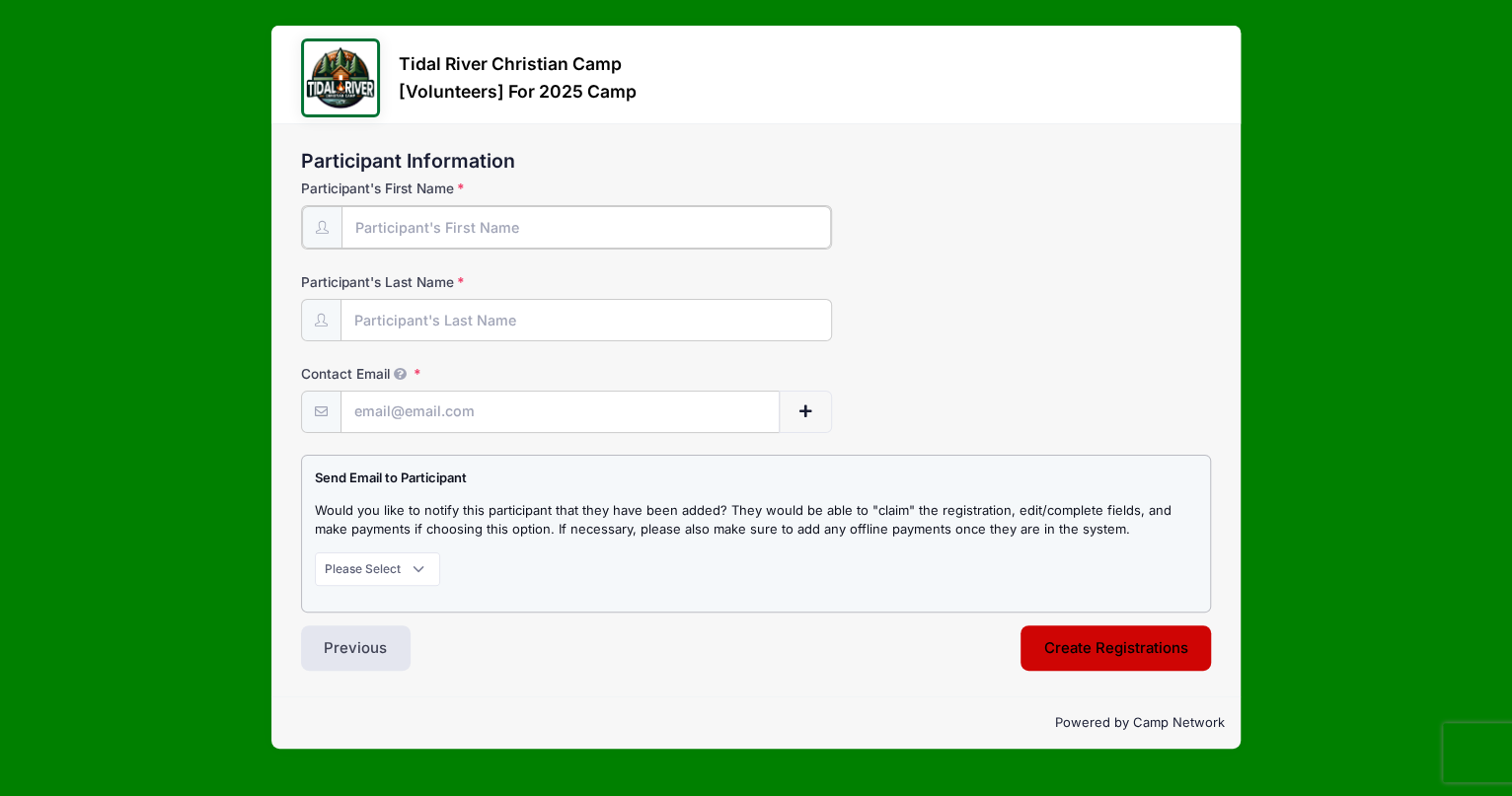 paste on "Luke Allen" 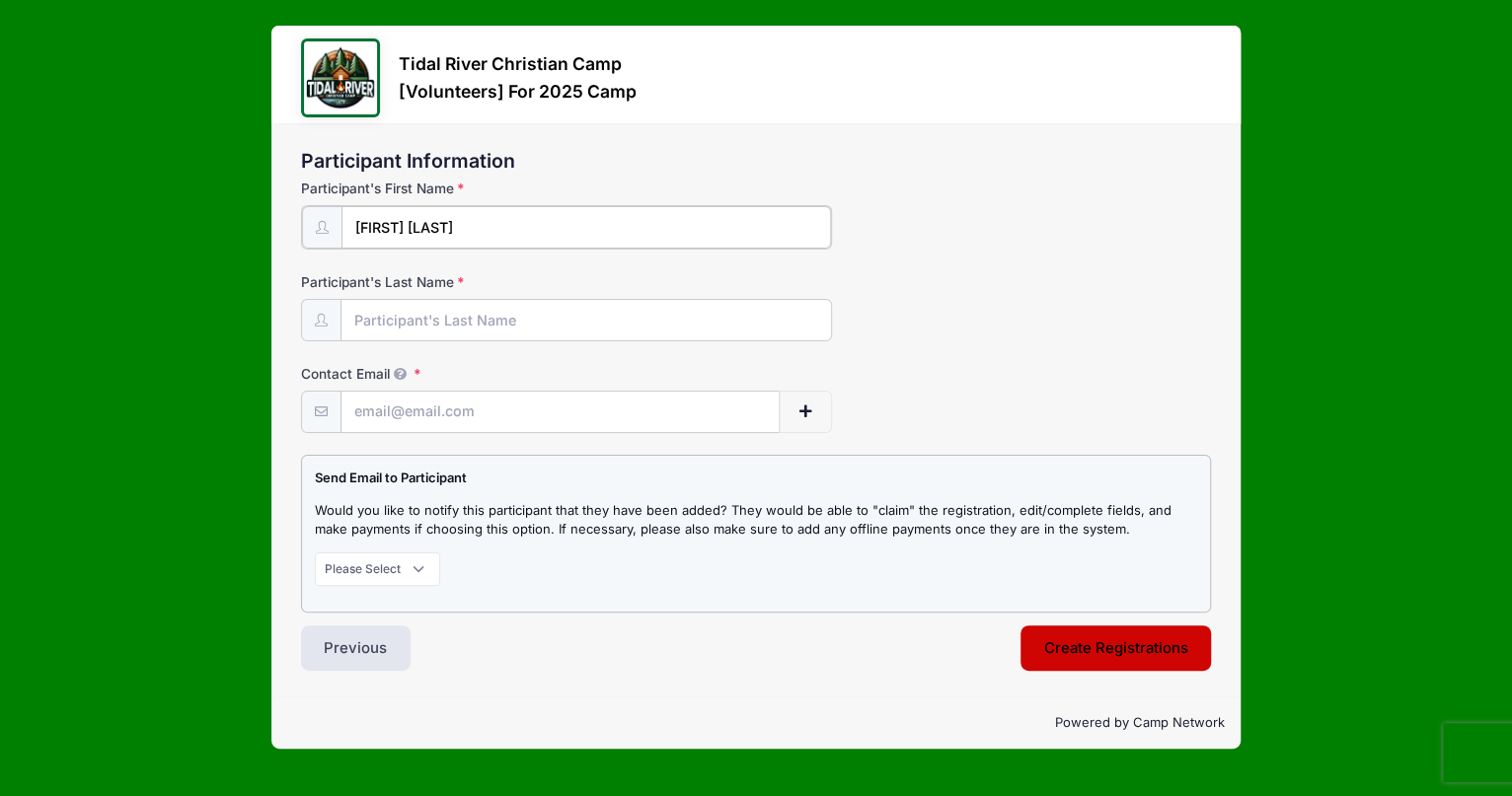 type on "Luke Allen" 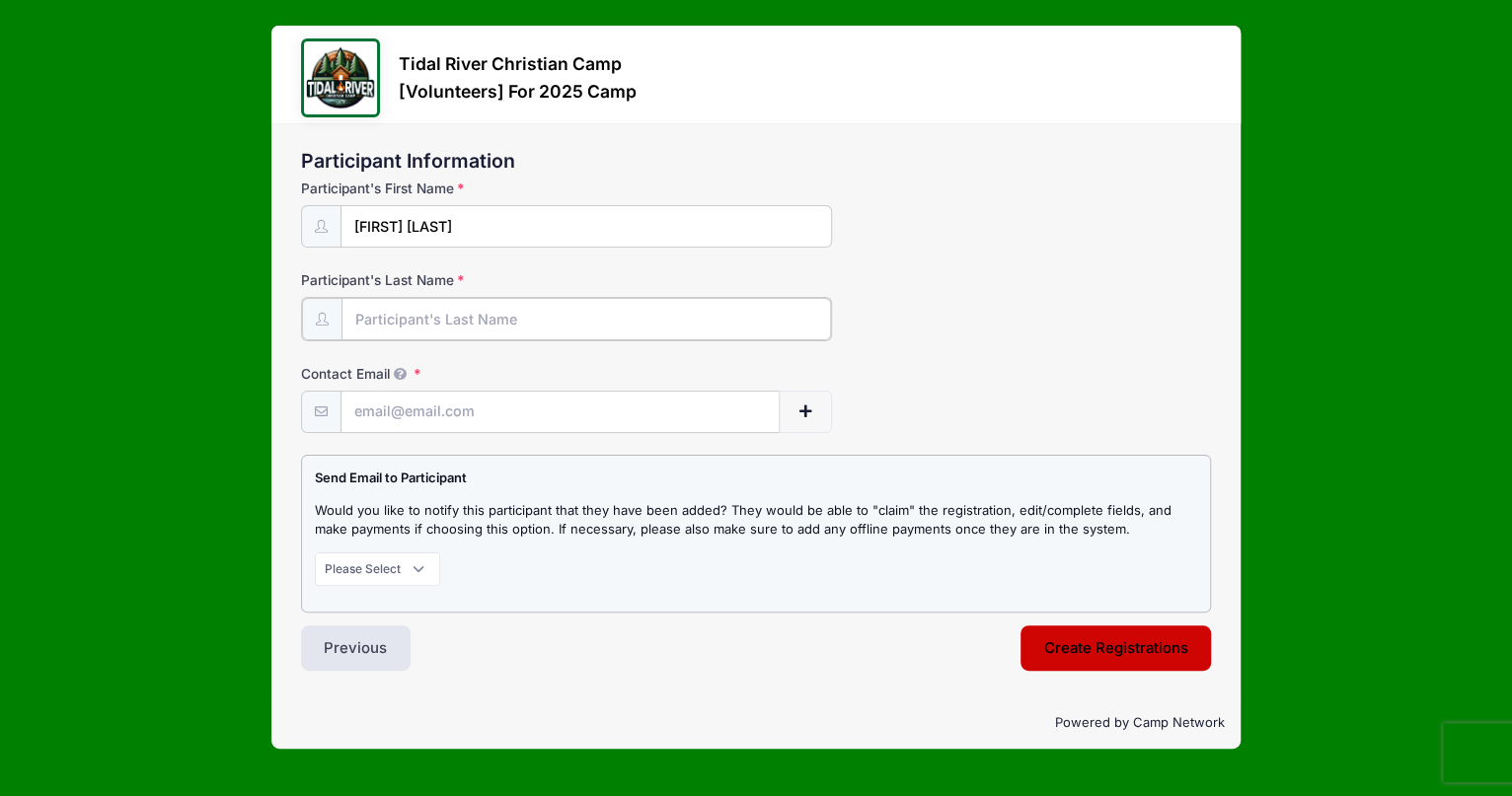 click on "Participant's Last Name" at bounding box center [586, 319] 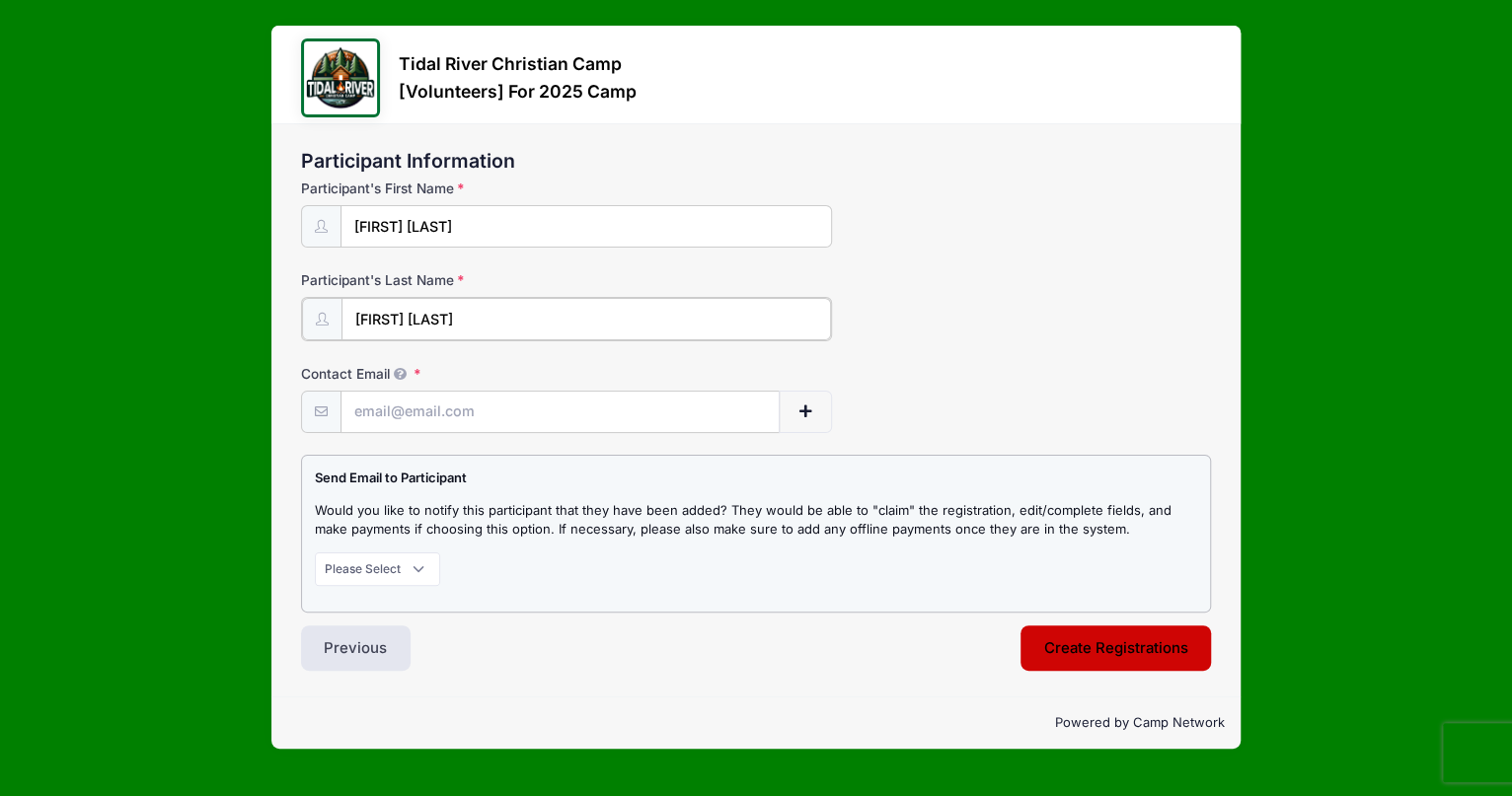 type on "Luke Allen" 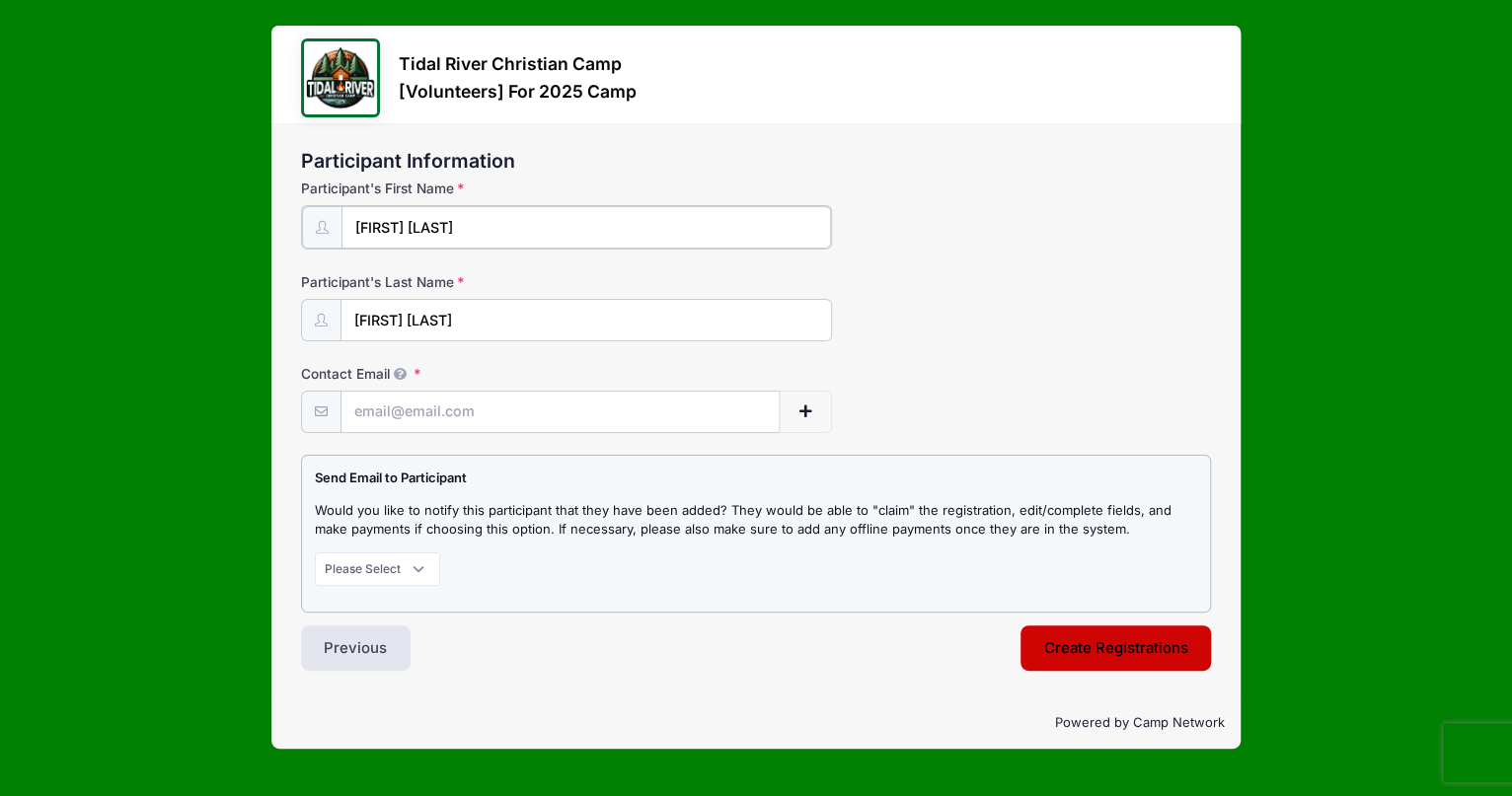click on "[FIRST] [LAST]" at bounding box center (586, 227) 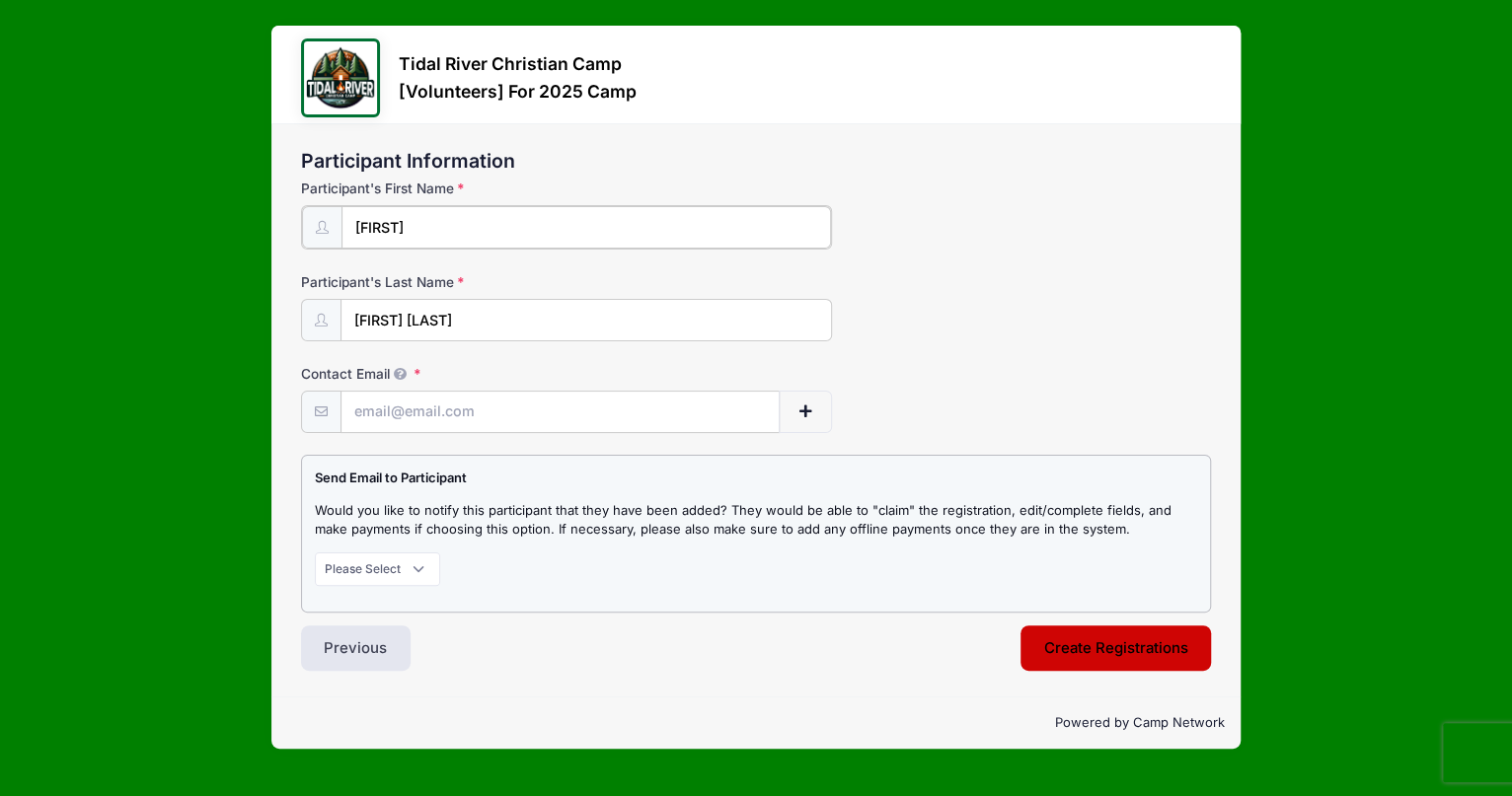 type on "Luke" 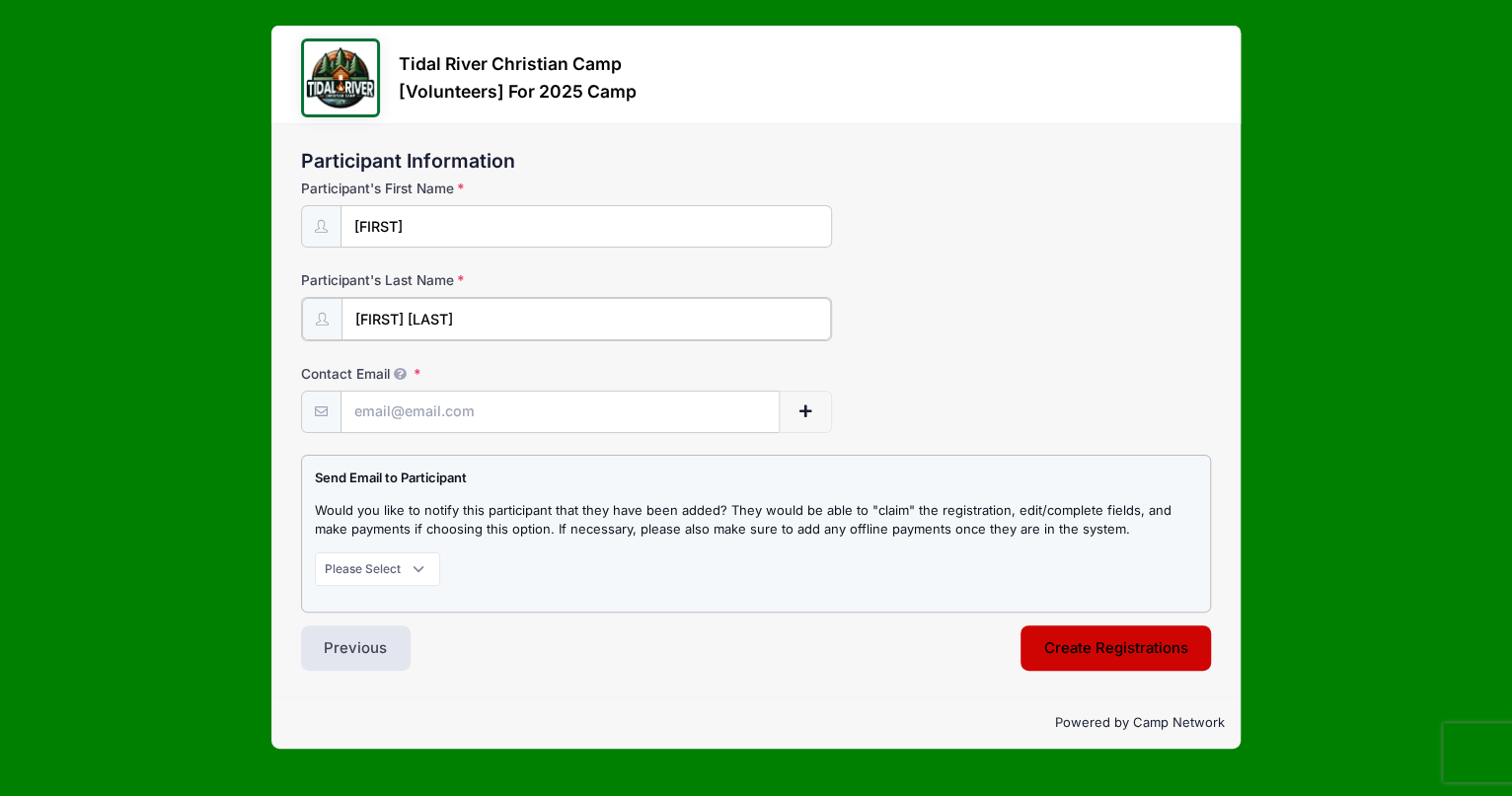 click on "Luke Allen" at bounding box center [586, 319] 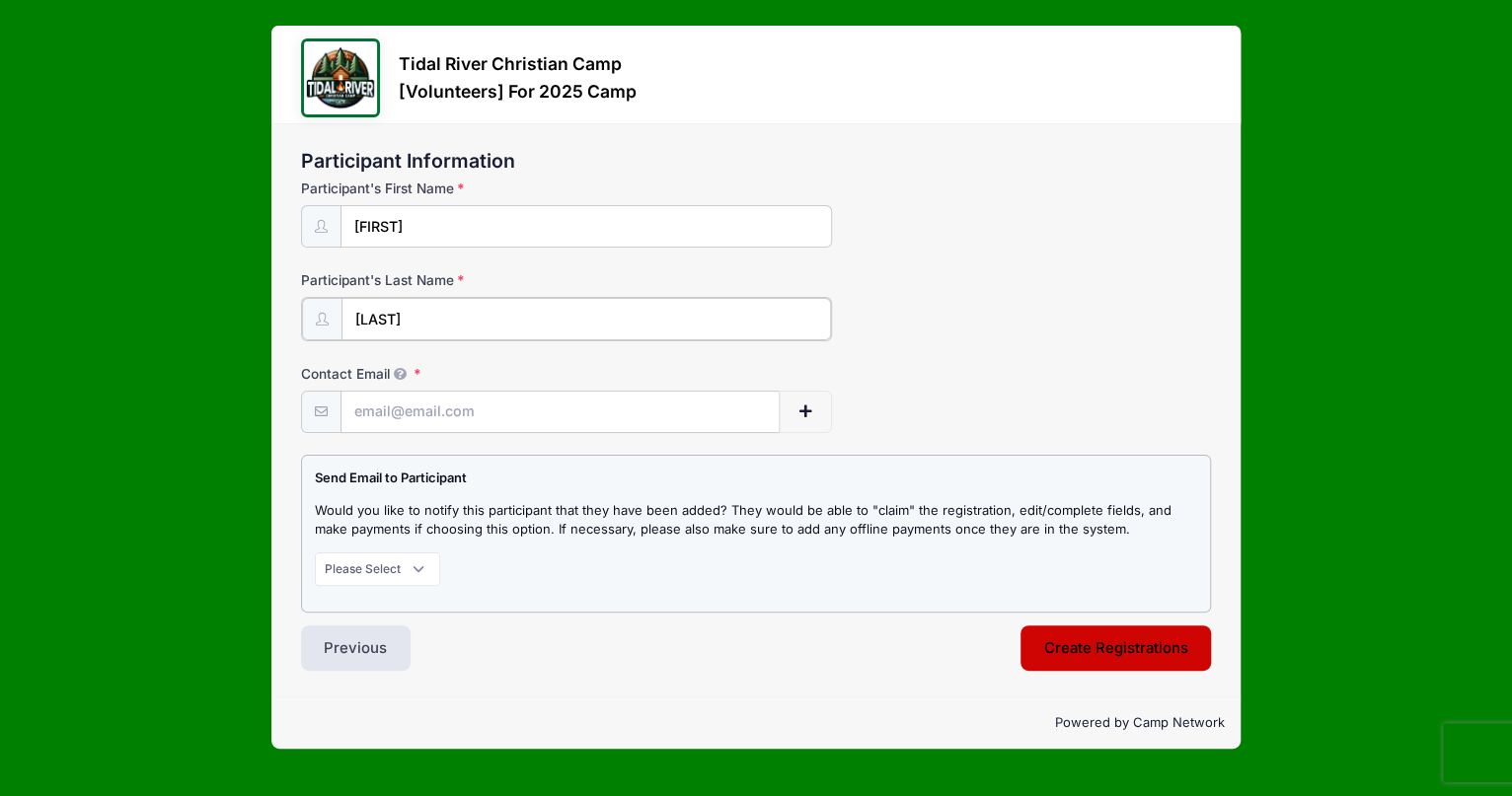 type on "[LAST]" 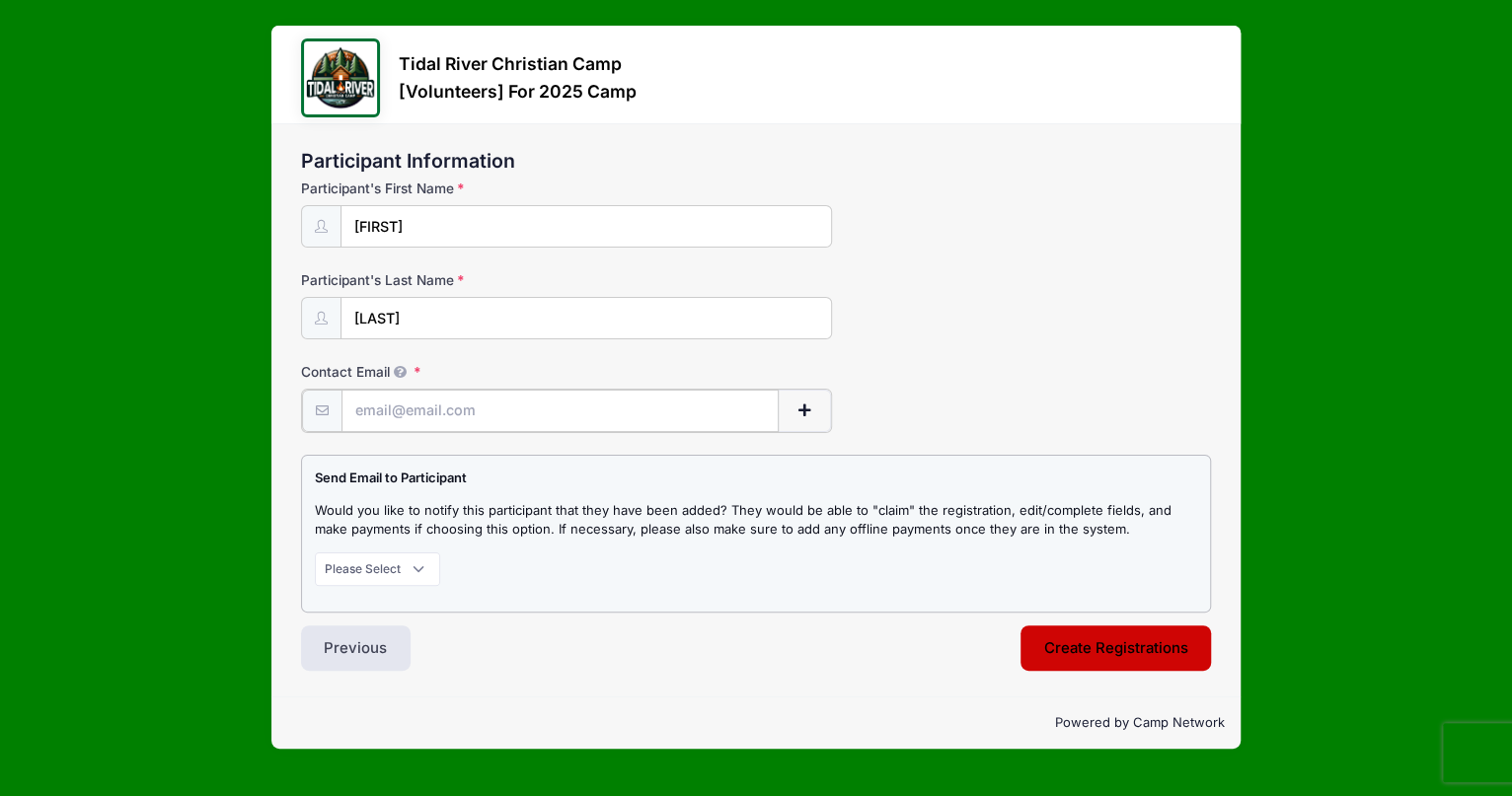 click on "Contact Email" at bounding box center [560, 410] 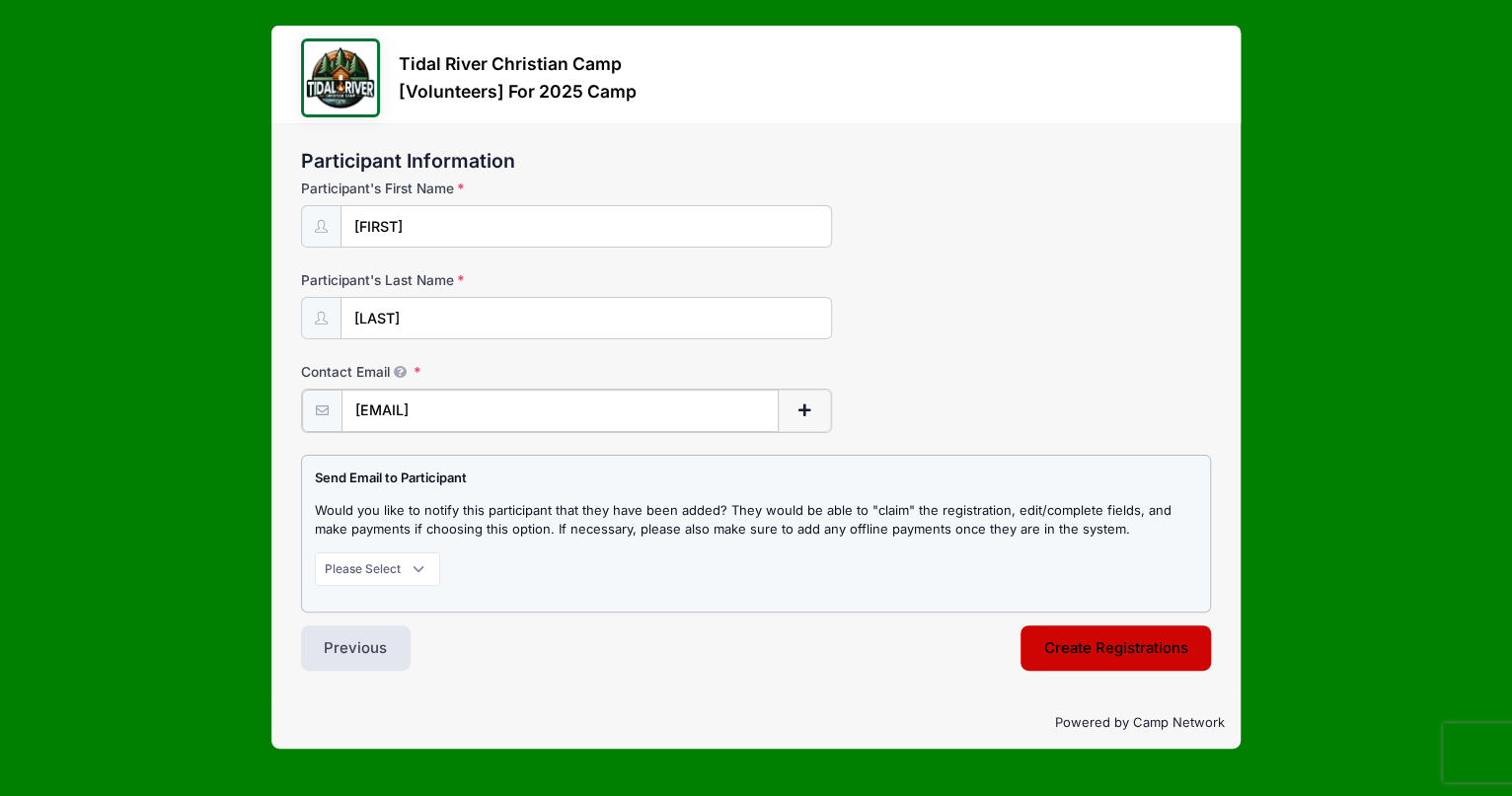 type on "dukethatcher@gmail.com" 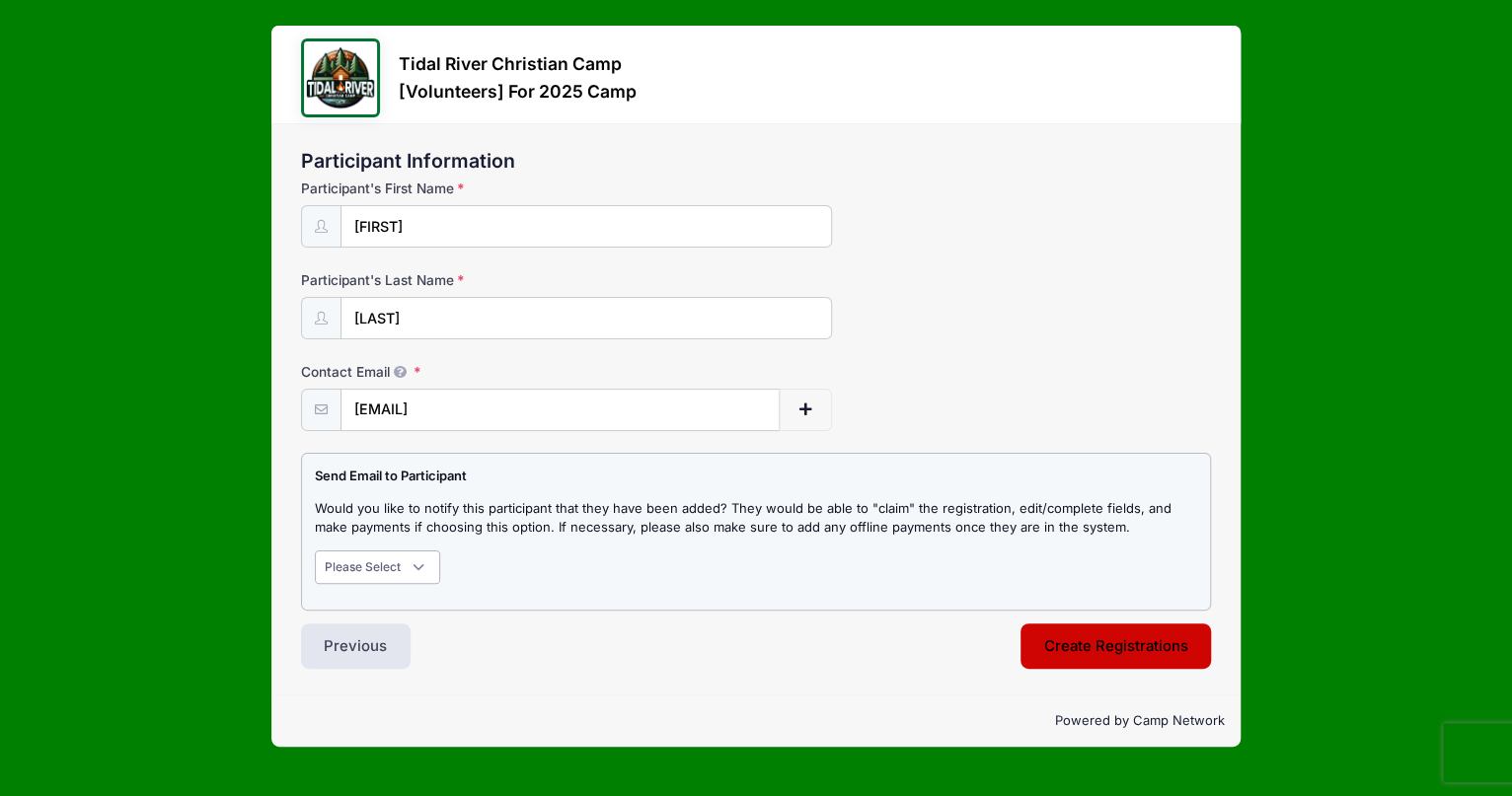 click on "Please Select Don't Notify
Notify" at bounding box center (378, 567) 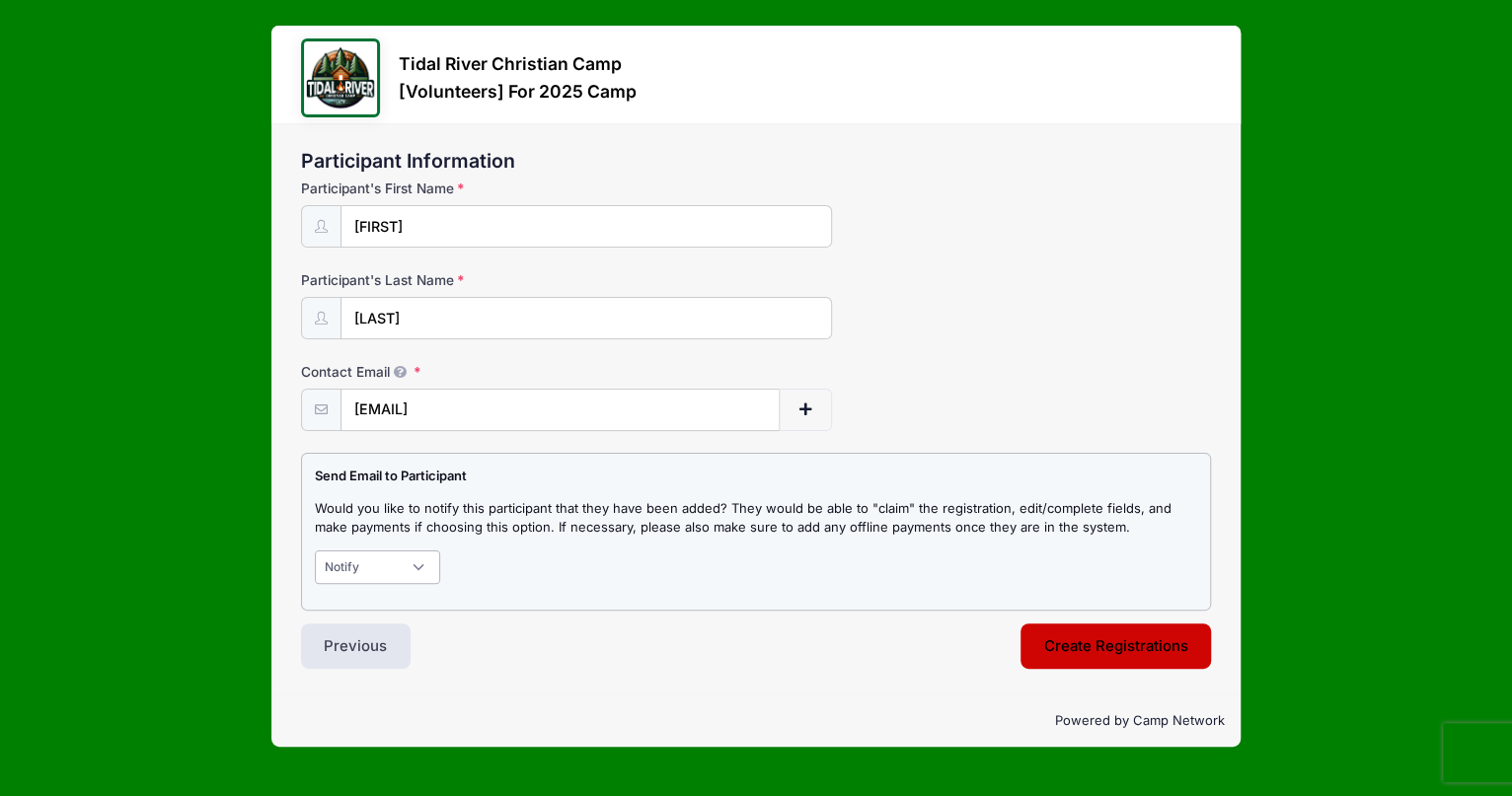 click on "Please Select Don't Notify
Notify" at bounding box center [378, 567] 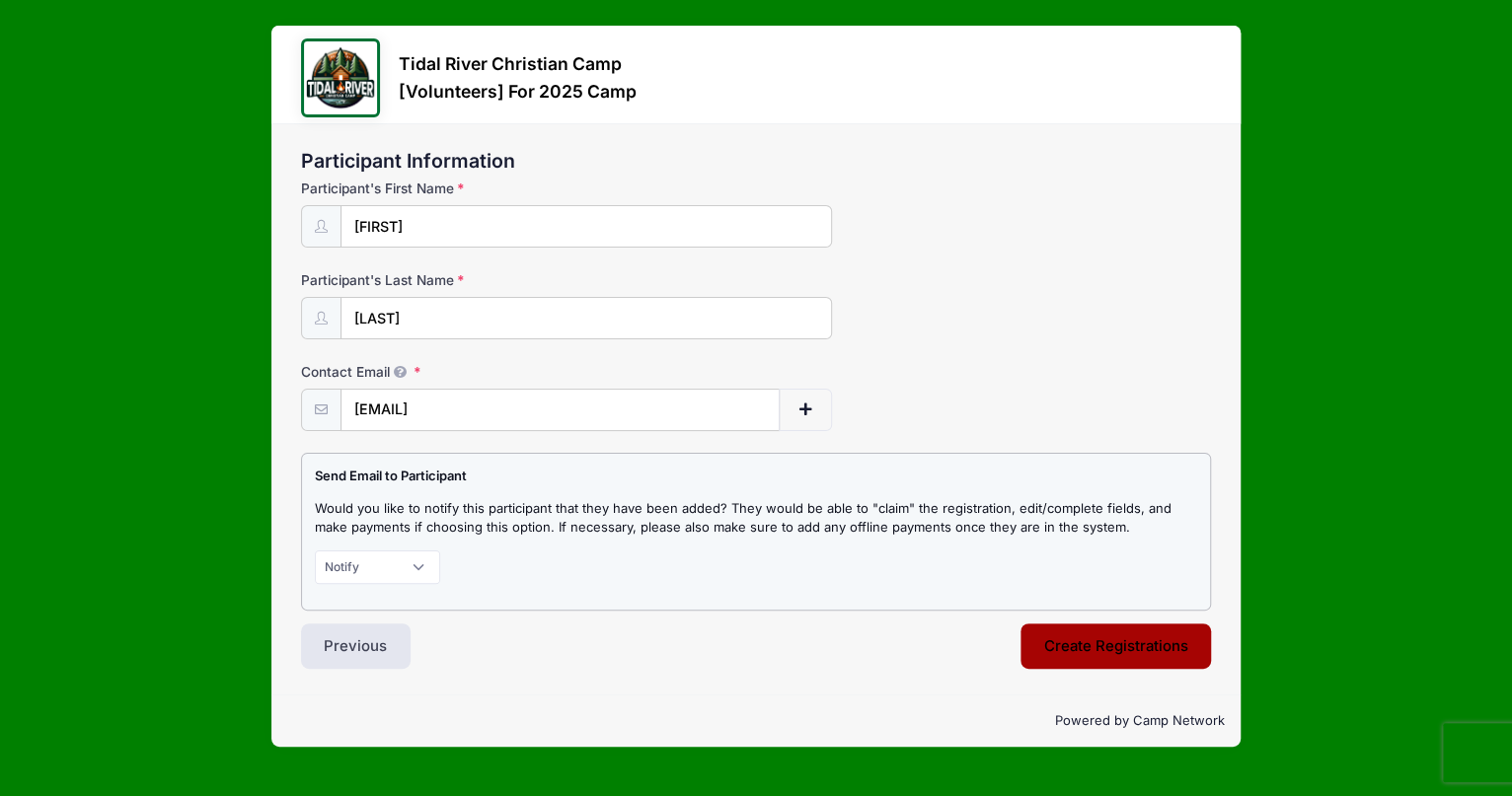 click on "Create Registrations" at bounding box center [1116, 646] 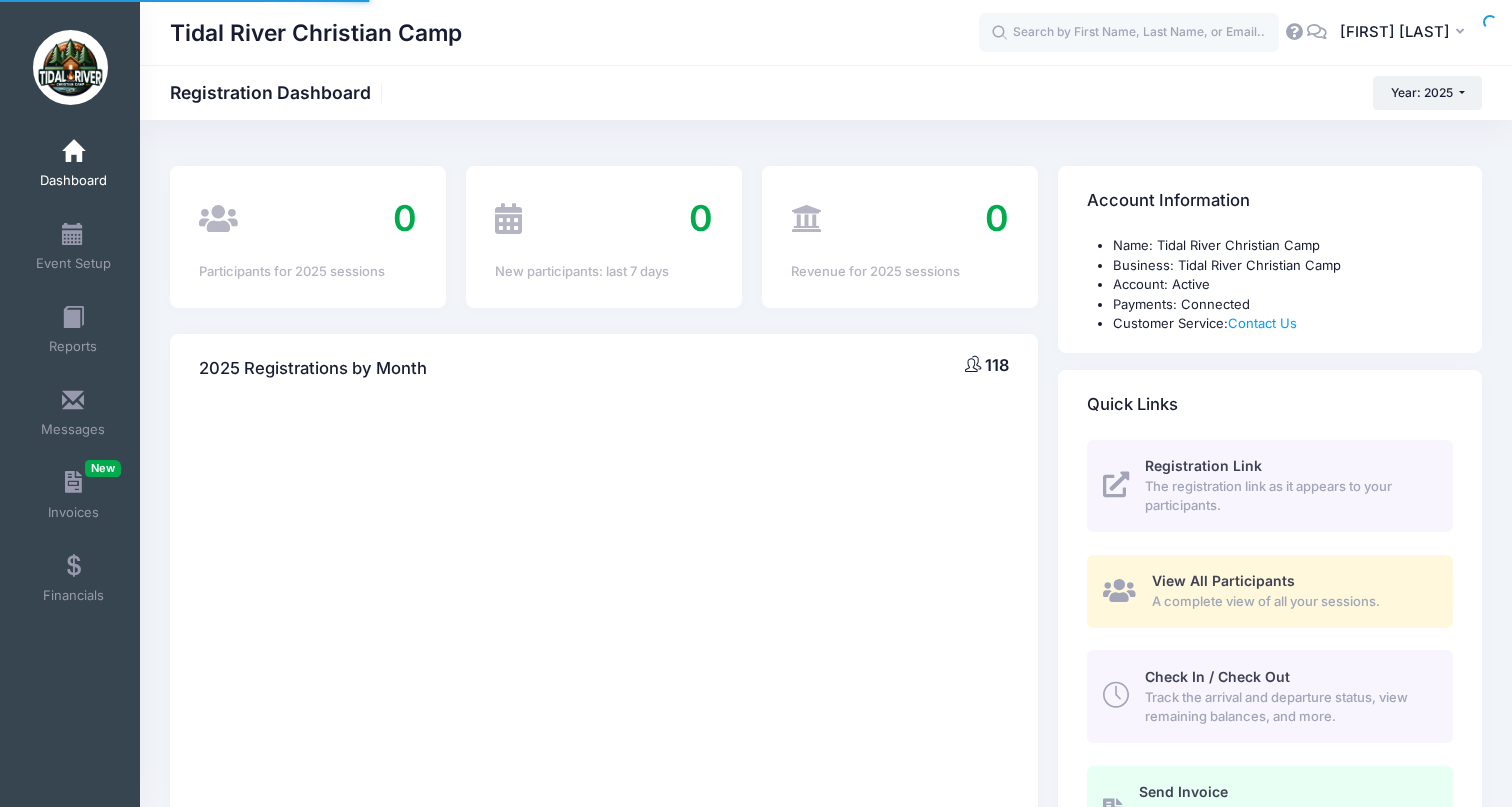 scroll, scrollTop: 0, scrollLeft: 0, axis: both 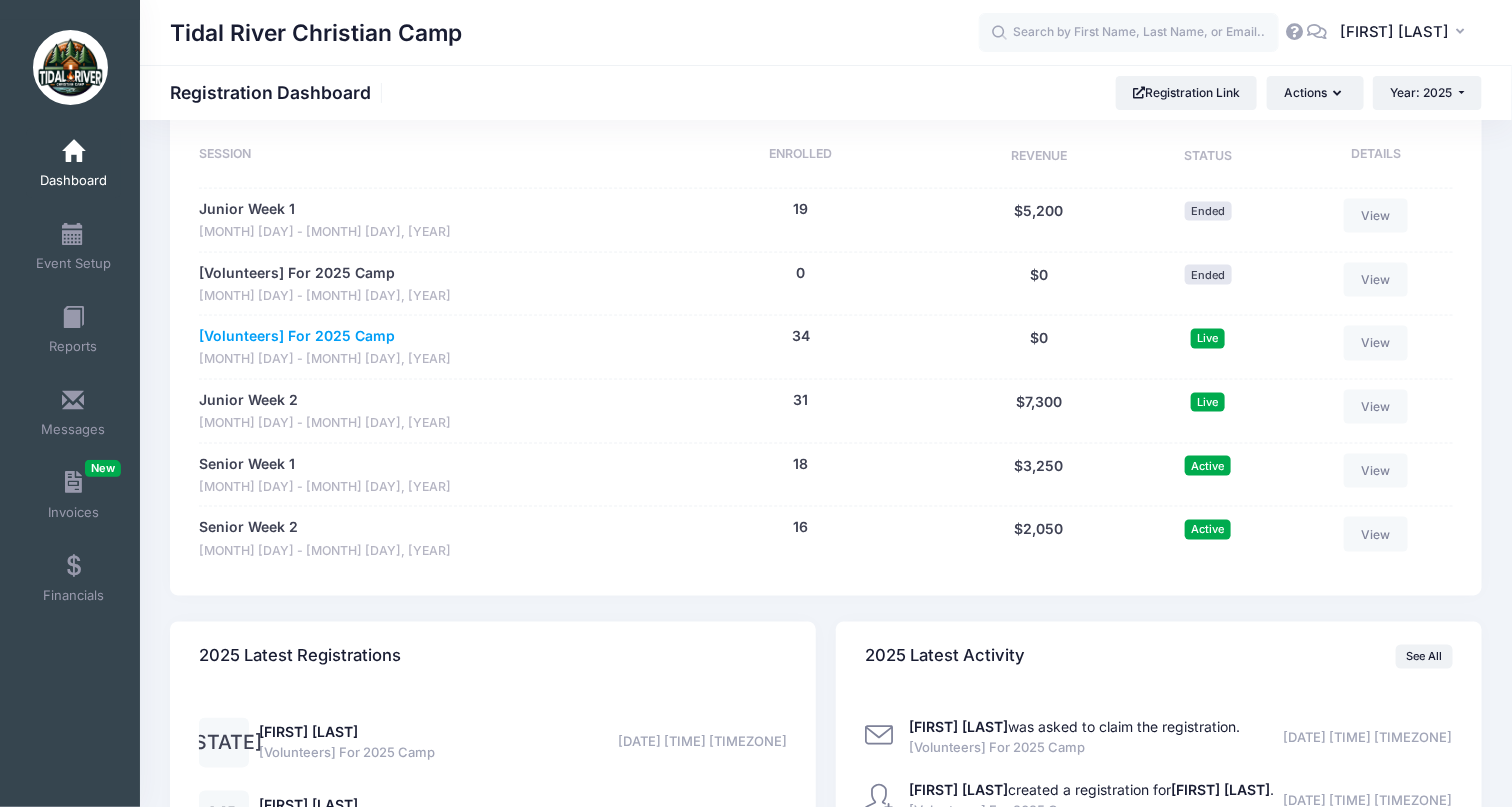 click on "[Volunteers] For 2025 Camp" at bounding box center (297, 336) 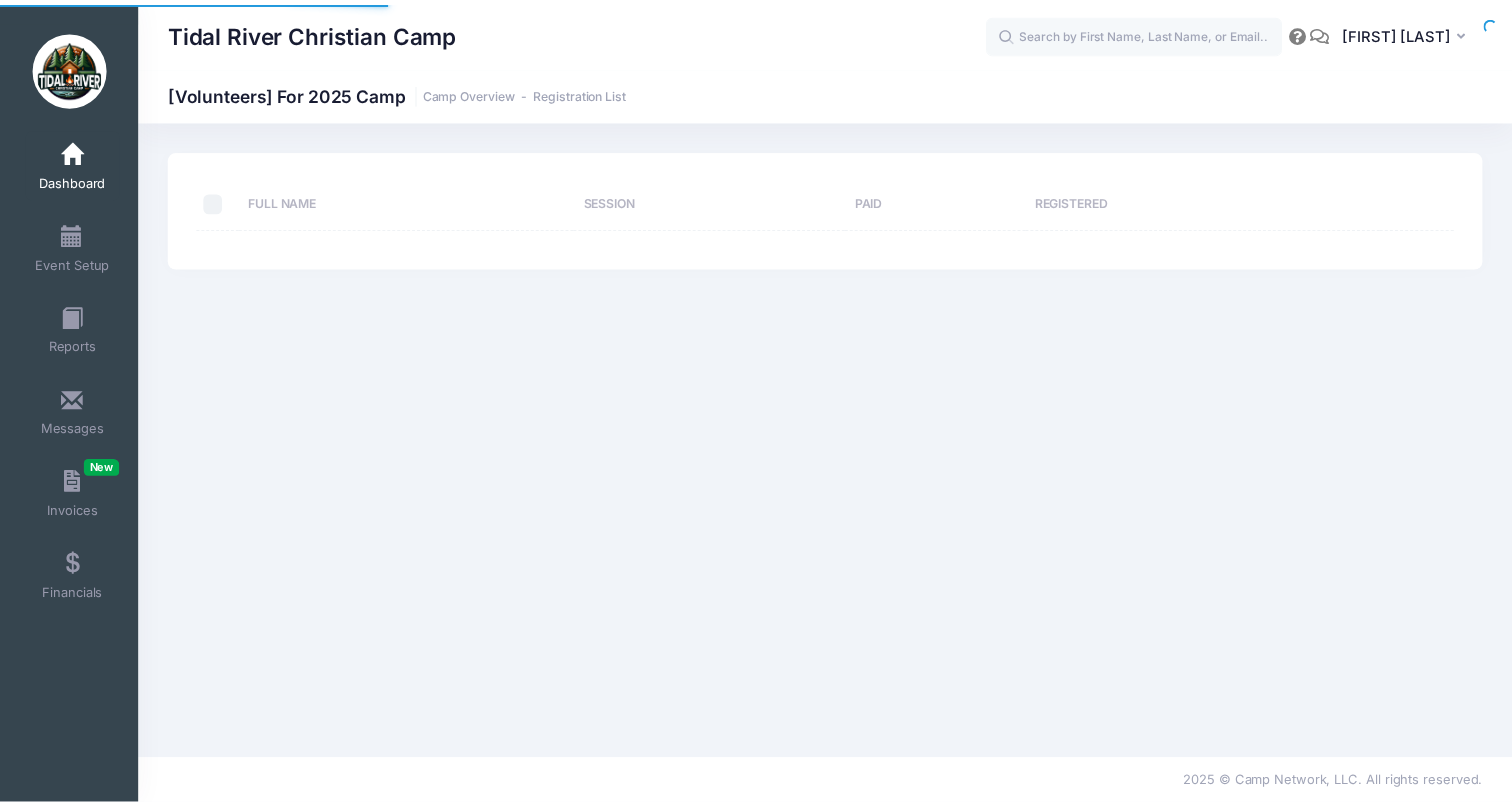 scroll, scrollTop: 0, scrollLeft: 0, axis: both 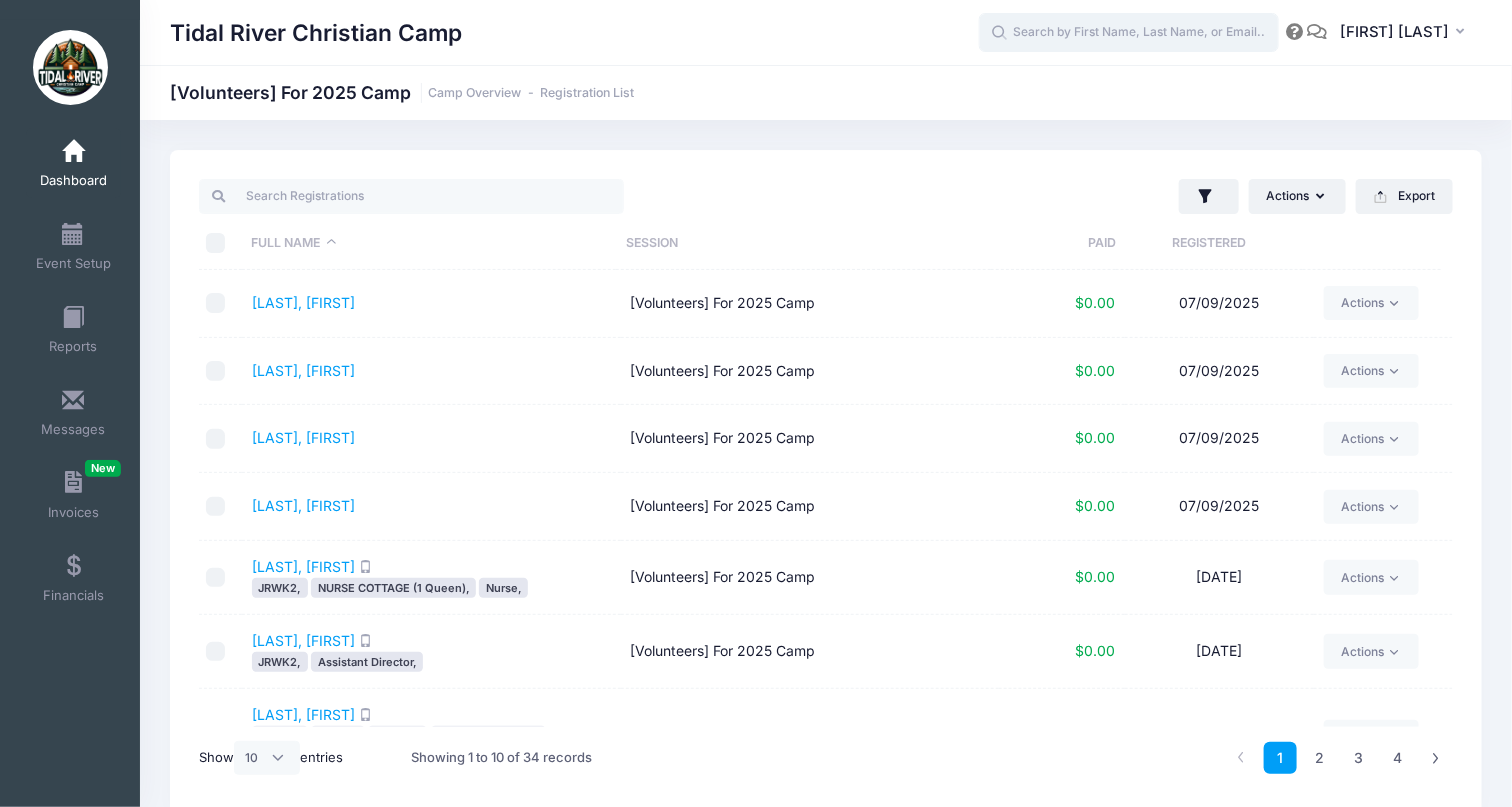 click at bounding box center (1129, 33) 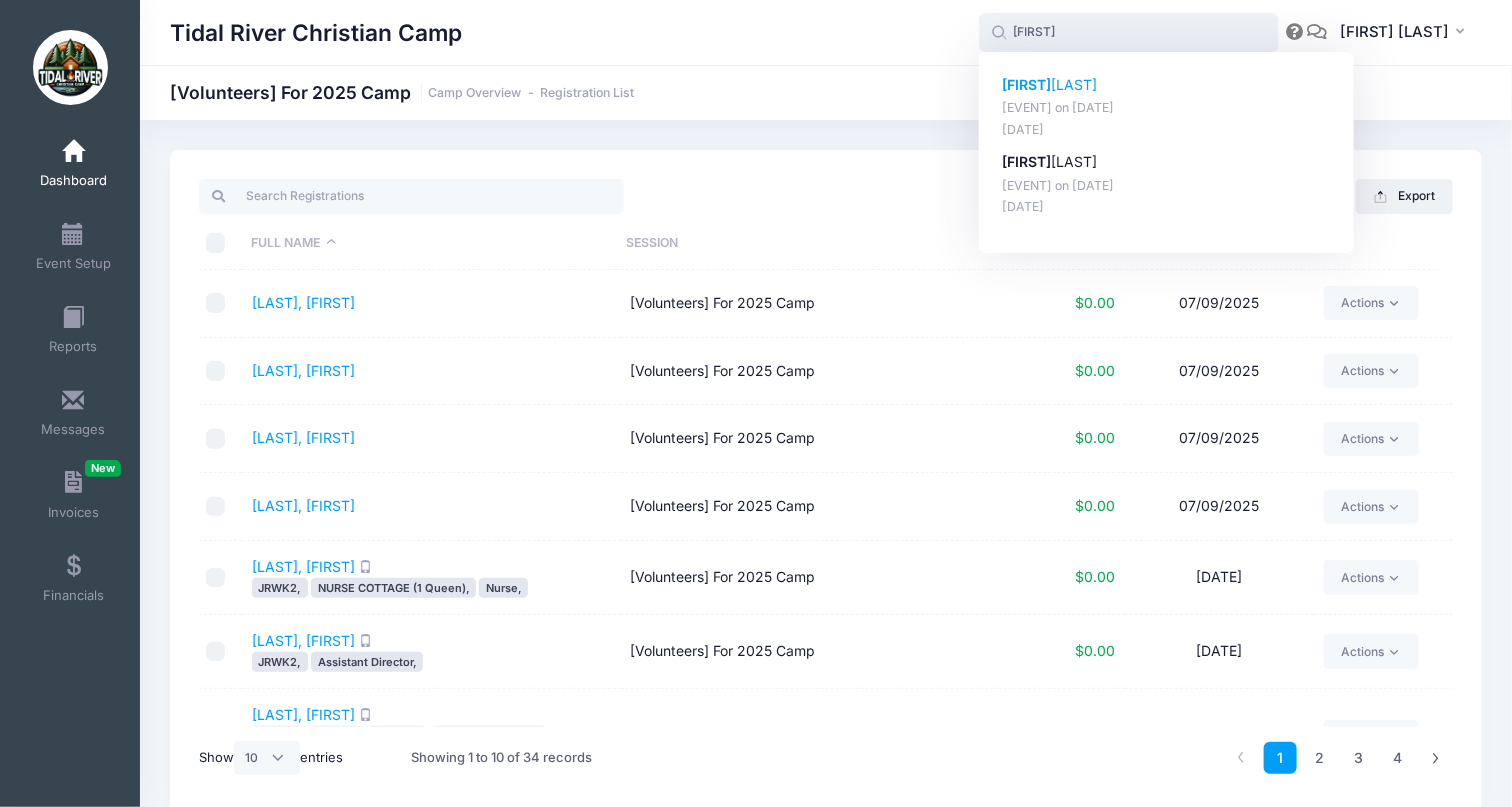 click on "[FIRST]  [LAST]" at bounding box center (1167, 85) 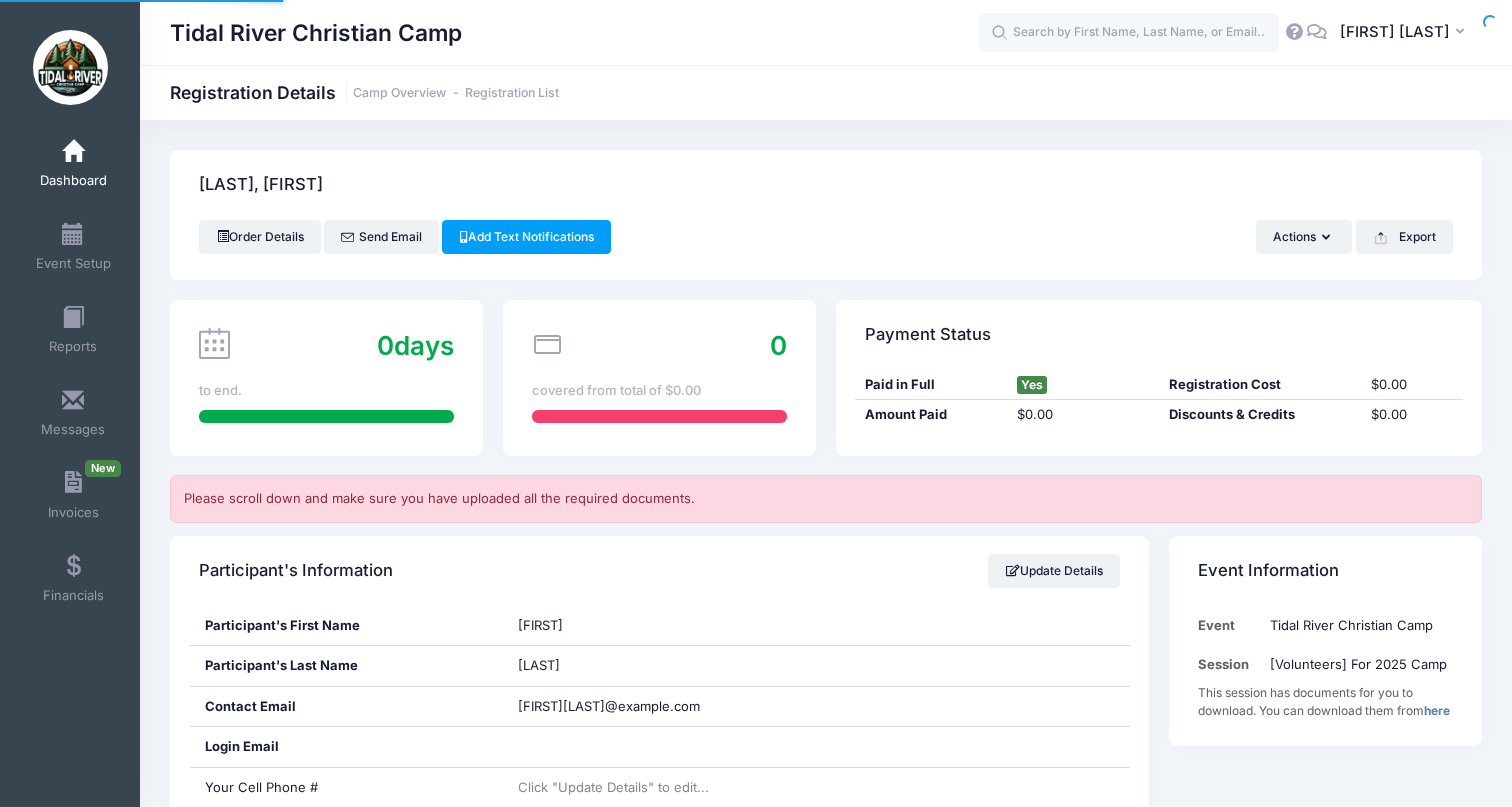 scroll, scrollTop: 0, scrollLeft: 0, axis: both 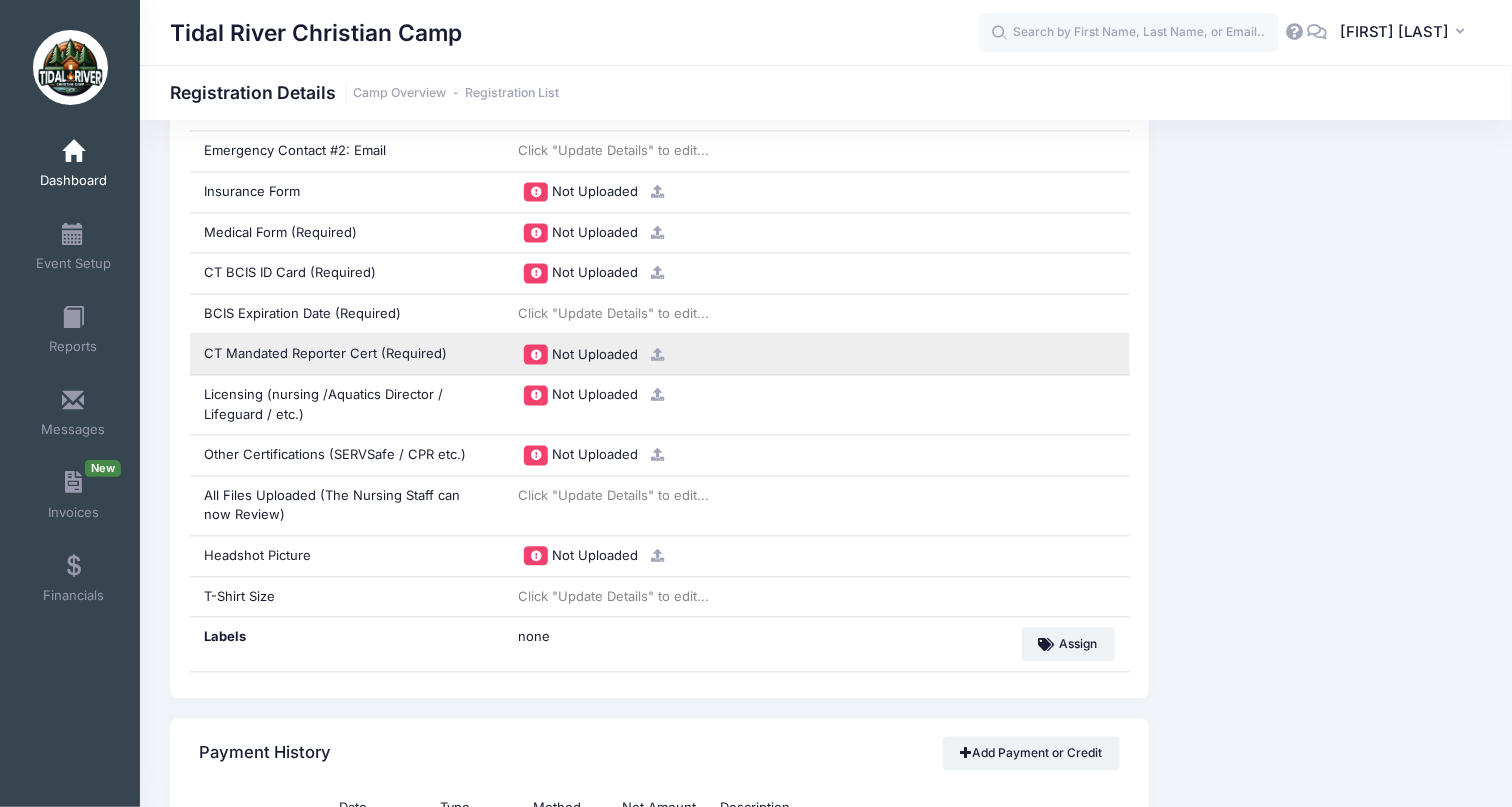 click at bounding box center [657, 355] 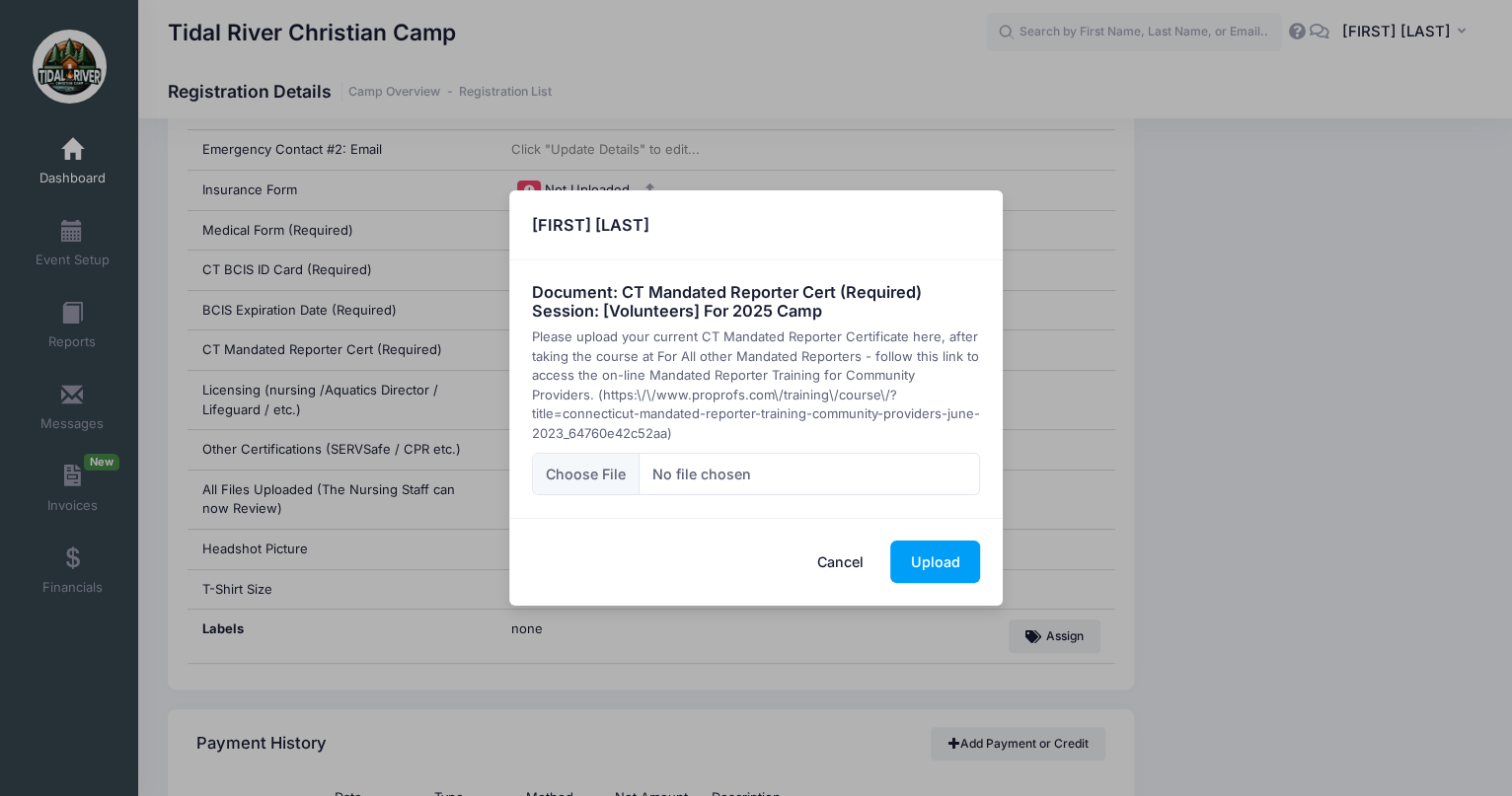 drag, startPoint x: 840, startPoint y: 567, endPoint x: 659, endPoint y: 515, distance: 188.32153 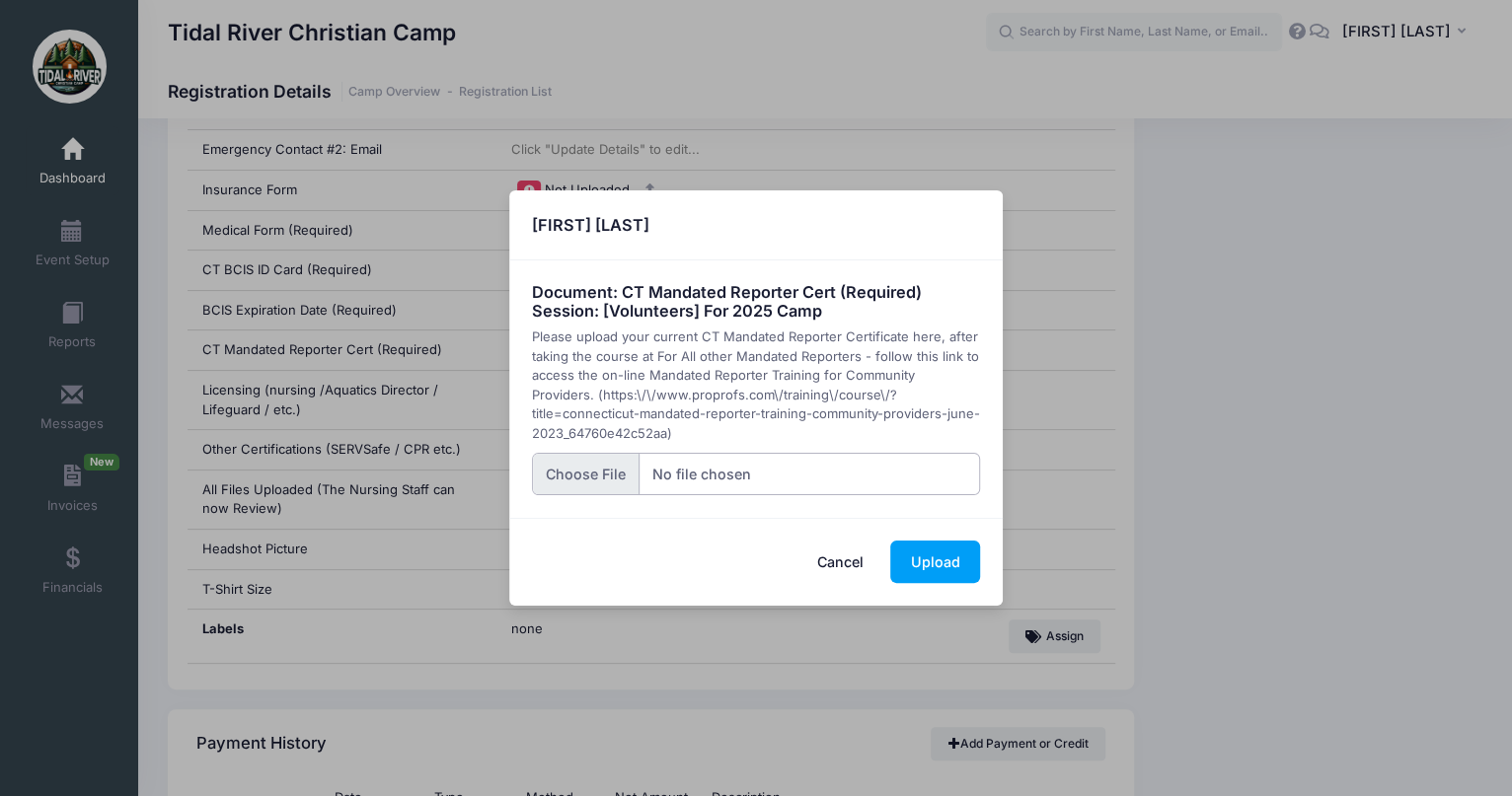 click at bounding box center [756, 473] 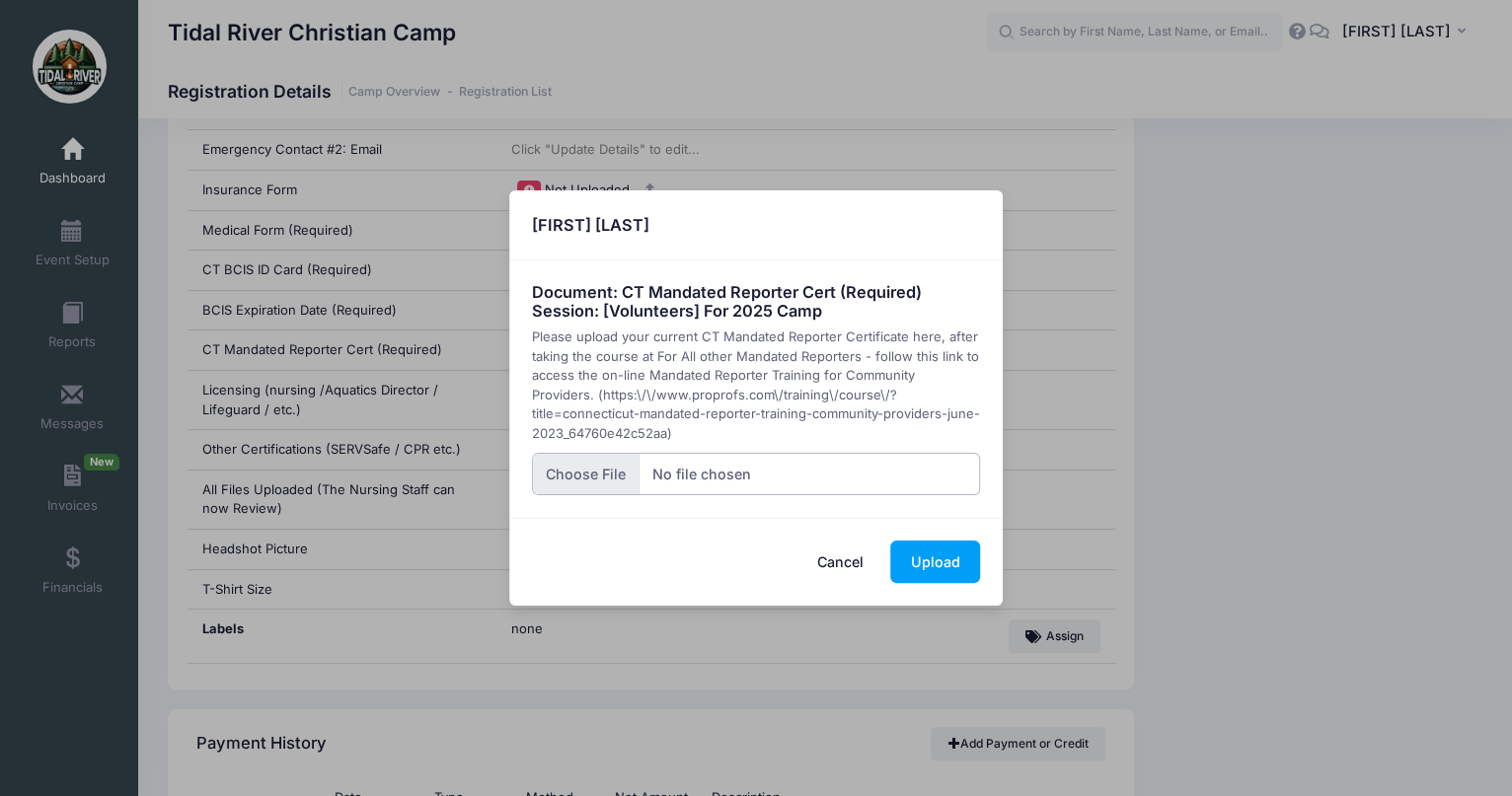 type on "C:\fakepath\LukeA.gif" 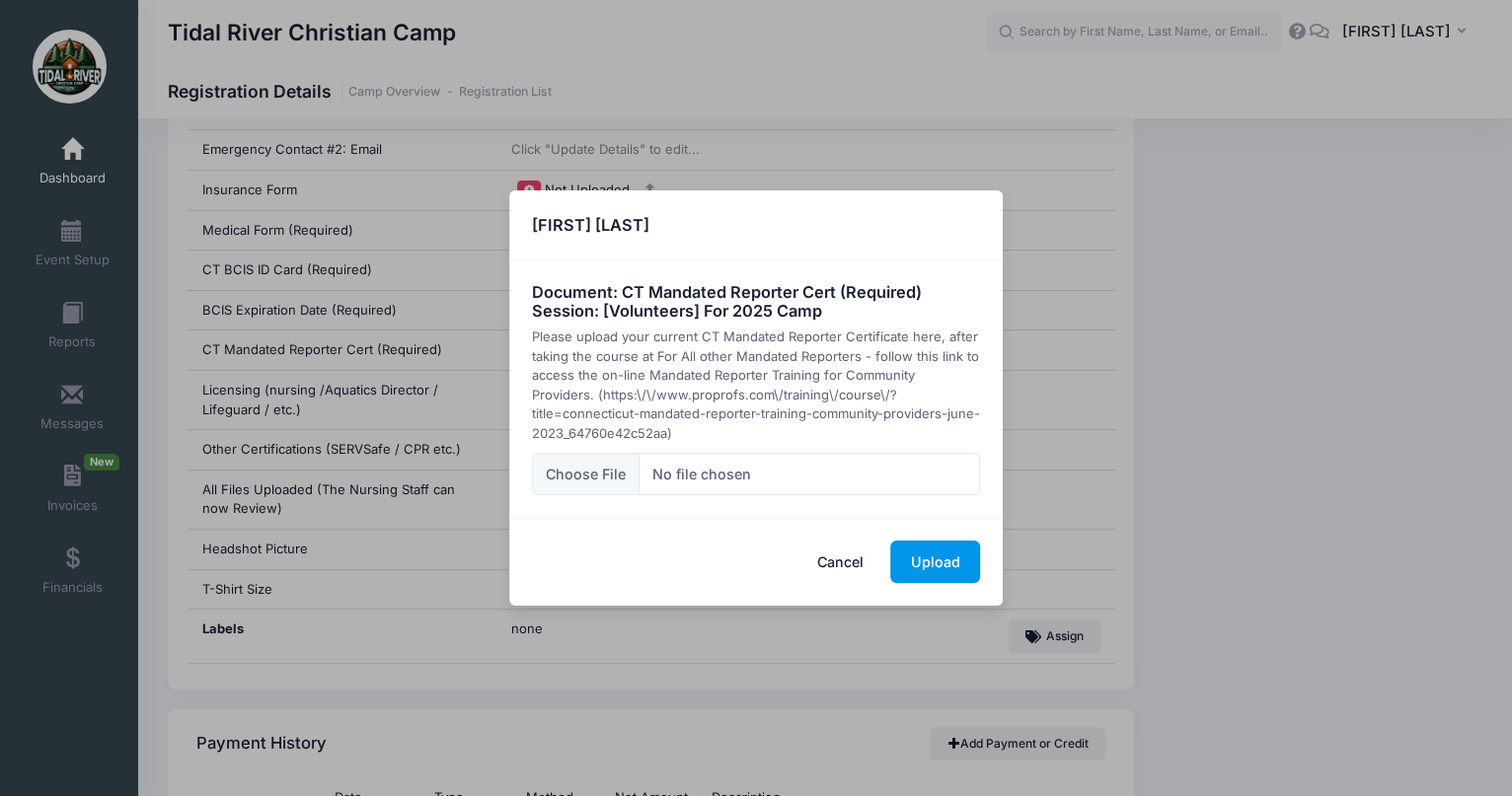 click on "Upload" at bounding box center [935, 561] 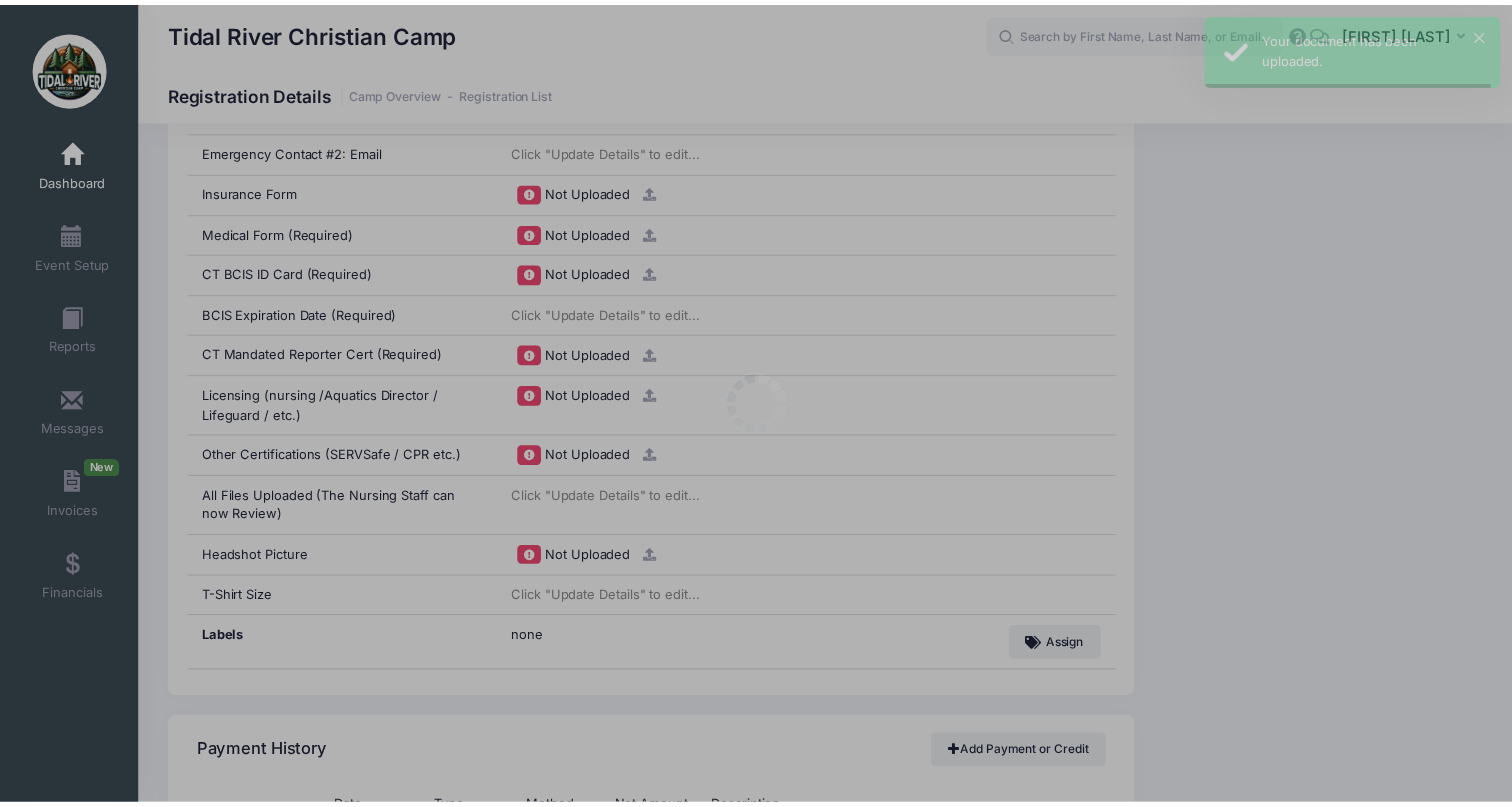 scroll, scrollTop: 0, scrollLeft: 0, axis: both 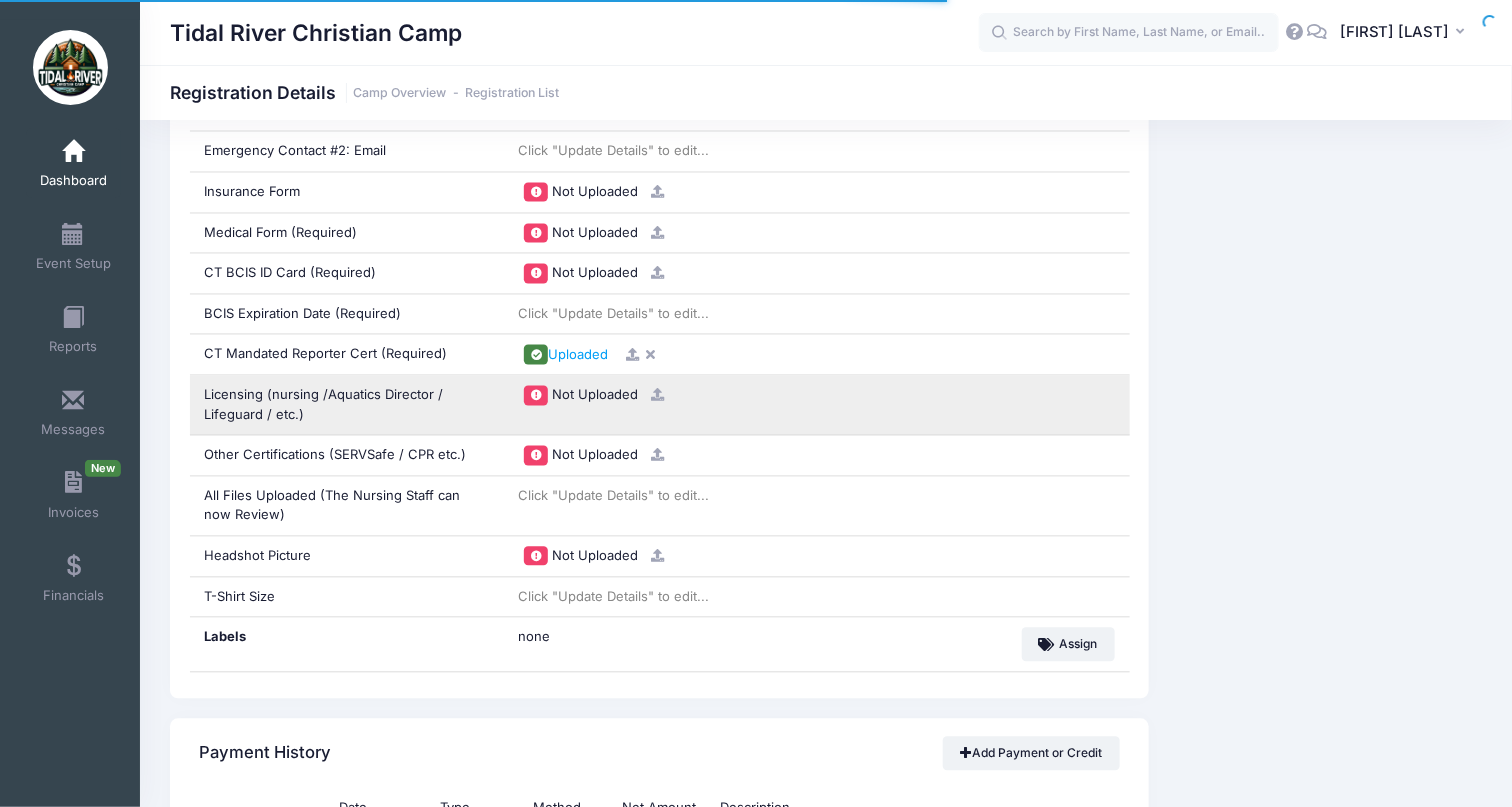 click at bounding box center (657, 395) 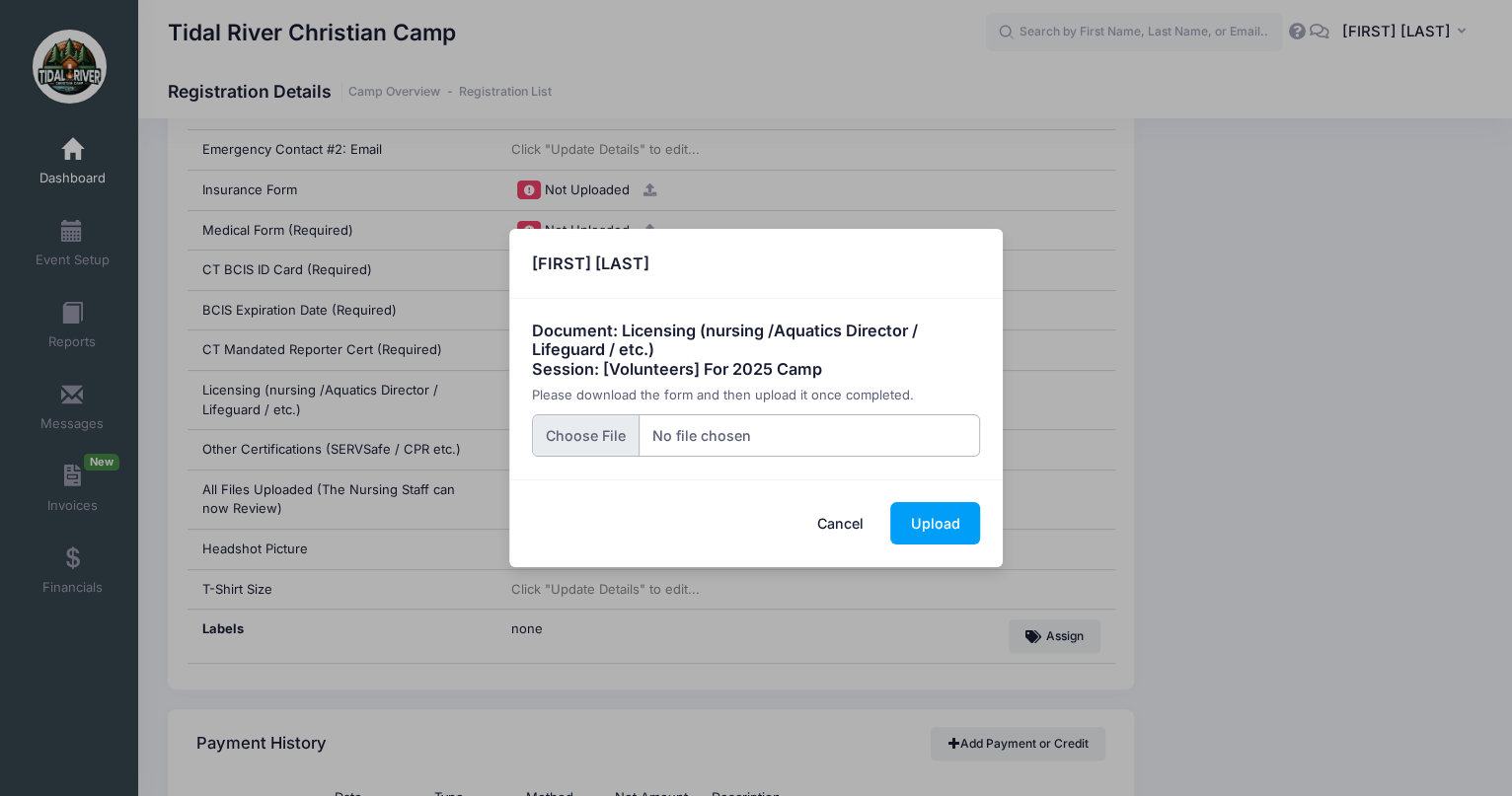 click at bounding box center [756, 435] 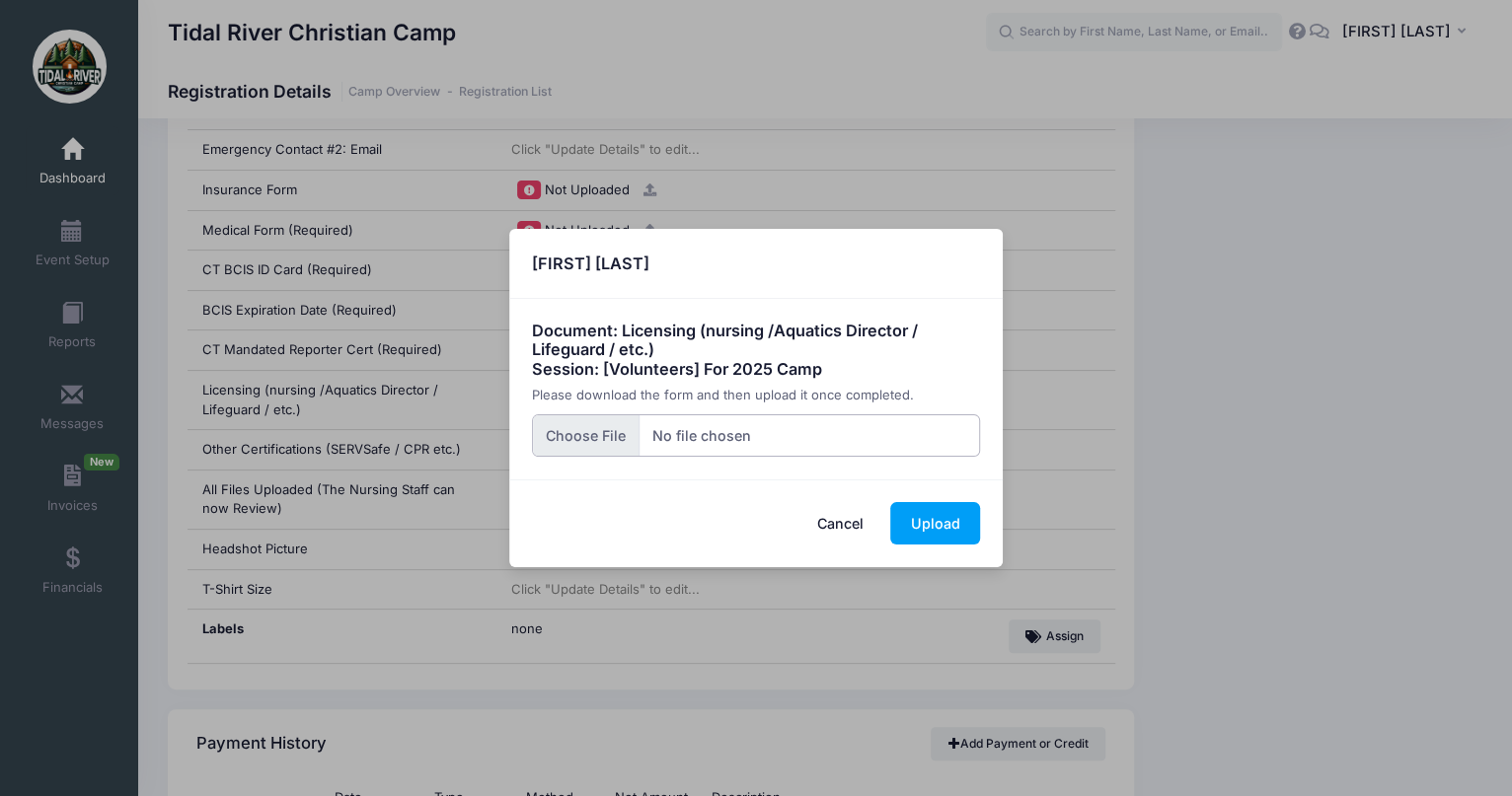 type on "C:\fakepath\[FILENAME].gif" 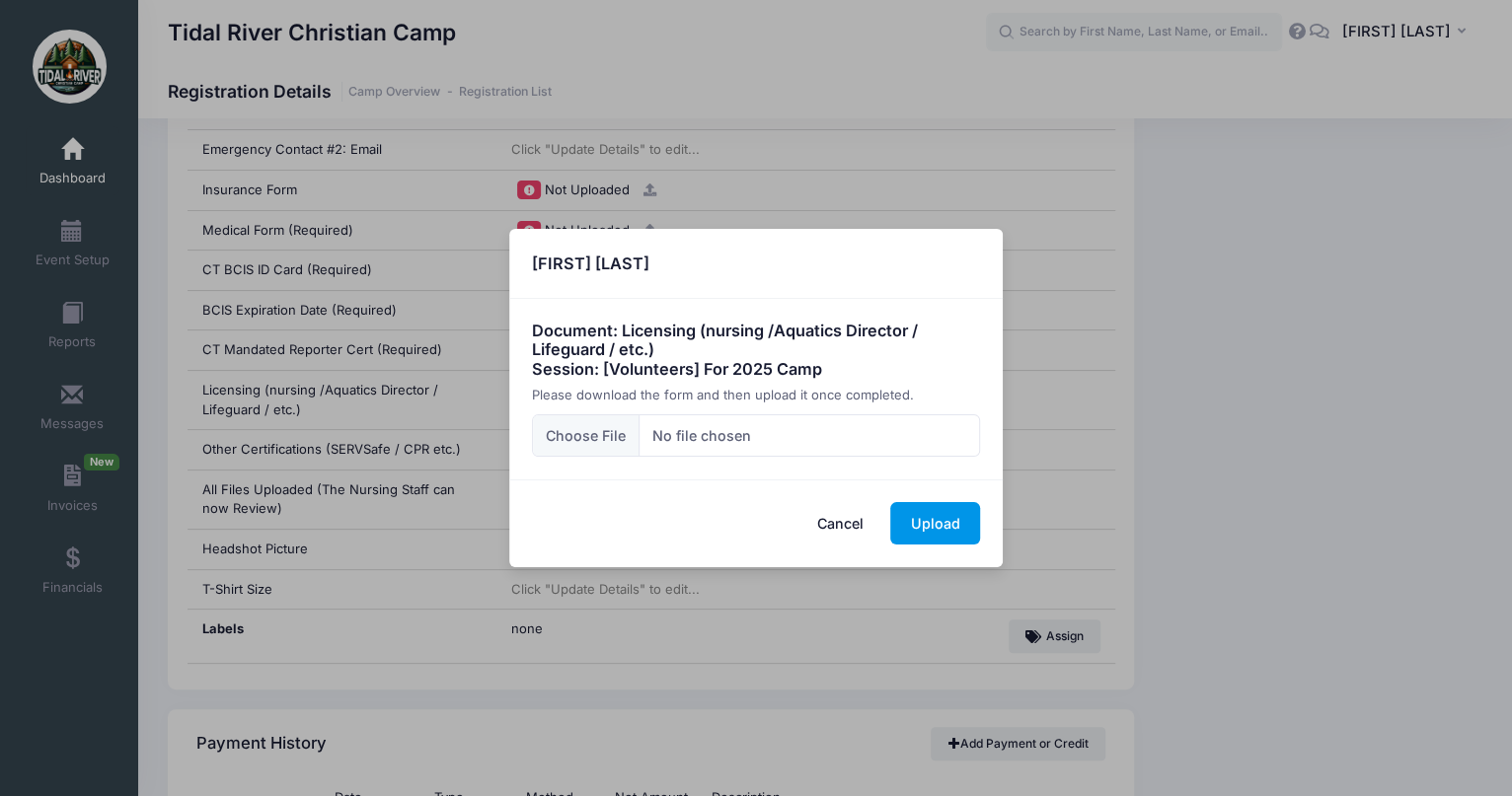 click on "Upload" at bounding box center [935, 523] 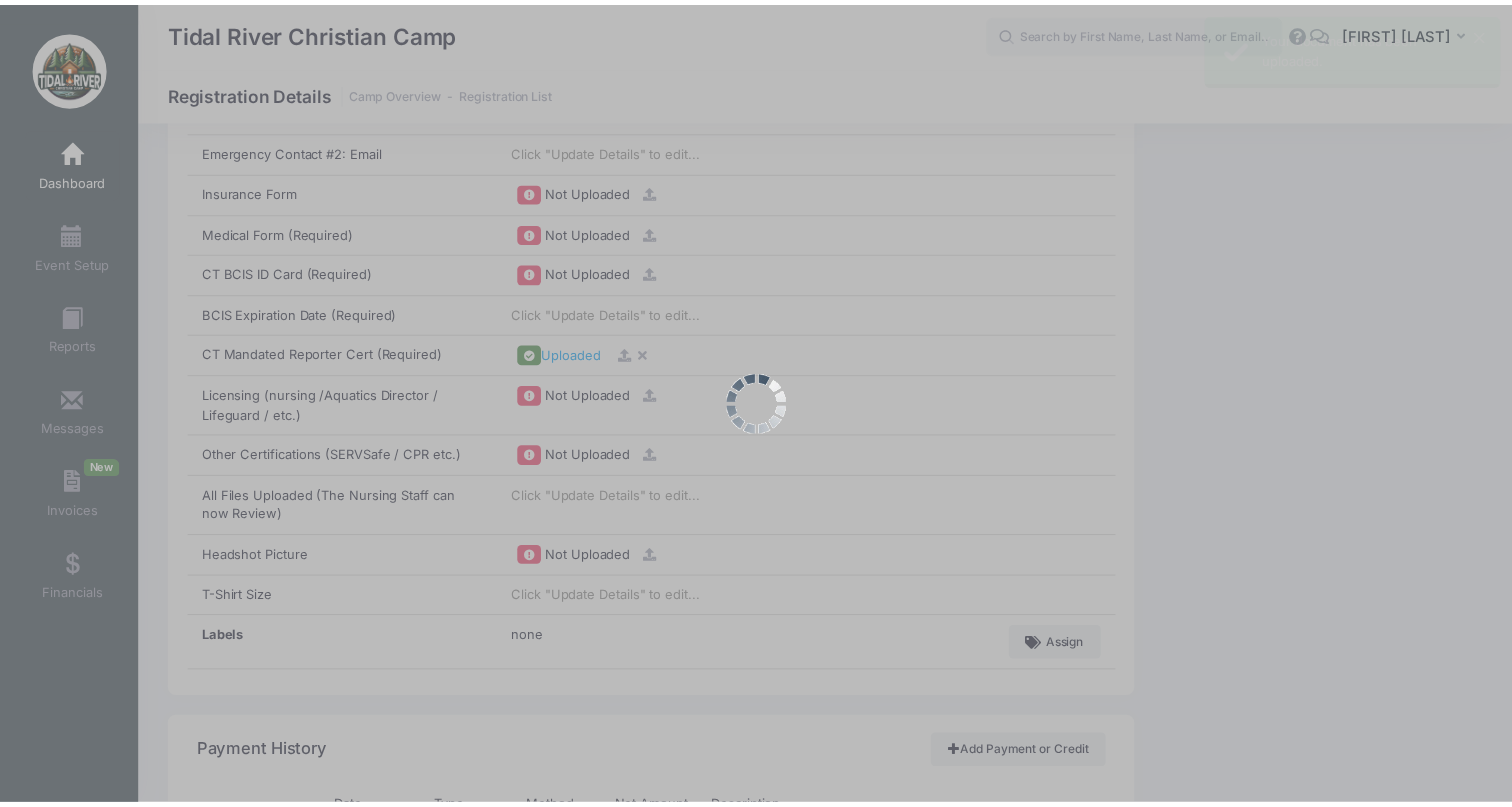 scroll, scrollTop: 0, scrollLeft: 0, axis: both 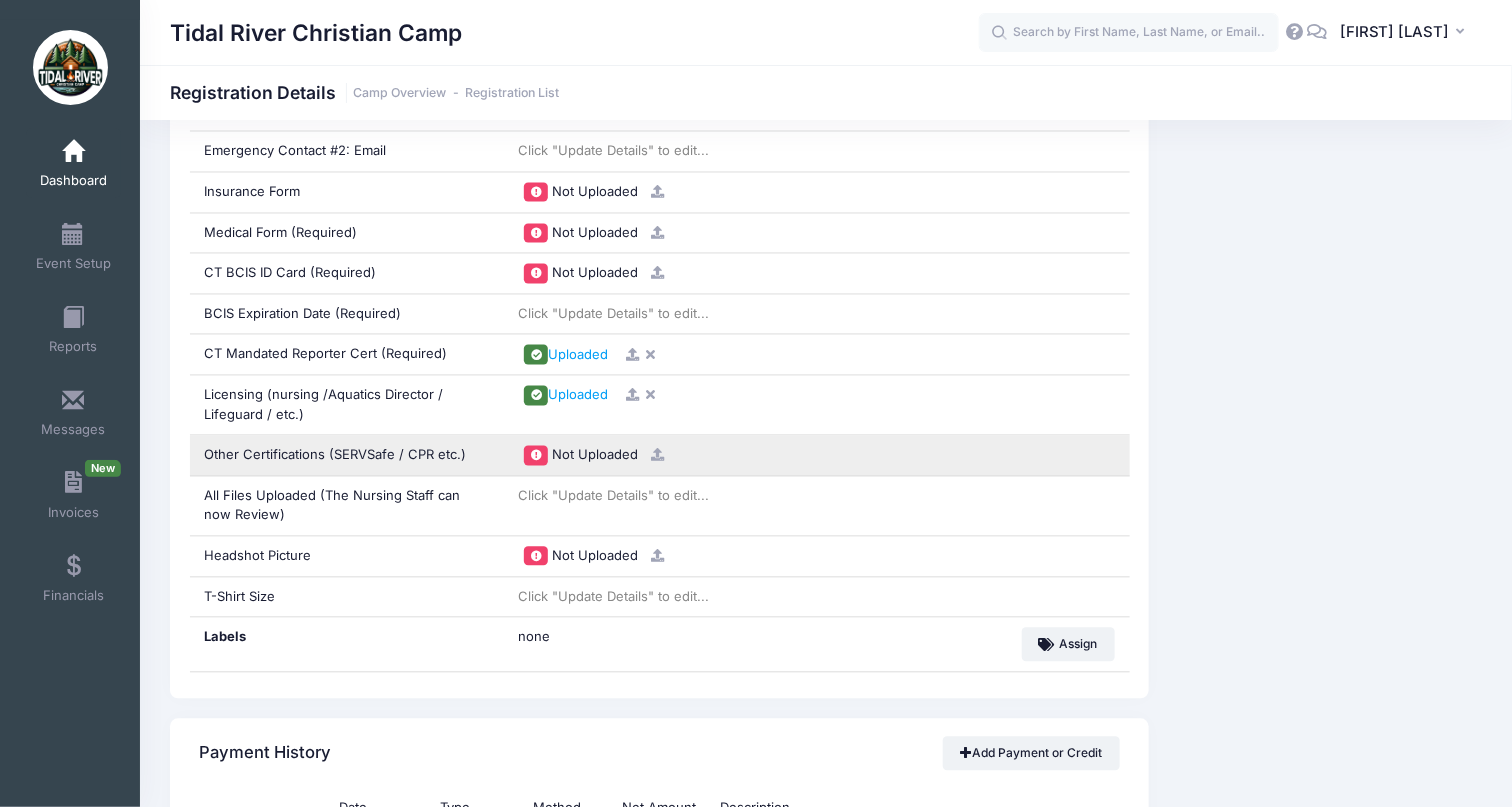 click at bounding box center (657, 455) 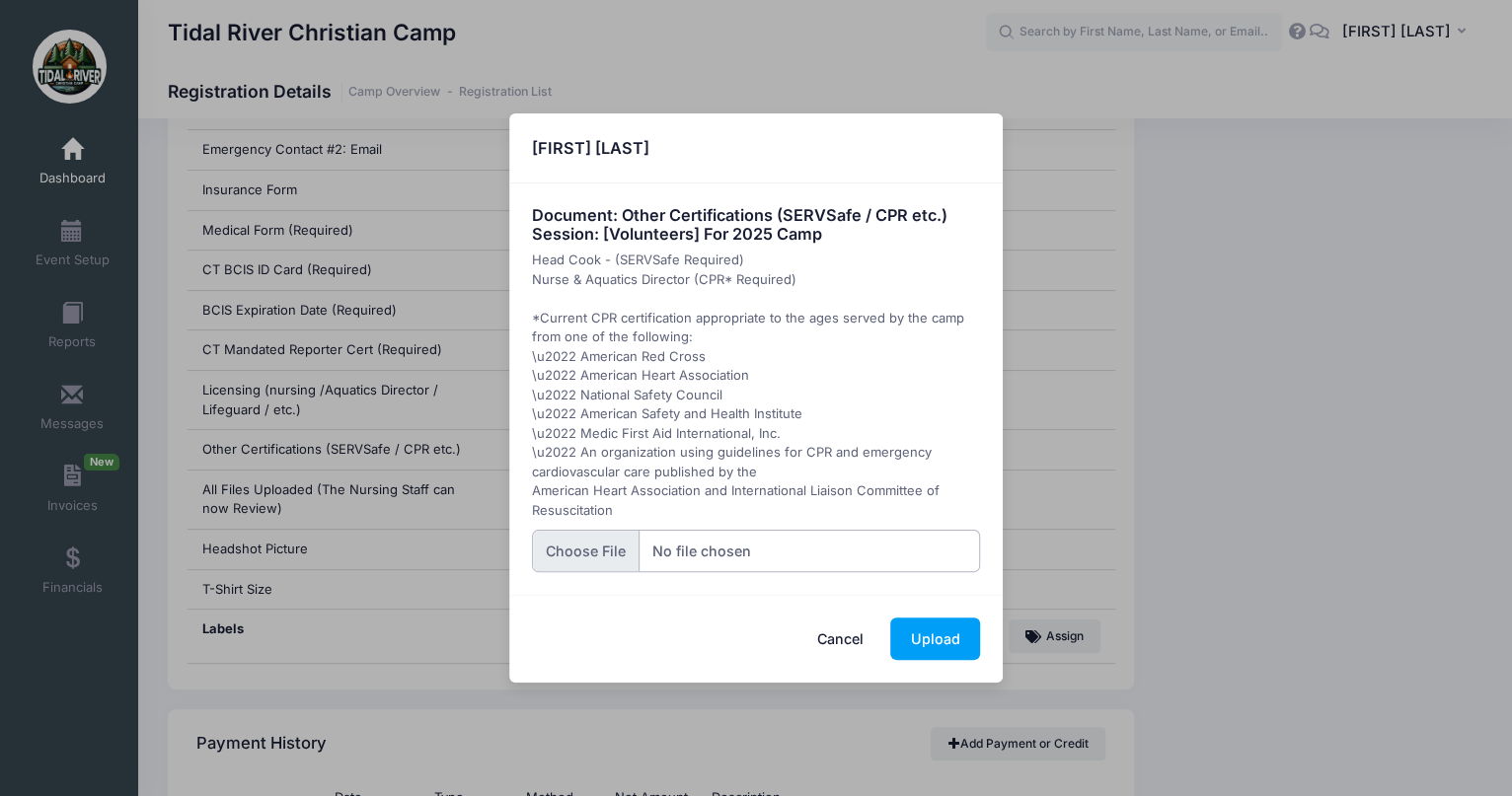 click at bounding box center (756, 550) 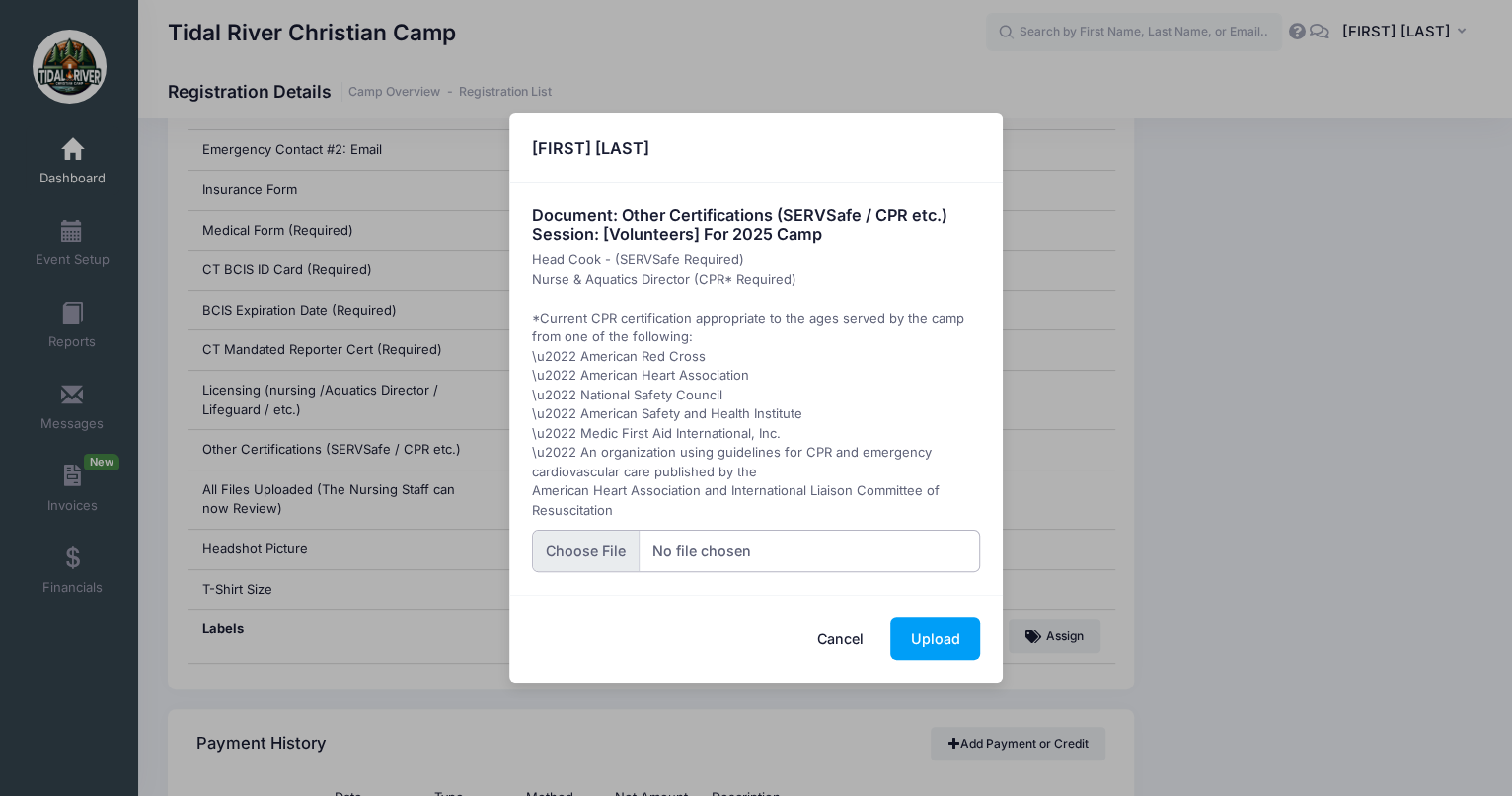 type on "C:\fakepath\[FILENAME].gif" 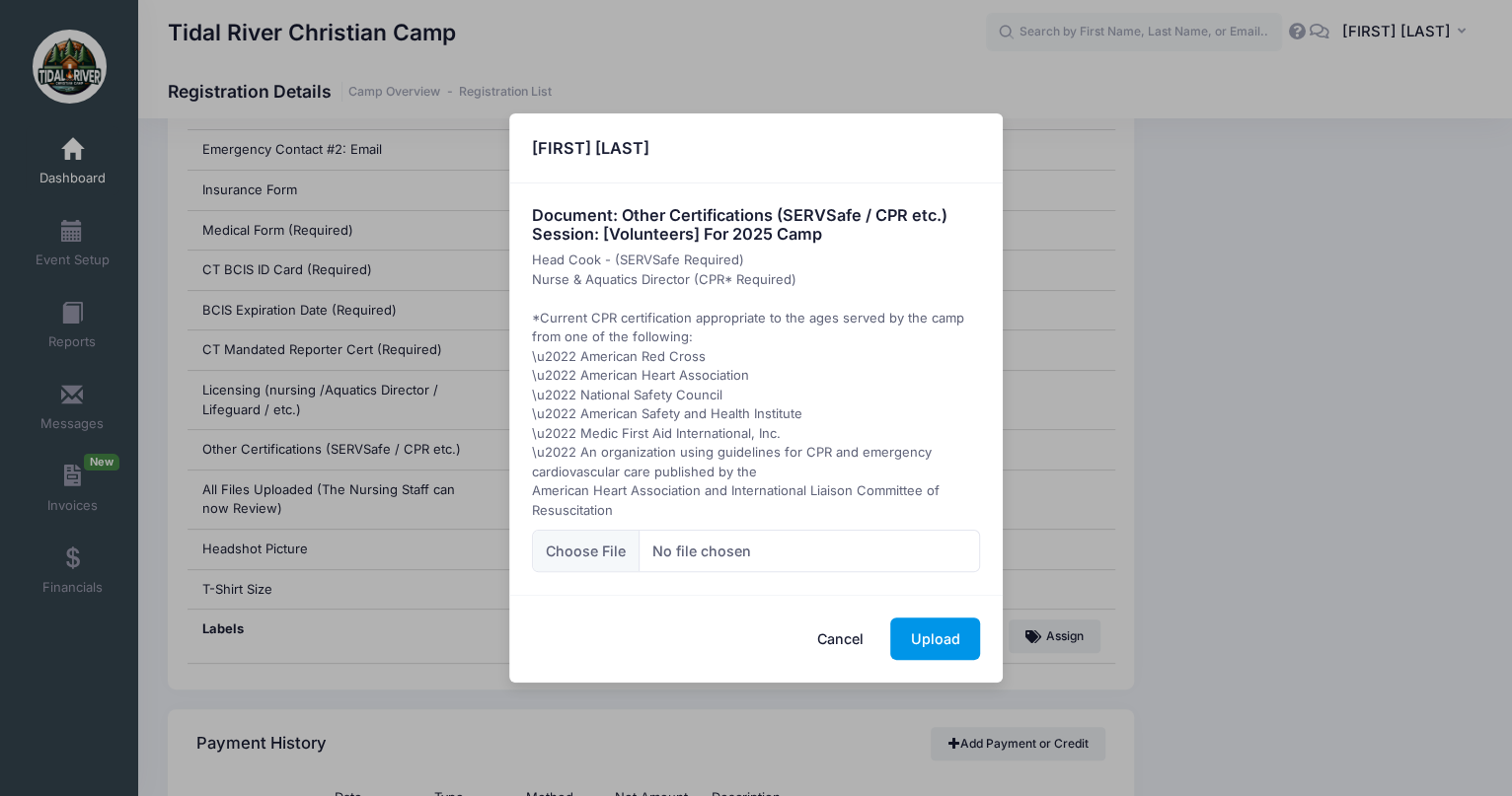 click on "Upload" at bounding box center [935, 638] 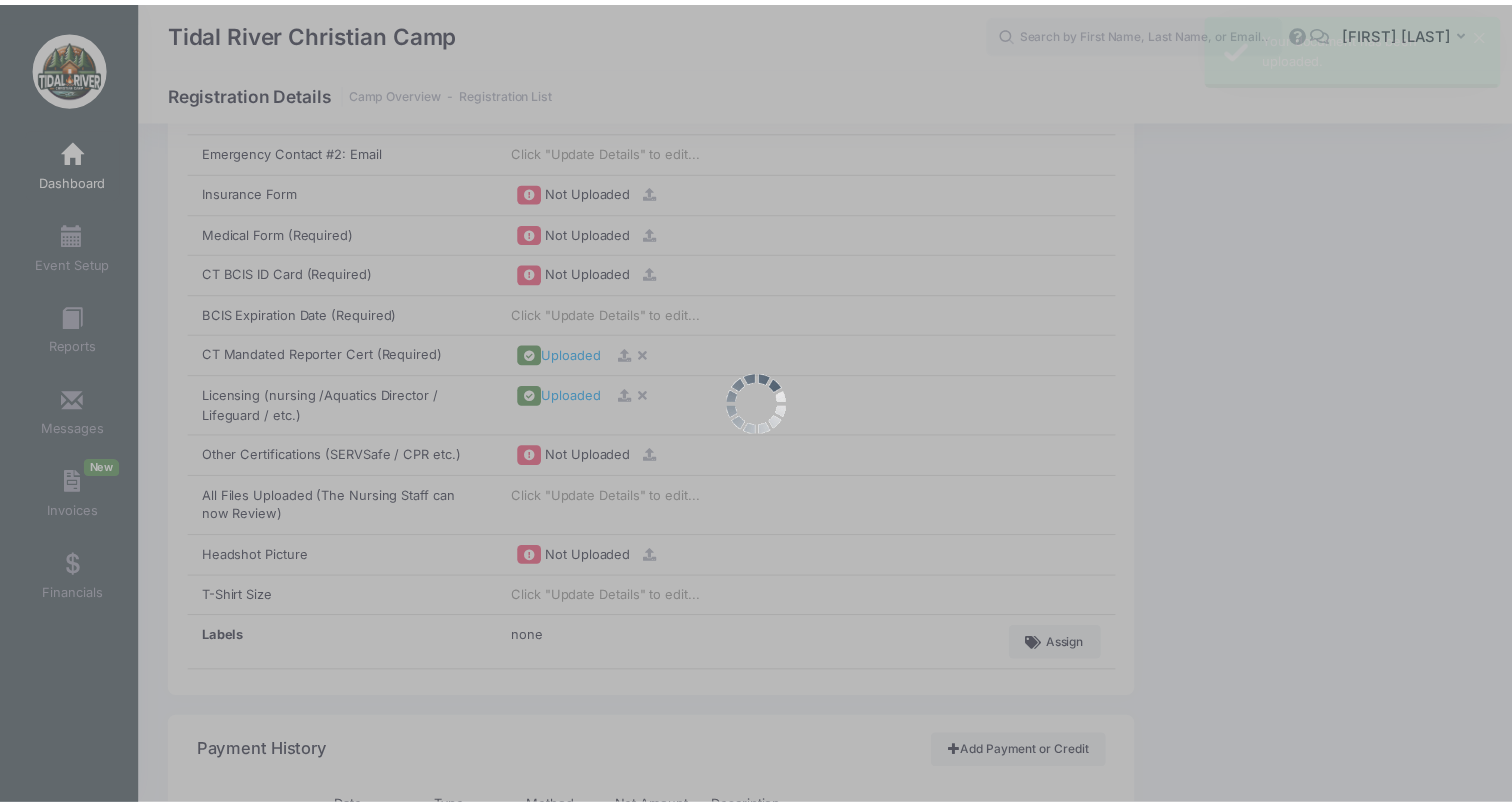 scroll, scrollTop: 0, scrollLeft: 0, axis: both 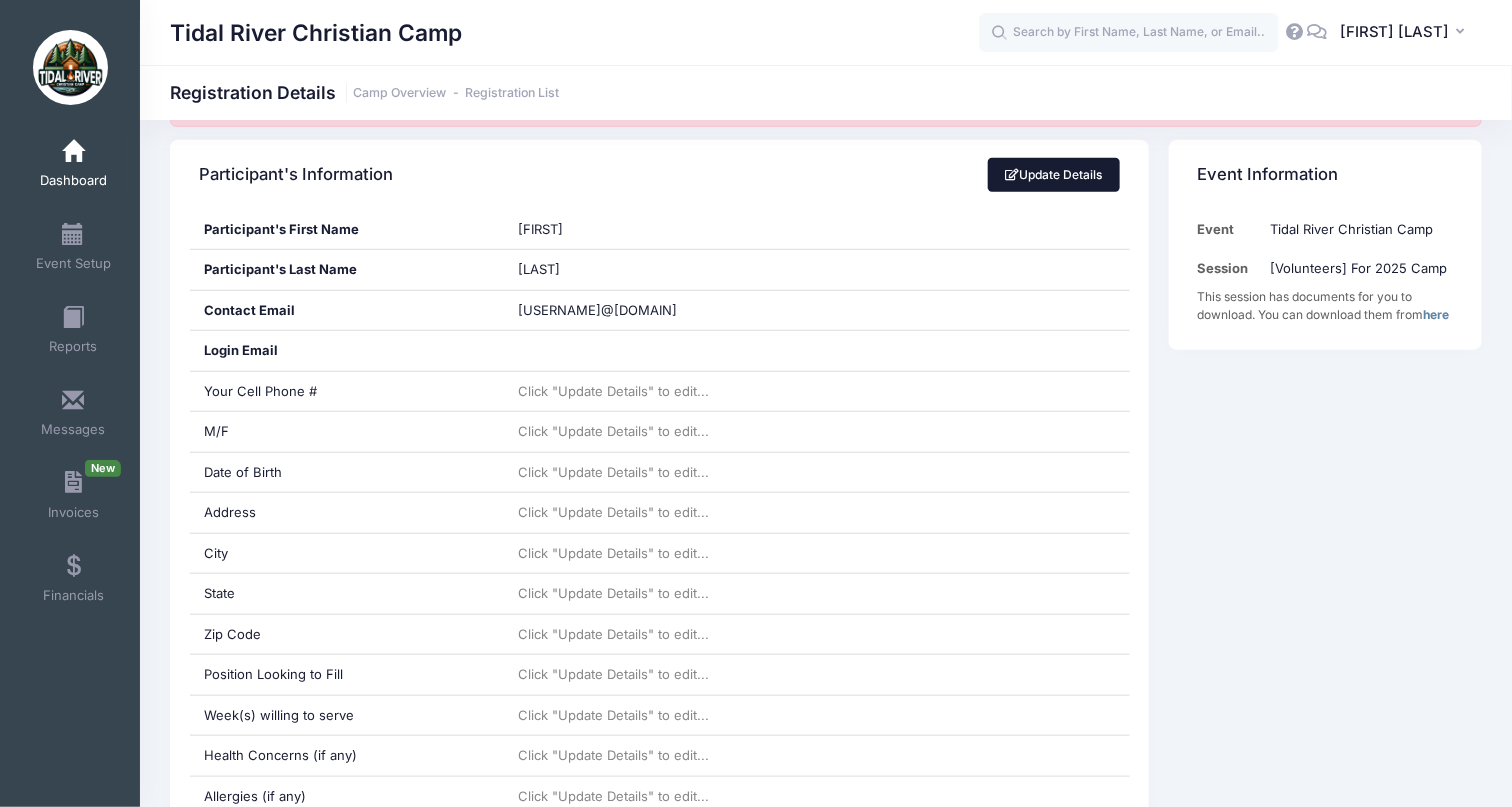 click on "Update Details" at bounding box center [1054, 175] 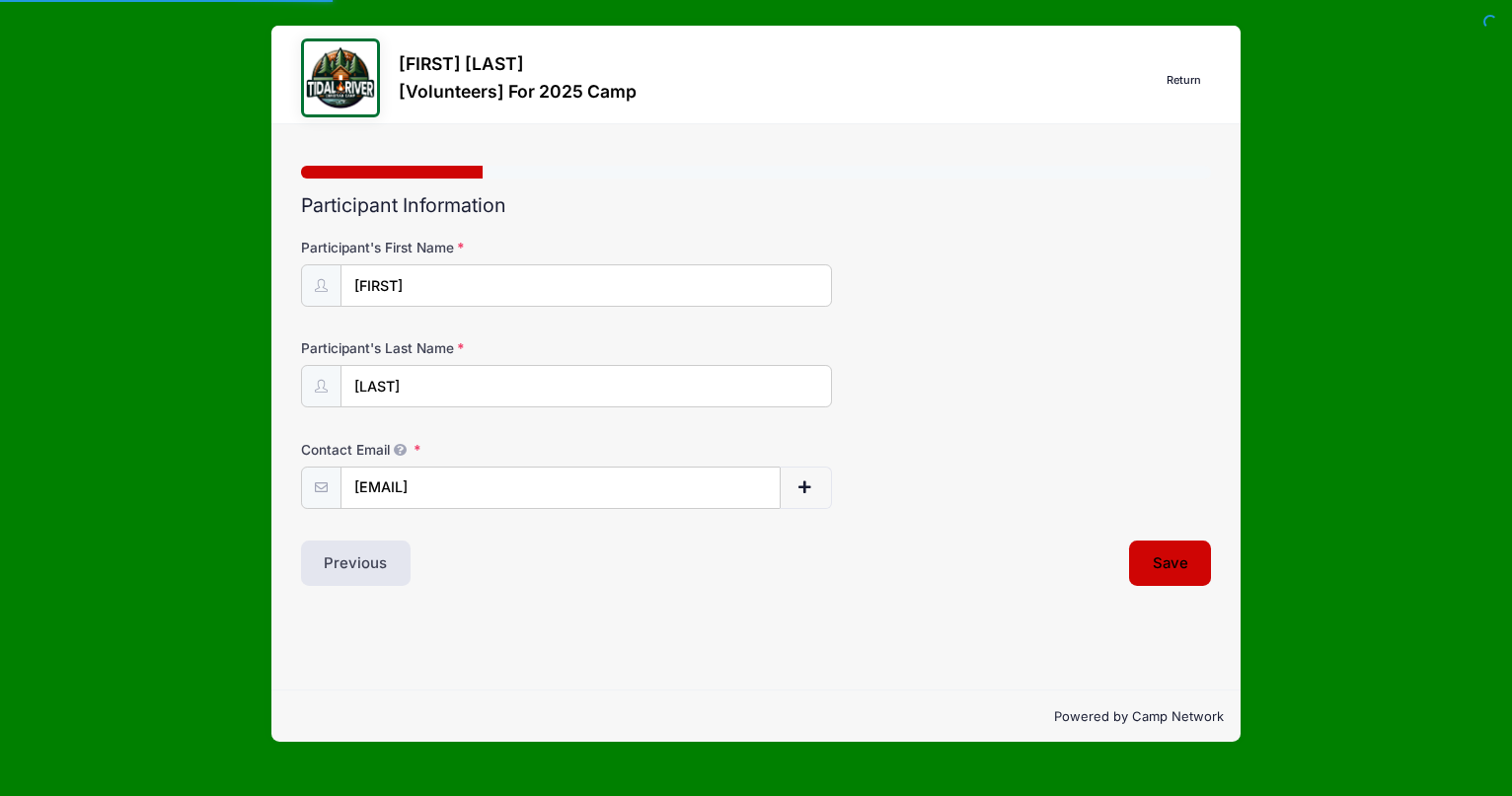 scroll, scrollTop: 0, scrollLeft: 0, axis: both 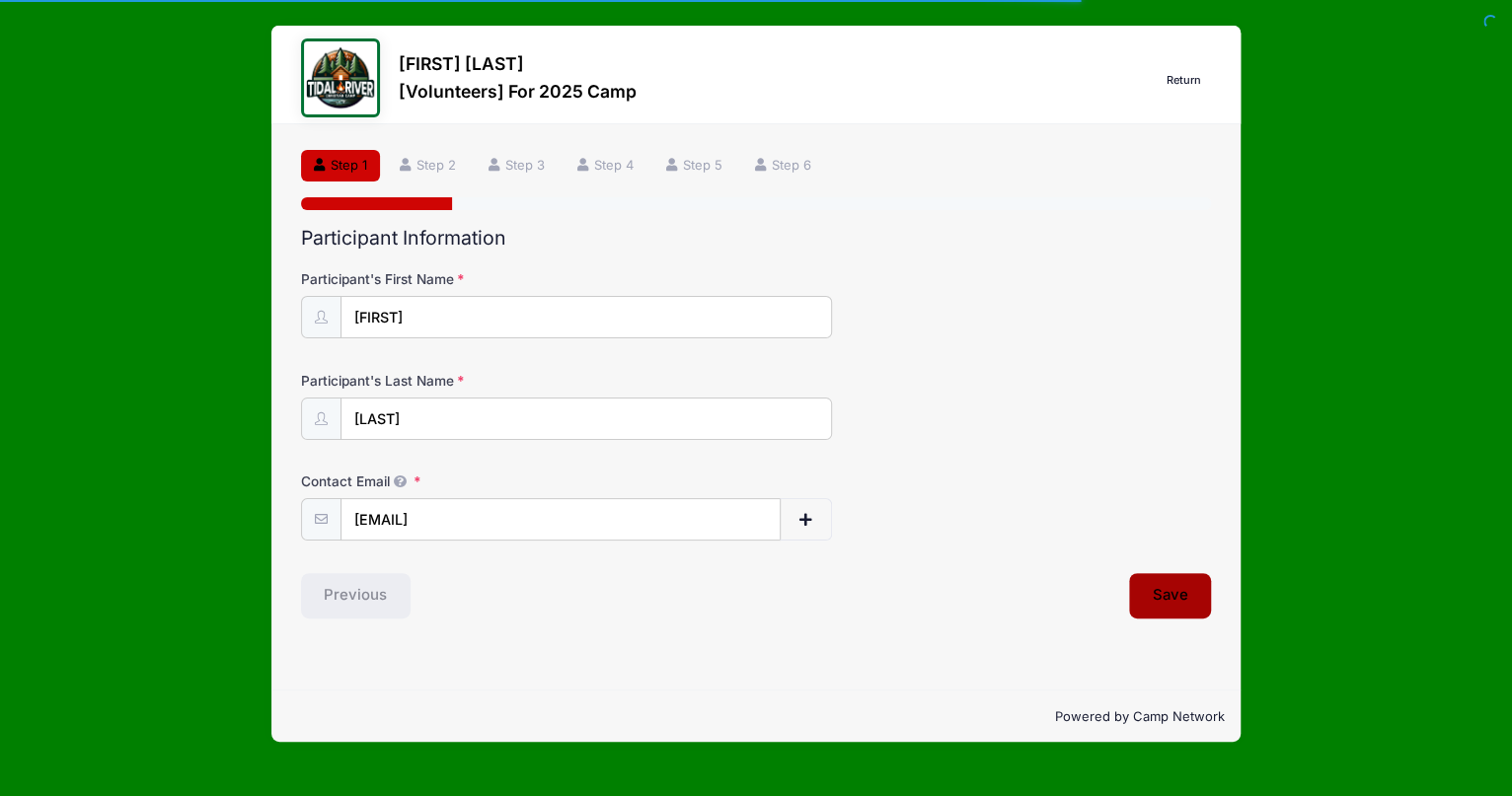 click on "Save" at bounding box center [1171, 596] 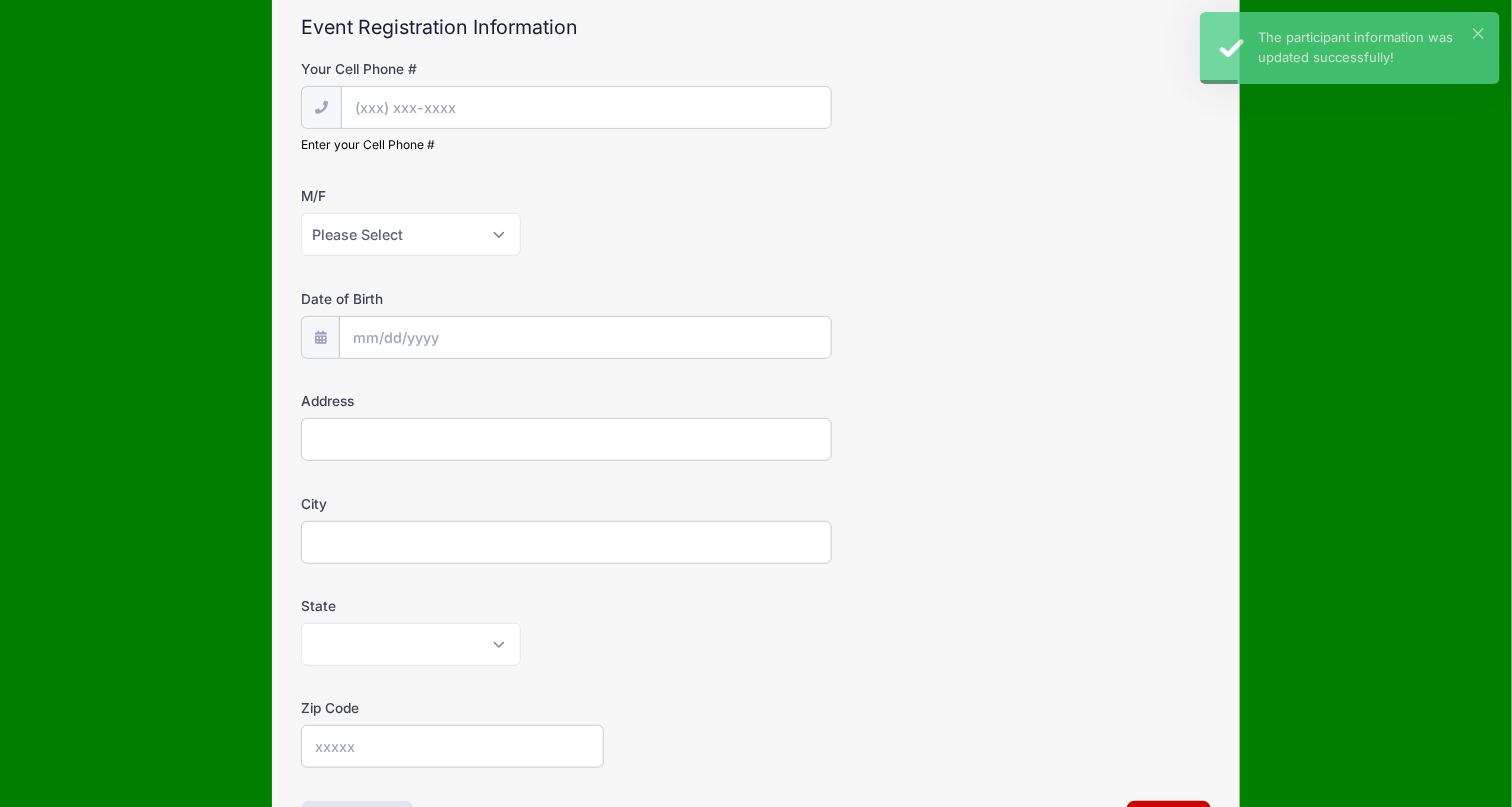 scroll, scrollTop: 355, scrollLeft: 0, axis: vertical 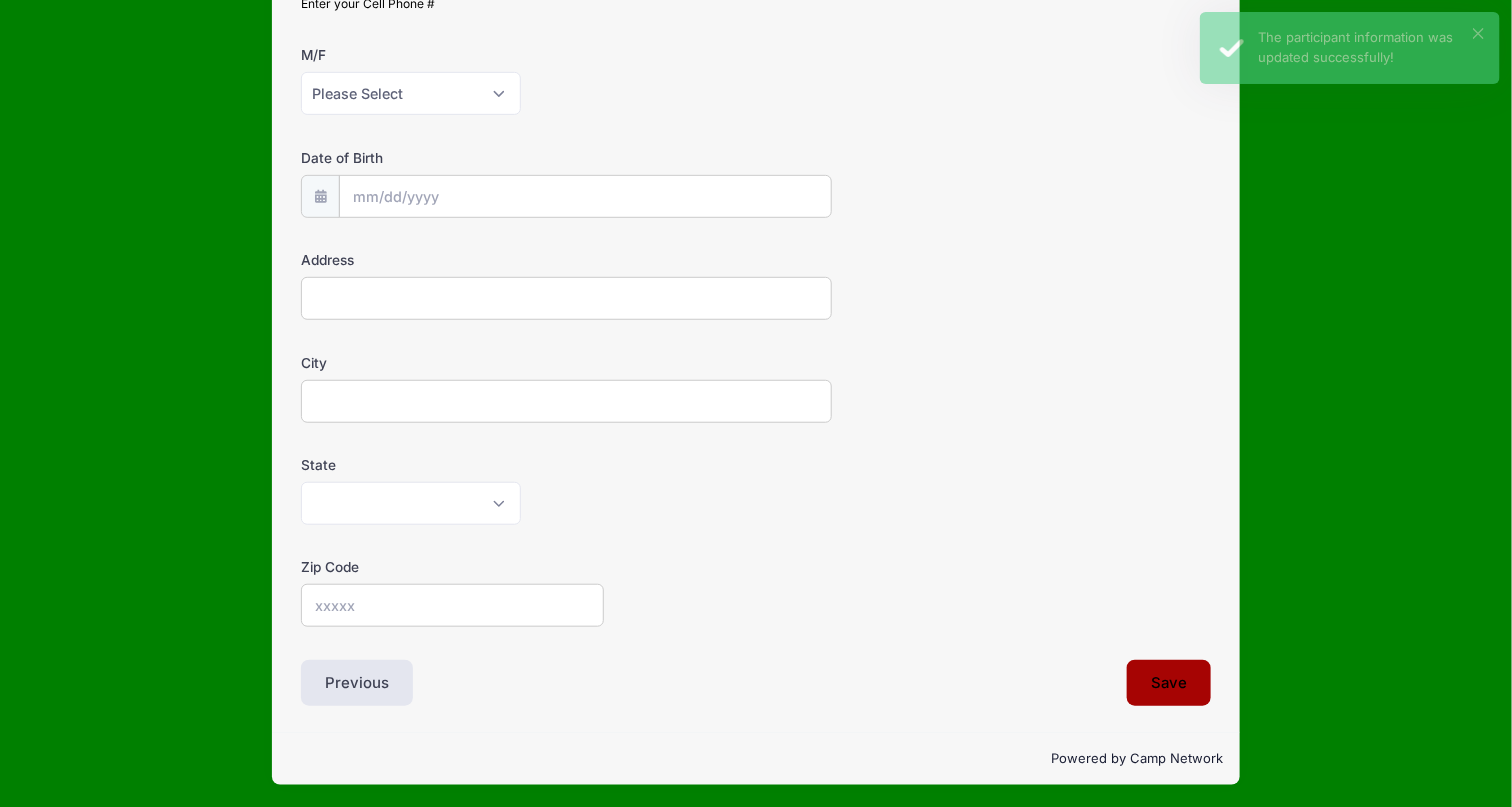 click on "Save" at bounding box center [1169, 683] 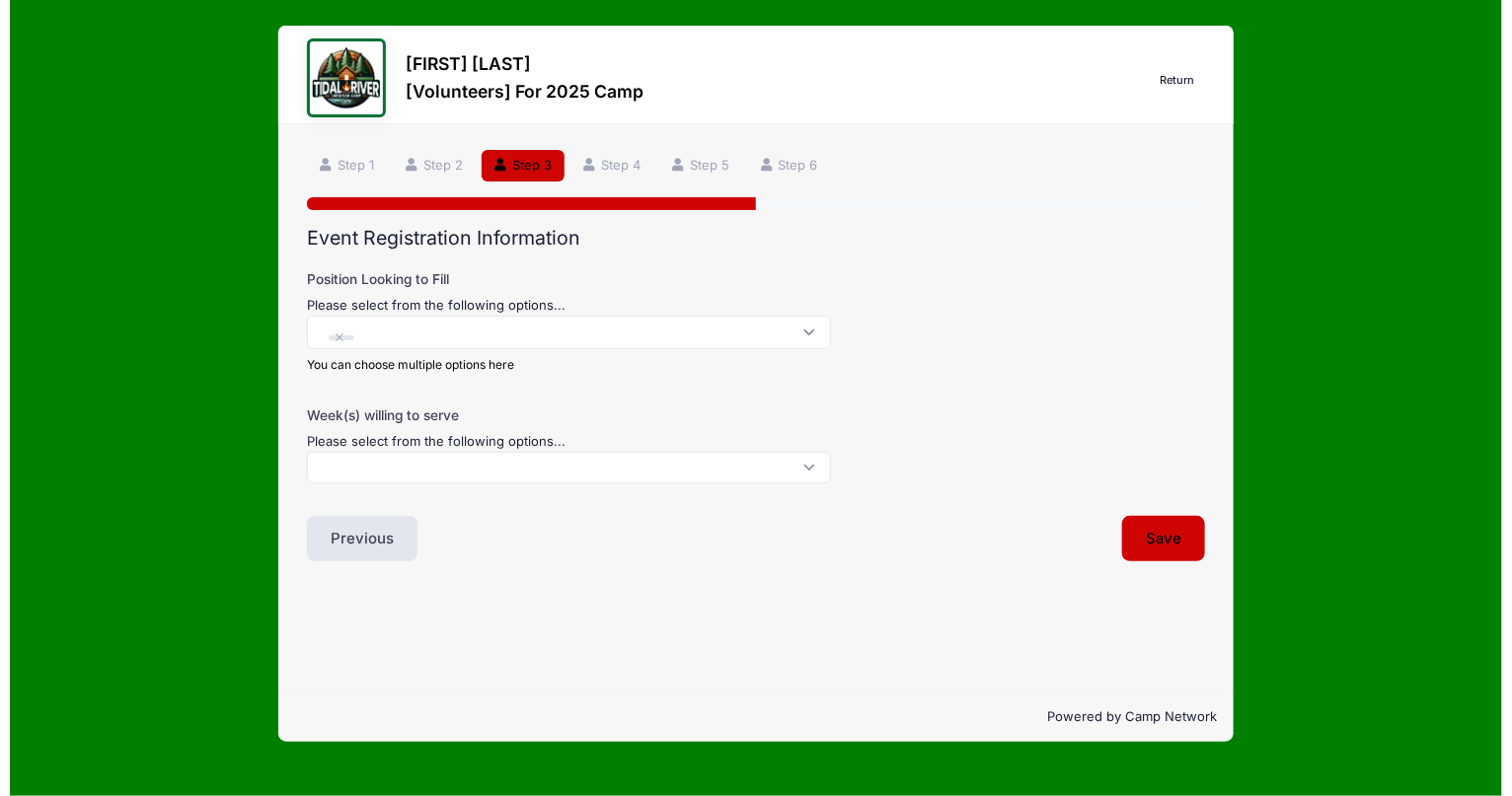 scroll, scrollTop: 0, scrollLeft: 0, axis: both 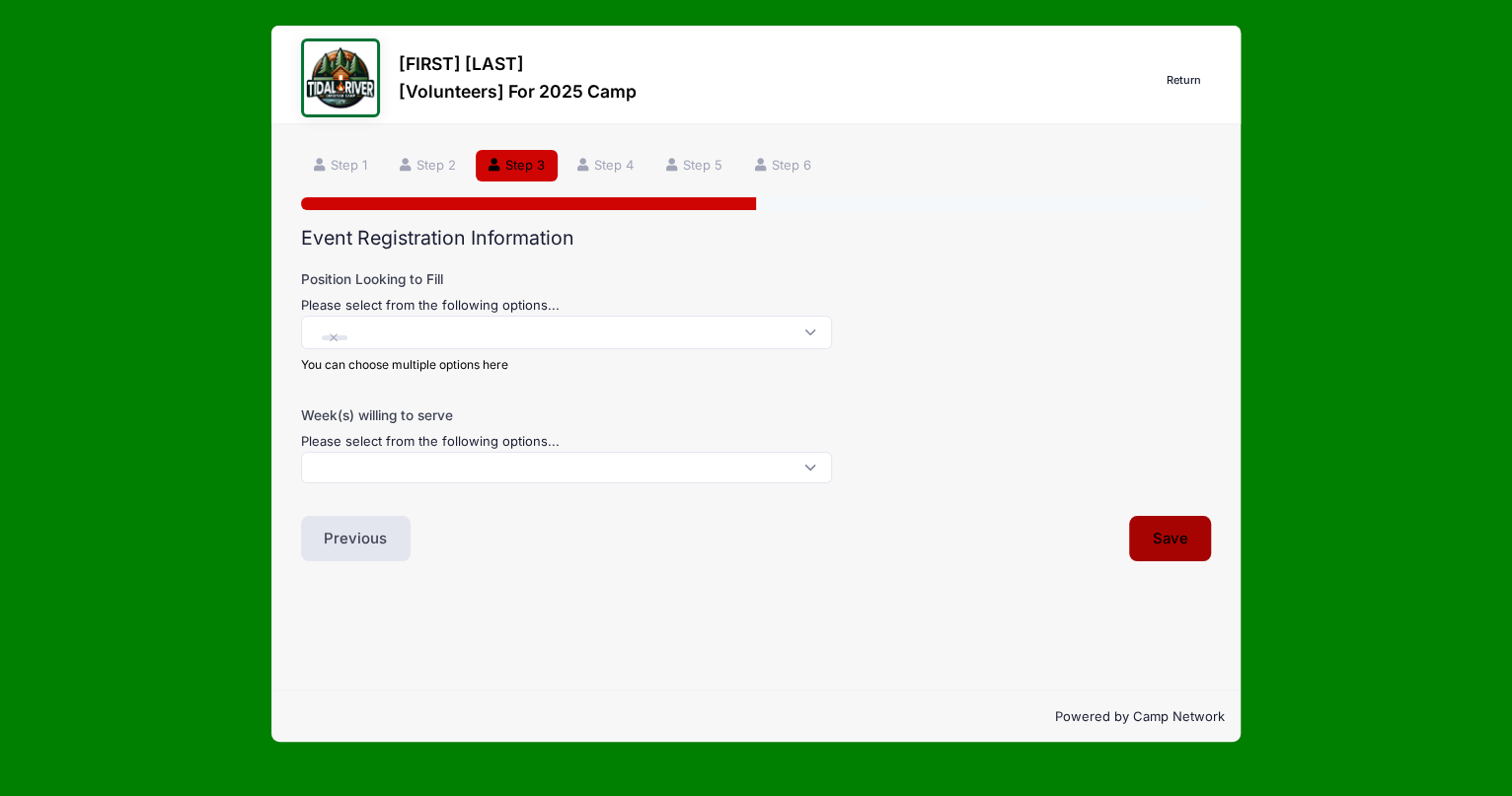 click on "Save" at bounding box center (1171, 539) 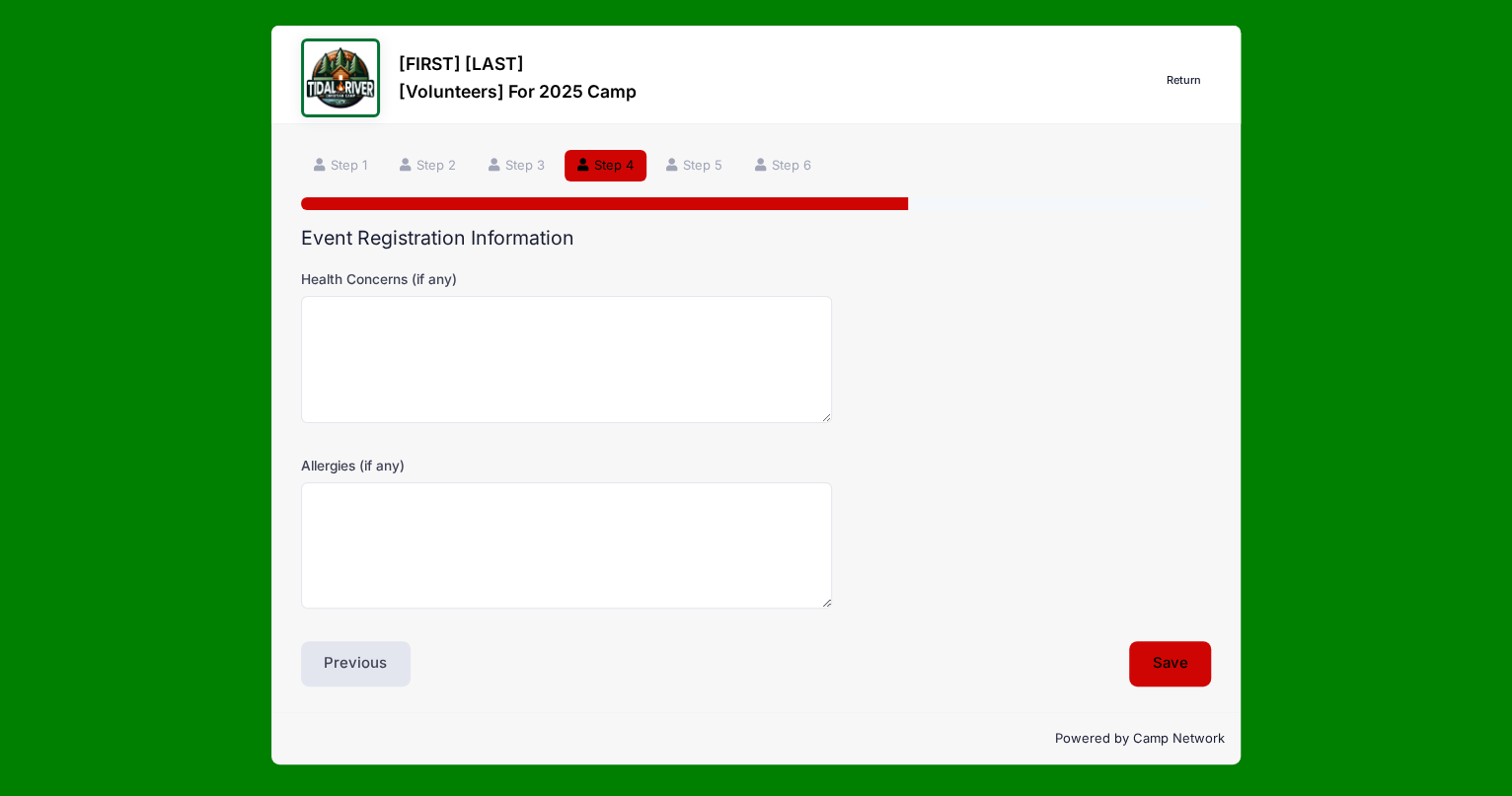 scroll, scrollTop: 0, scrollLeft: 0, axis: both 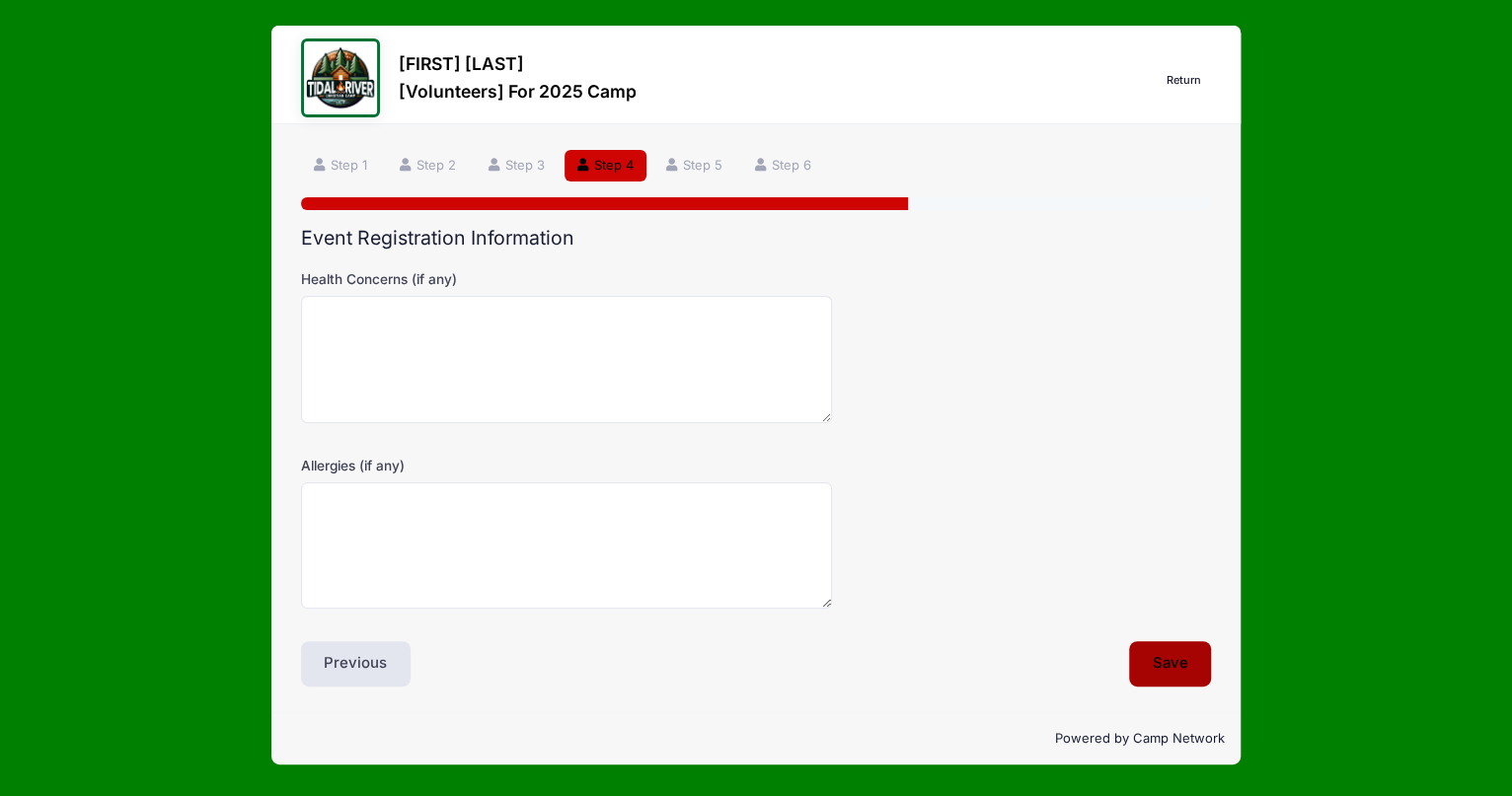 click on "Save" at bounding box center (1171, 664) 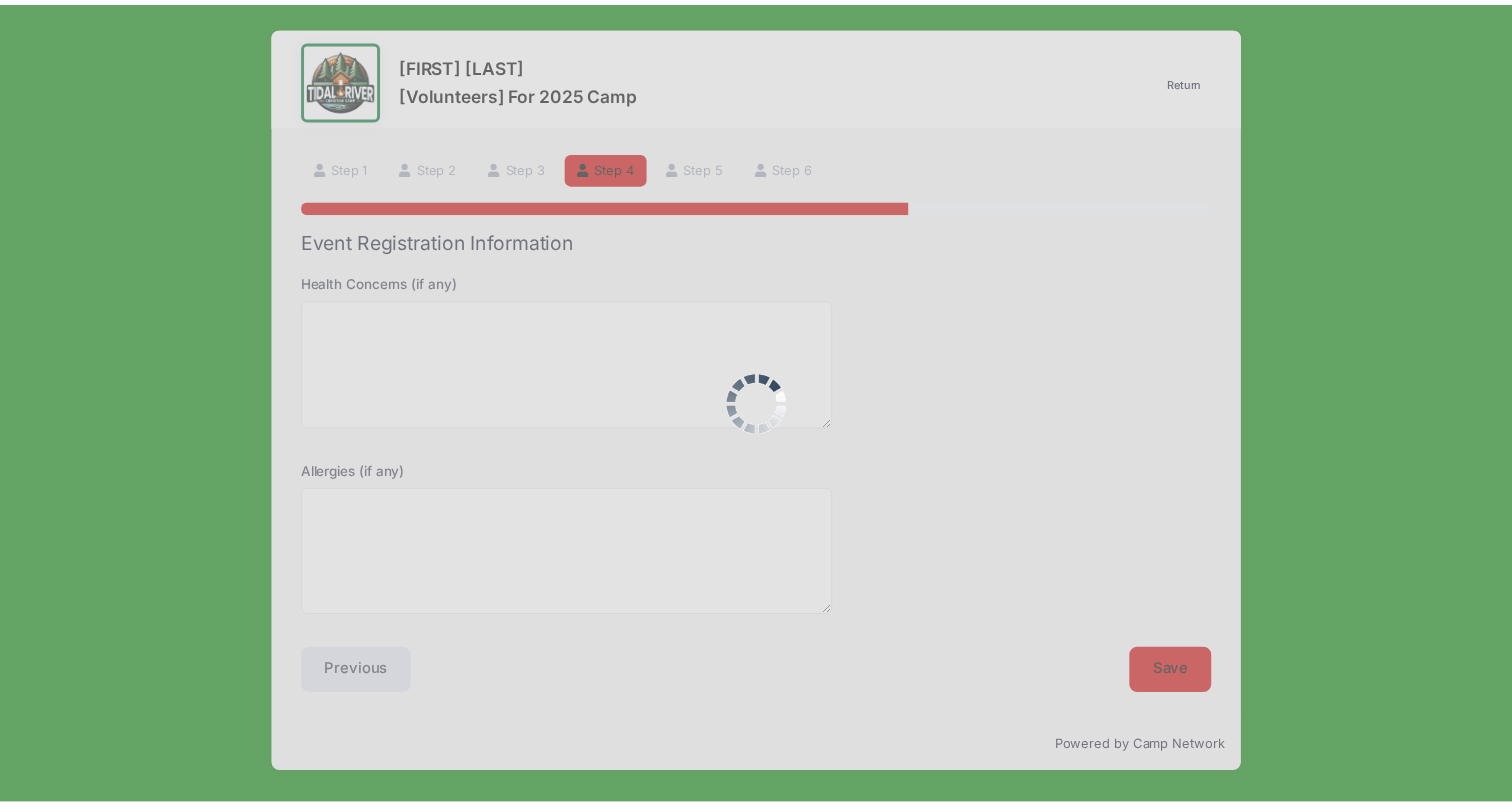 scroll, scrollTop: 0, scrollLeft: 0, axis: both 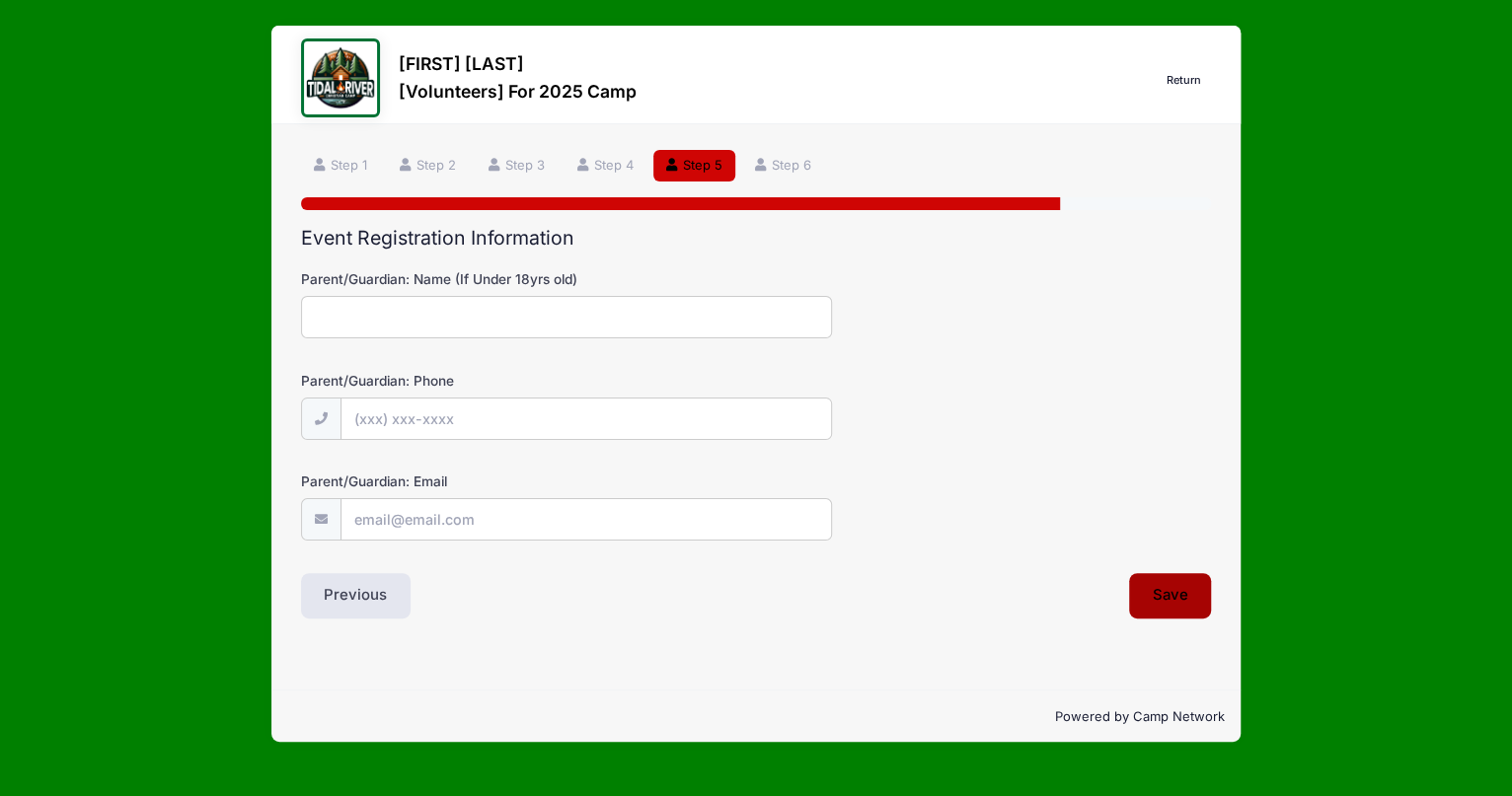 click on "Save" at bounding box center (1171, 596) 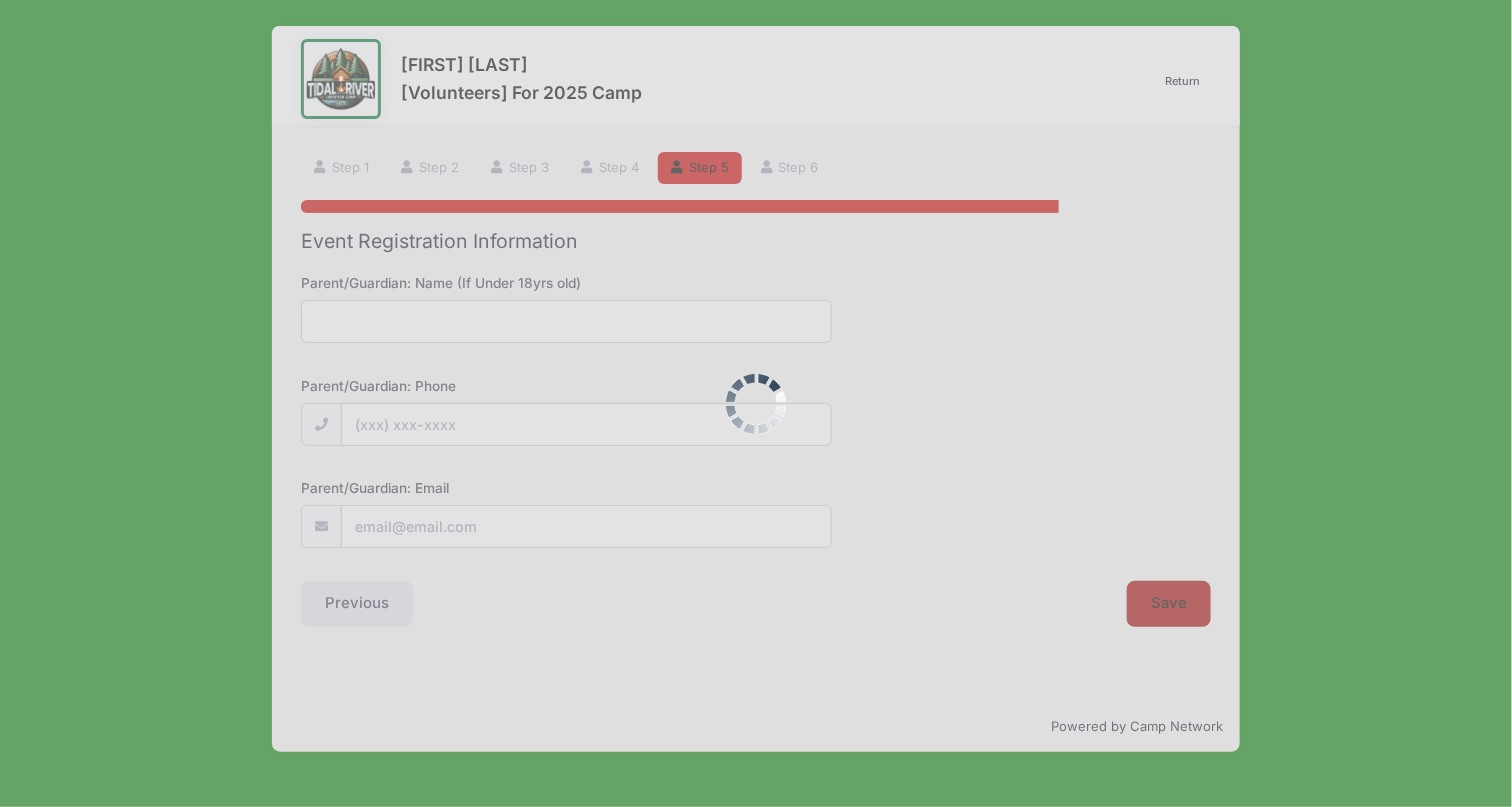 scroll, scrollTop: 0, scrollLeft: 0, axis: both 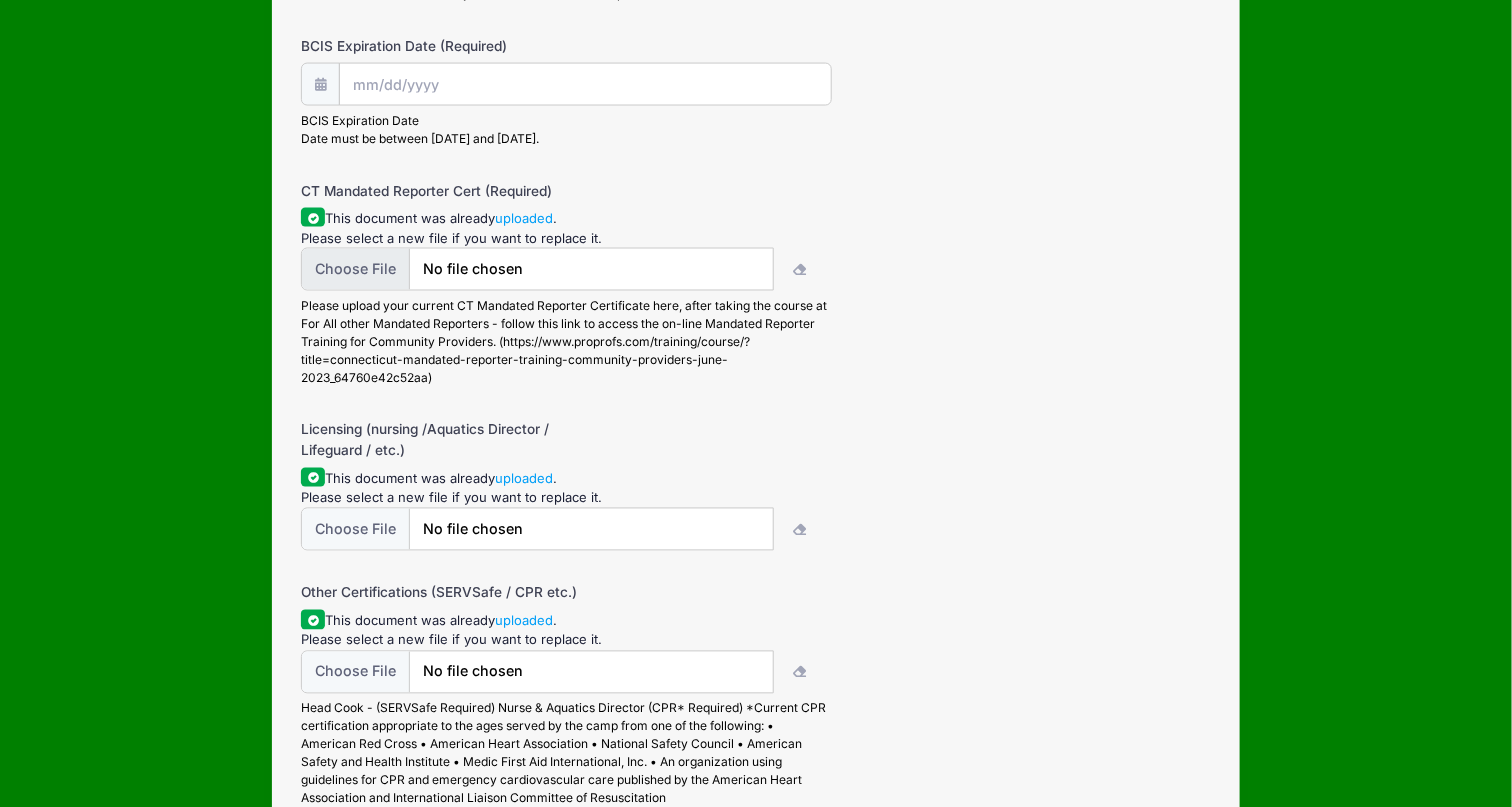 click at bounding box center (537, 269) 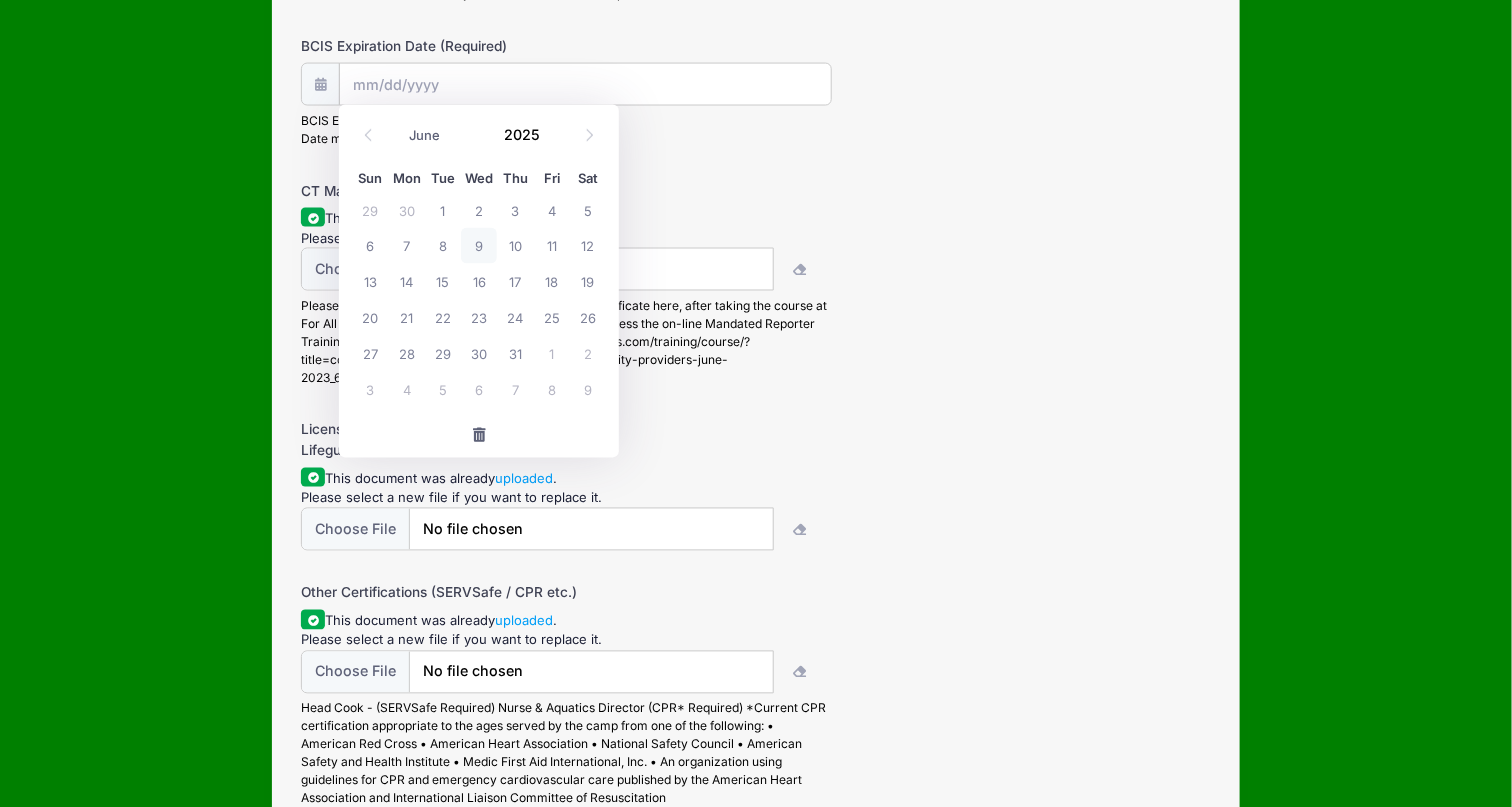click on "BCIS Expiration Date (Required)" at bounding box center [585, 84] 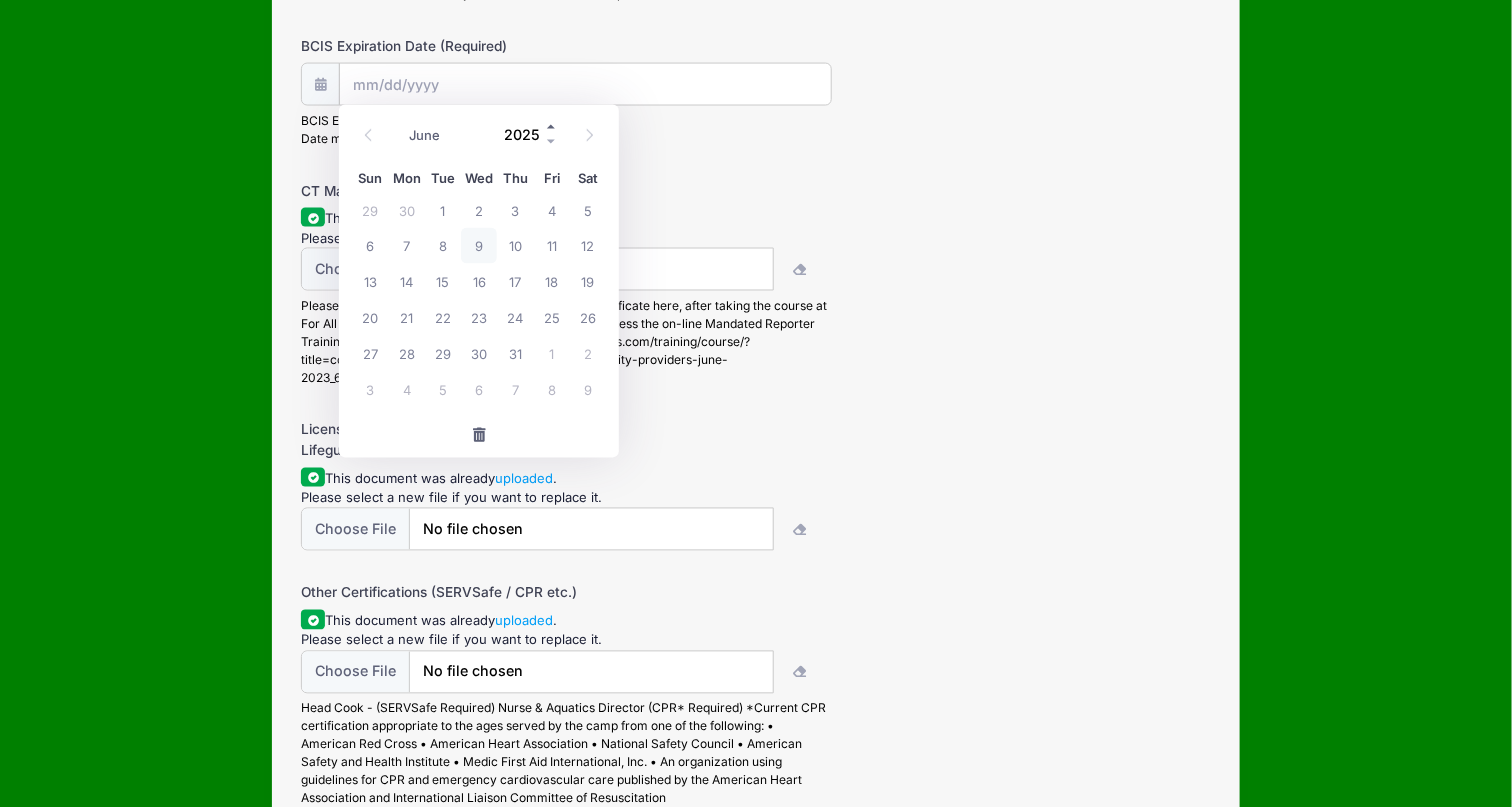 click at bounding box center (552, 126) 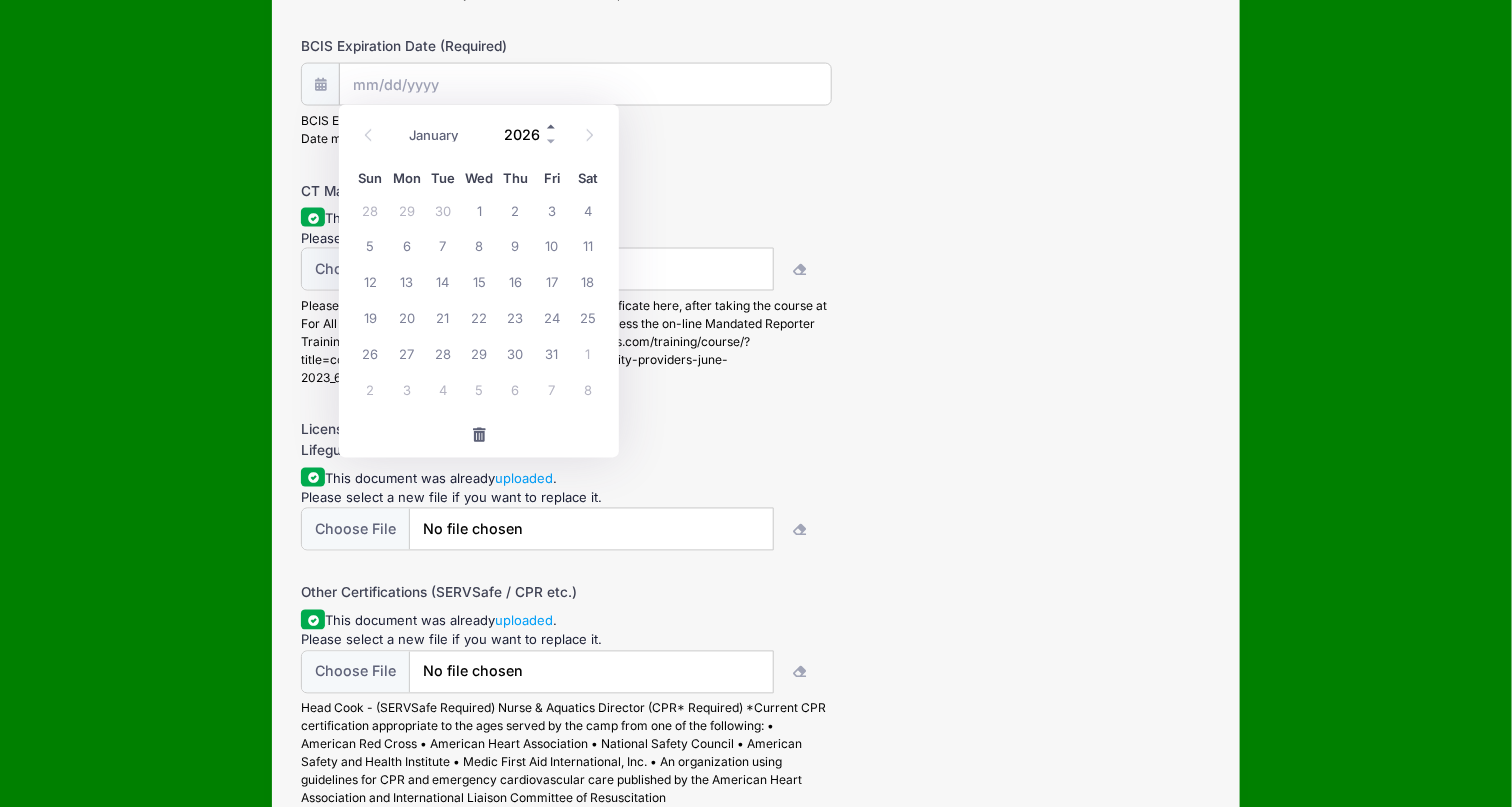 click at bounding box center (552, 126) 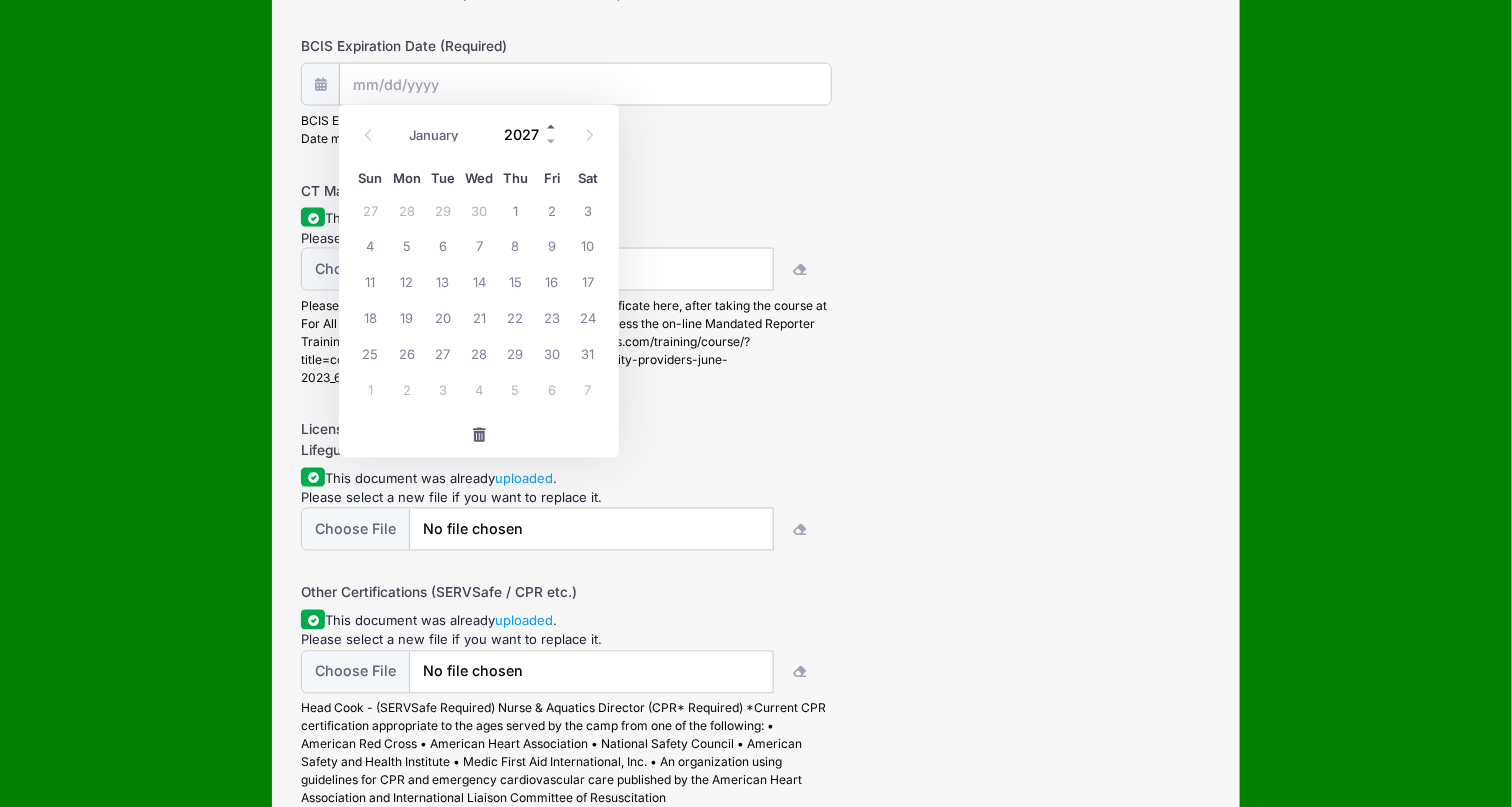 click at bounding box center (552, 126) 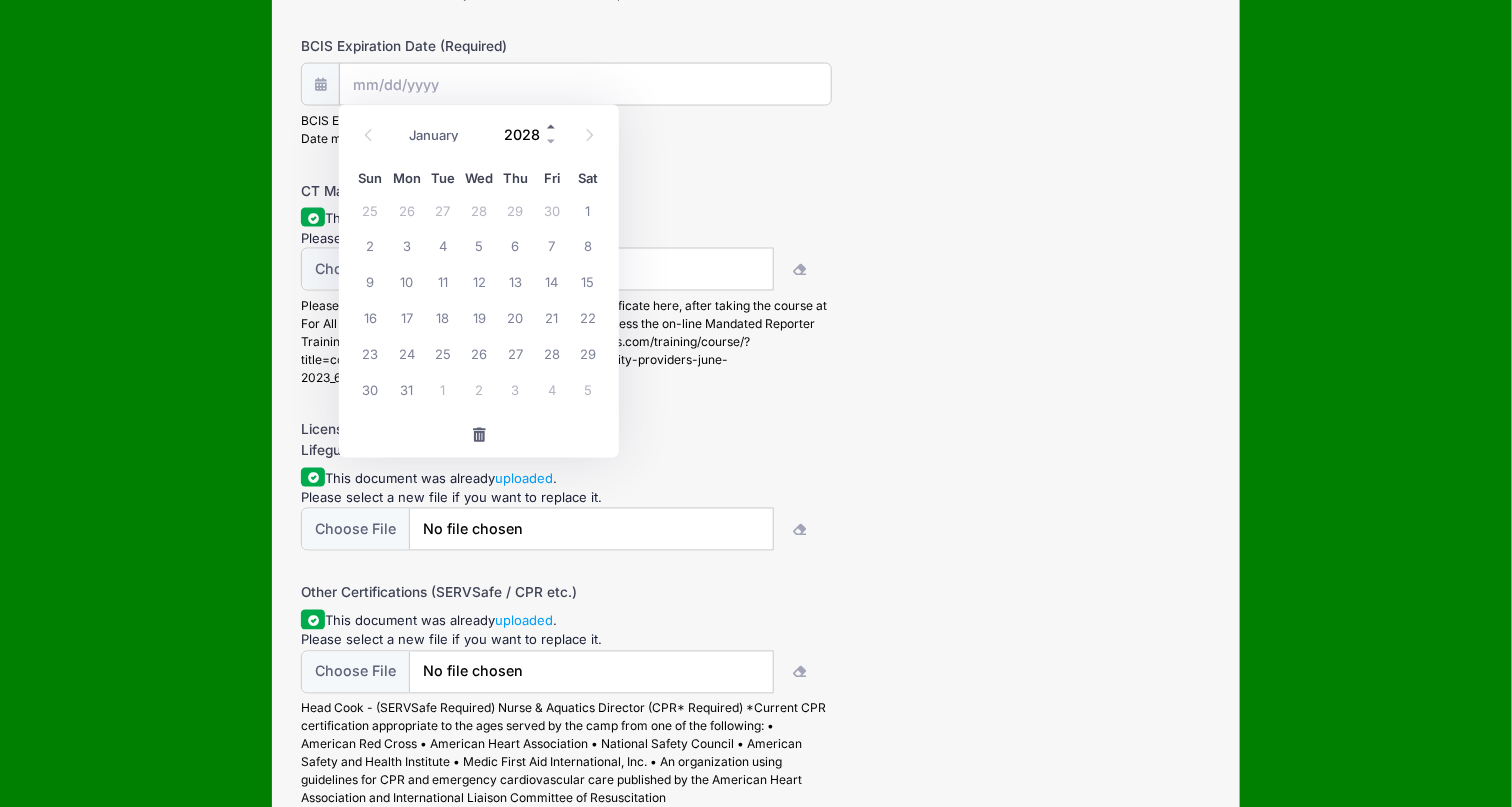 click at bounding box center [552, 126] 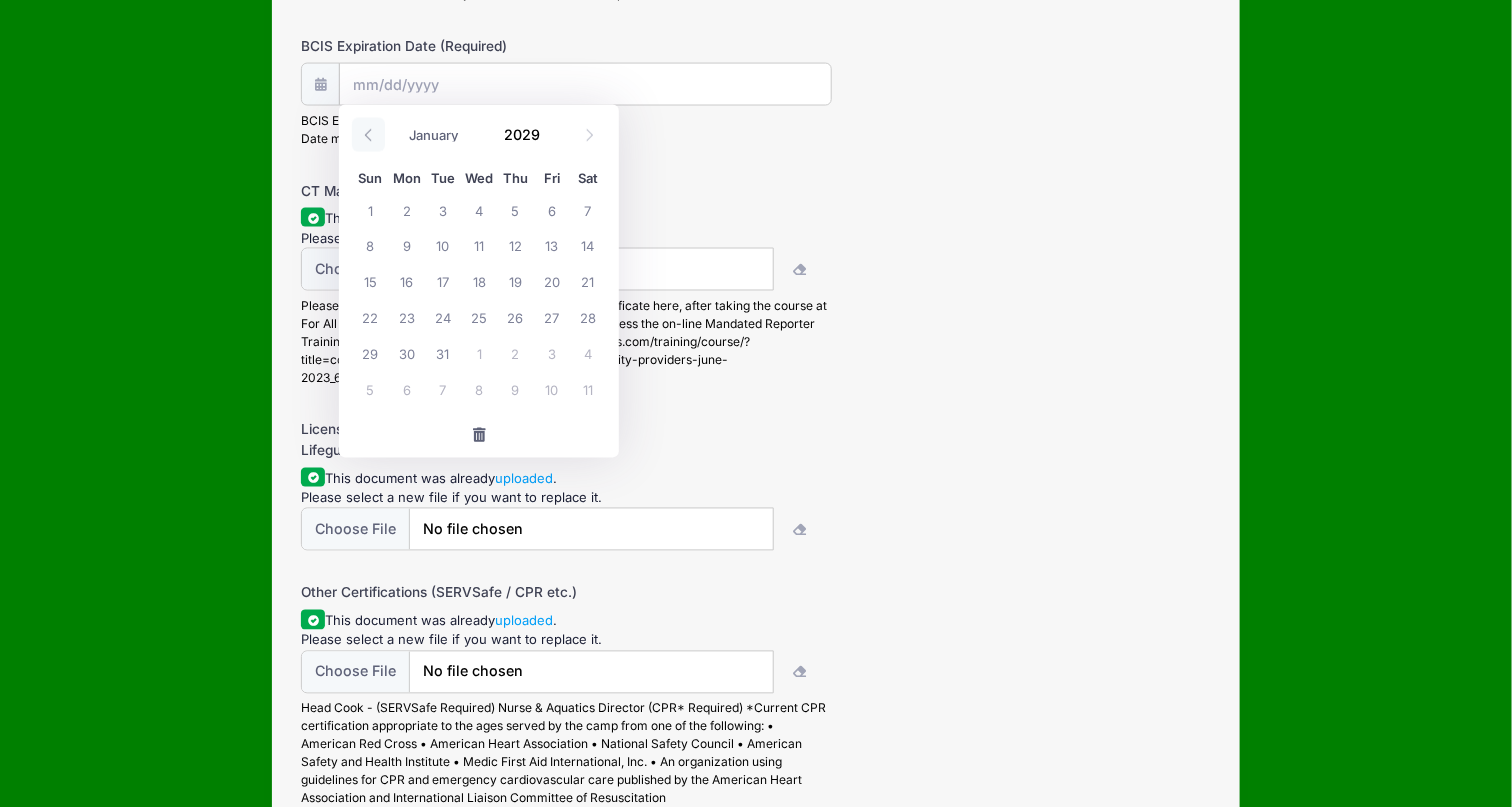 click at bounding box center [368, 135] 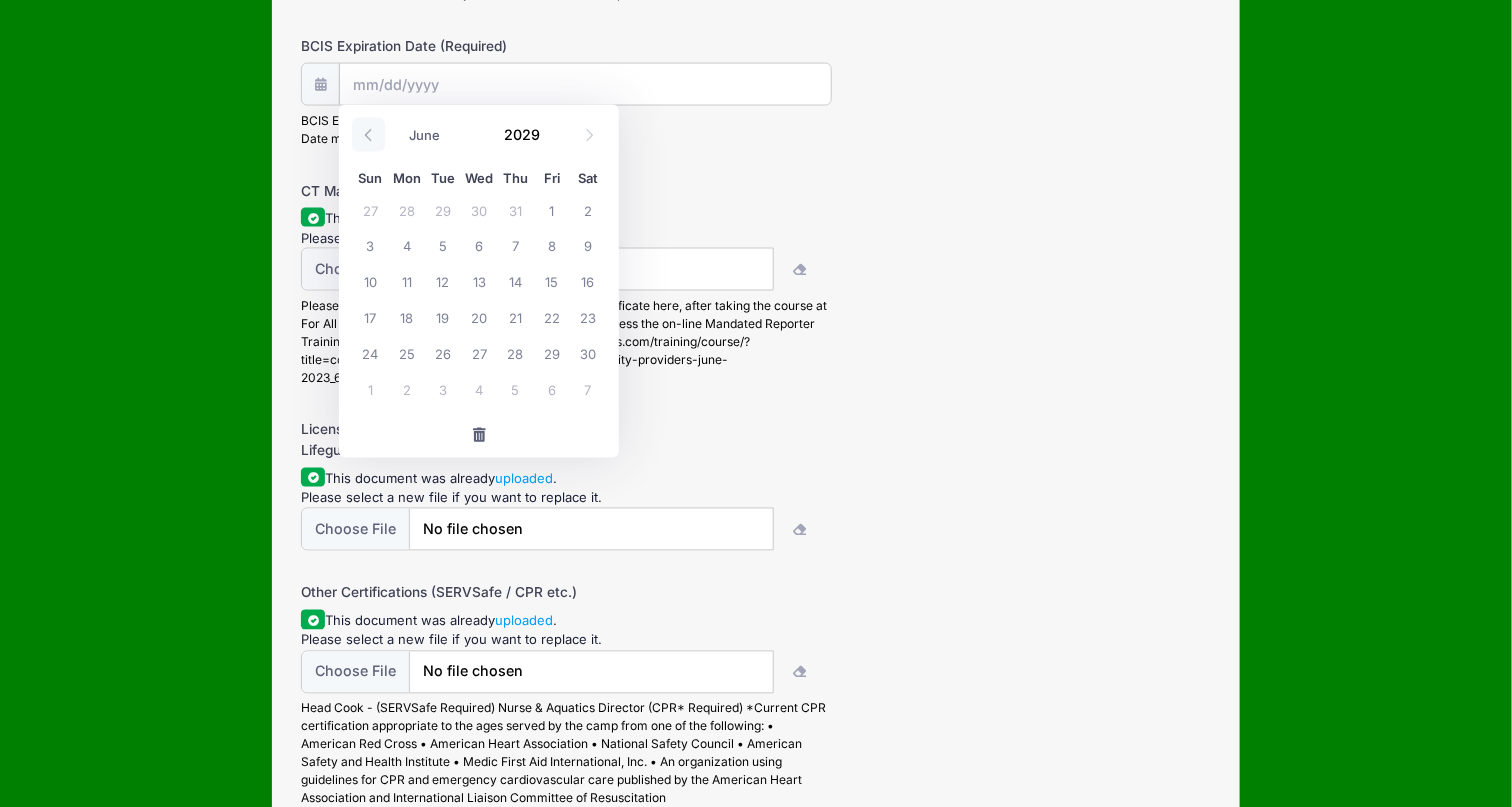 click at bounding box center [368, 135] 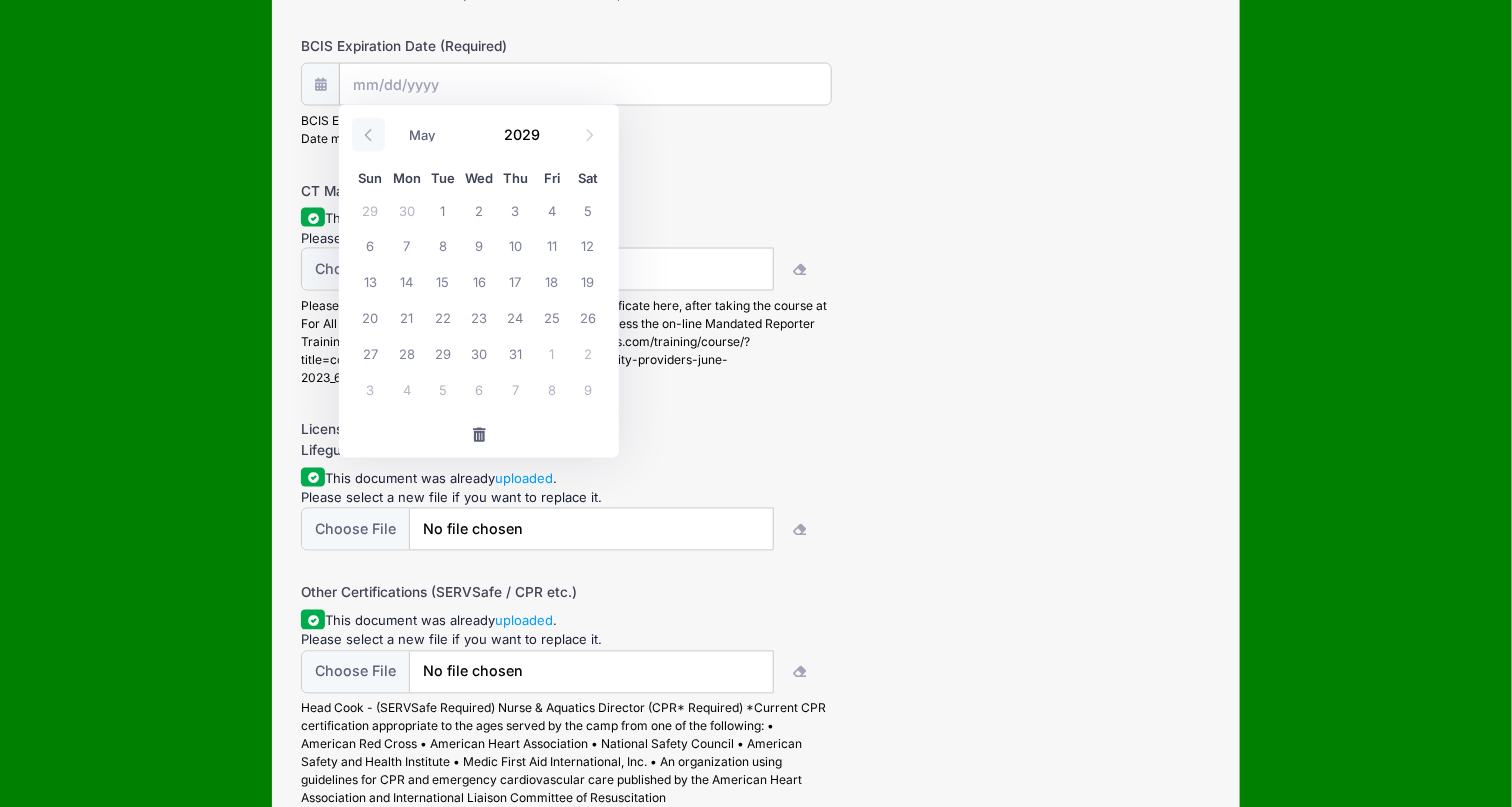 drag, startPoint x: 358, startPoint y: 143, endPoint x: 368, endPoint y: 132, distance: 14.866069 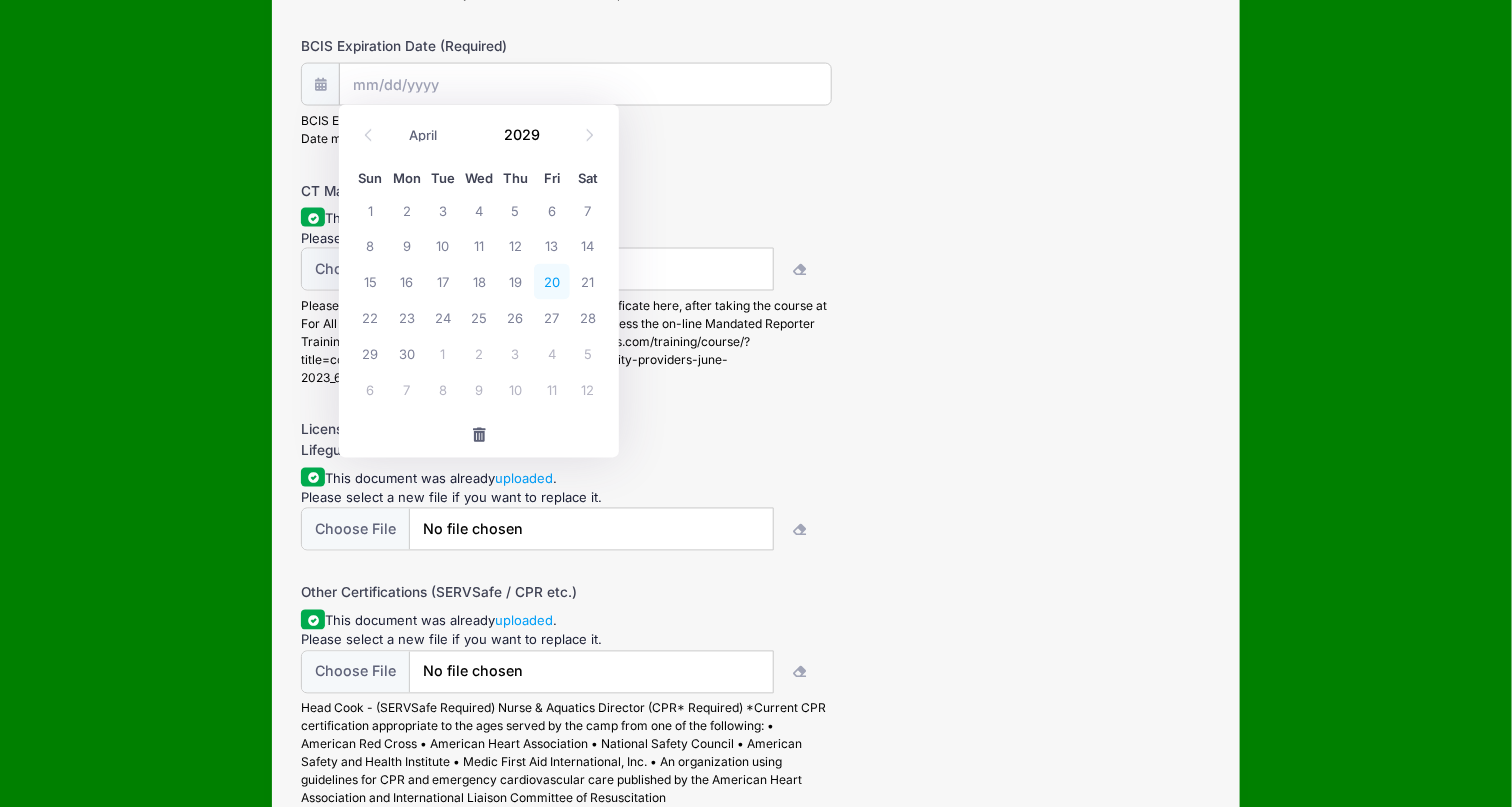 click on "20" at bounding box center [552, 282] 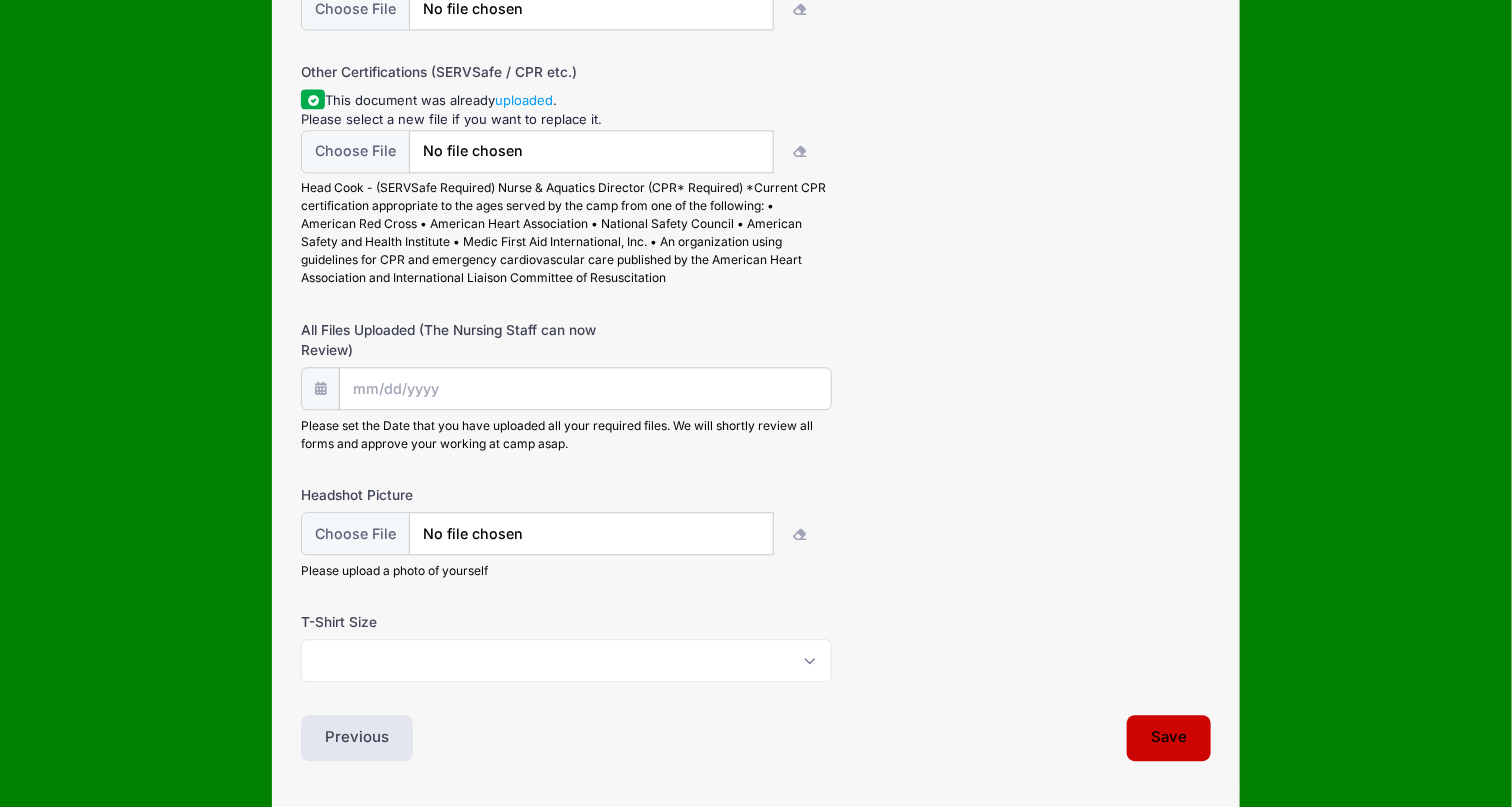 scroll, scrollTop: 1844, scrollLeft: 0, axis: vertical 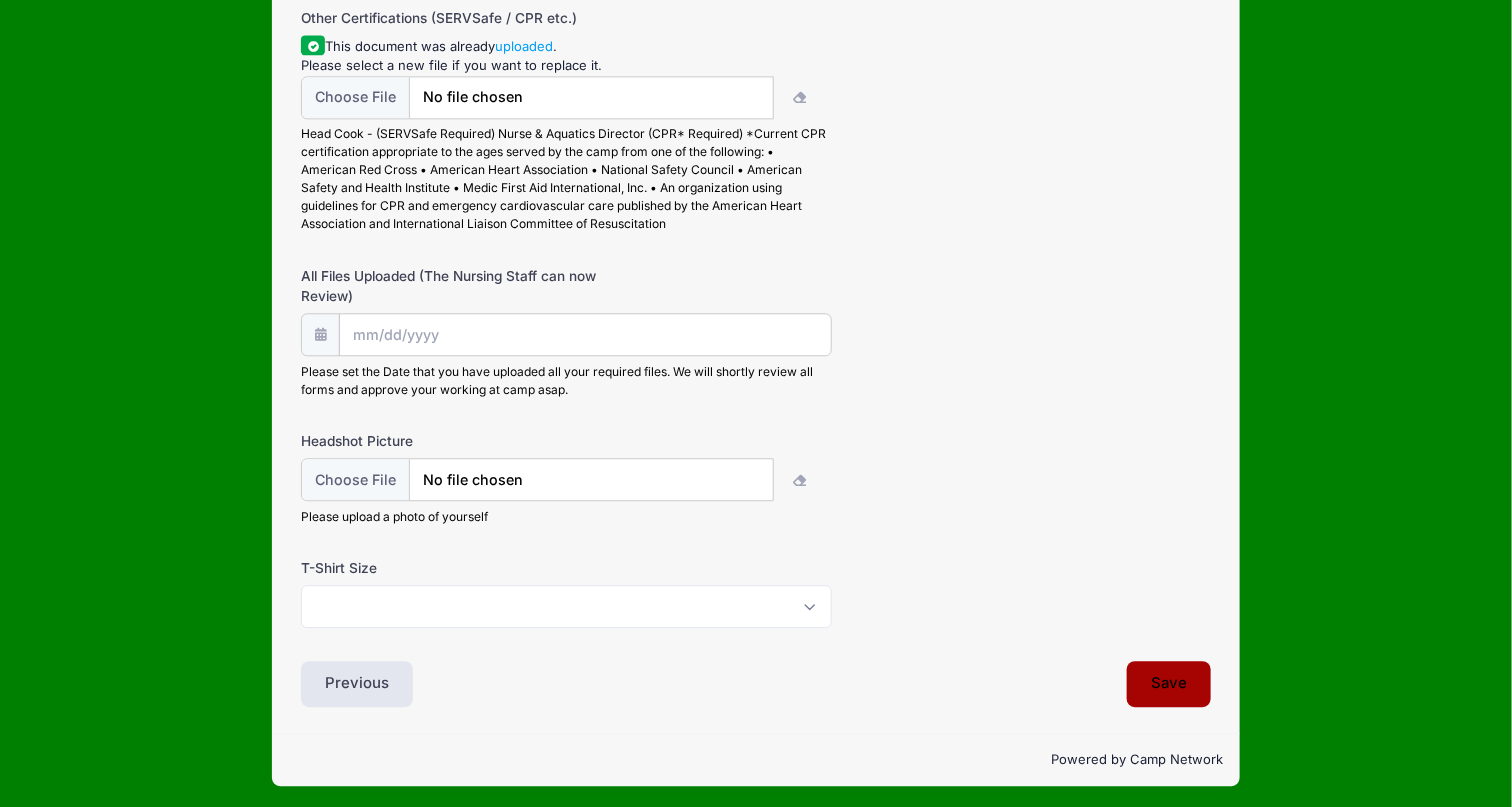 click on "Save" at bounding box center (1169, 684) 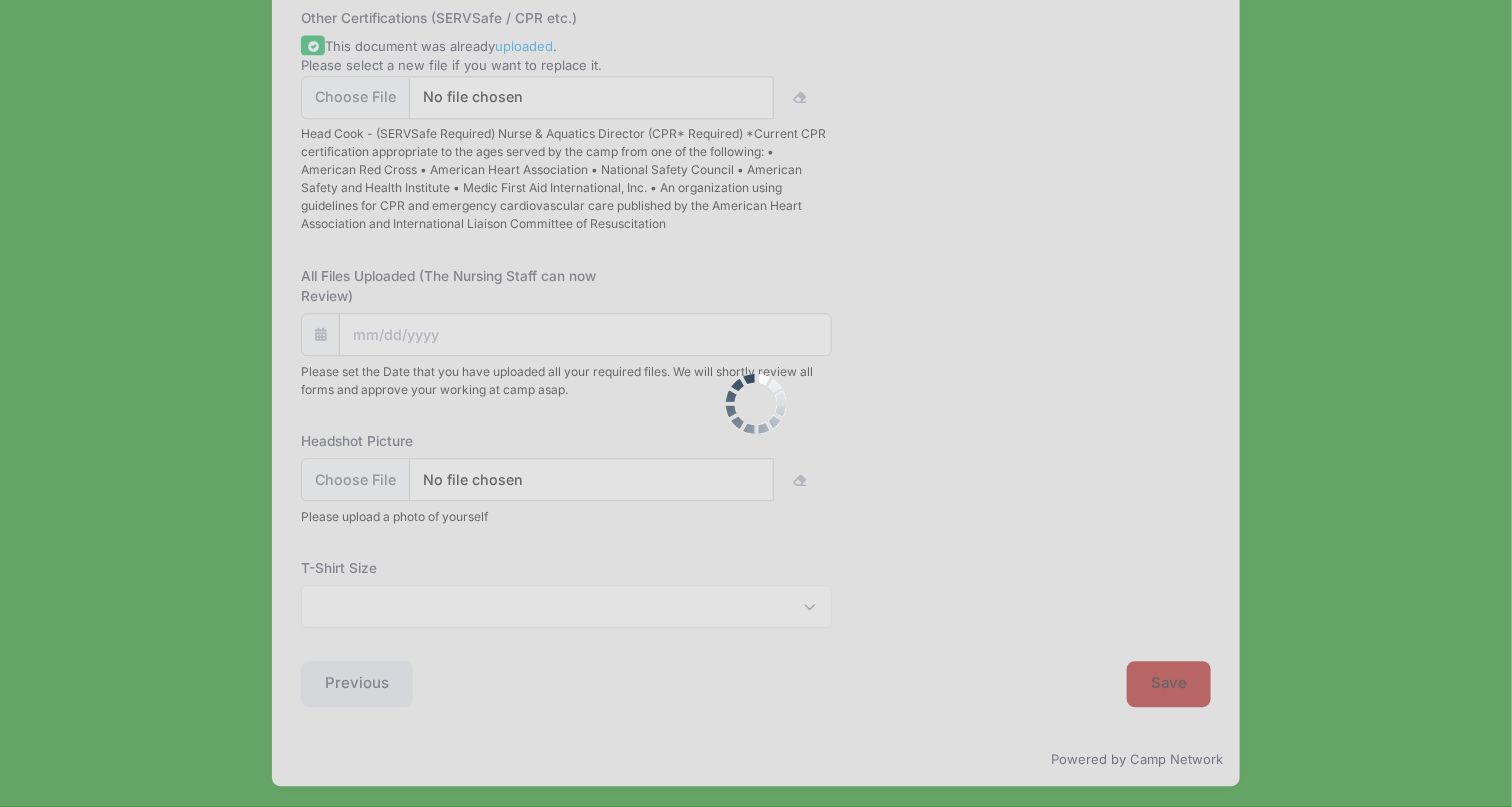 scroll, scrollTop: 0, scrollLeft: 0, axis: both 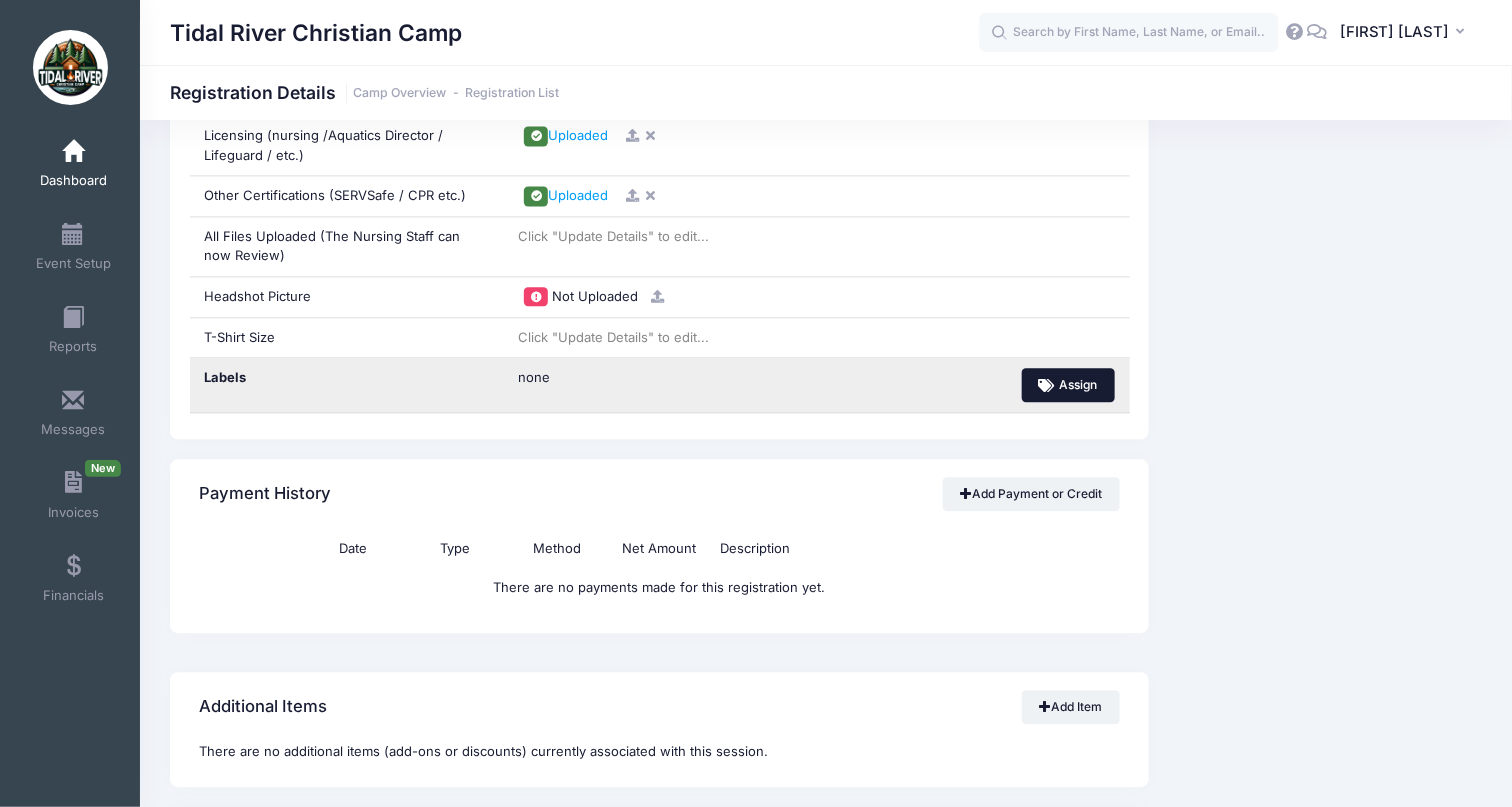 click on "Assign" at bounding box center (1068, 385) 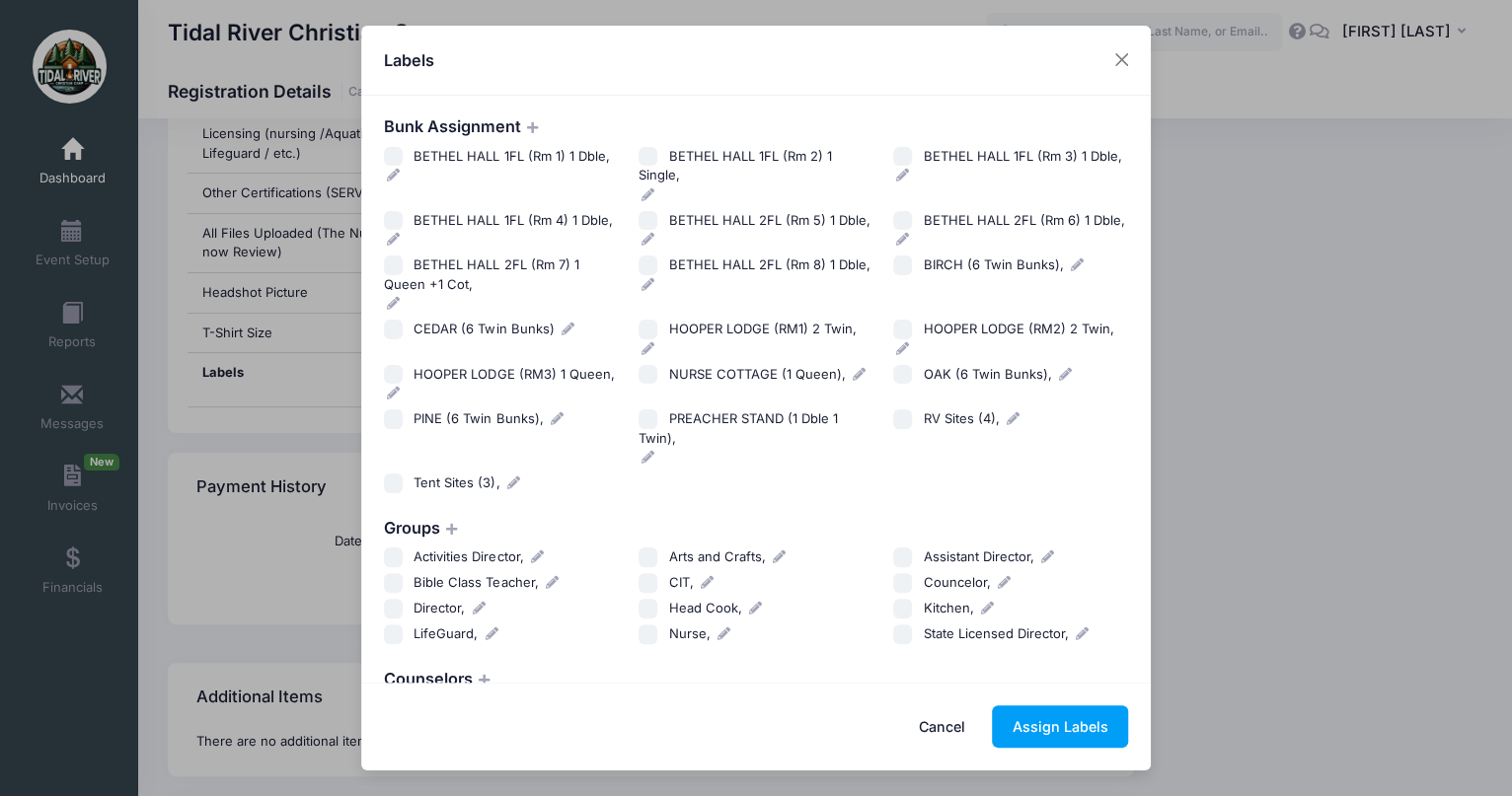 click on "LifeGuard," at bounding box center (394, 634) 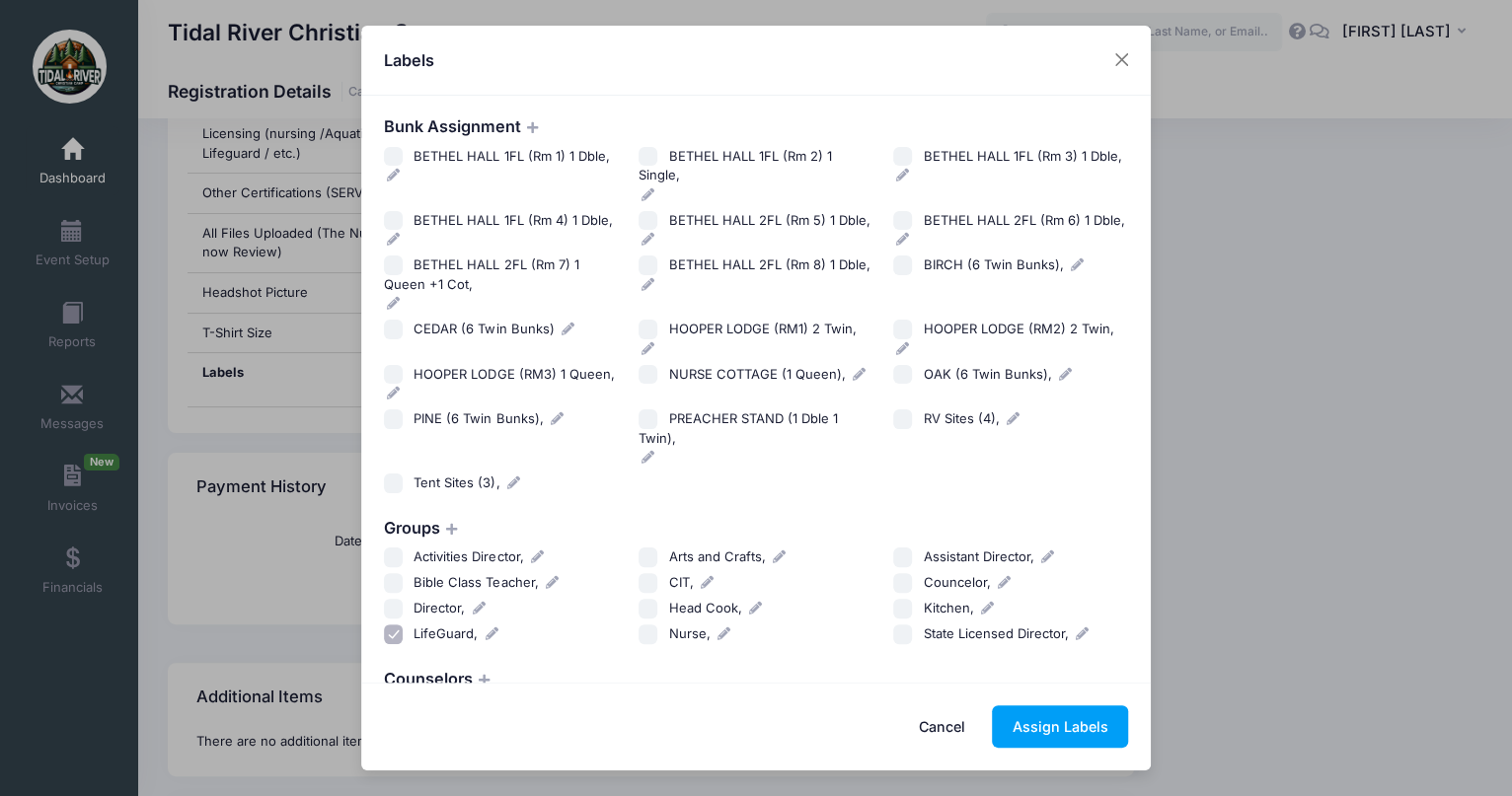 drag, startPoint x: 1138, startPoint y: 431, endPoint x: 1043, endPoint y: 485, distance: 109.27488 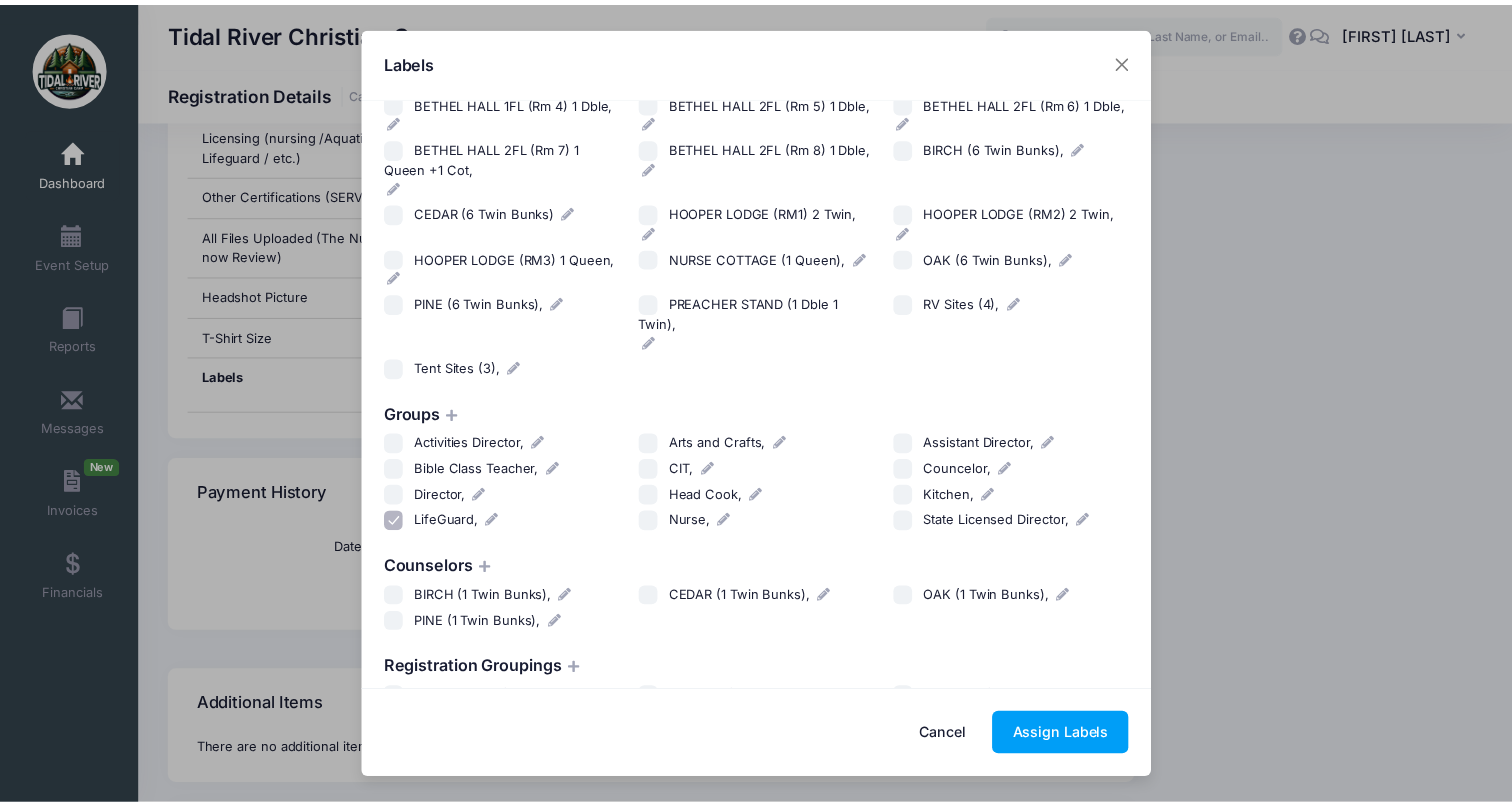 scroll, scrollTop: 192, scrollLeft: 0, axis: vertical 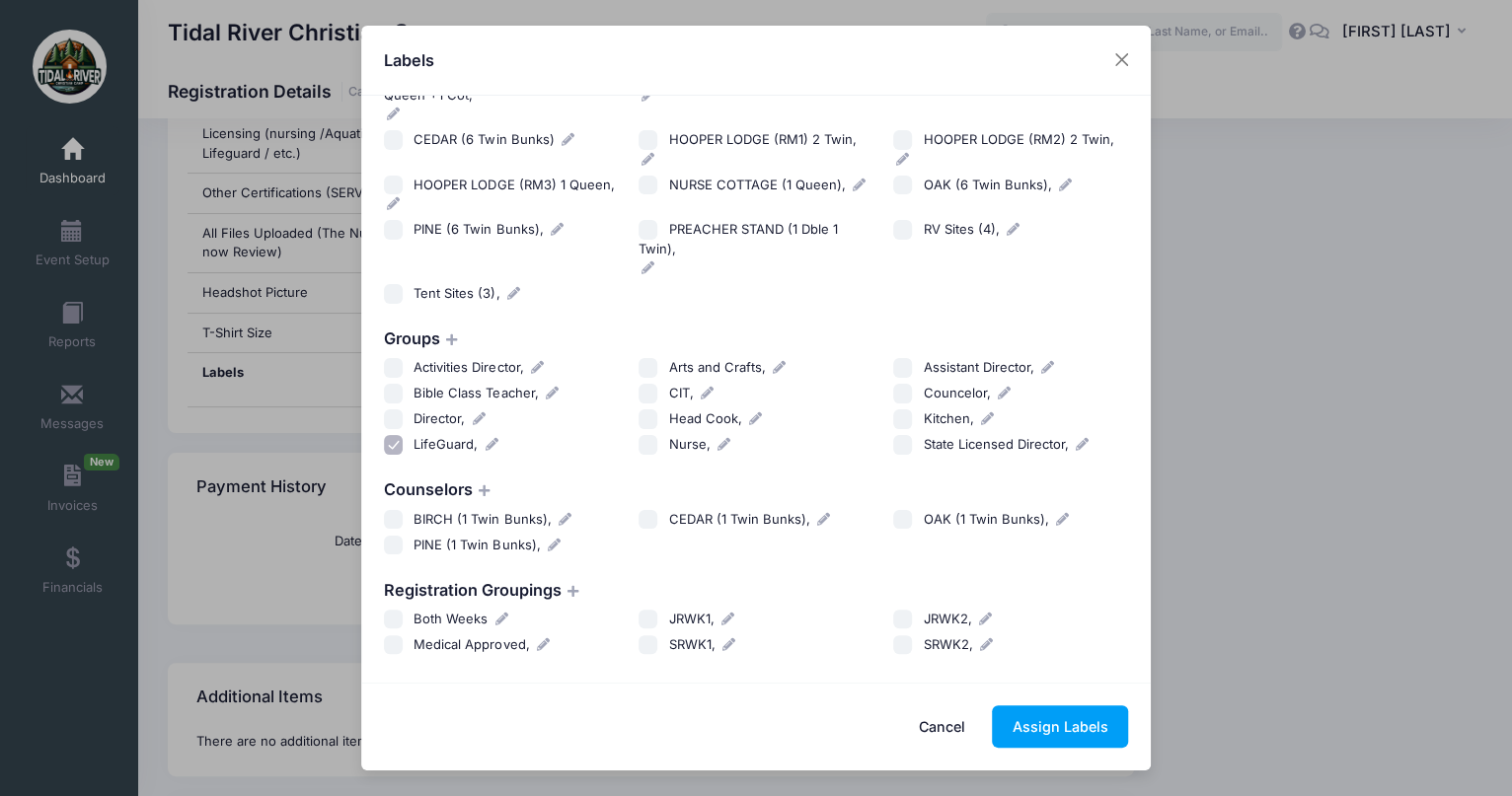 click on "JRWK1," at bounding box center (648, 619) 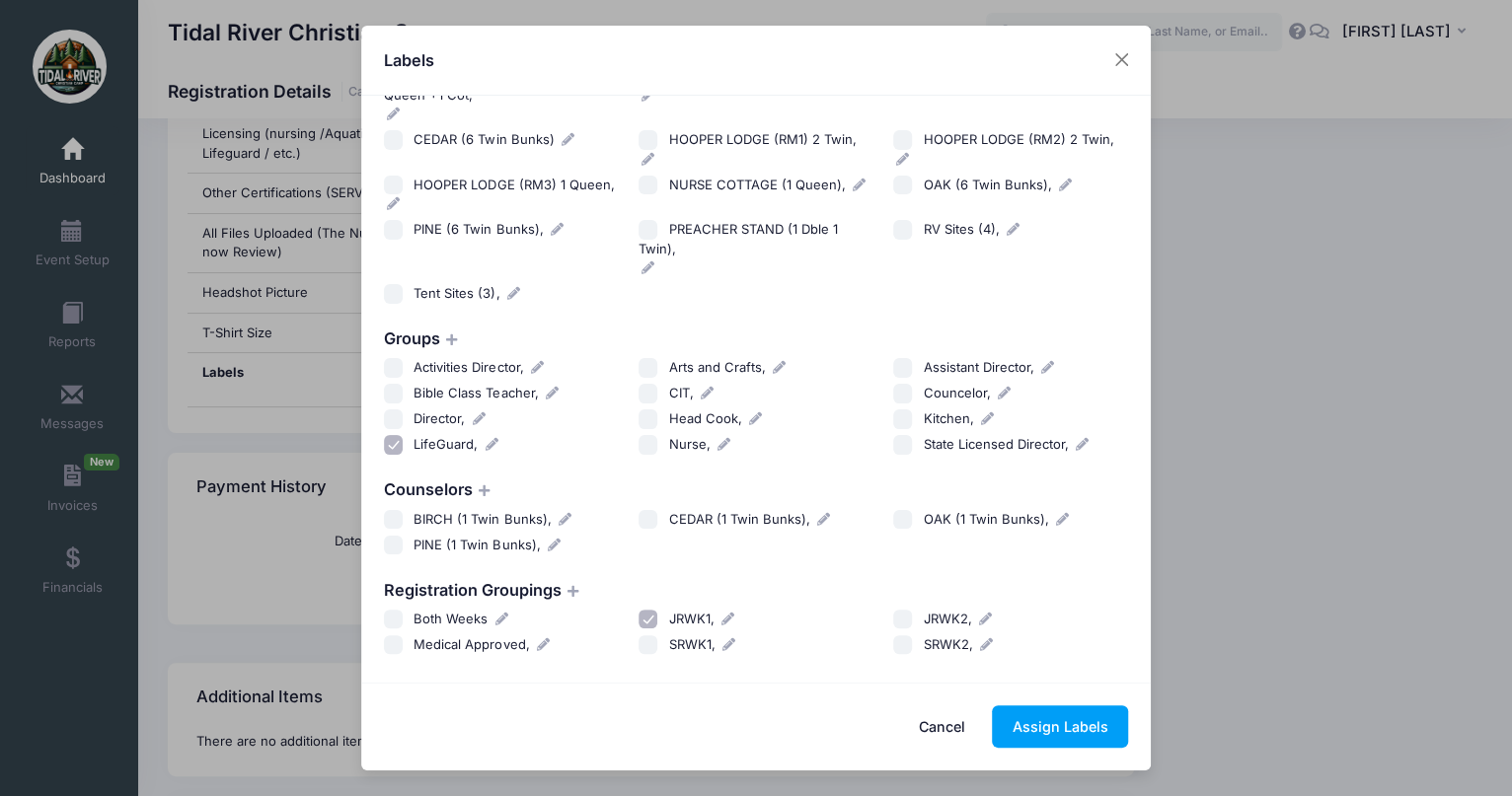 click on "SRWK1," at bounding box center [648, 645] 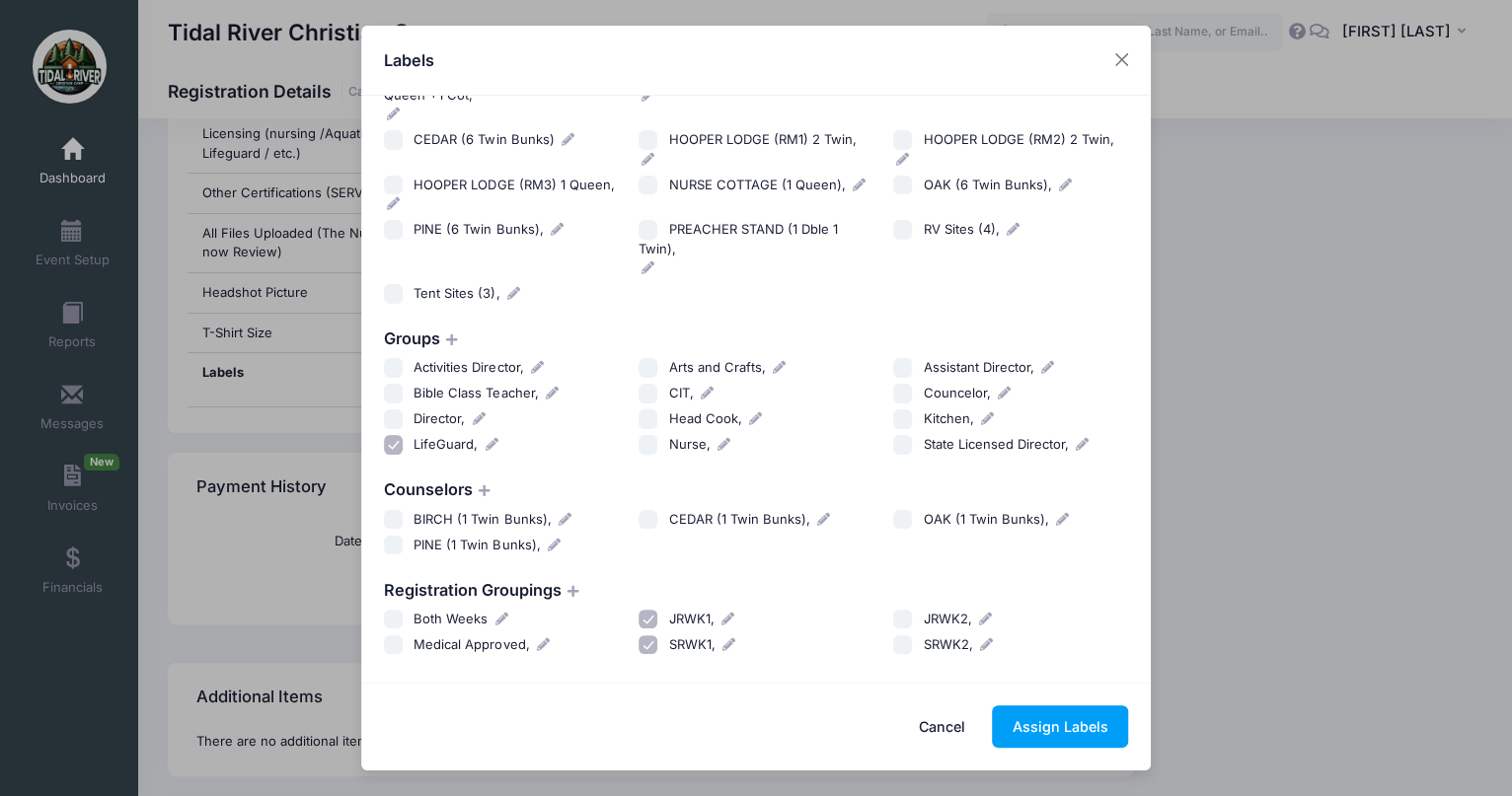 click on "JRWK2," at bounding box center [903, 619] 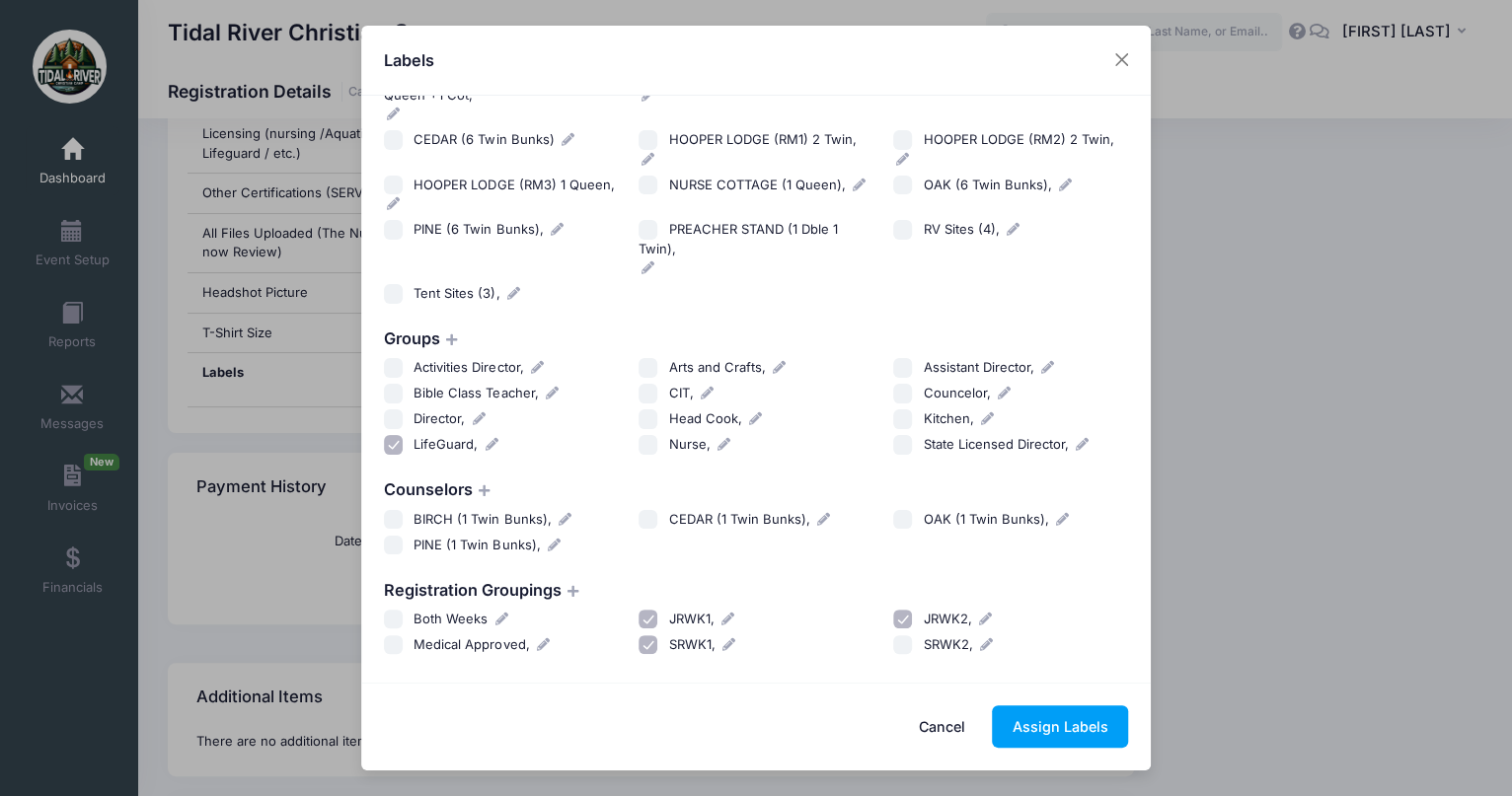 click on "SRWK2," at bounding box center [903, 645] 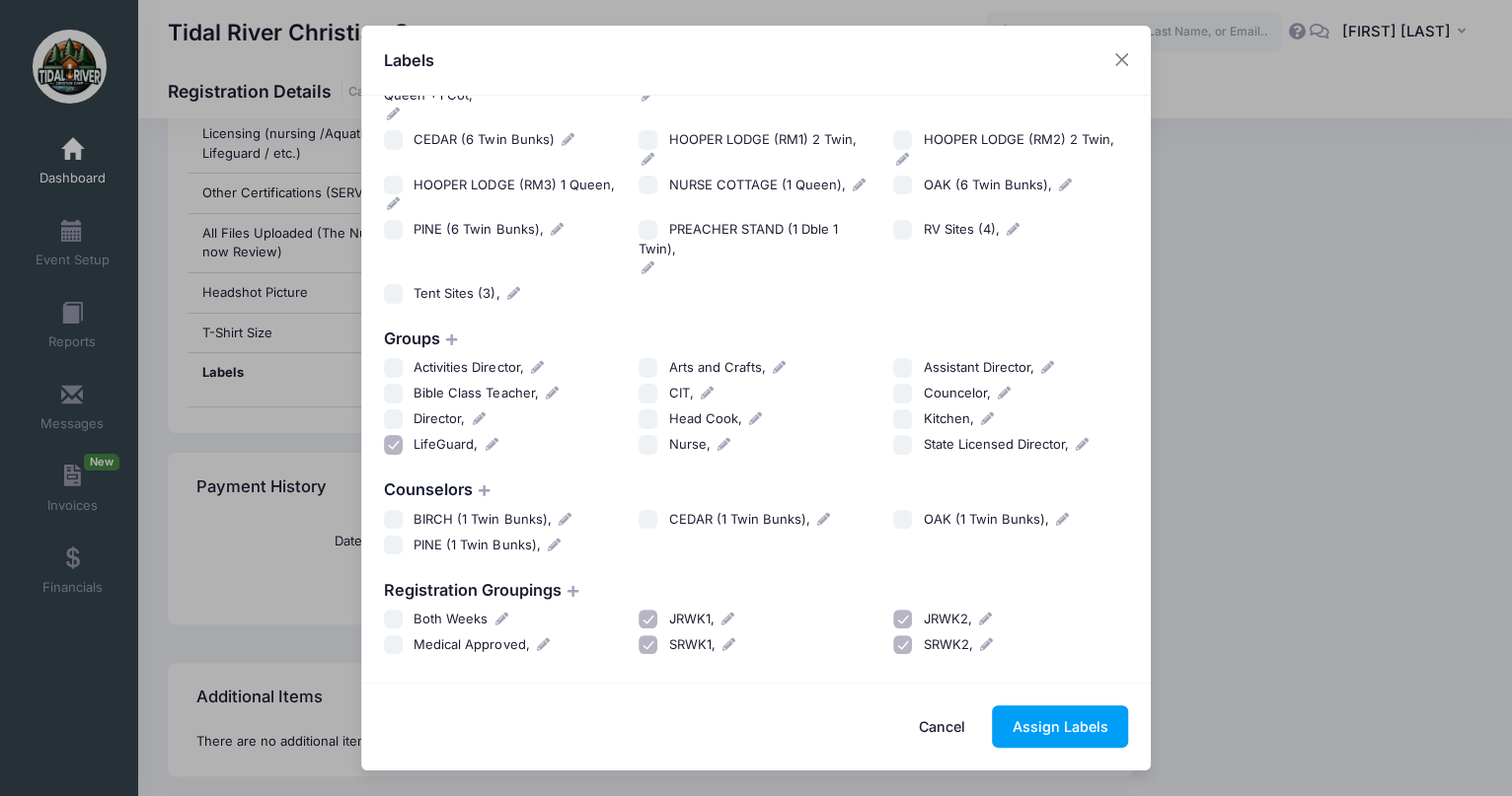 click on "Both Weeks" at bounding box center [394, 619] 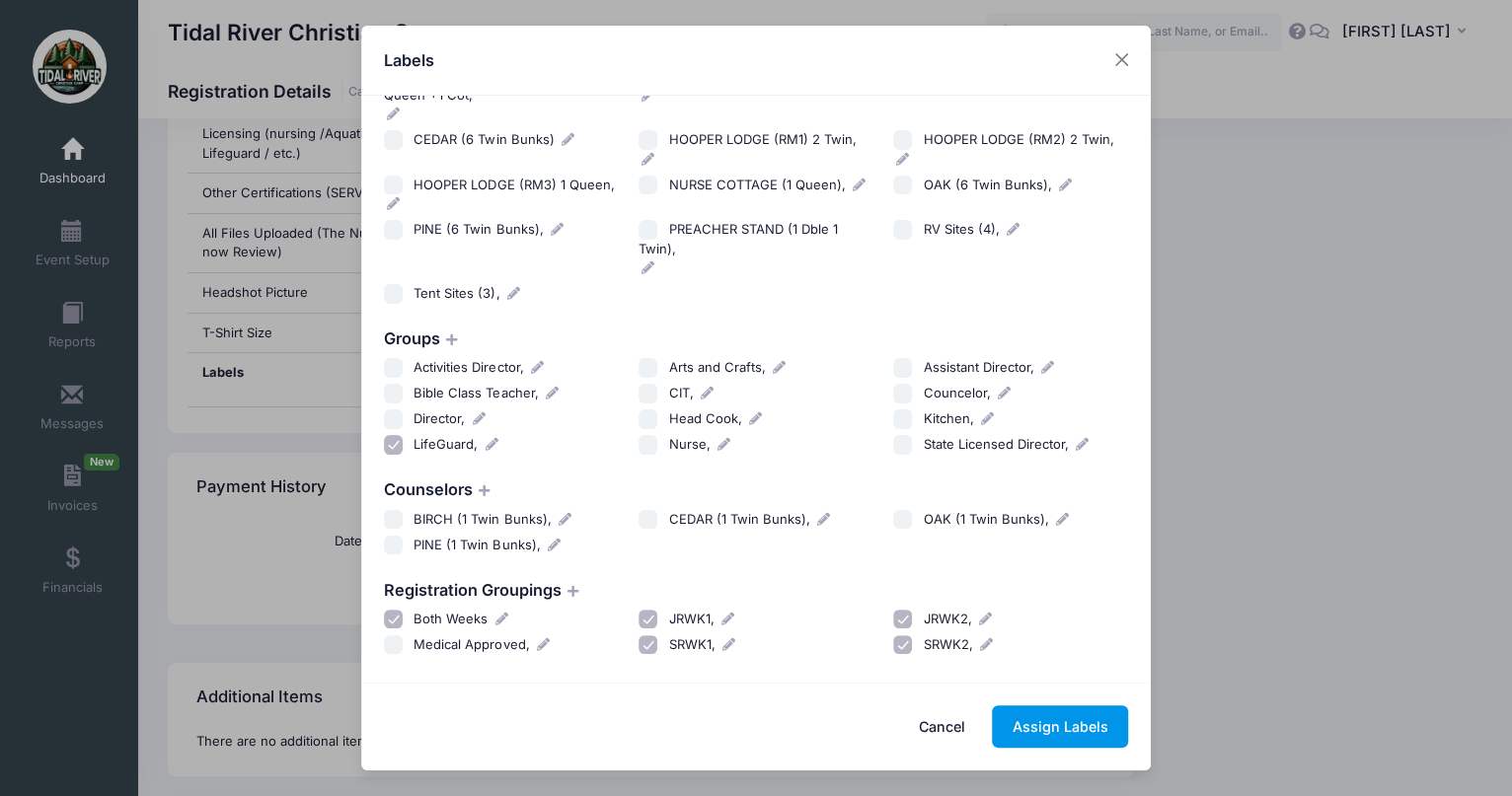 click on "Assign Labels" at bounding box center (1060, 726) 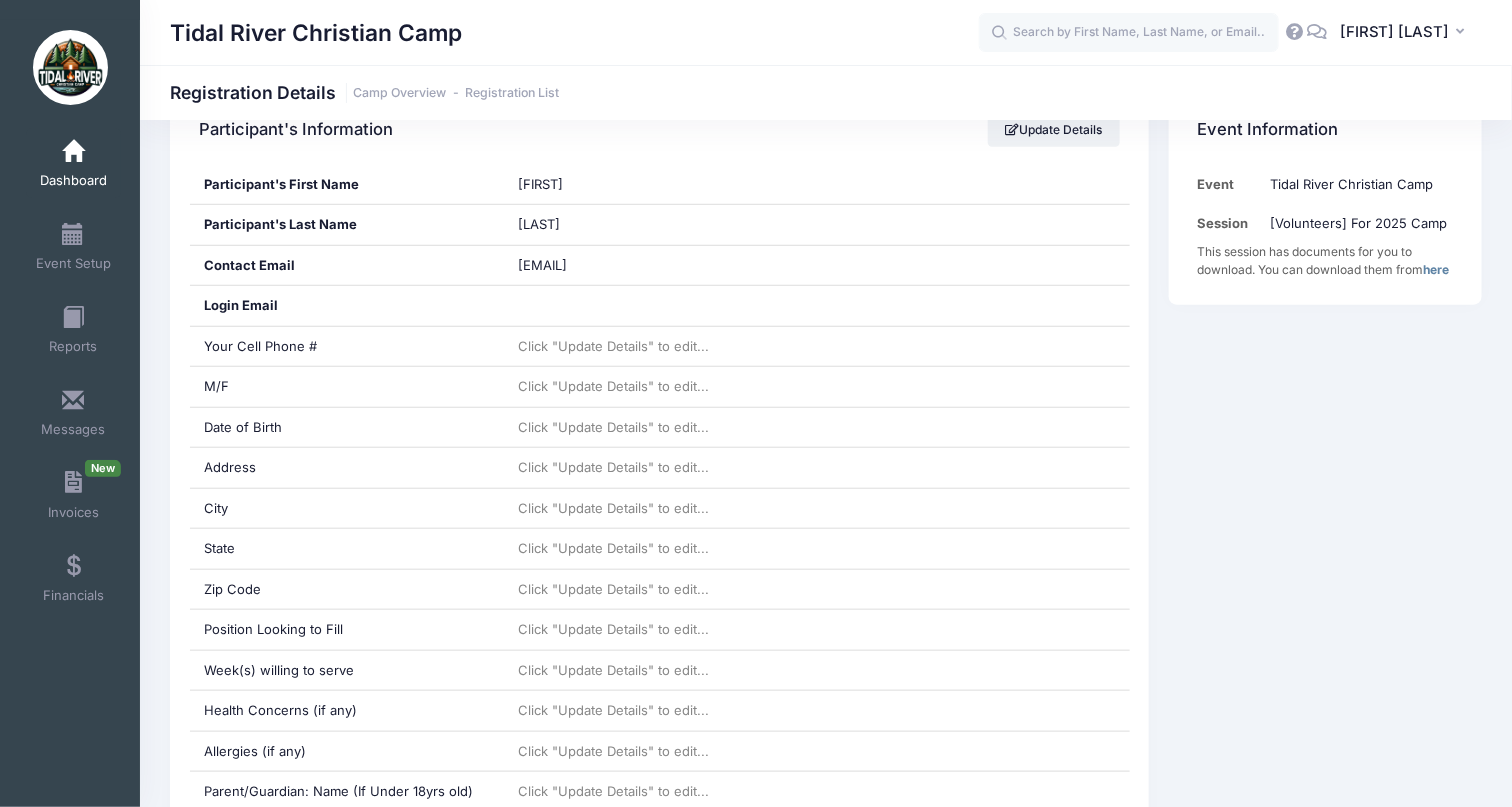 scroll, scrollTop: 0, scrollLeft: 0, axis: both 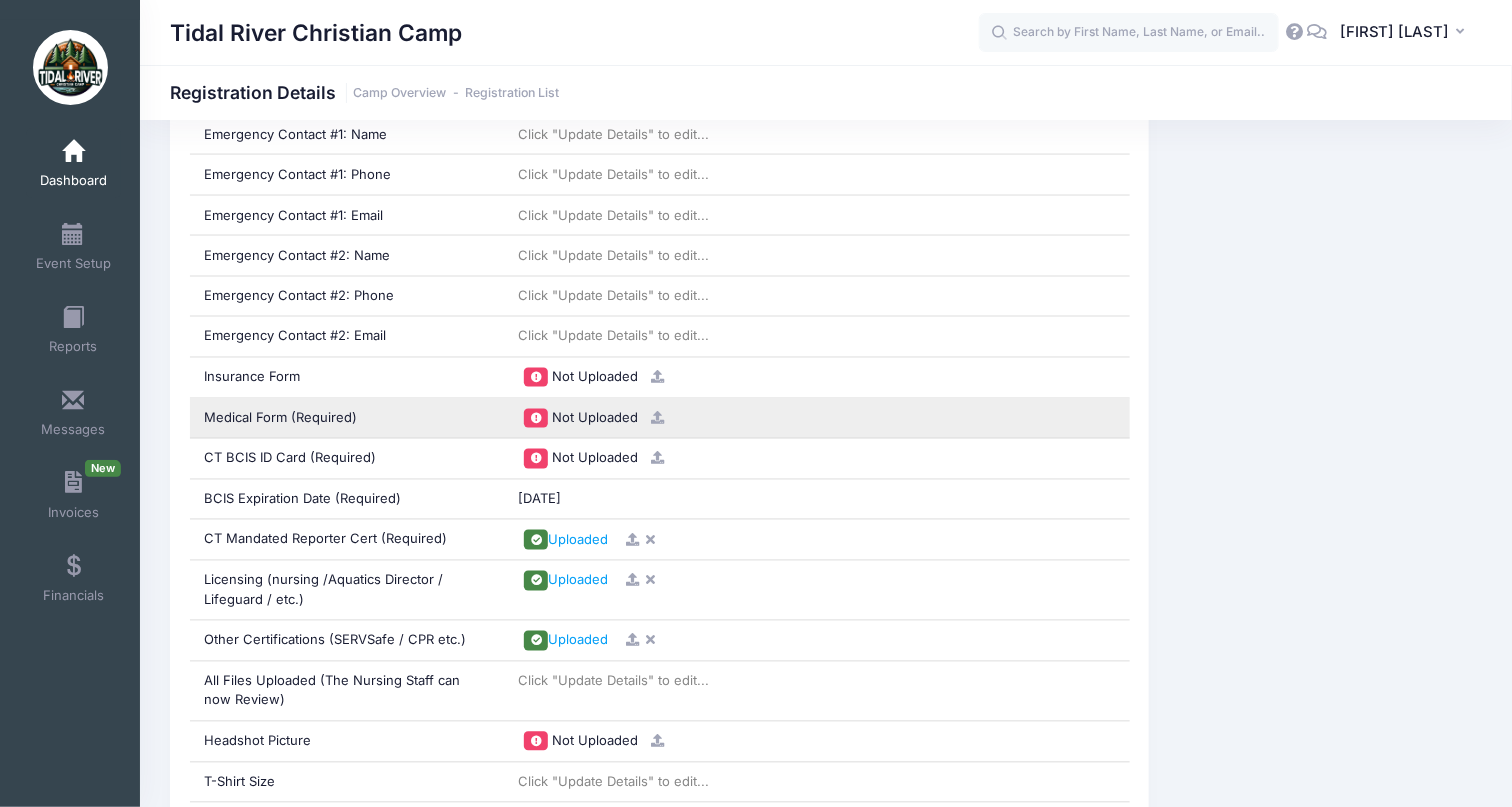 click at bounding box center [655, 418] 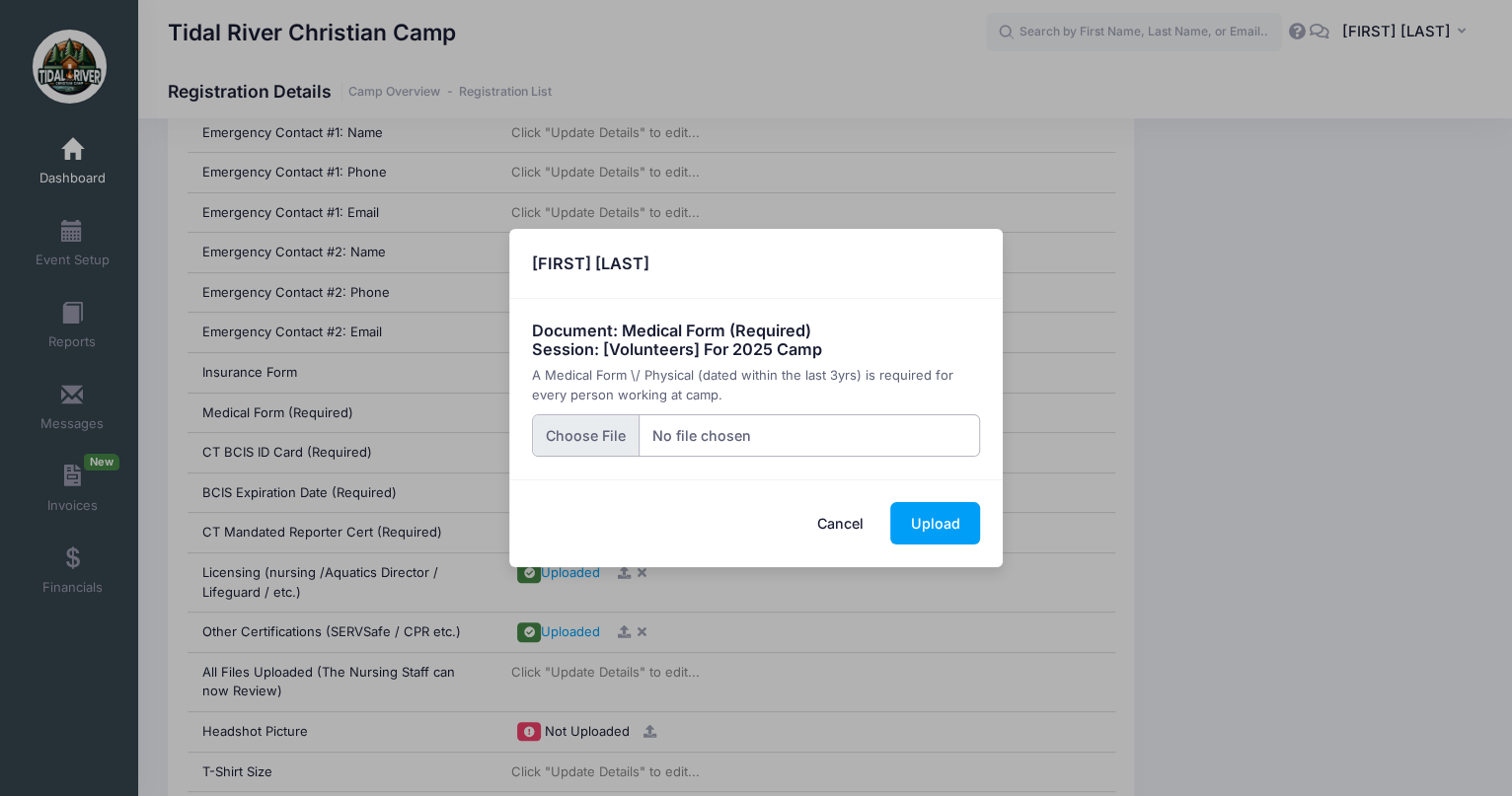 click at bounding box center (756, 435) 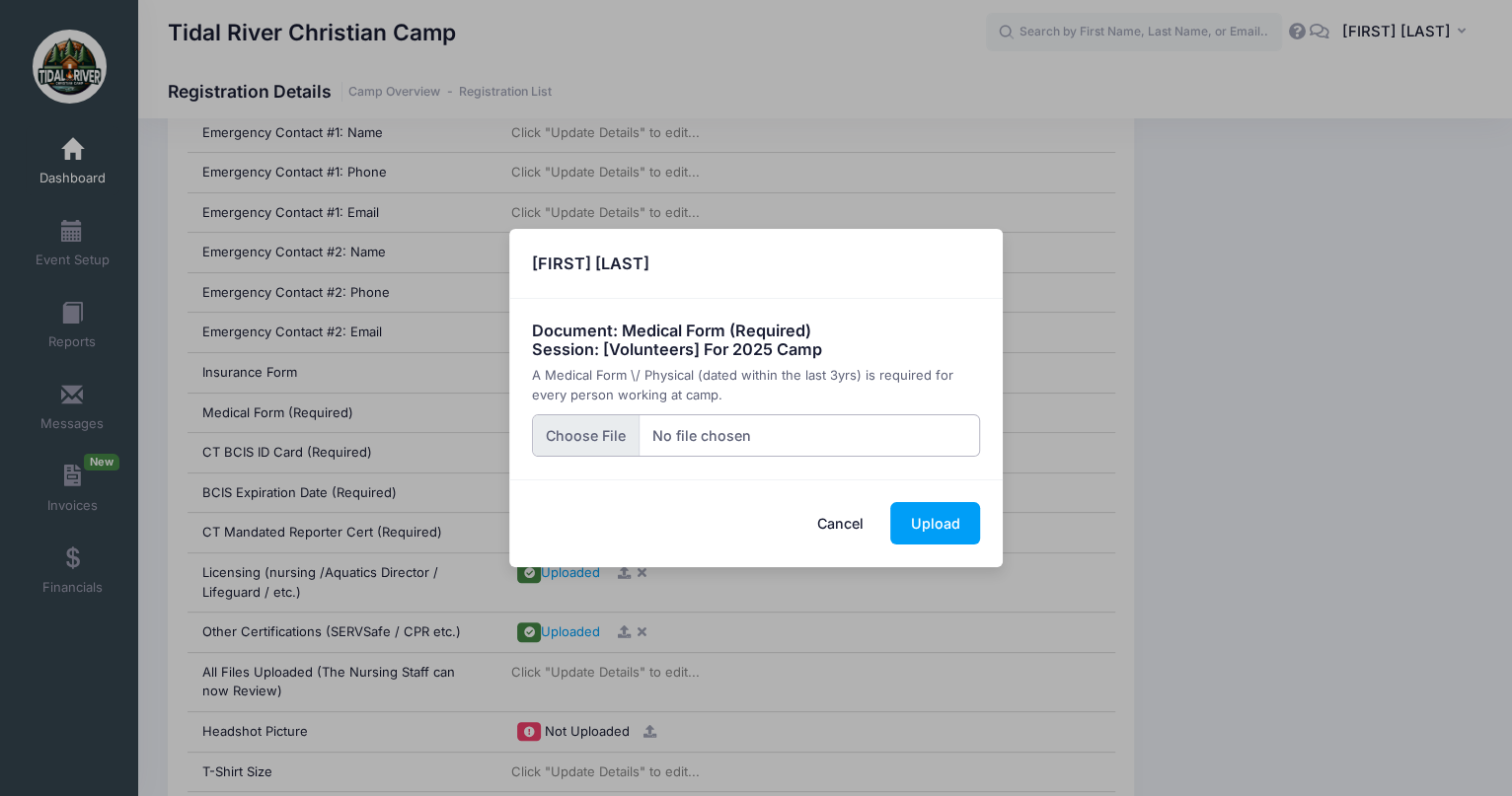 type on "C:\fakepath\Luke Allen.pdf" 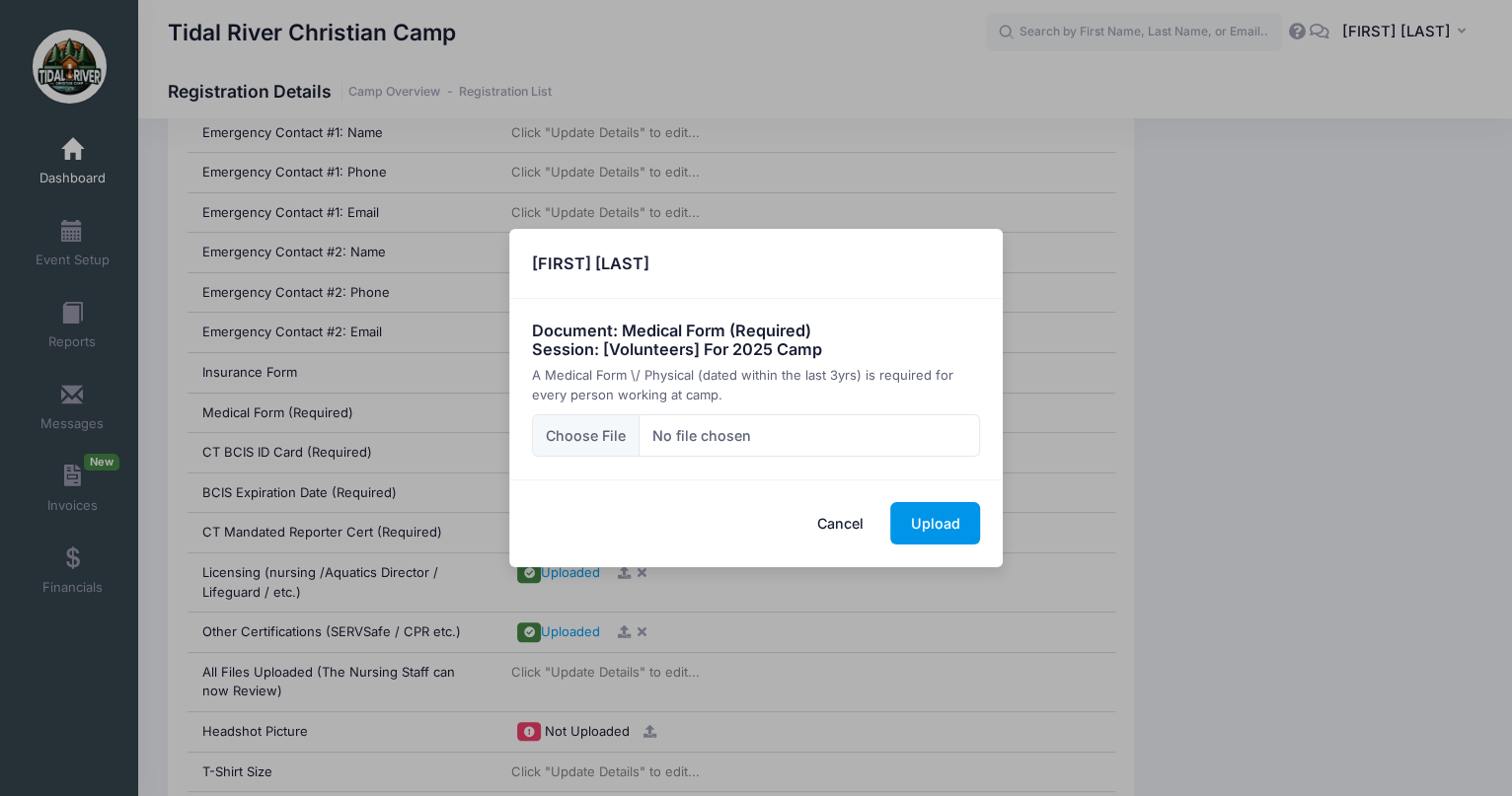 click on "Upload" at bounding box center [935, 523] 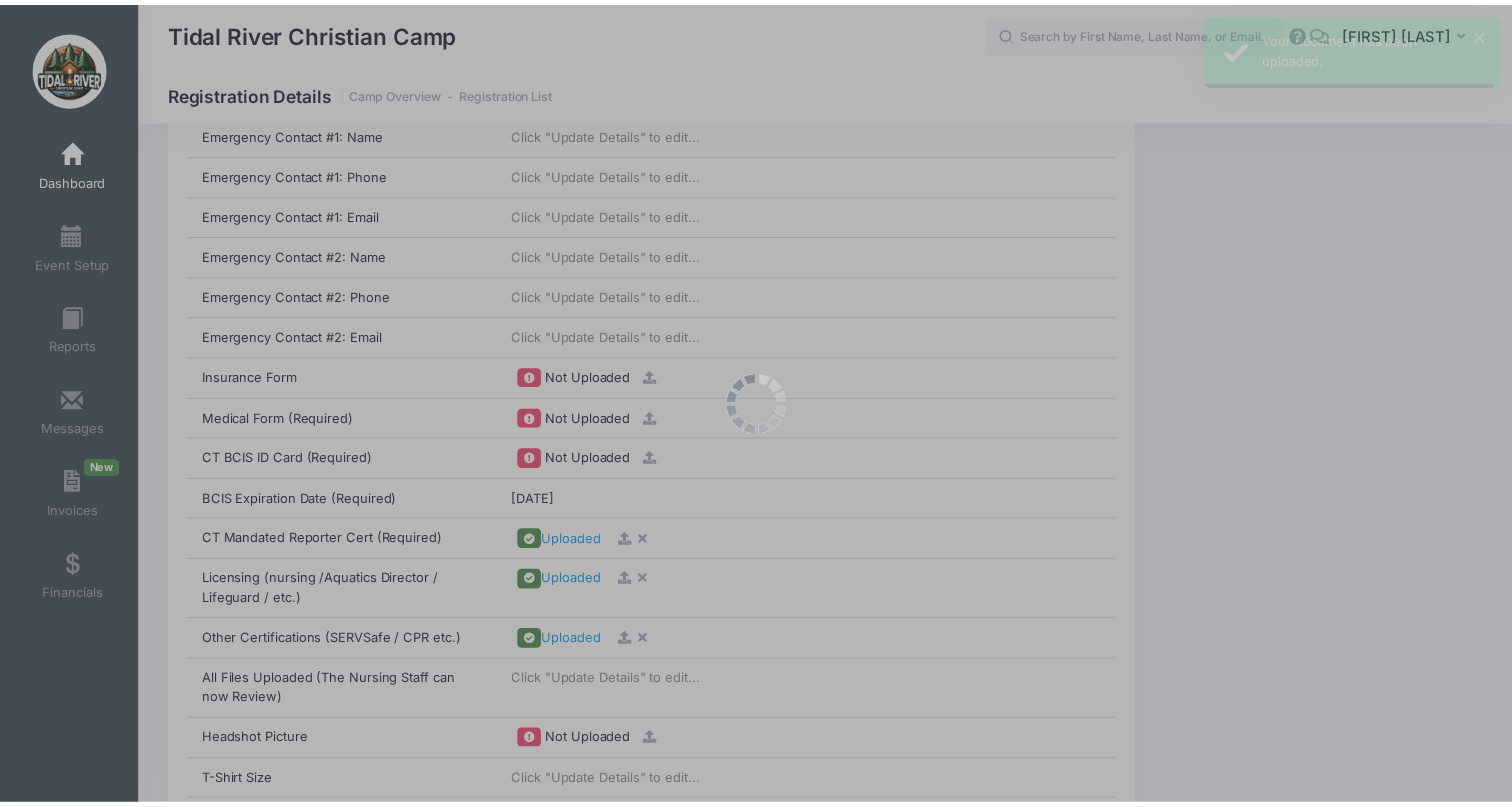 scroll, scrollTop: 0, scrollLeft: 0, axis: both 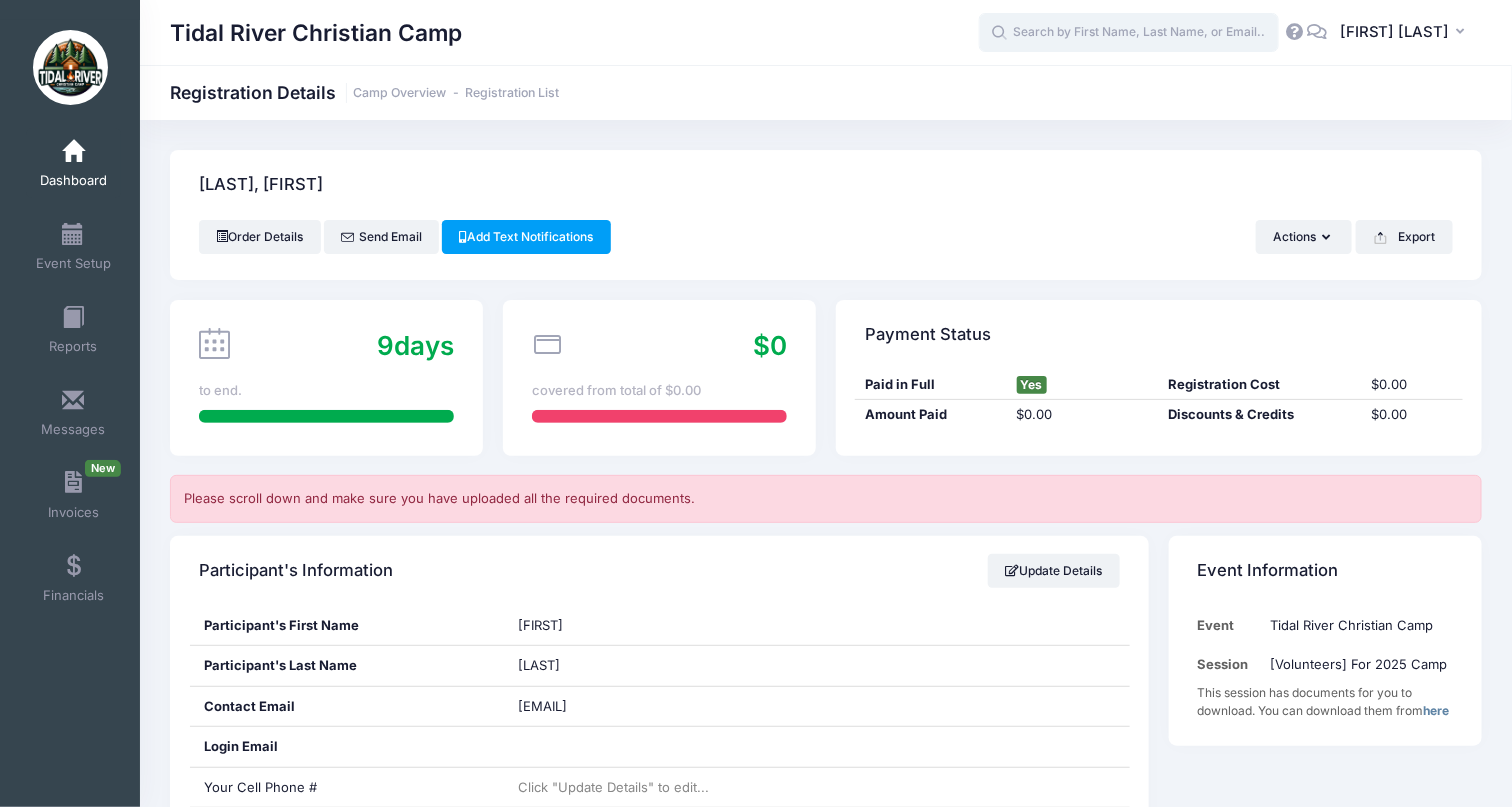 click at bounding box center (1129, 33) 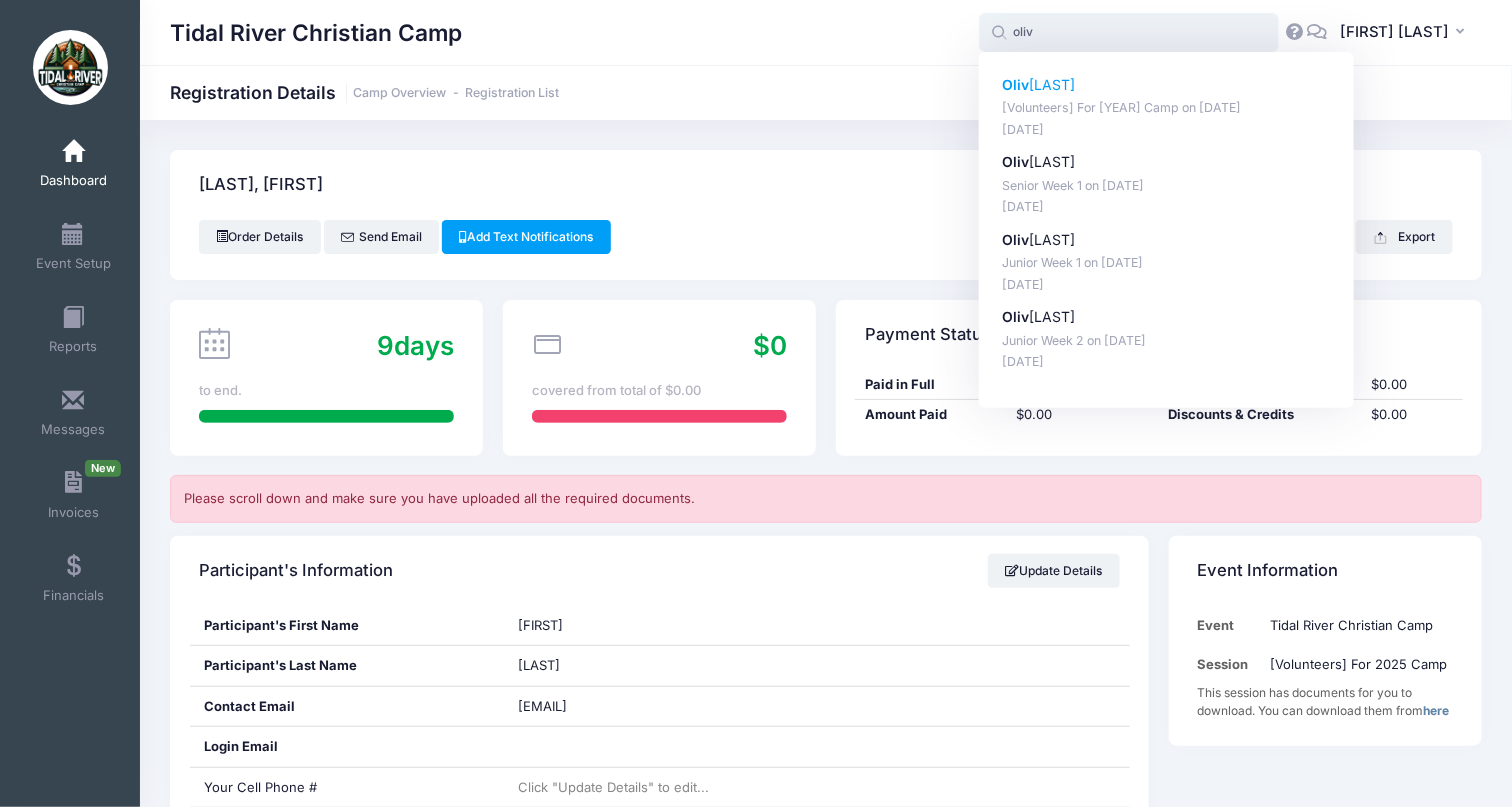 click on "Oliv ia Mckay" at bounding box center (1167, 85) 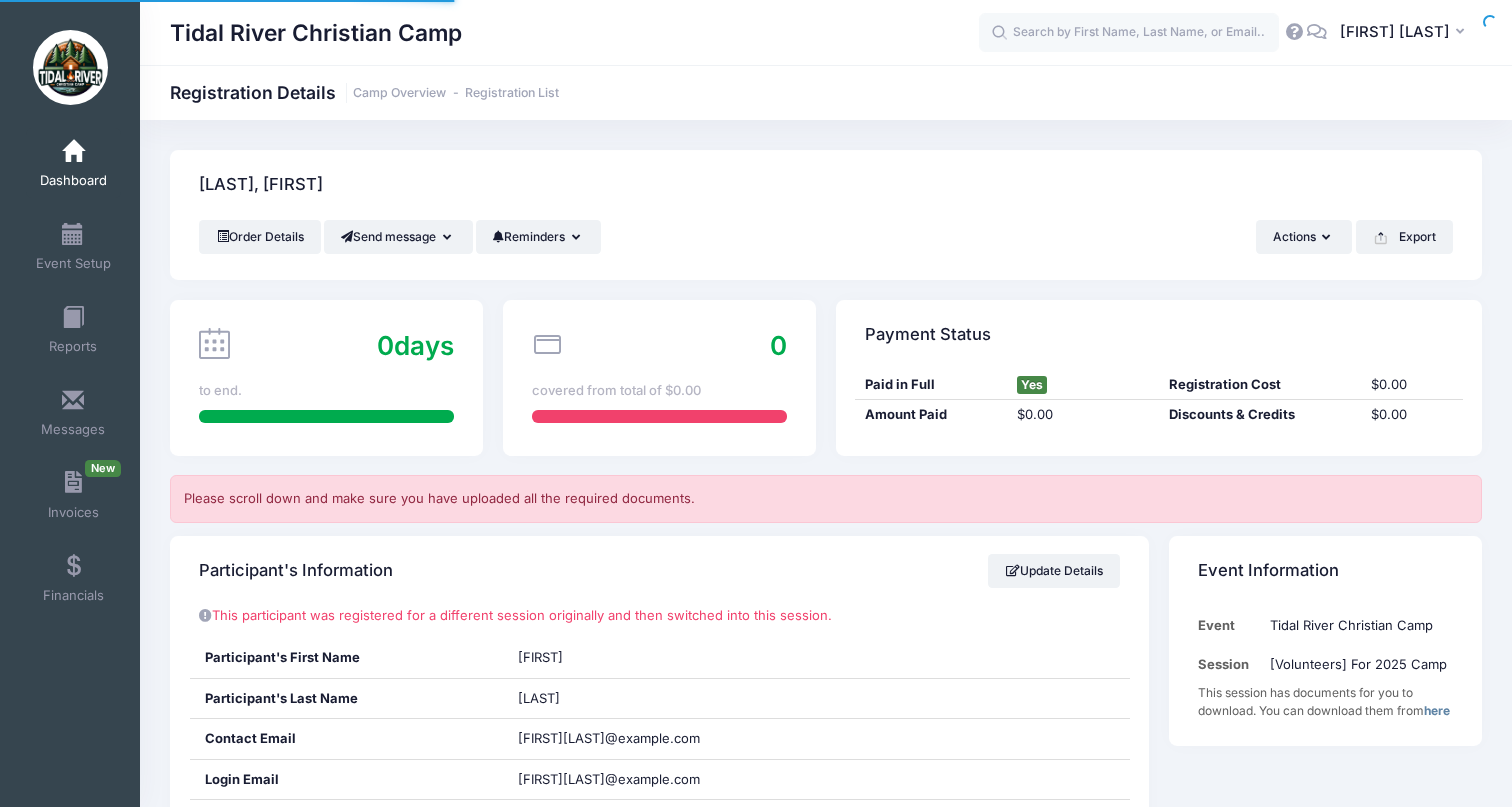 scroll, scrollTop: 0, scrollLeft: 0, axis: both 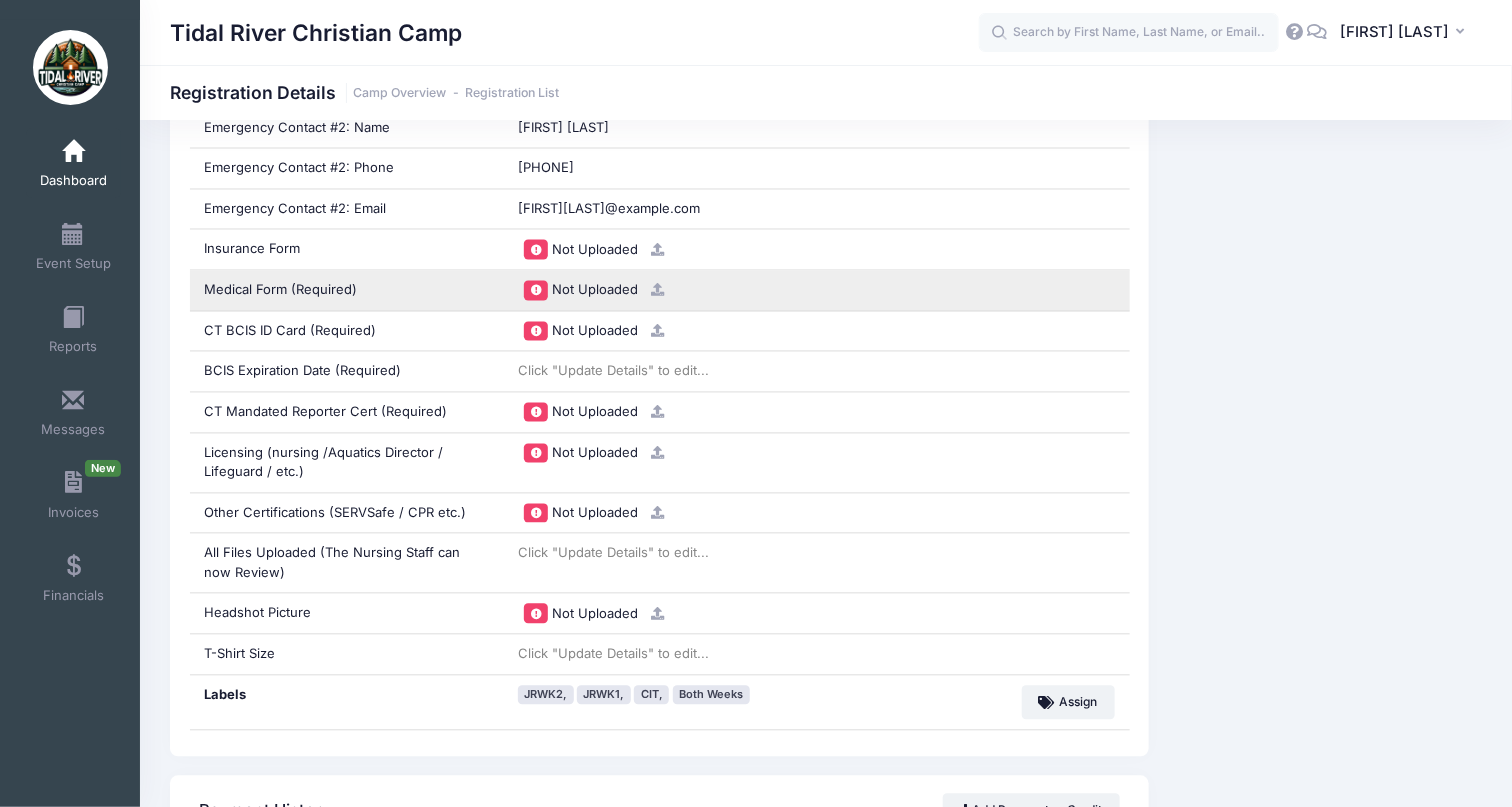 click at bounding box center [657, 290] 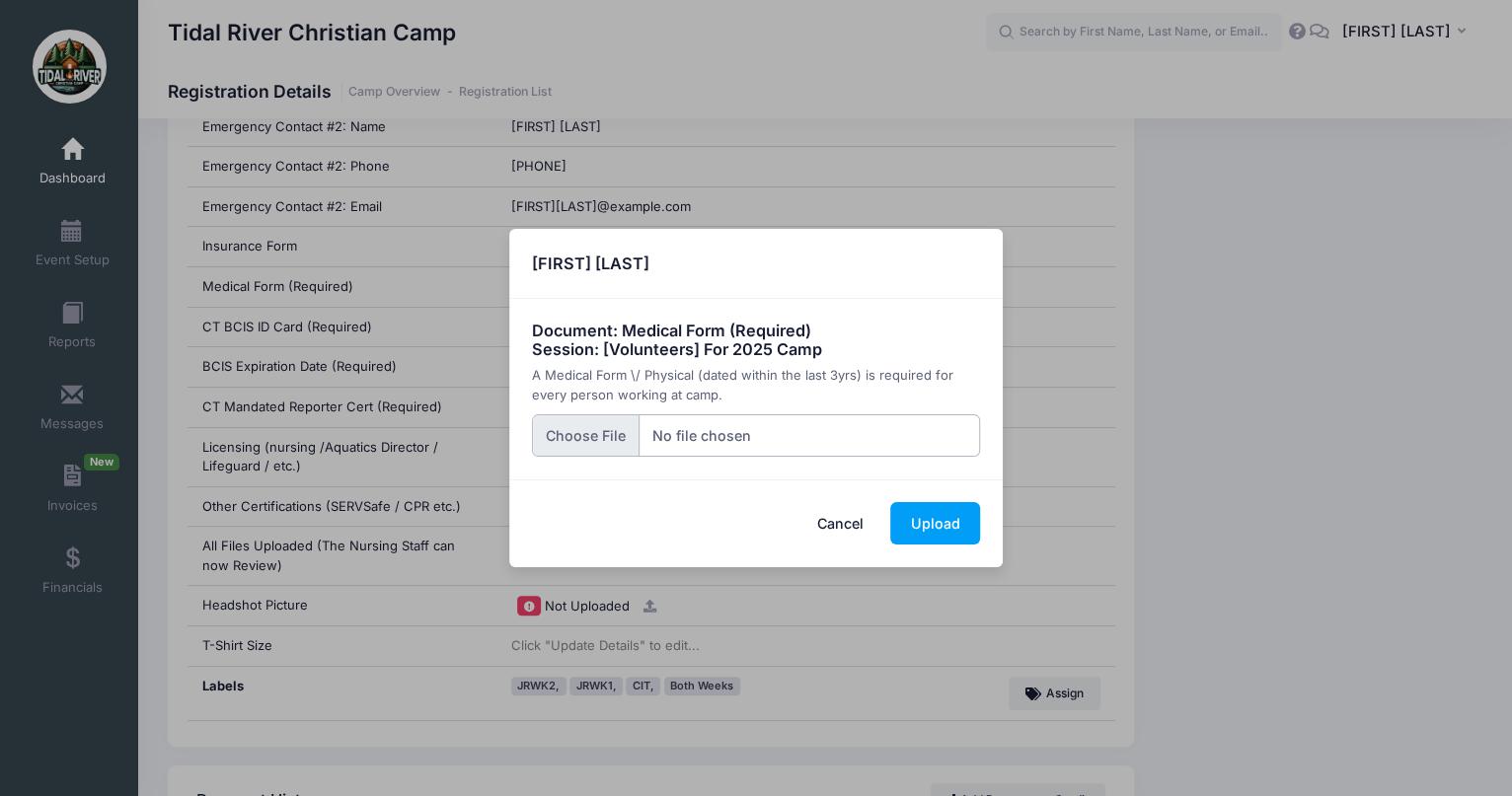 click at bounding box center [756, 435] 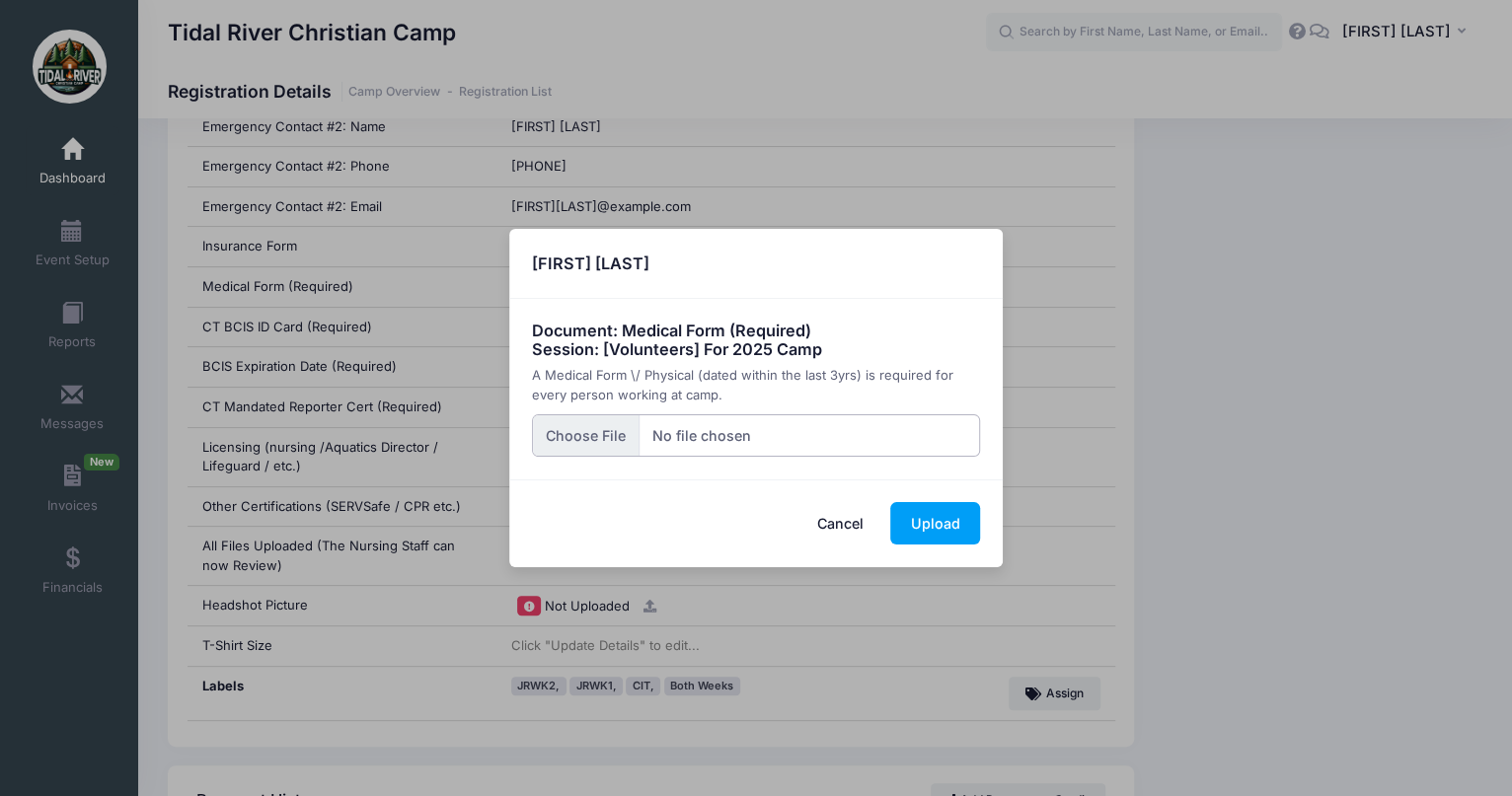type on "C:\fakepath\[FIRST][LAST].pdf" 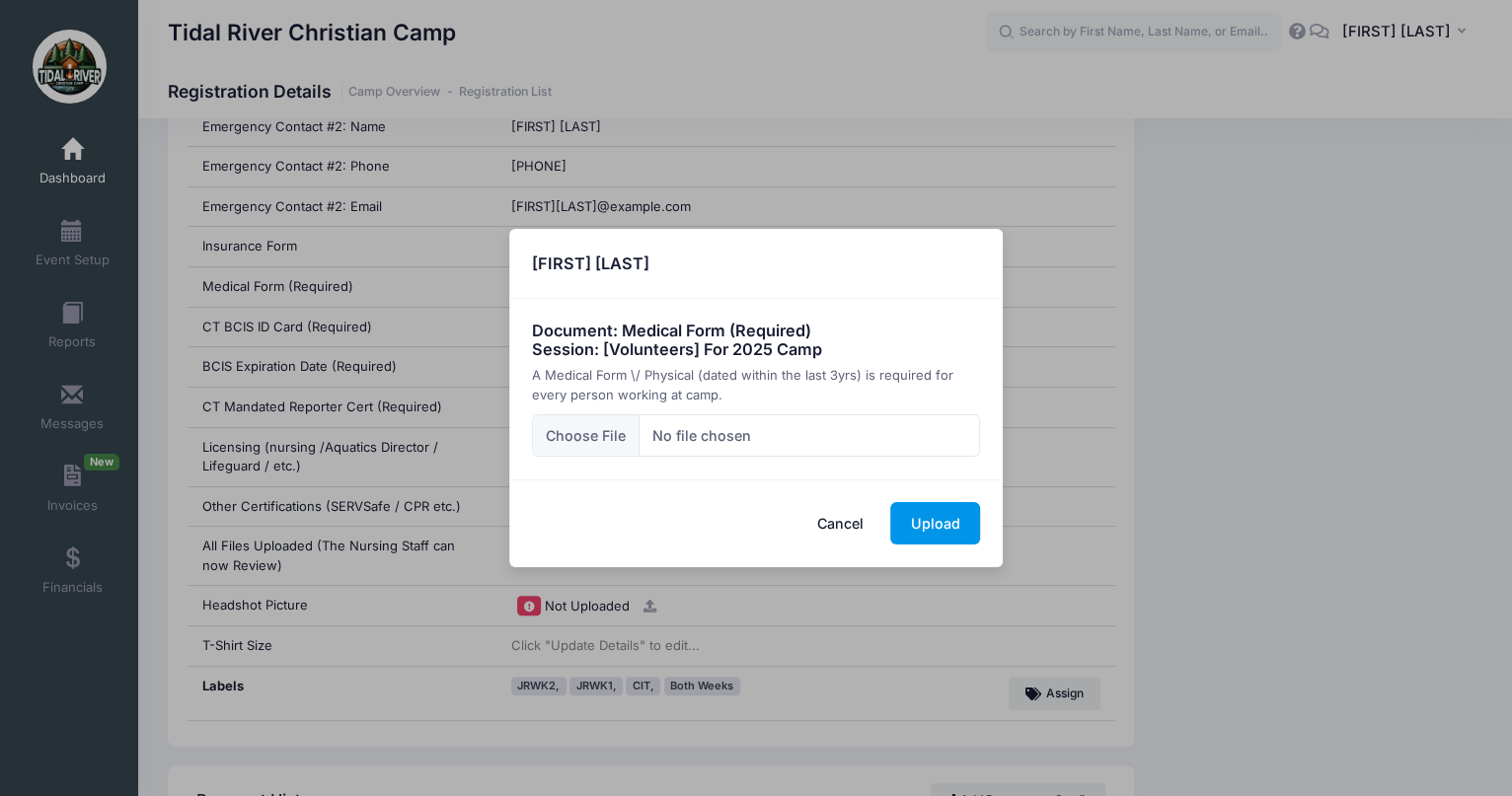 click on "Upload" at bounding box center (935, 523) 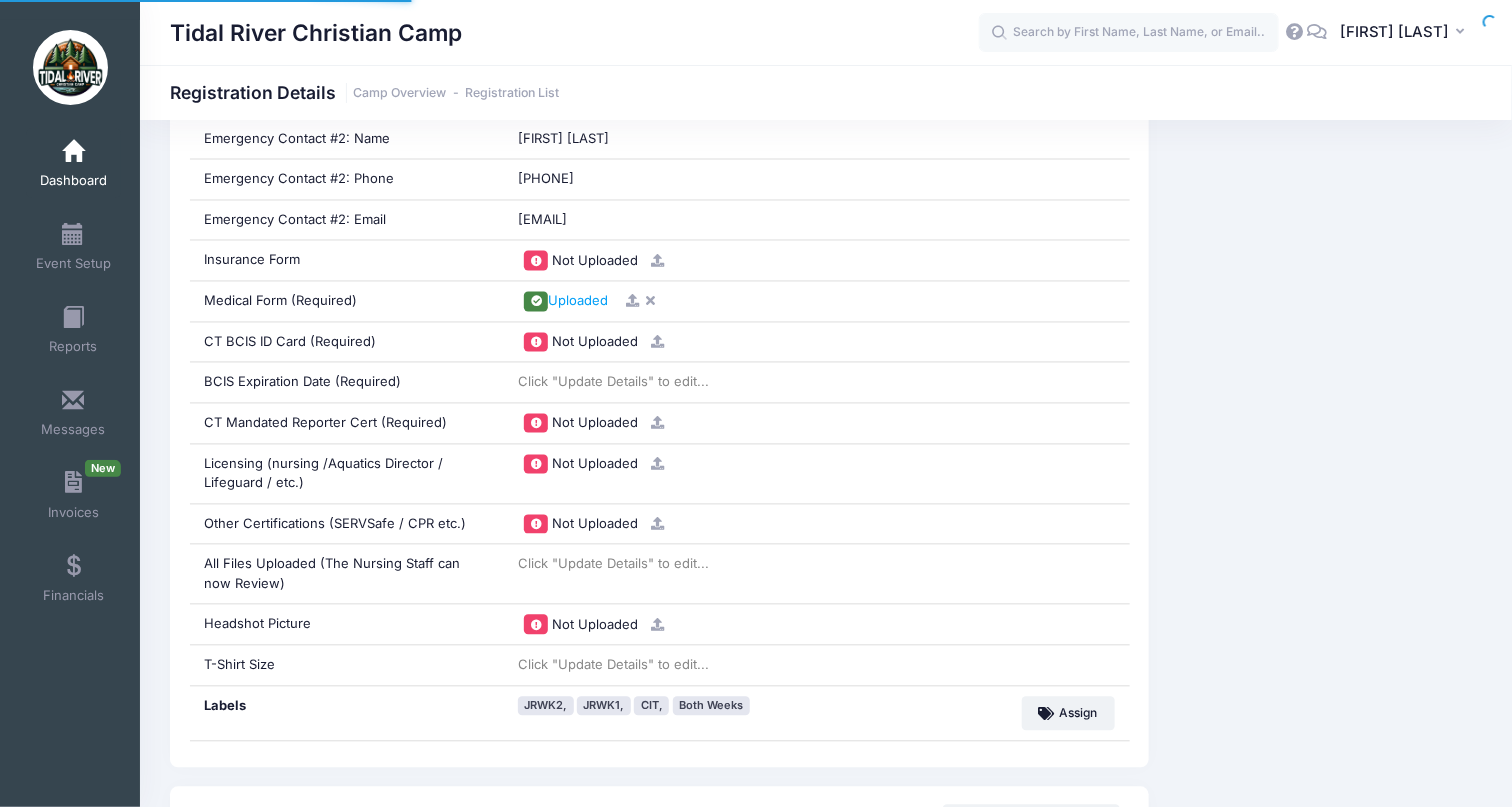 scroll, scrollTop: 1369, scrollLeft: 0, axis: vertical 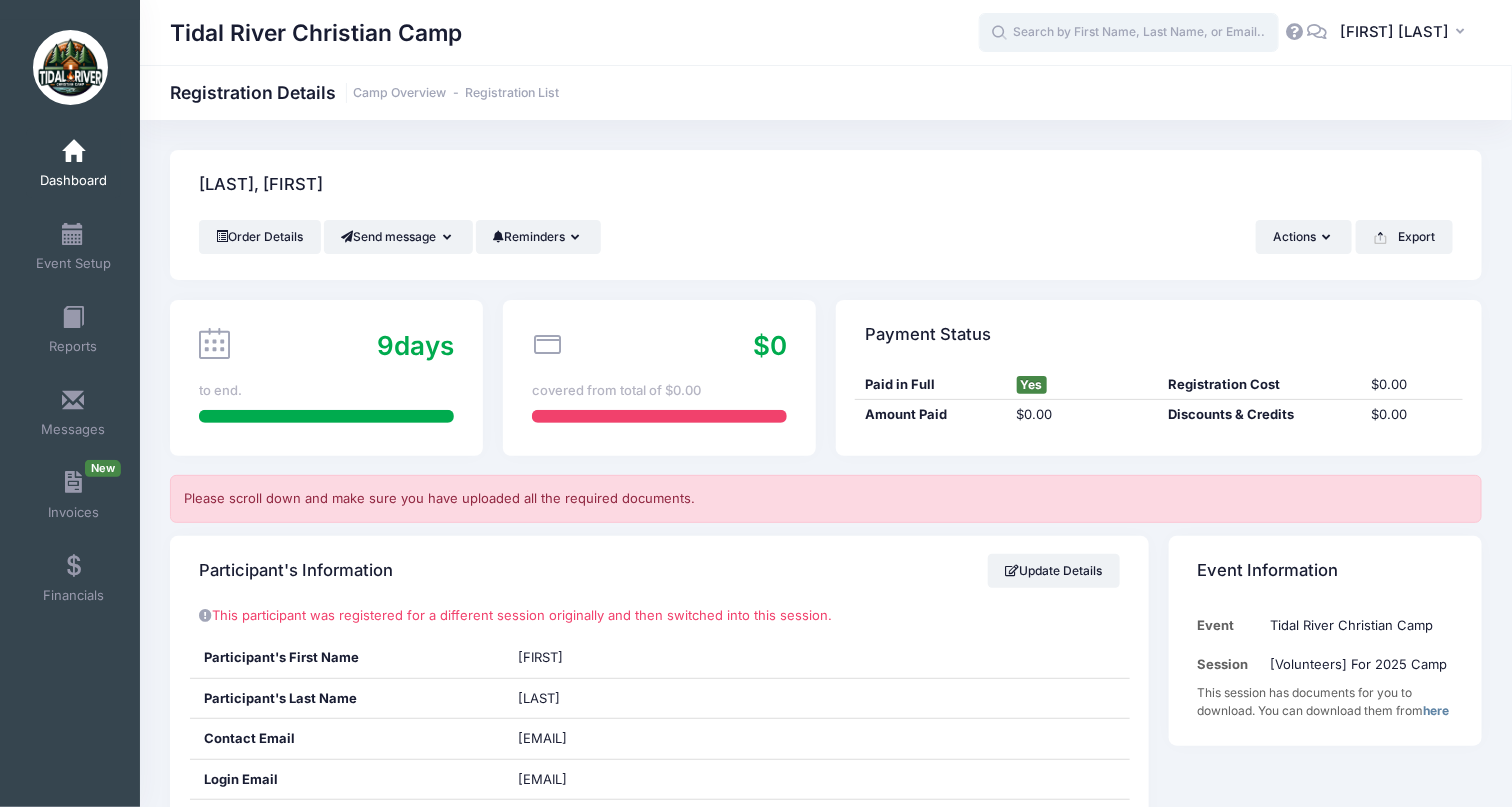 click at bounding box center [1129, 33] 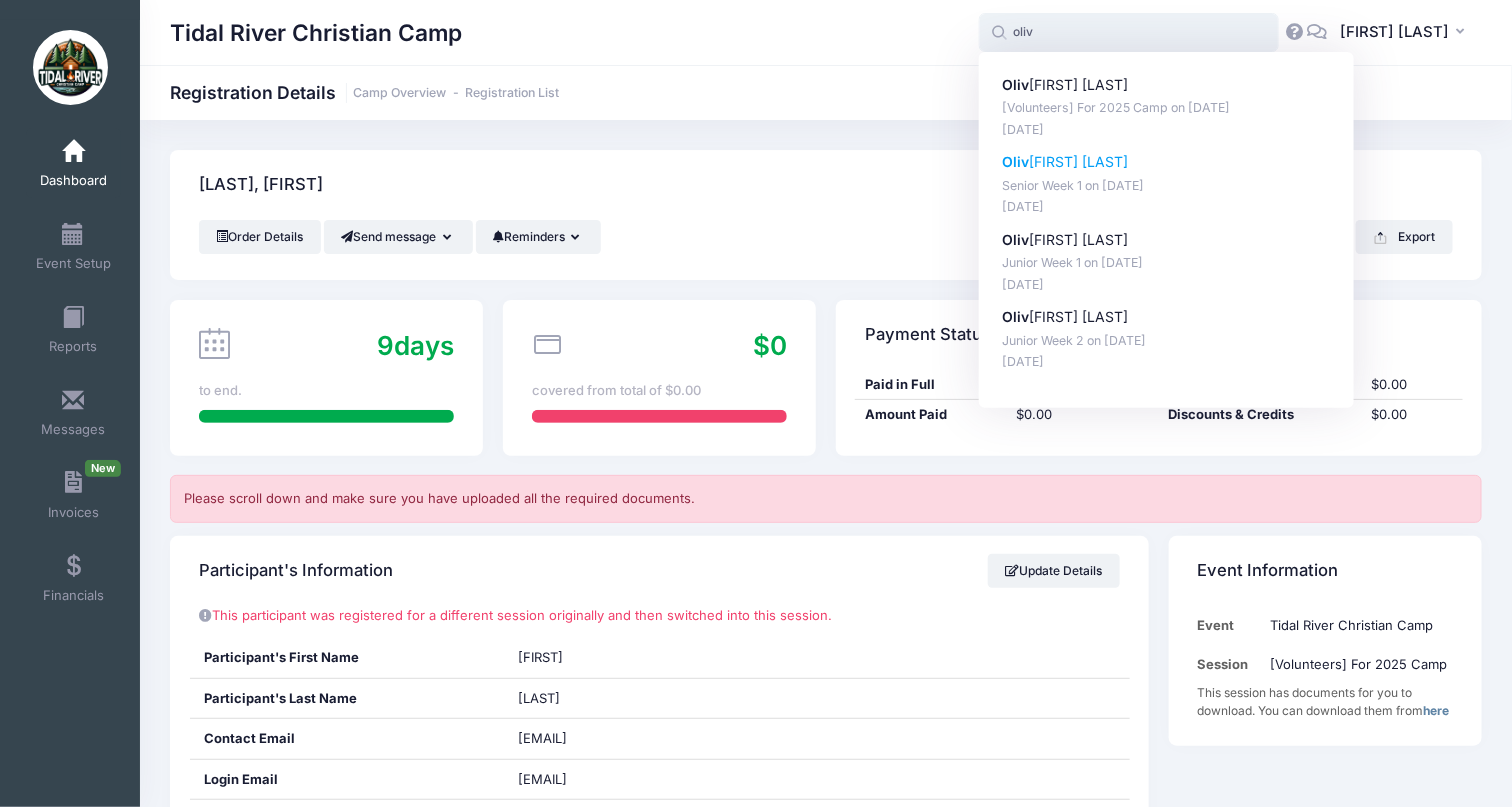 click on "[FIRST] [LAST]" at bounding box center (1167, 85) 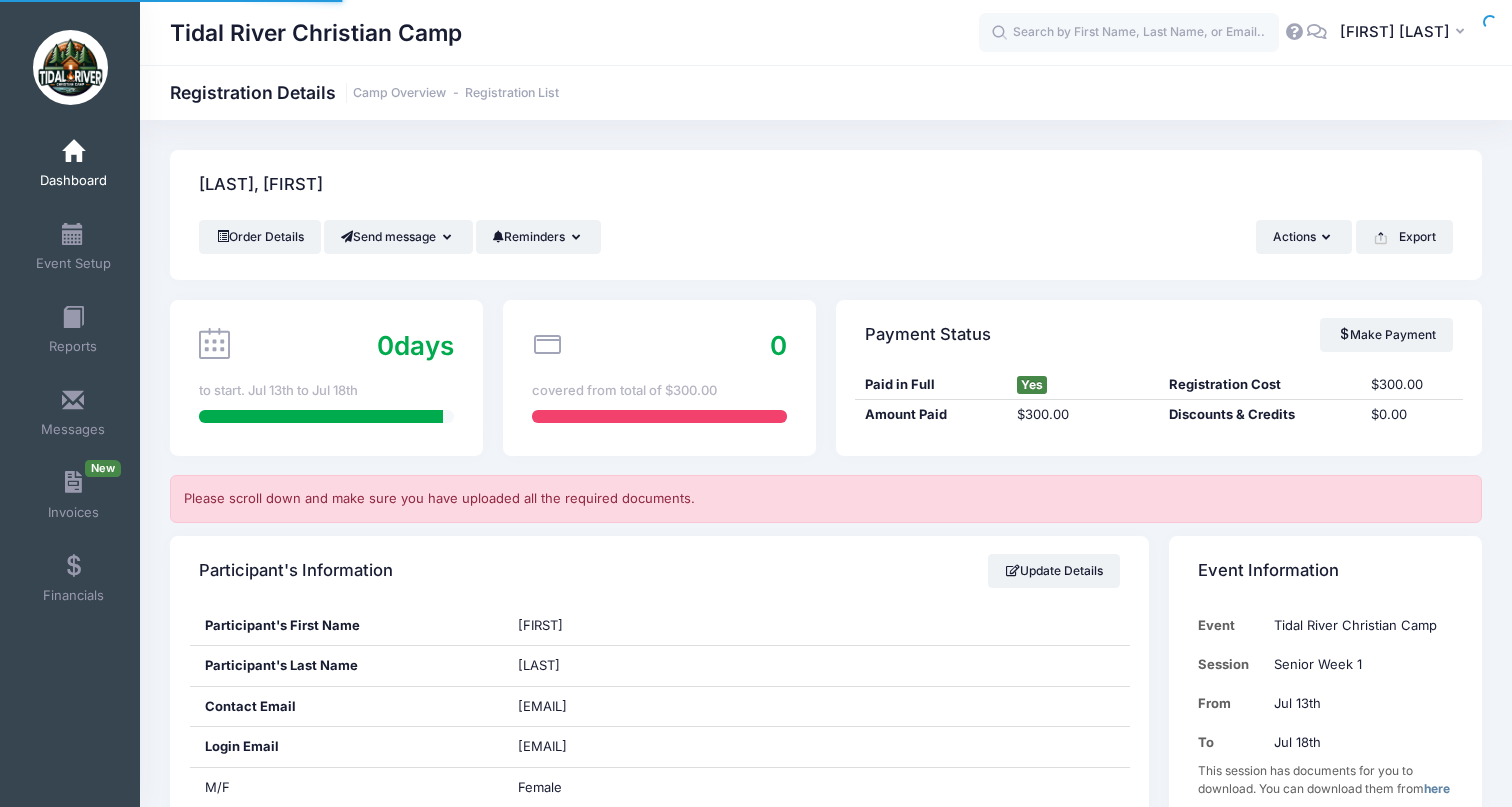scroll, scrollTop: 0, scrollLeft: 0, axis: both 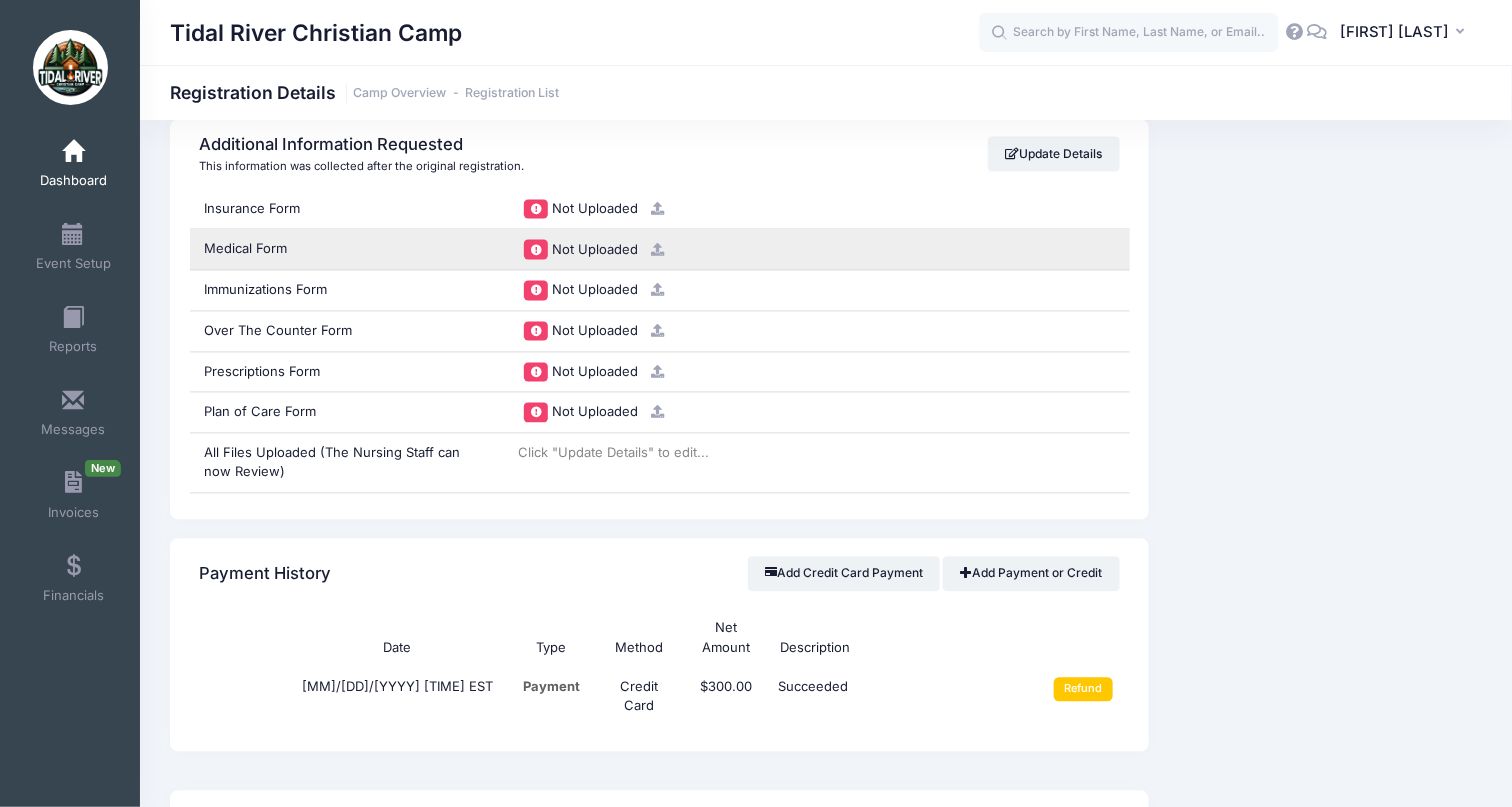 click at bounding box center [657, 250] 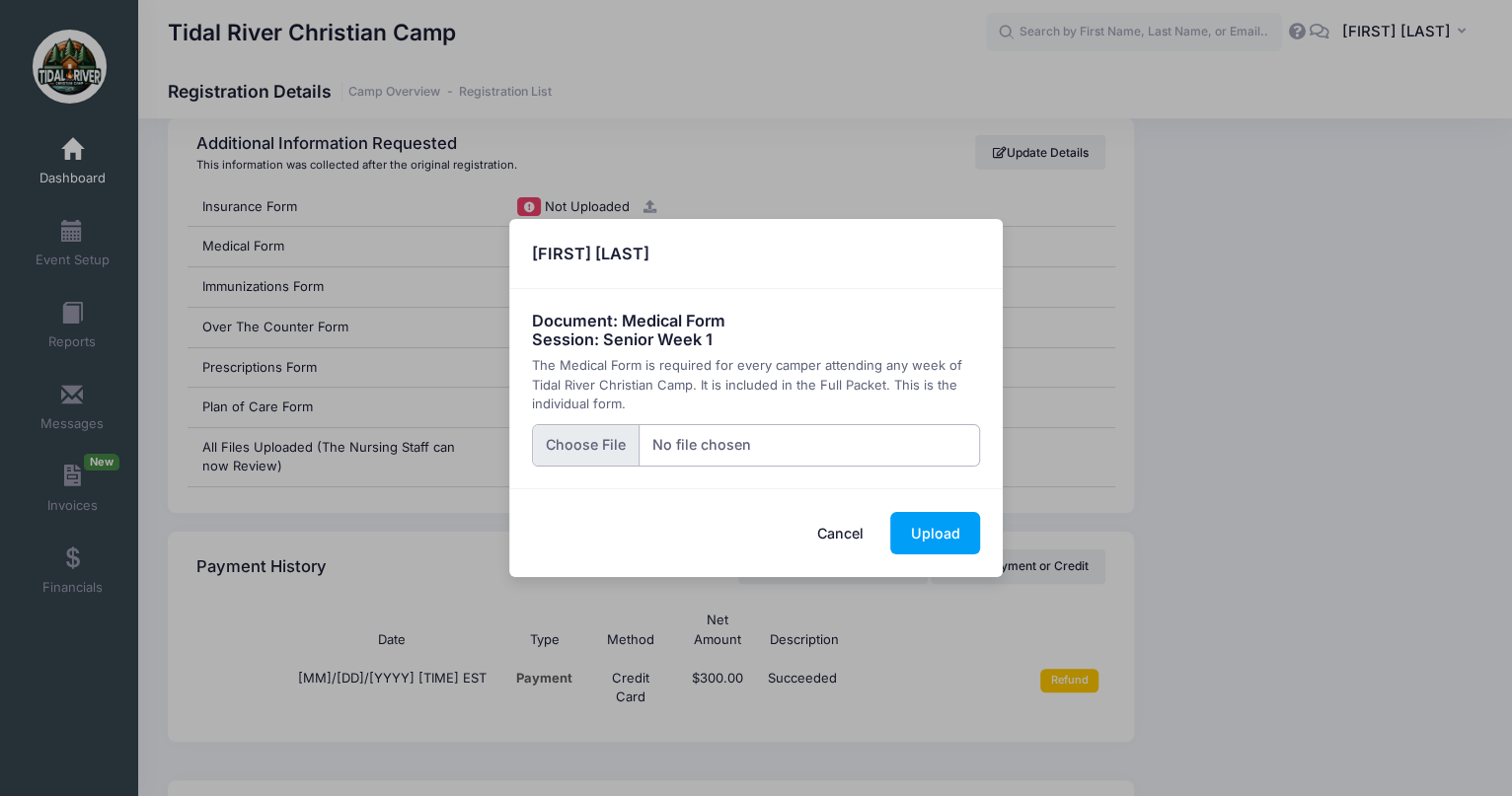 click at bounding box center (756, 445) 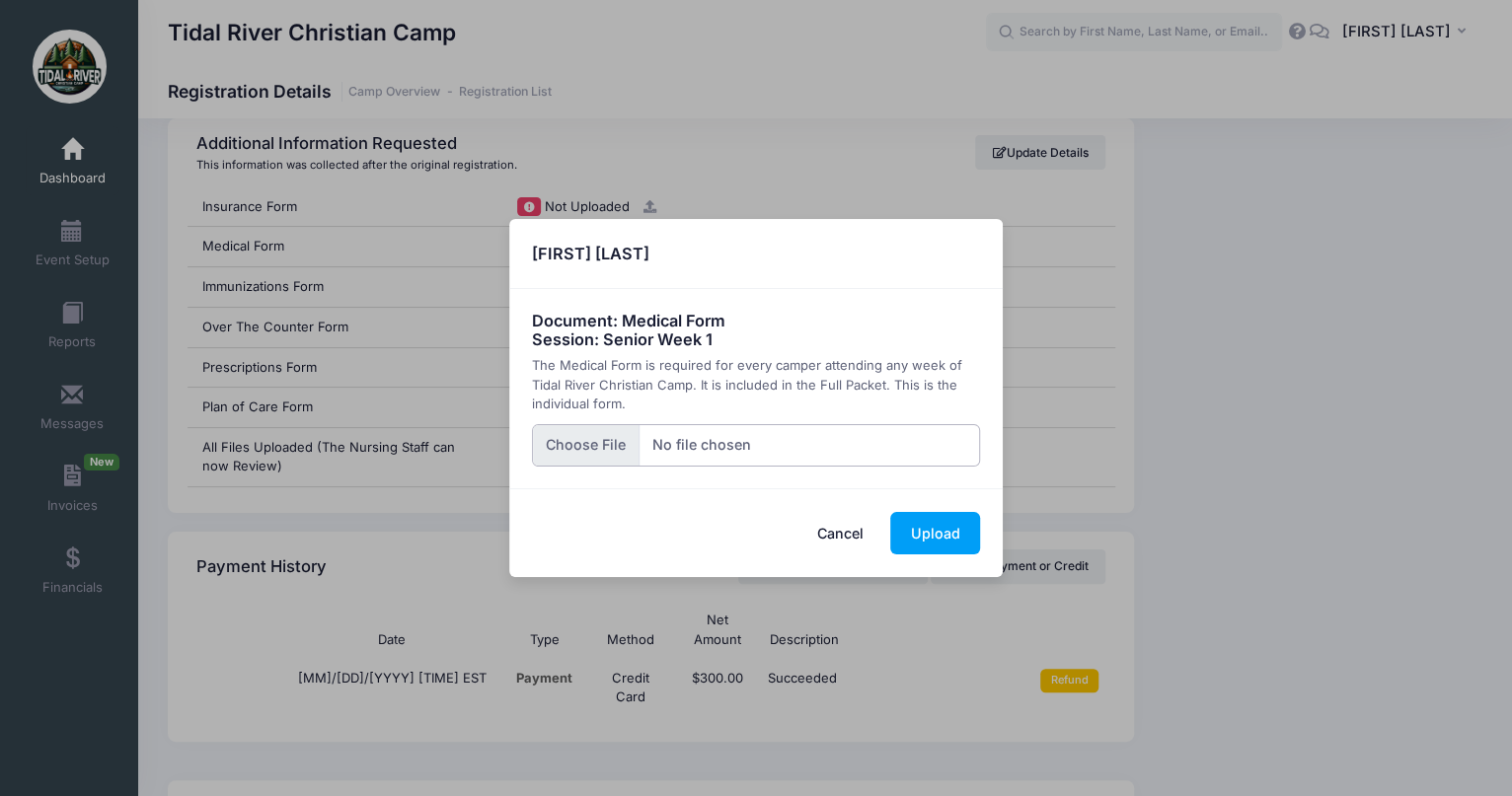 type on "C:\fakepath\[FILENAME].pdf" 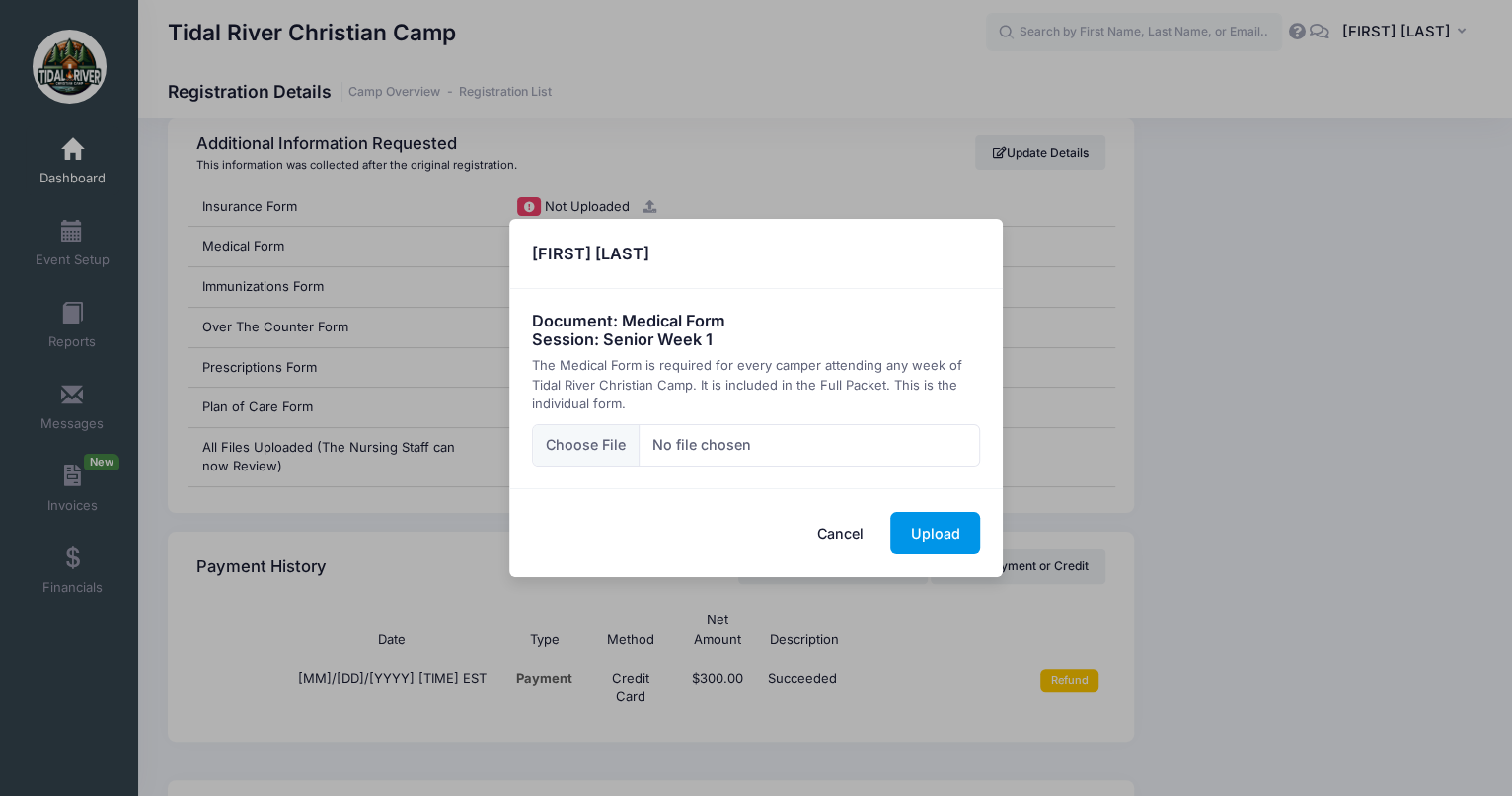 click on "Upload" at bounding box center [935, 533] 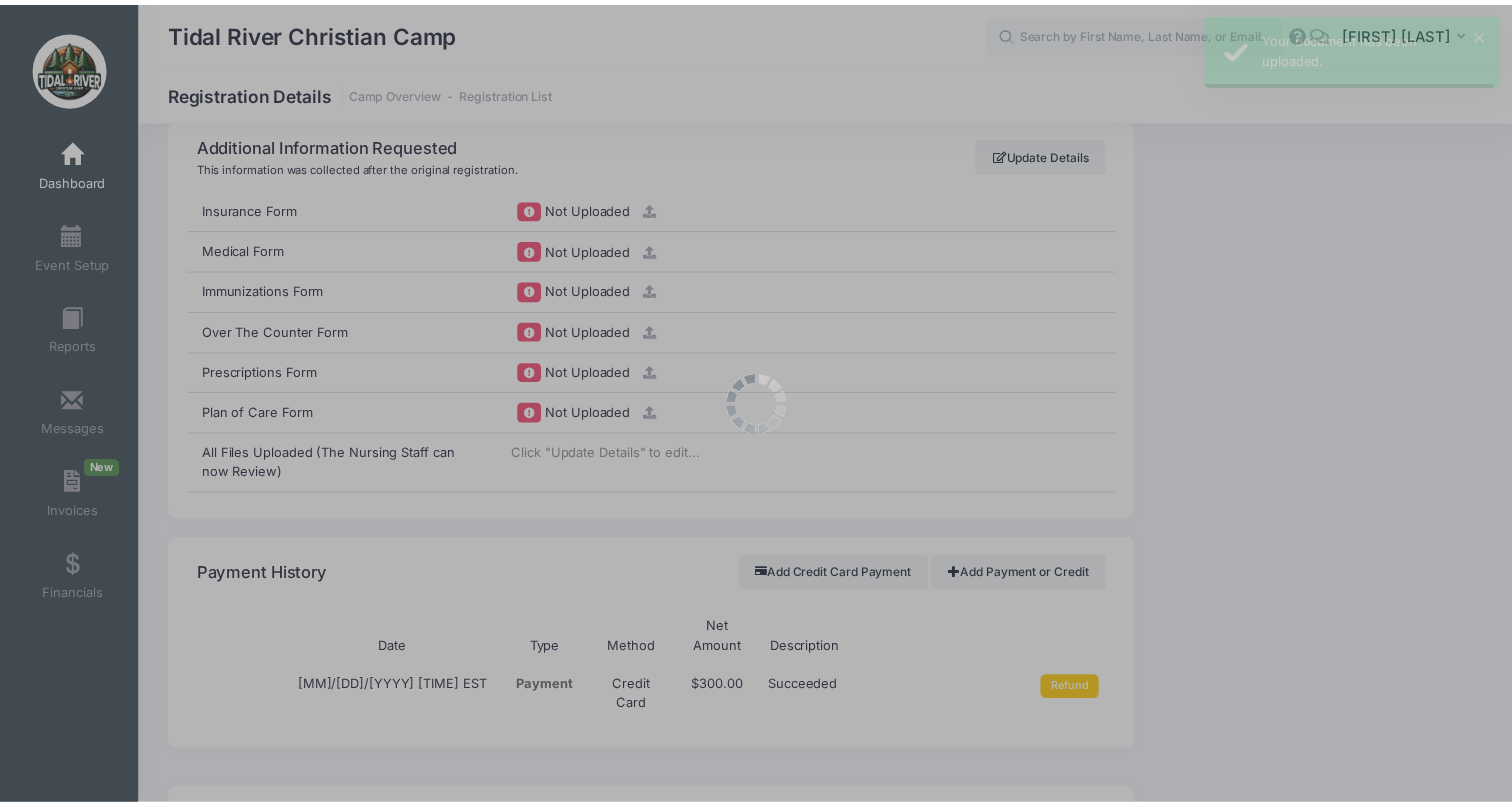 scroll, scrollTop: 0, scrollLeft: 0, axis: both 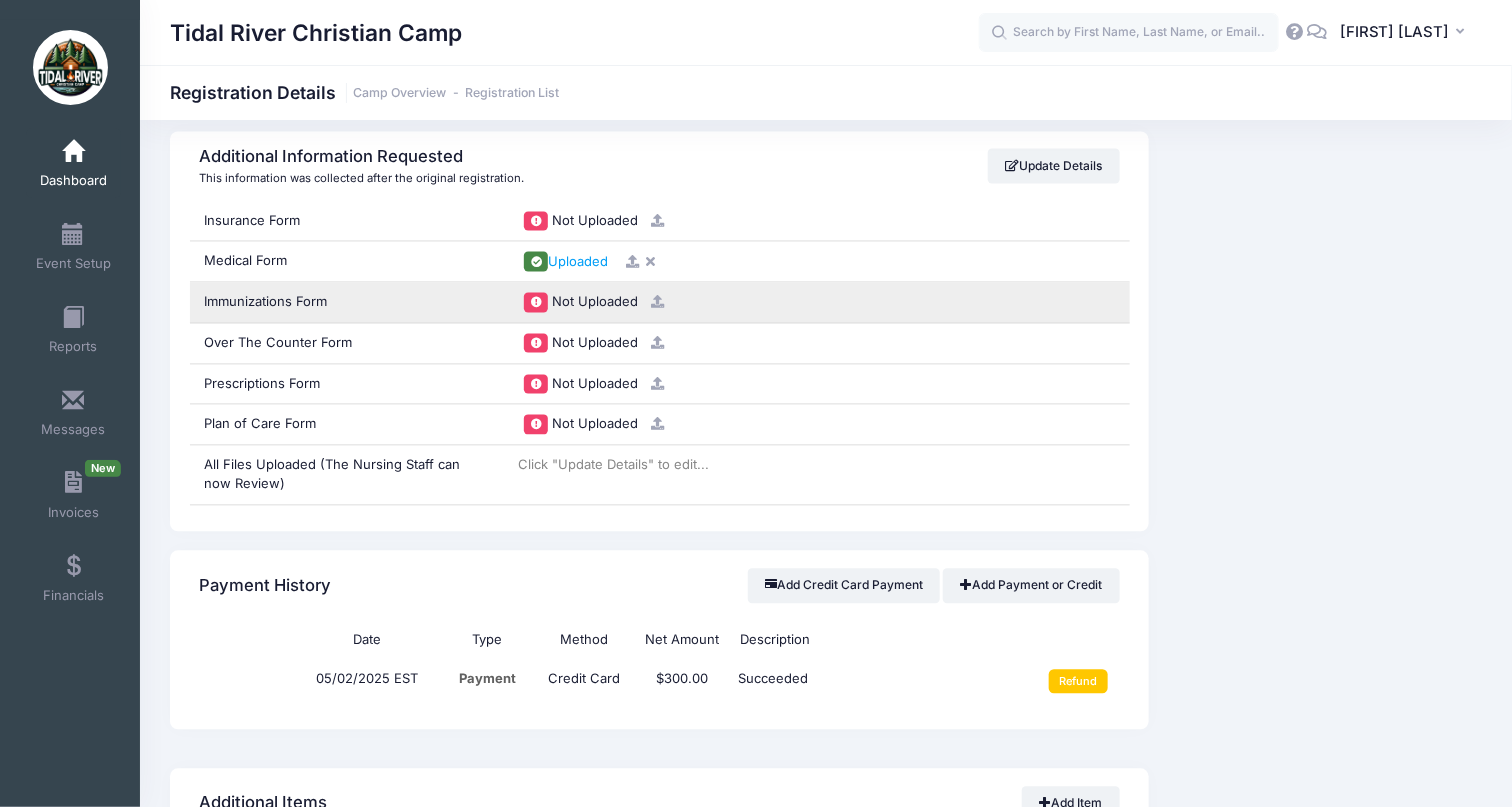 click at bounding box center (657, 302) 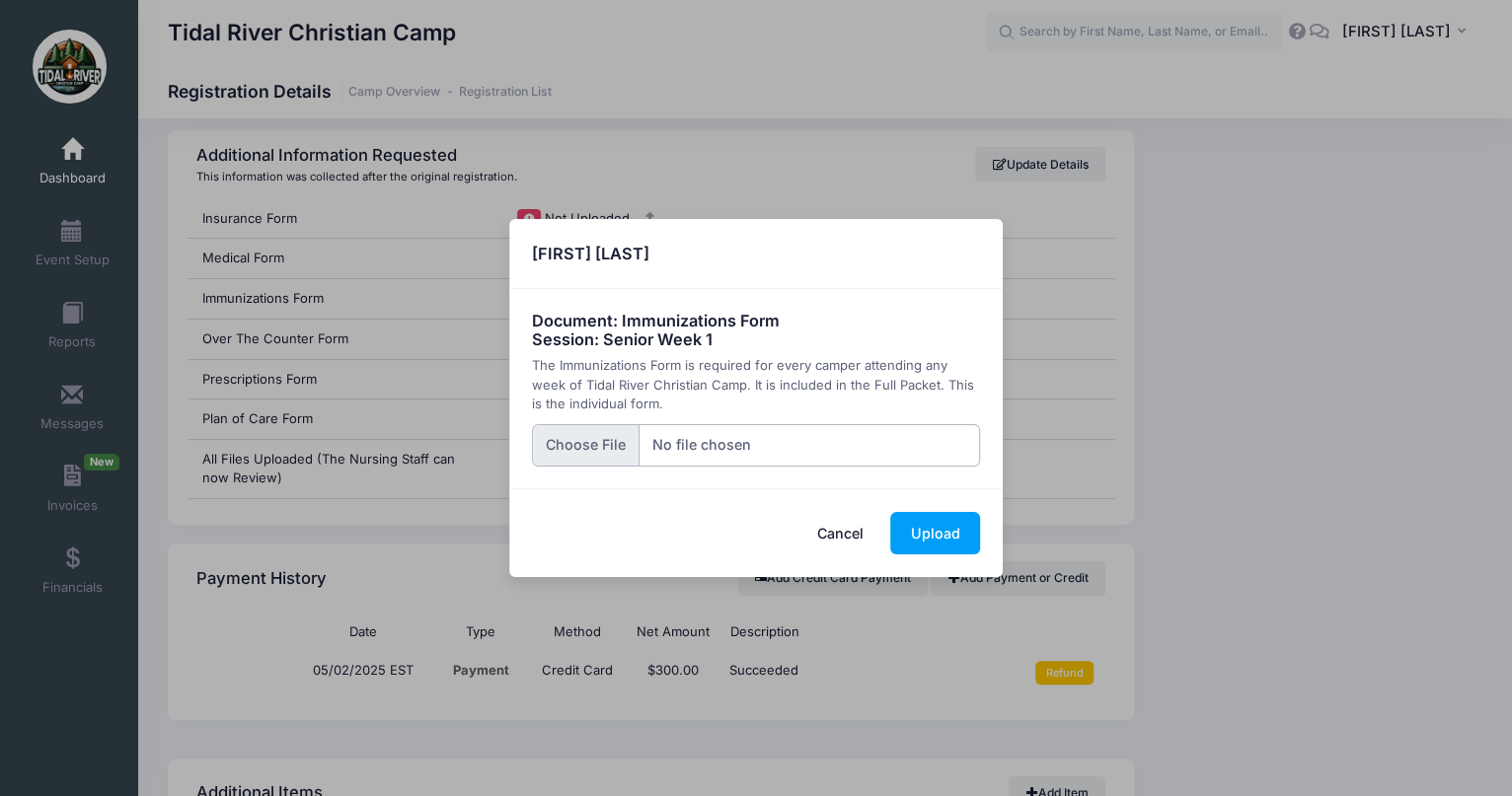 click at bounding box center (756, 445) 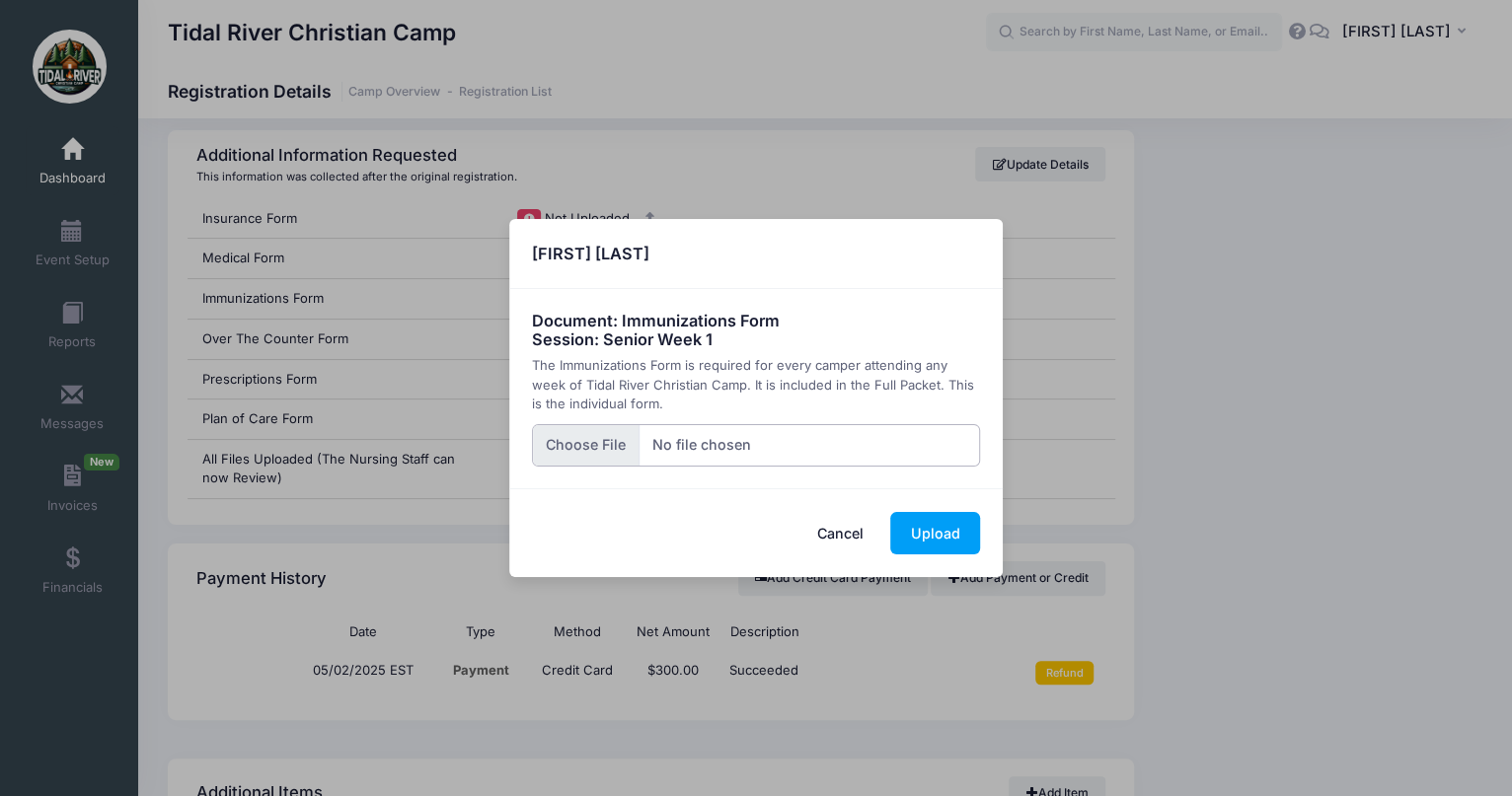 type on "C:\fakepath\[FILENAME].pdf" 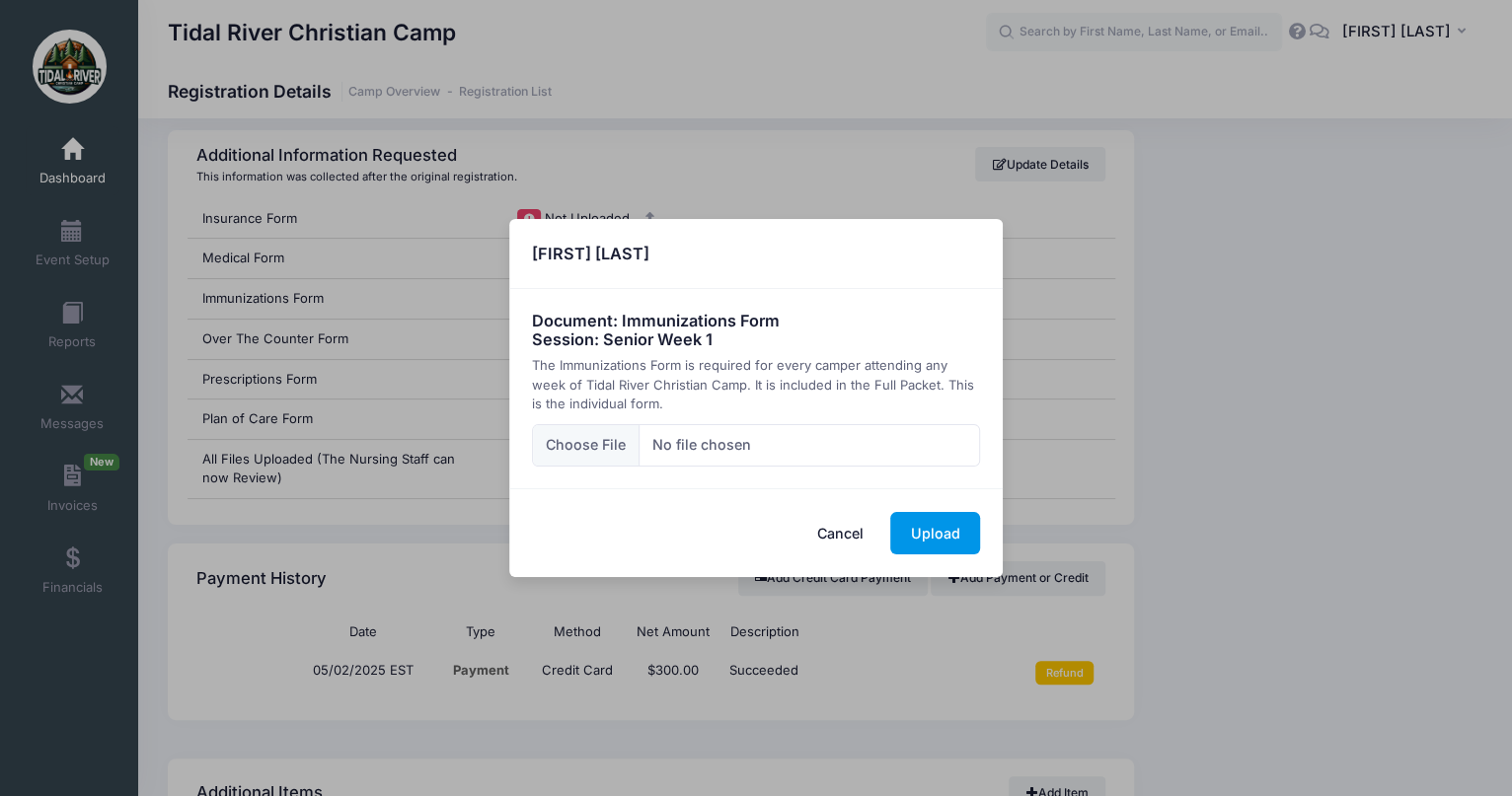 click on "Upload" at bounding box center (935, 533) 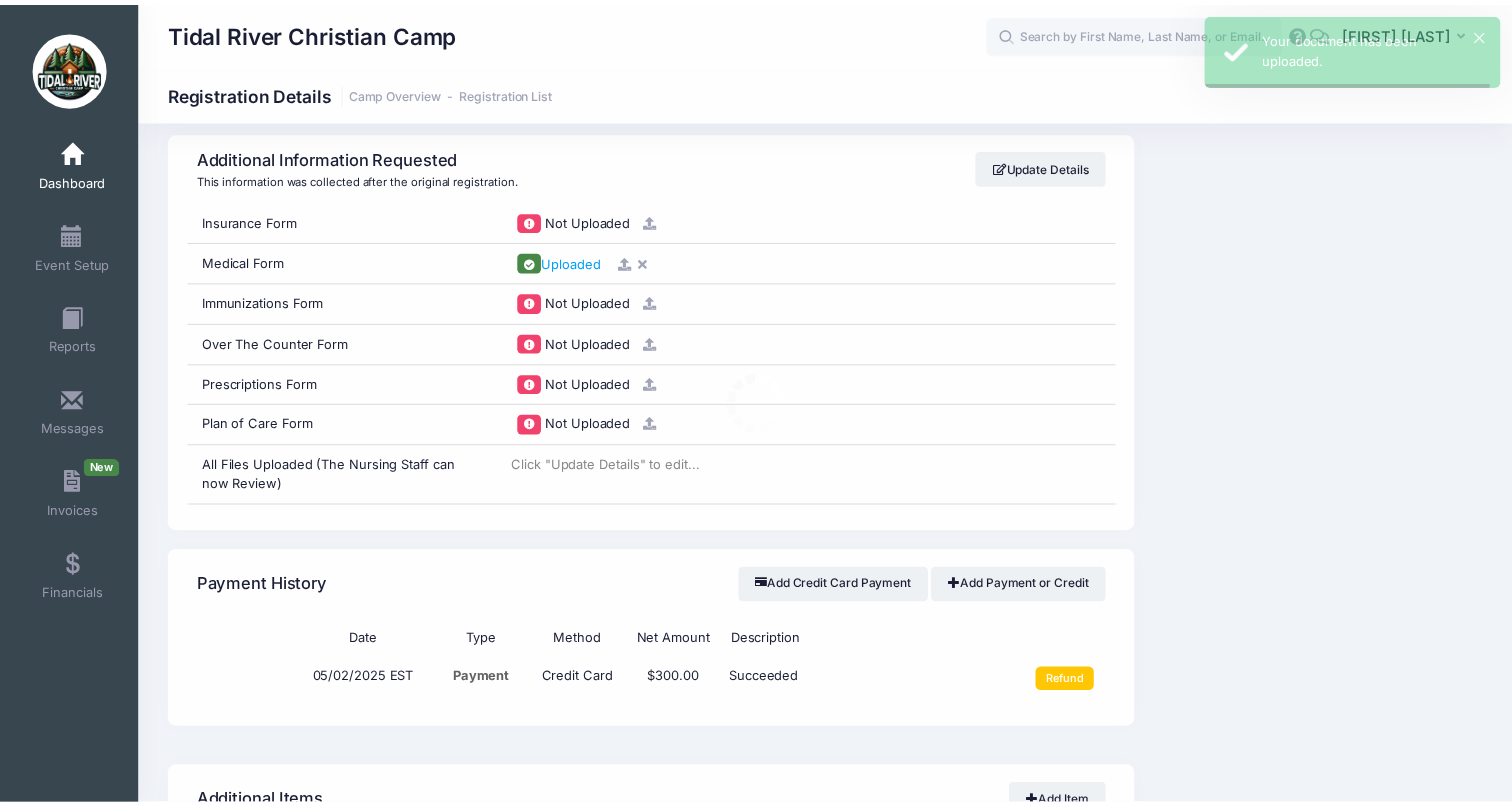 scroll, scrollTop: 0, scrollLeft: 0, axis: both 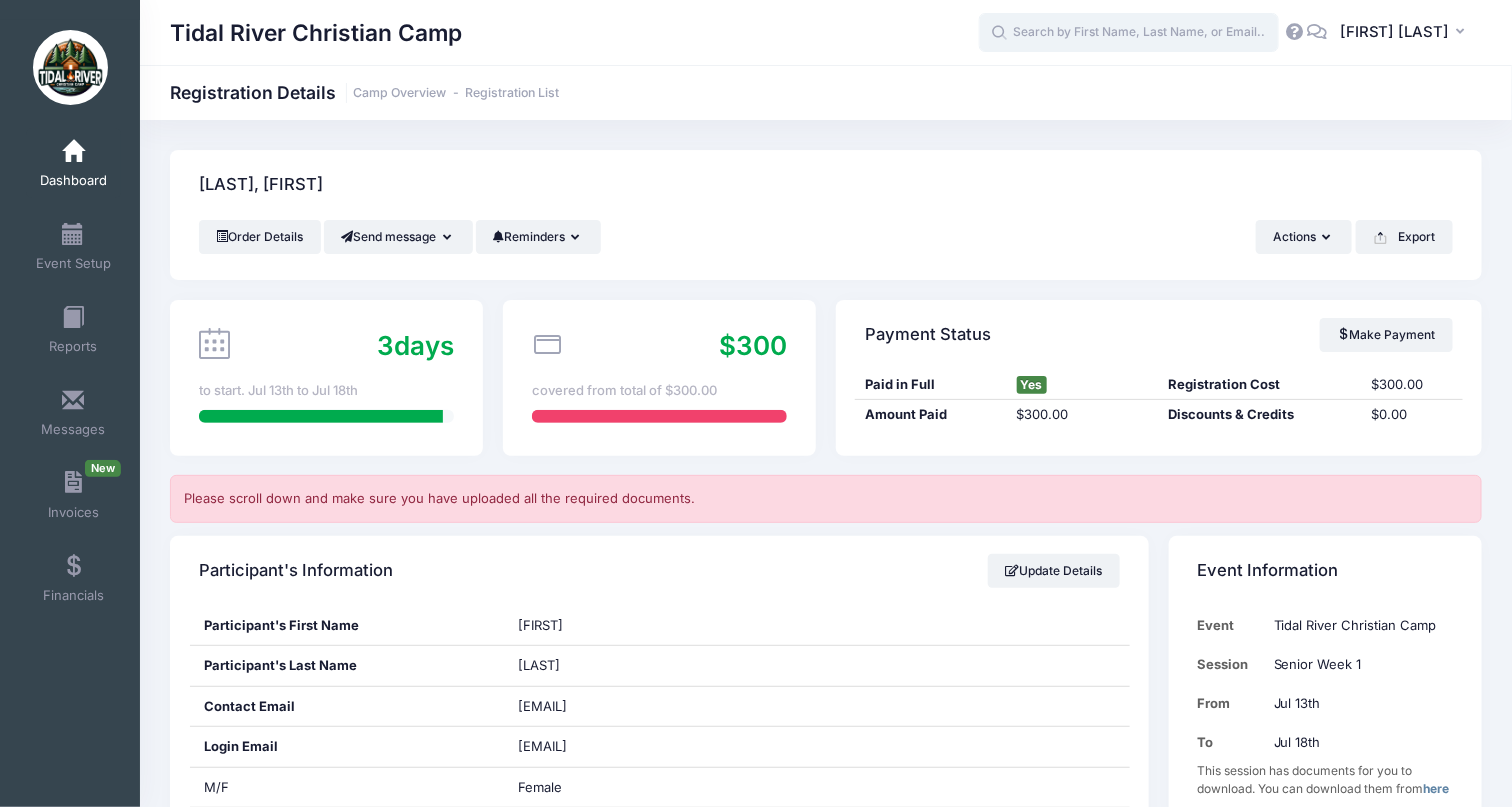 click at bounding box center (1129, 33) 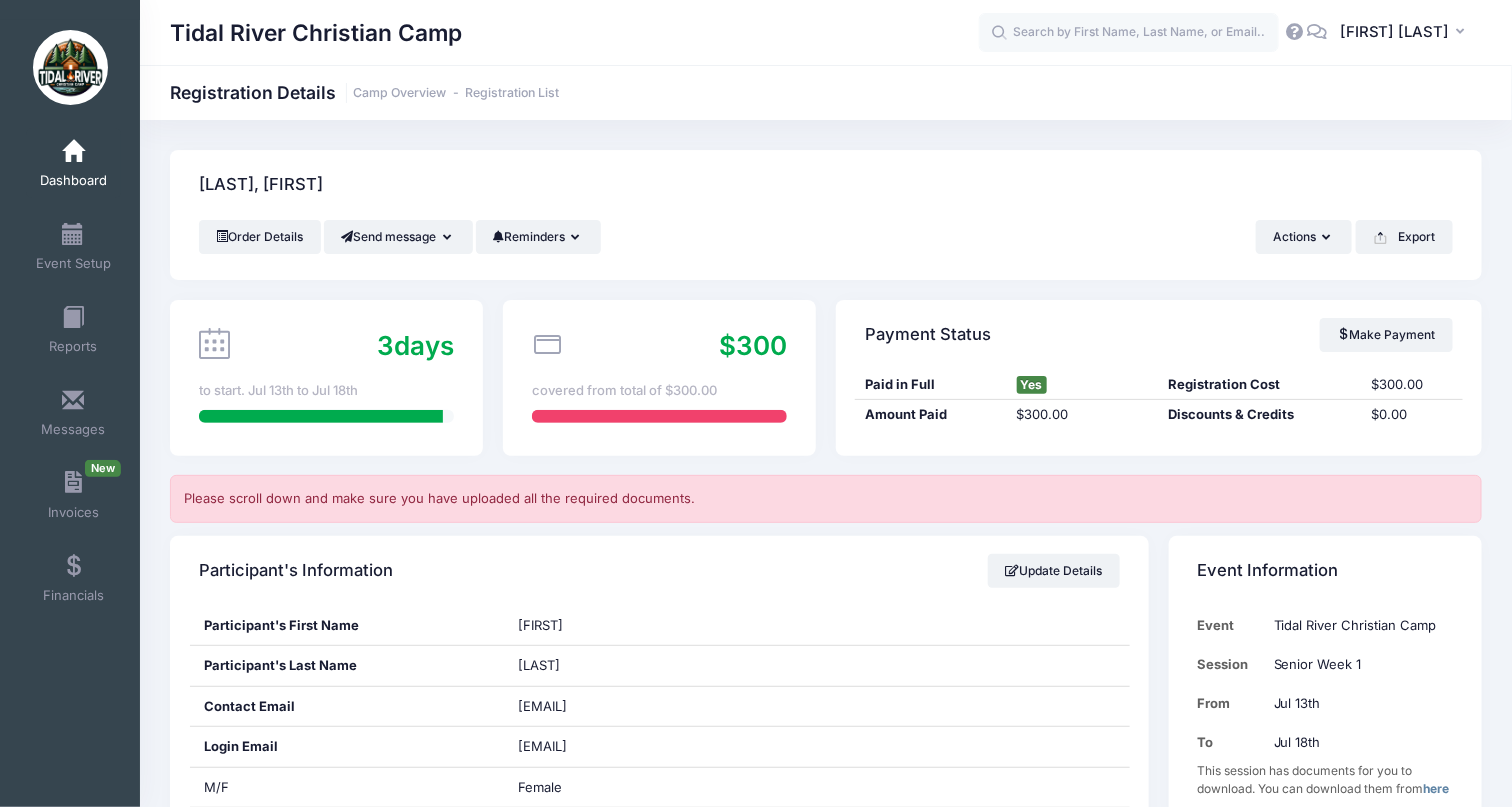 click at bounding box center [73, 152] 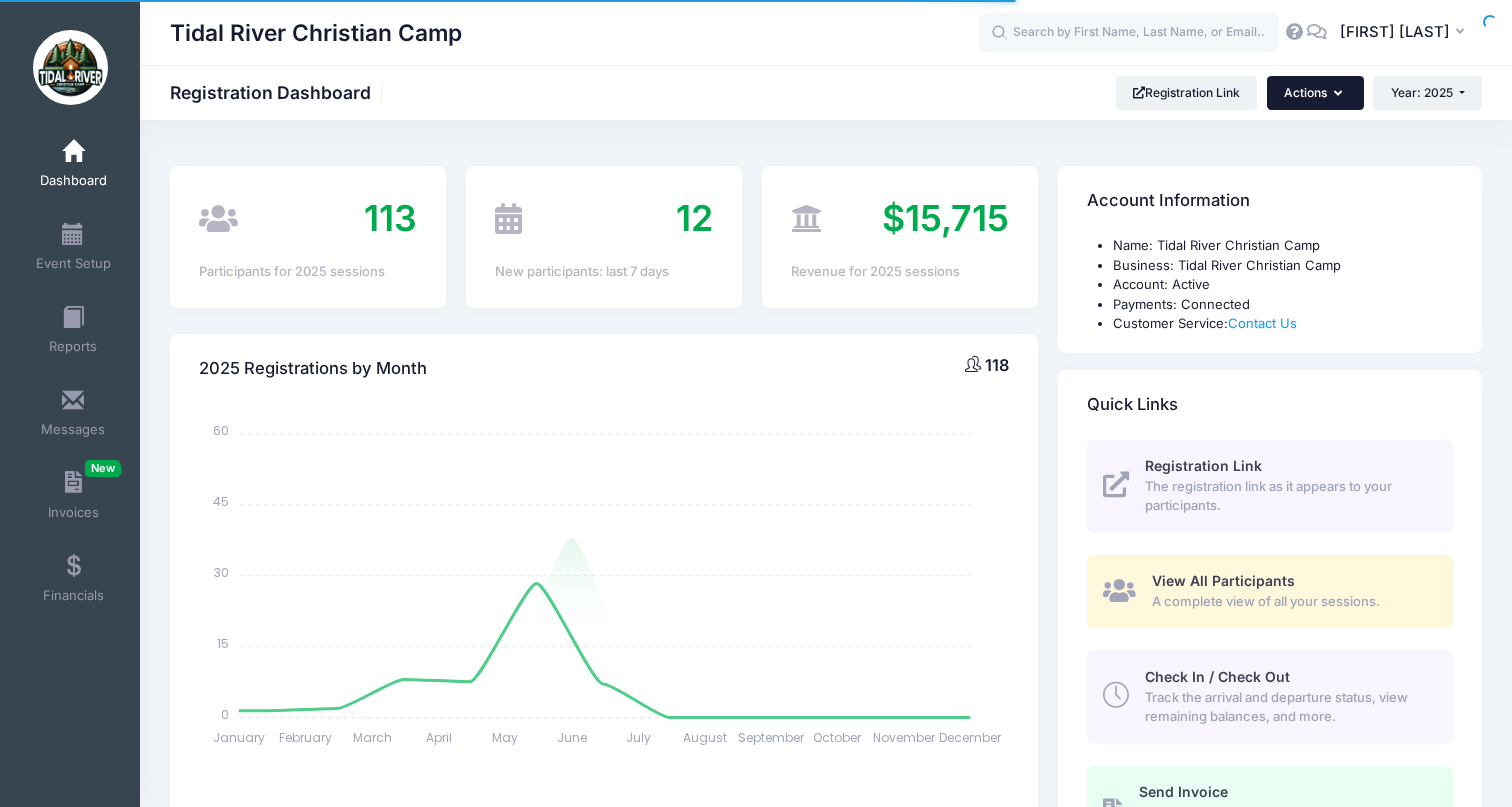 scroll, scrollTop: 0, scrollLeft: 0, axis: both 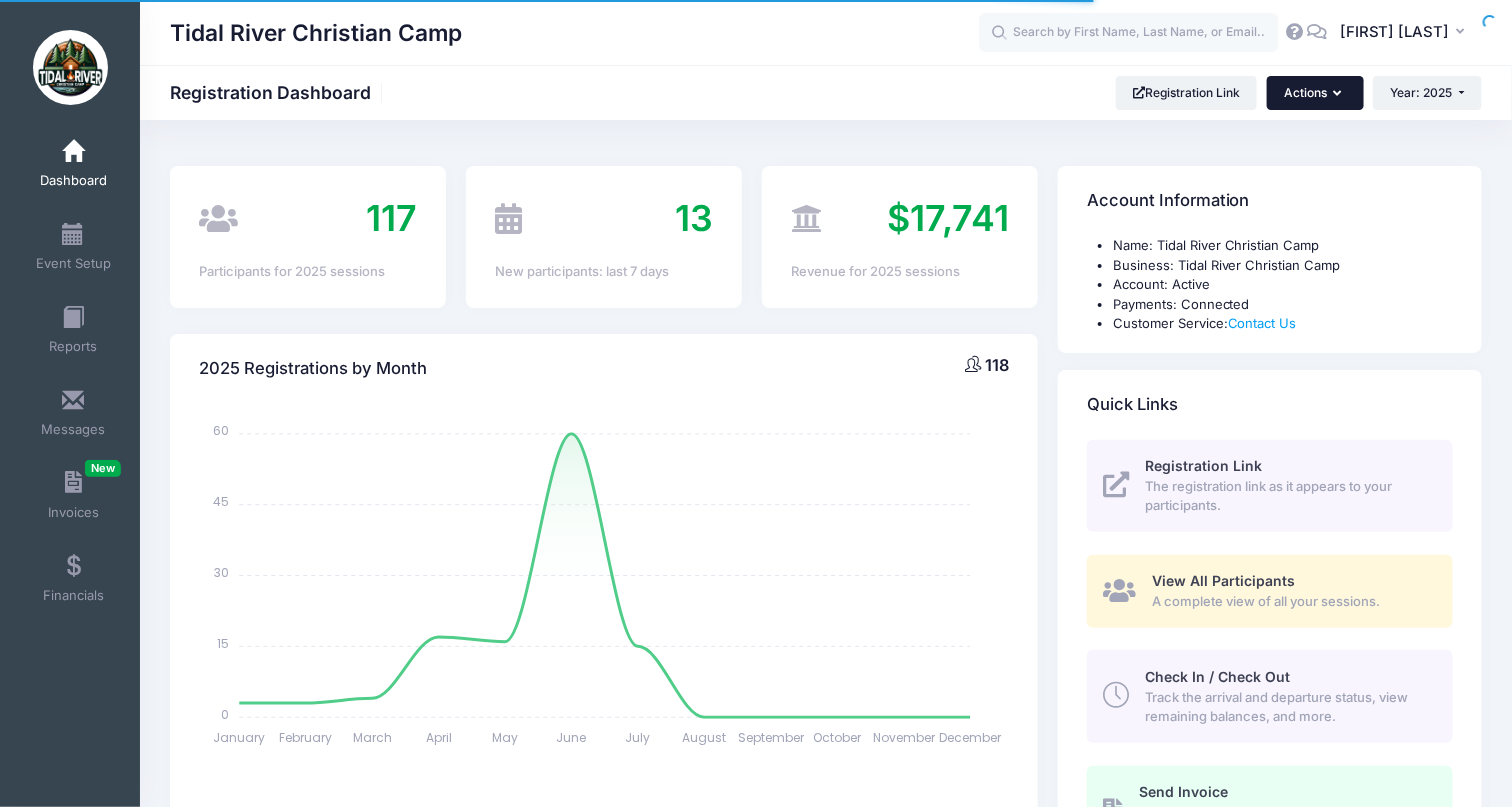 click on "Actions" at bounding box center (1315, 93) 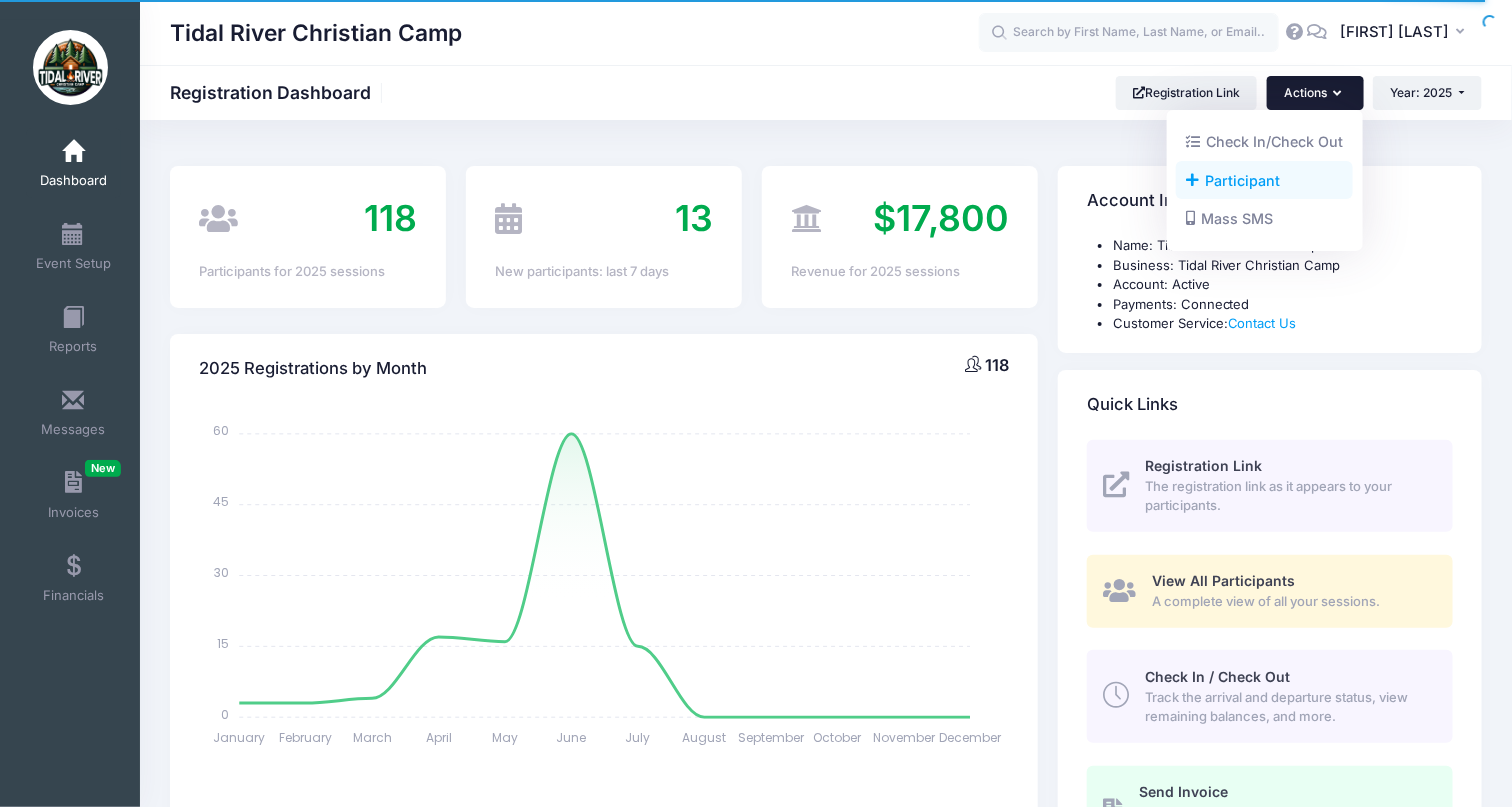 click on "Participant" at bounding box center (0, 0) 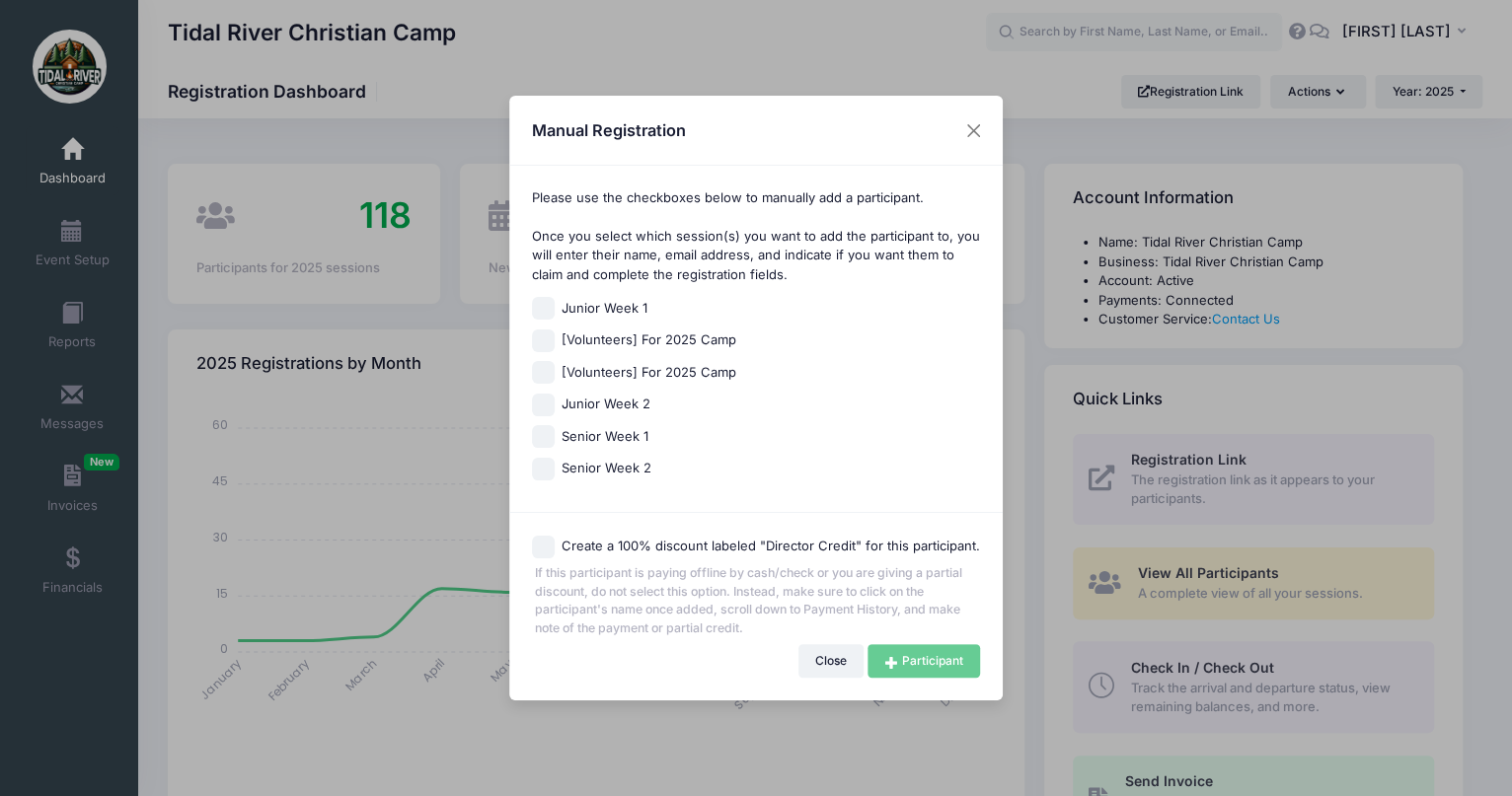 click on "[Volunteers] For 2025 Camp" at bounding box center (543, 308) 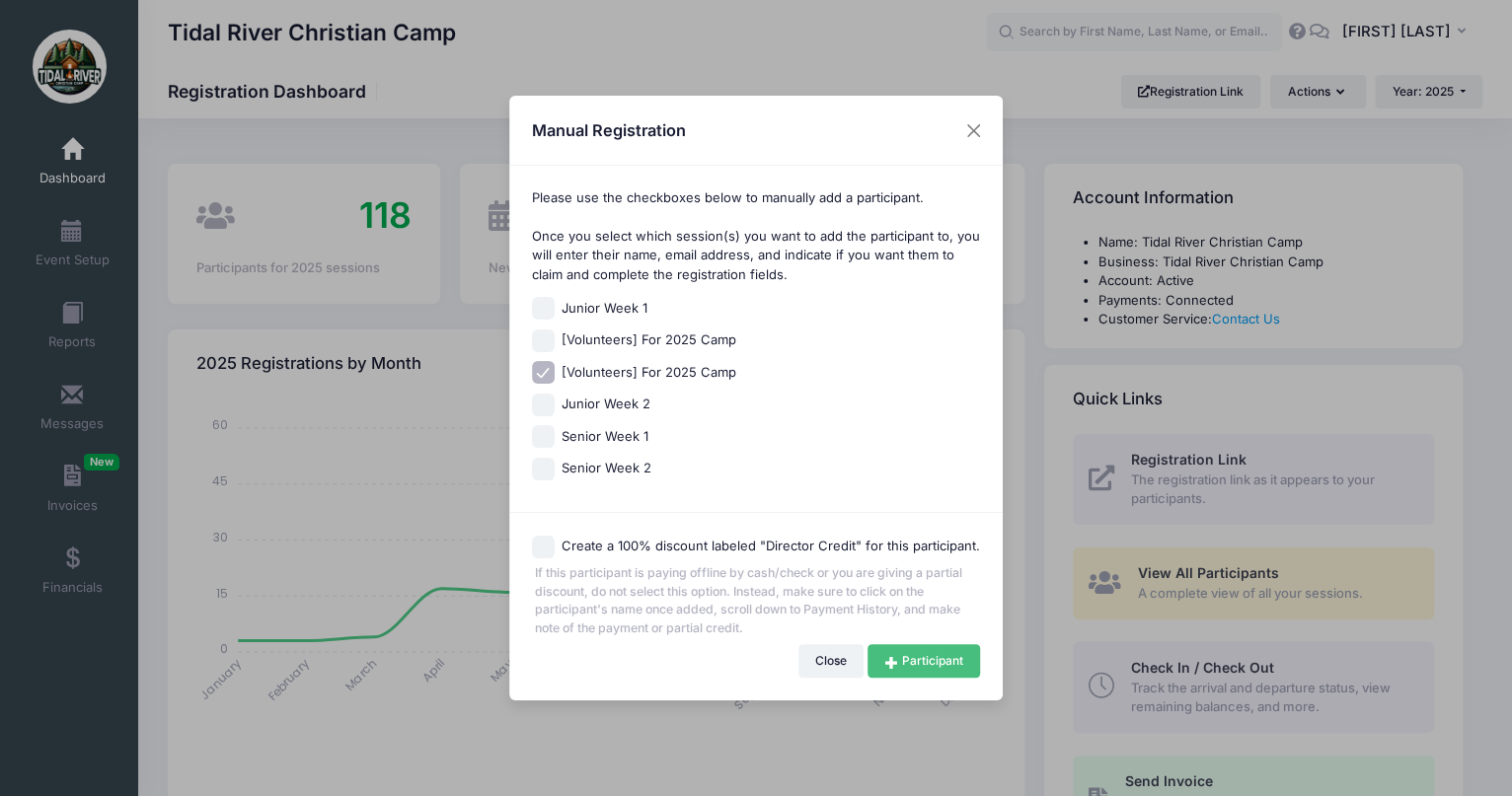 click on "Participant" at bounding box center [924, 661] 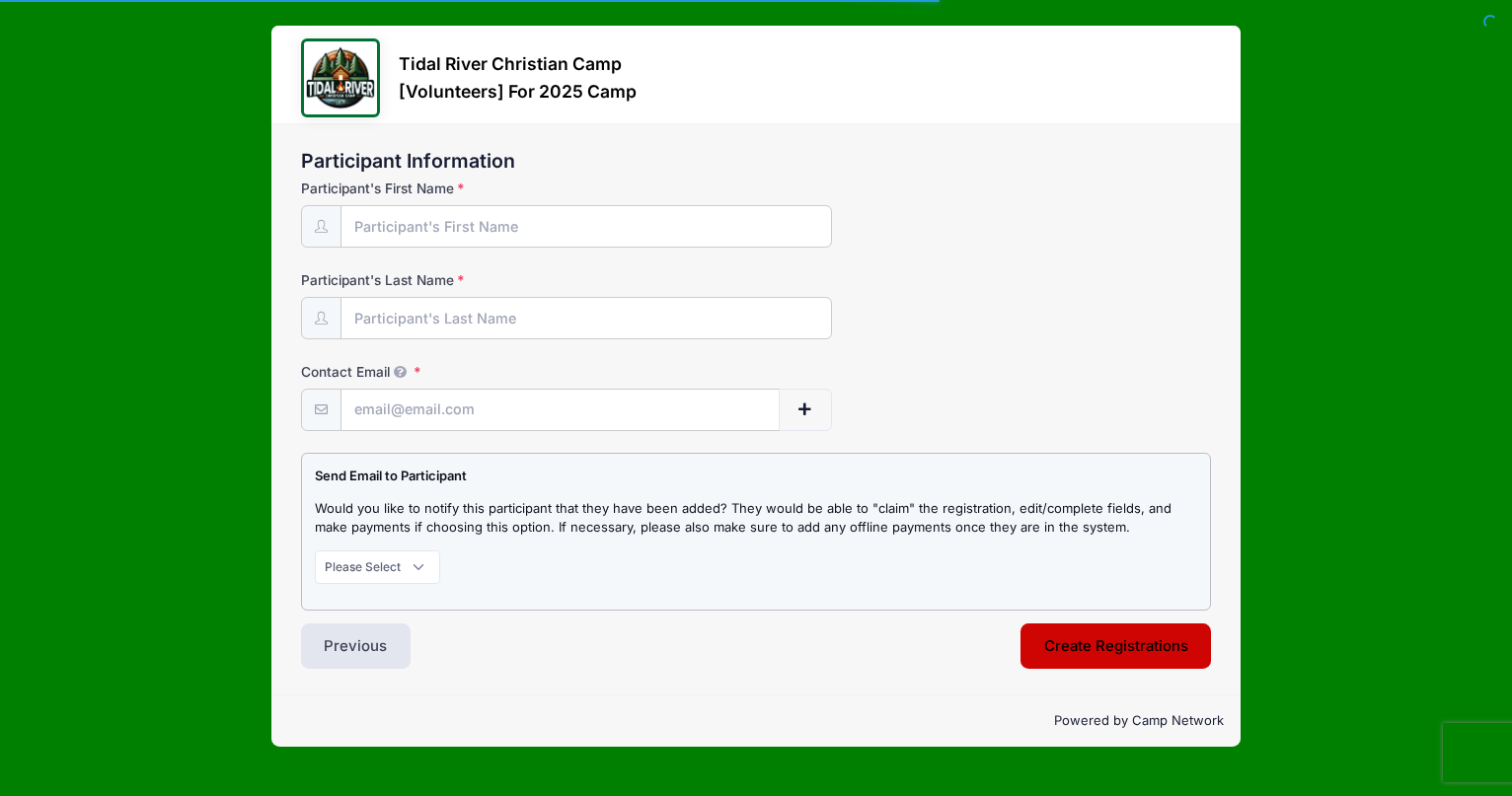 scroll, scrollTop: 0, scrollLeft: 0, axis: both 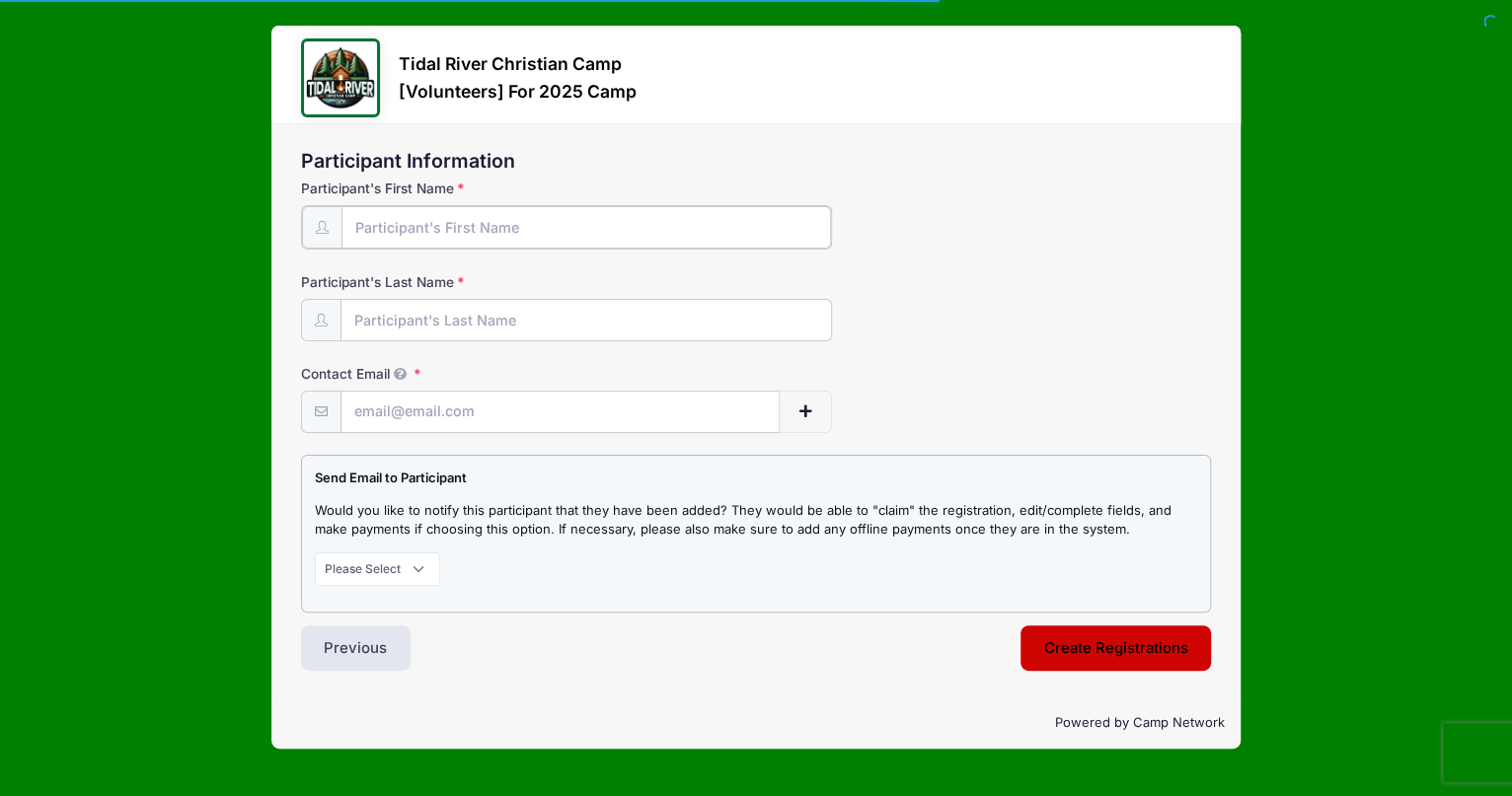 click on "Participant's First Name" at bounding box center [586, 227] 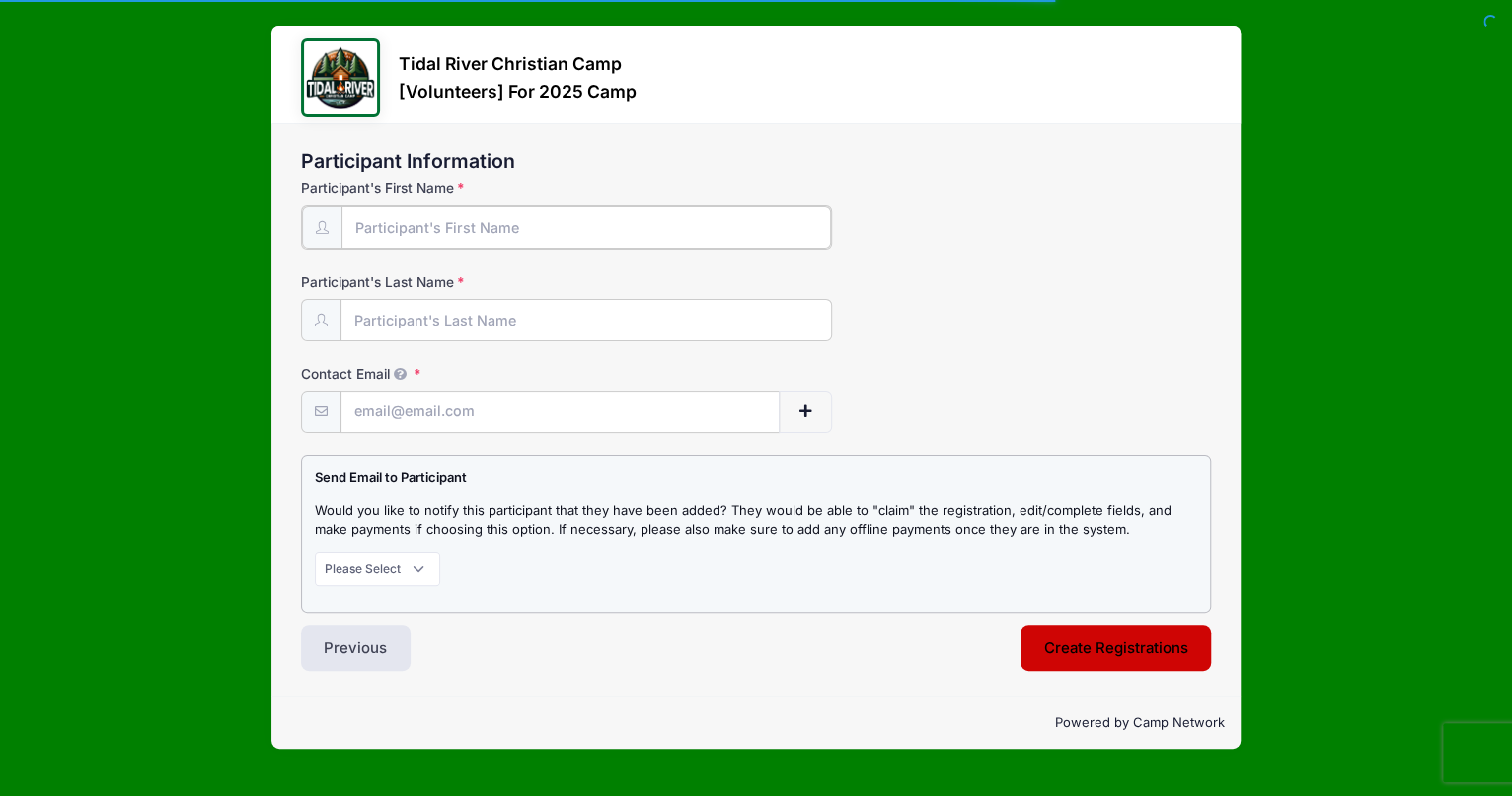 scroll, scrollTop: 0, scrollLeft: 0, axis: both 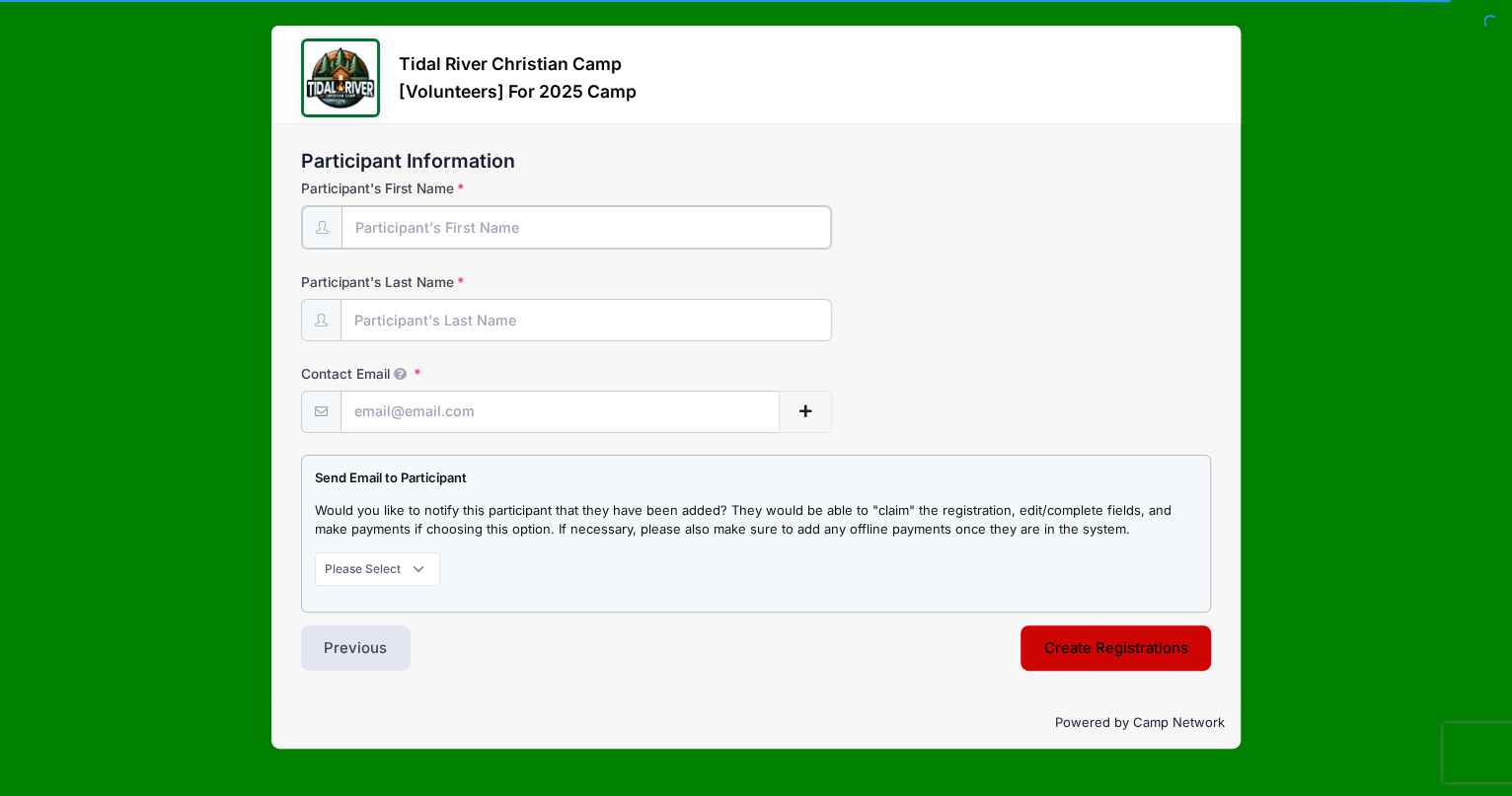 paste on "[FIRST] [LAST]" 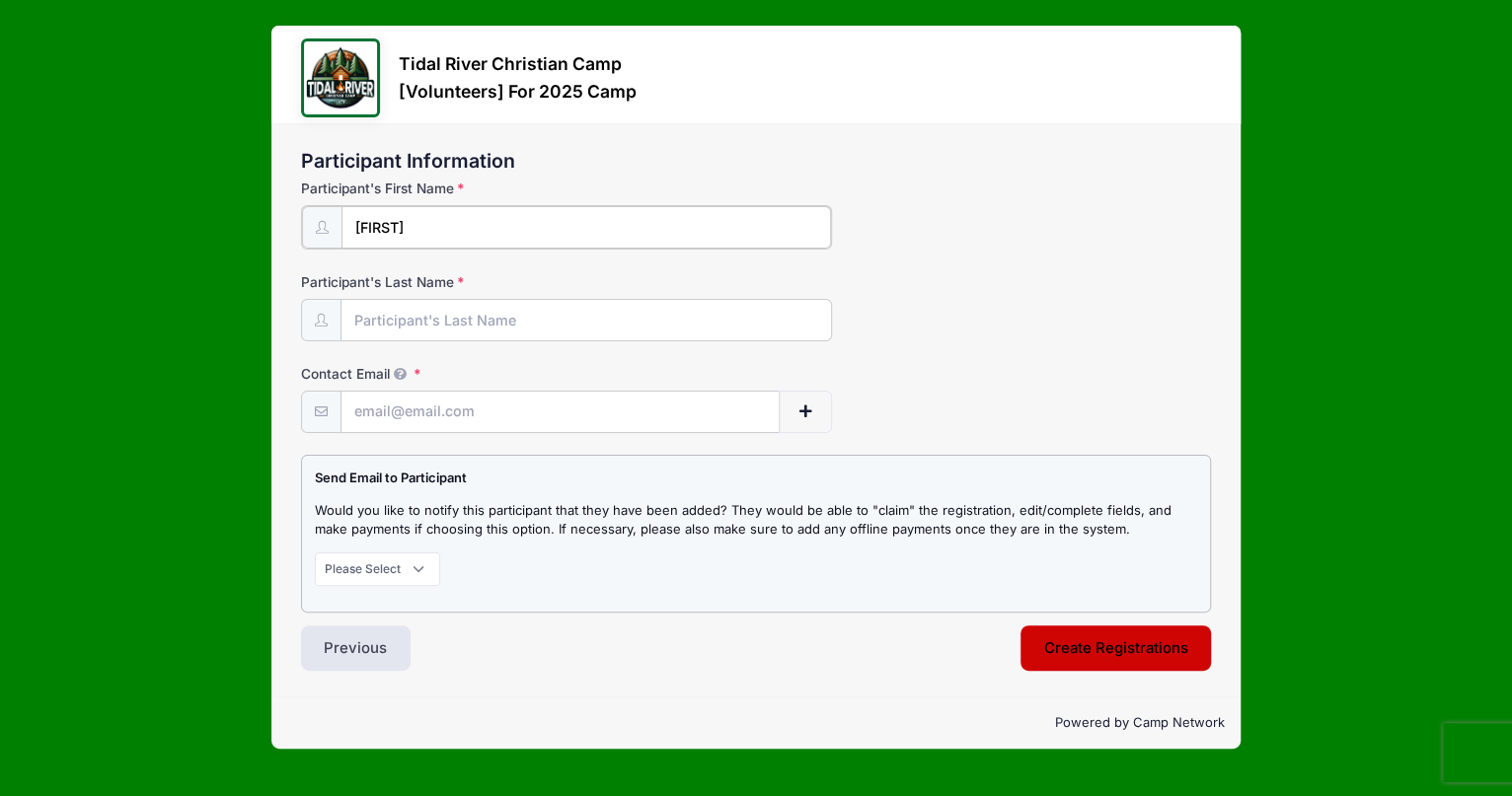 type on "Makayla" 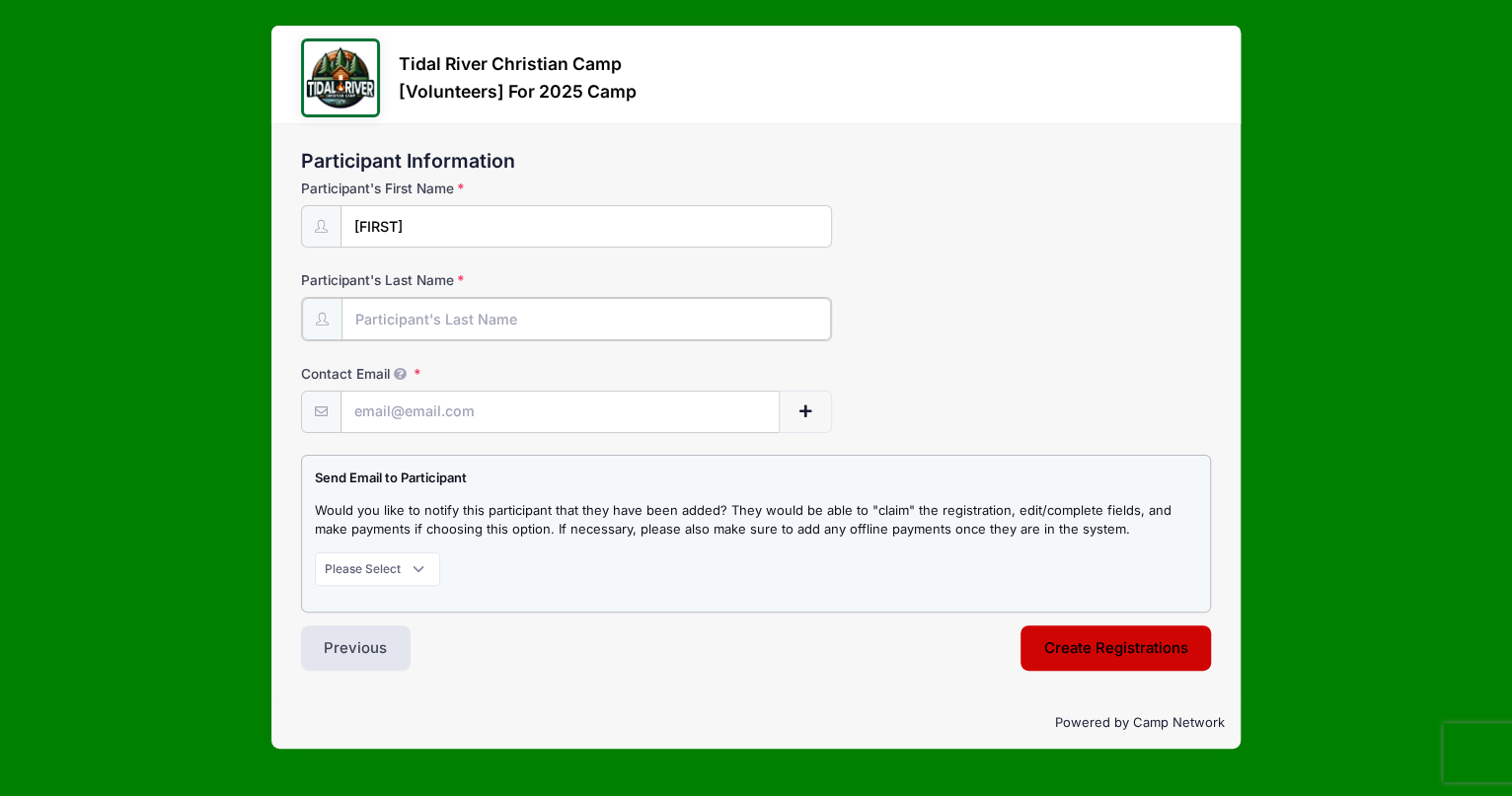 click on "Participant's Last Name" at bounding box center (586, 319) 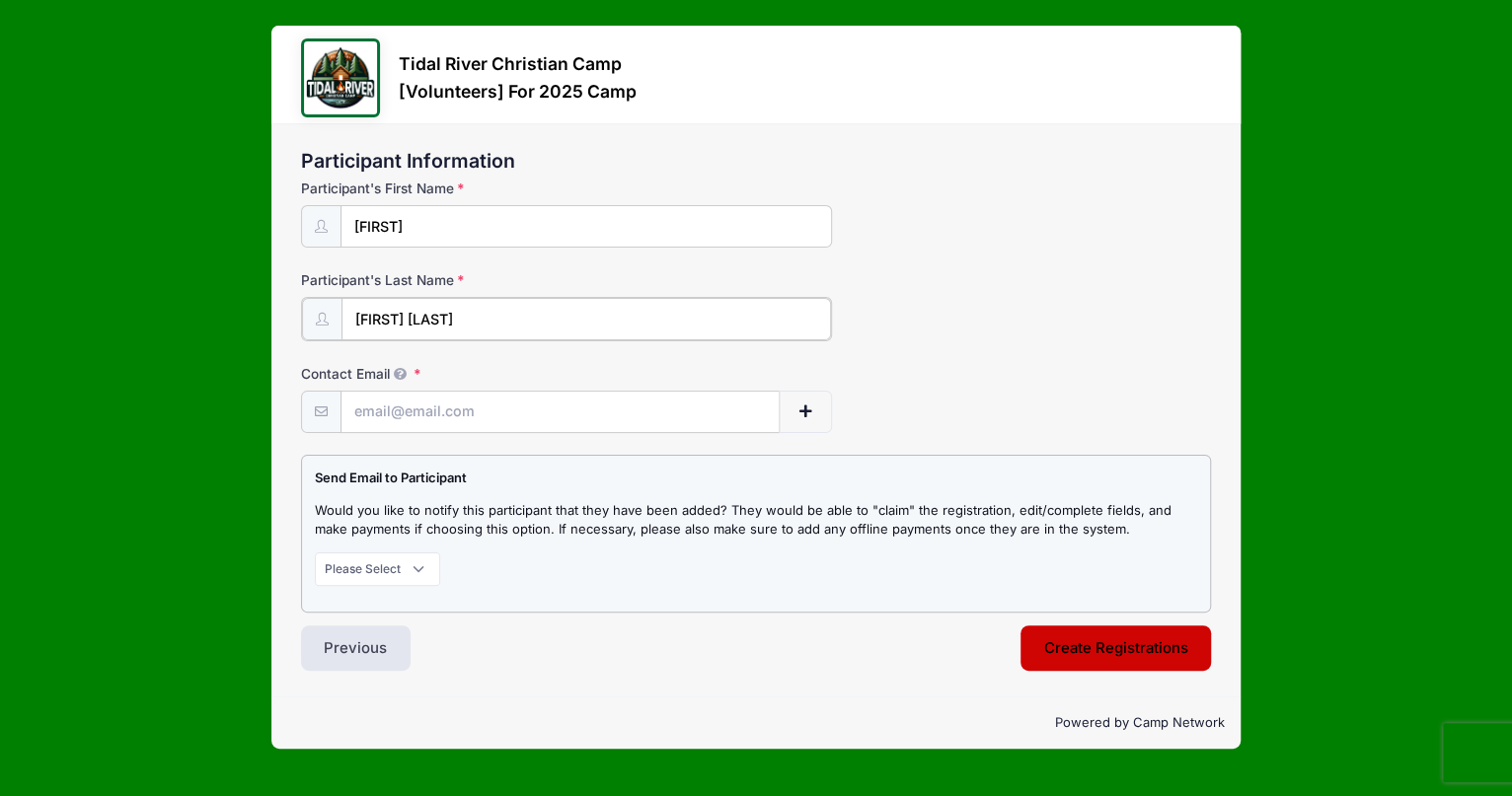 click on "[FIRST] [LAST]" at bounding box center [586, 319] 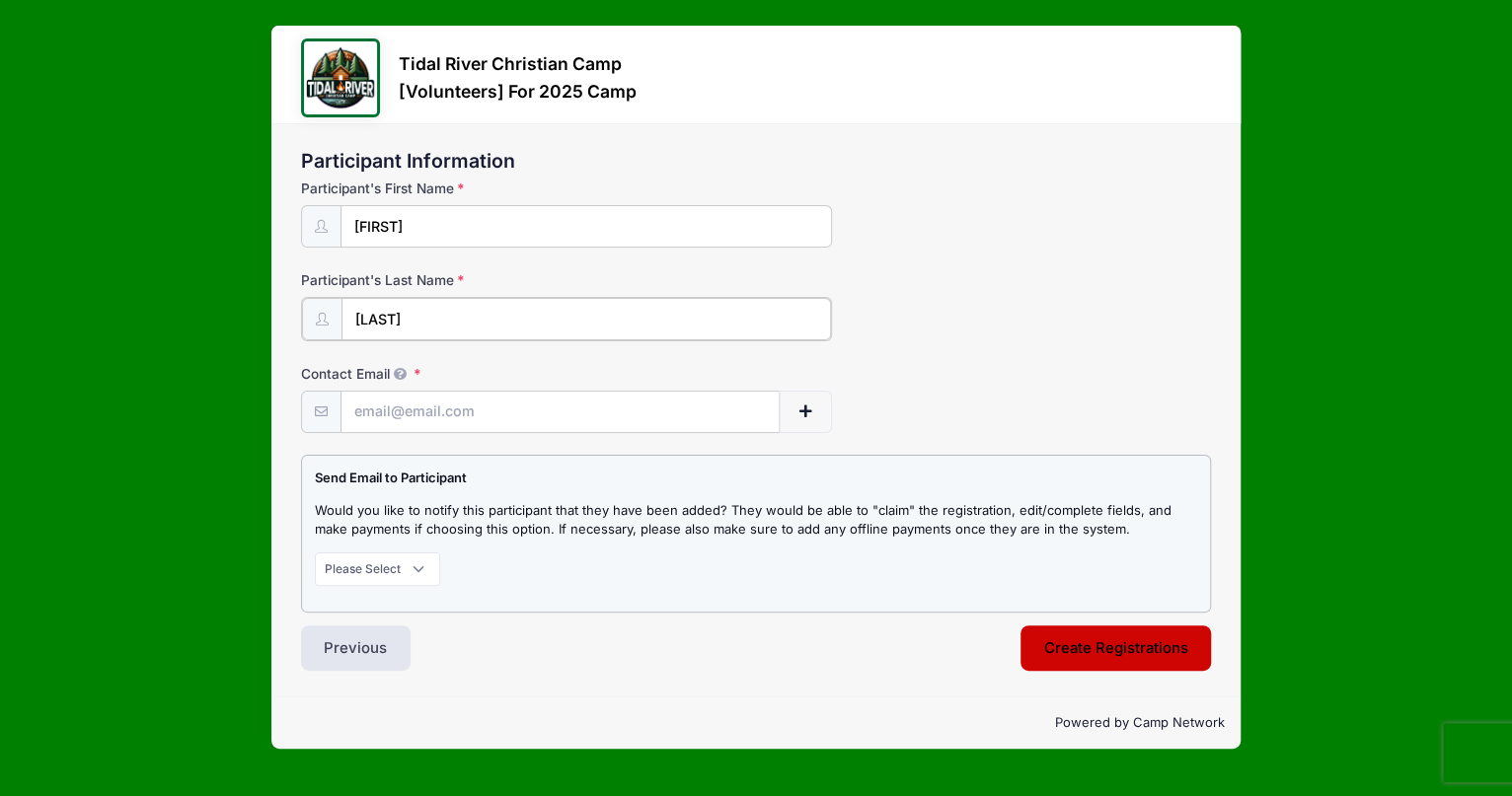 type on "Nash" 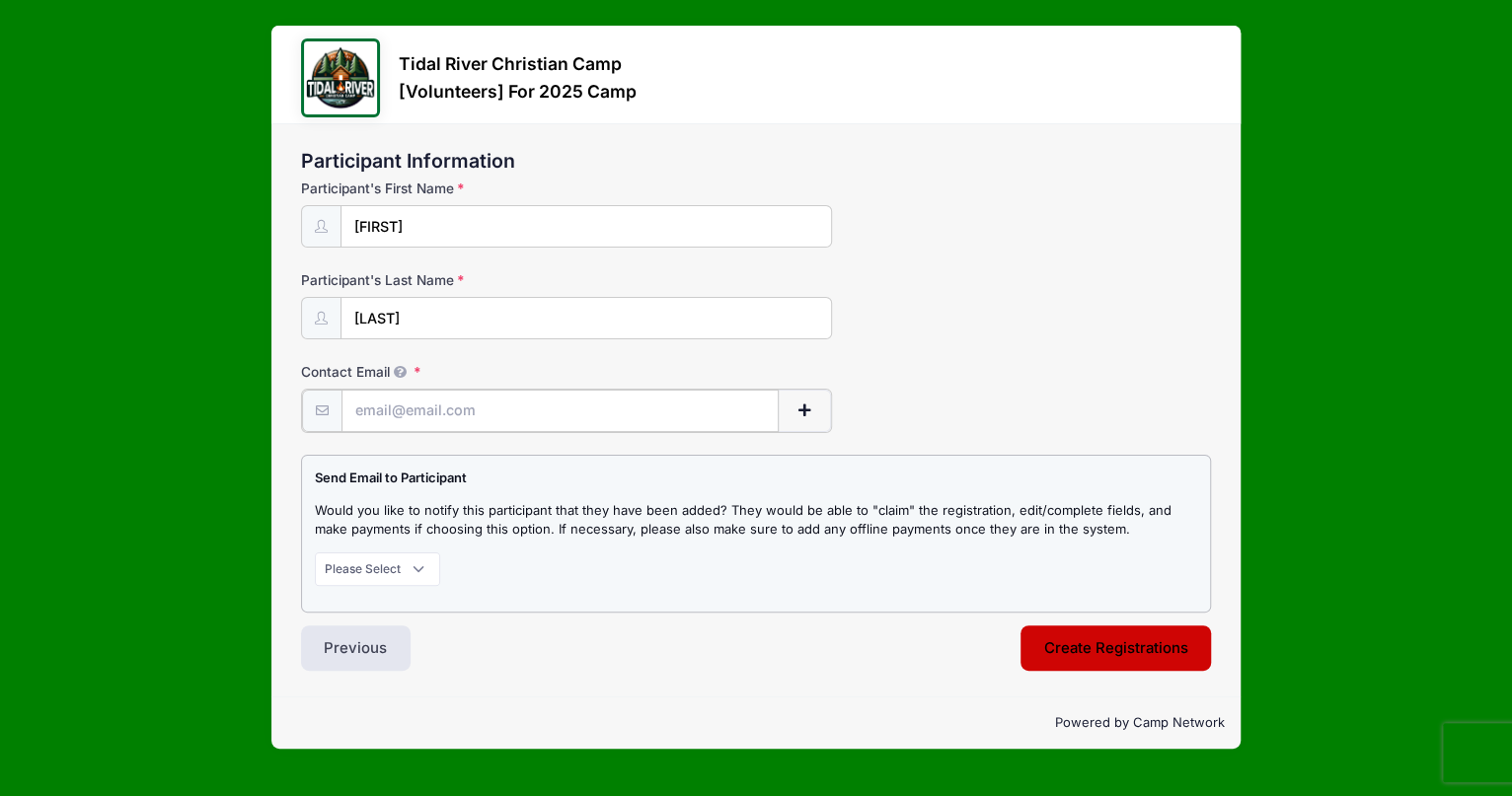 click on "Contact Email" at bounding box center (560, 410) 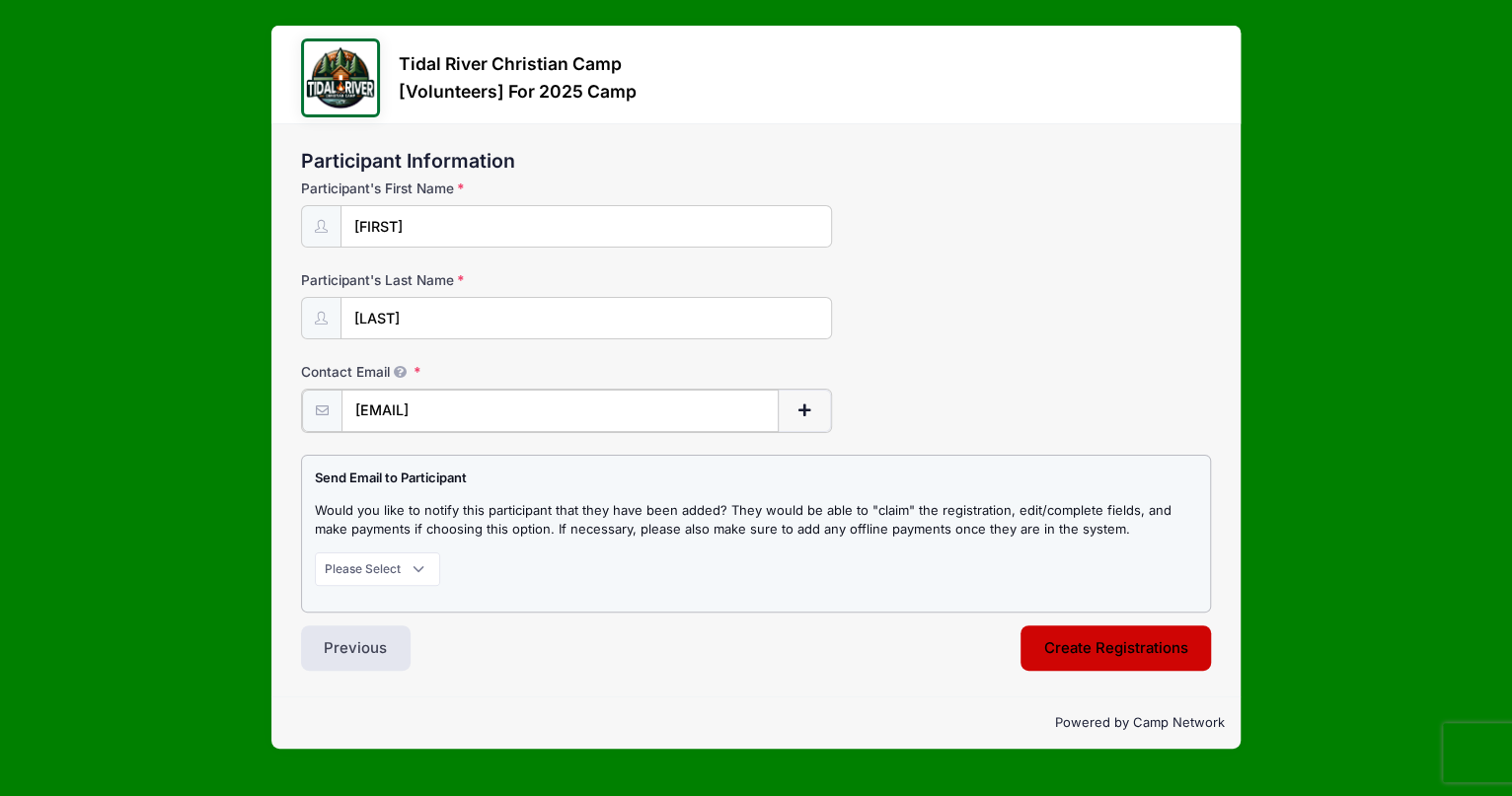type on "makaylanash1132gmail.com" 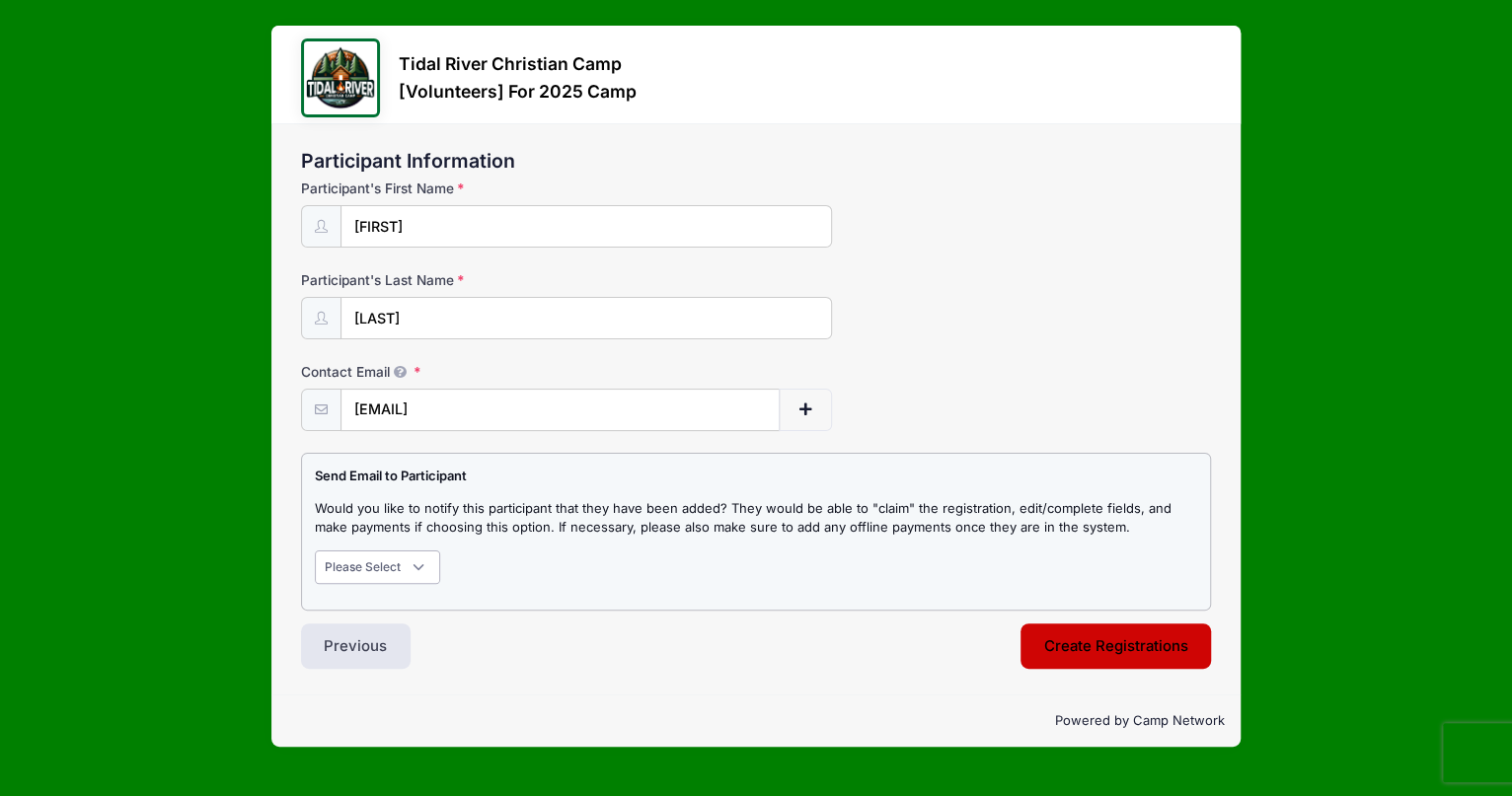 click on "Please Select Don't Notify
Notify" at bounding box center [378, 567] 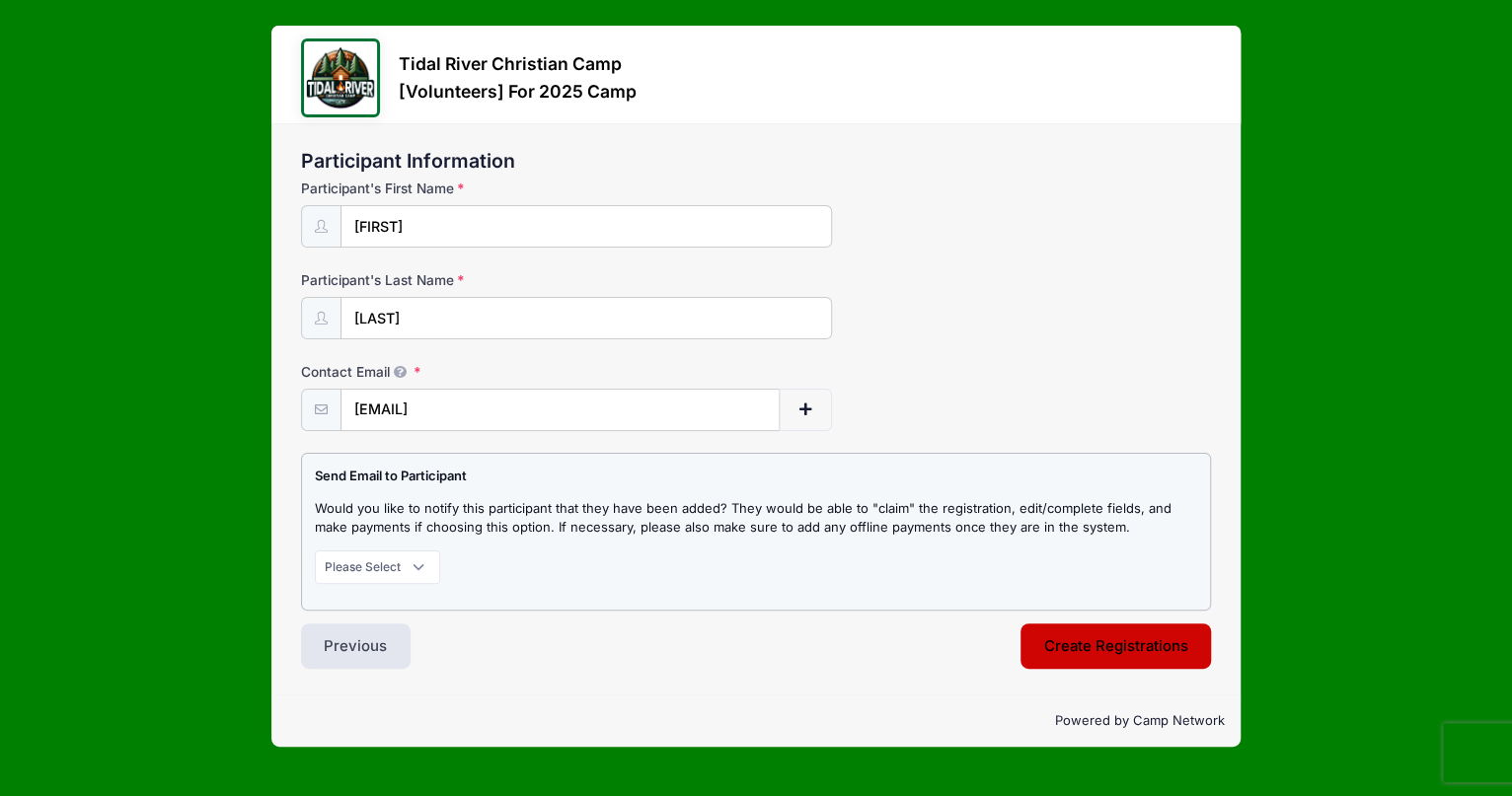 click on "Participant Information
Participant's First Name
Makayla
Participant's Last Name
Nash
Contact Email
makaylanash1132gmail.com
Contact Email # NN" at bounding box center (755, 409) 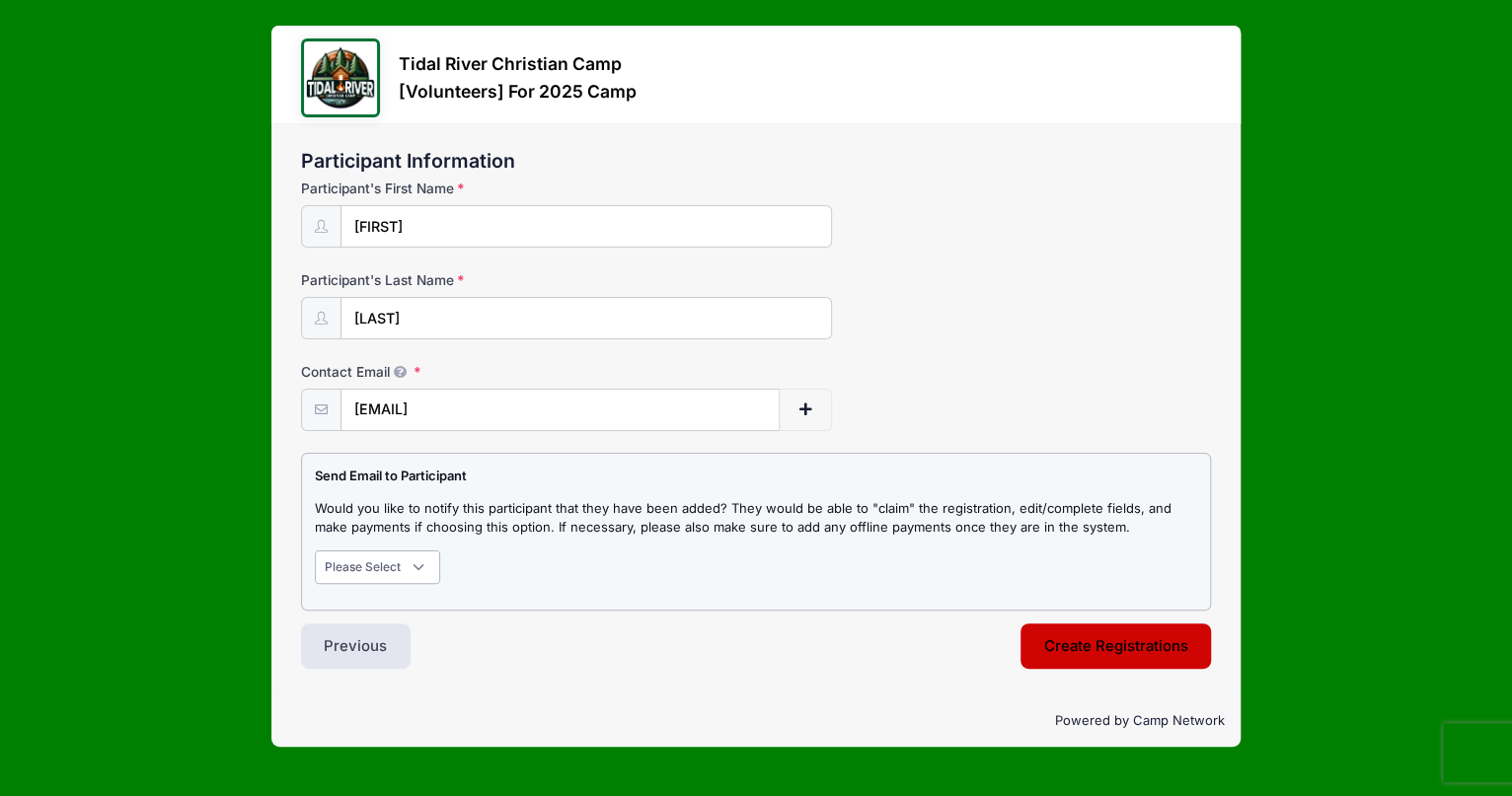 click on "Please Select Don't Notify
Notify" at bounding box center [378, 567] 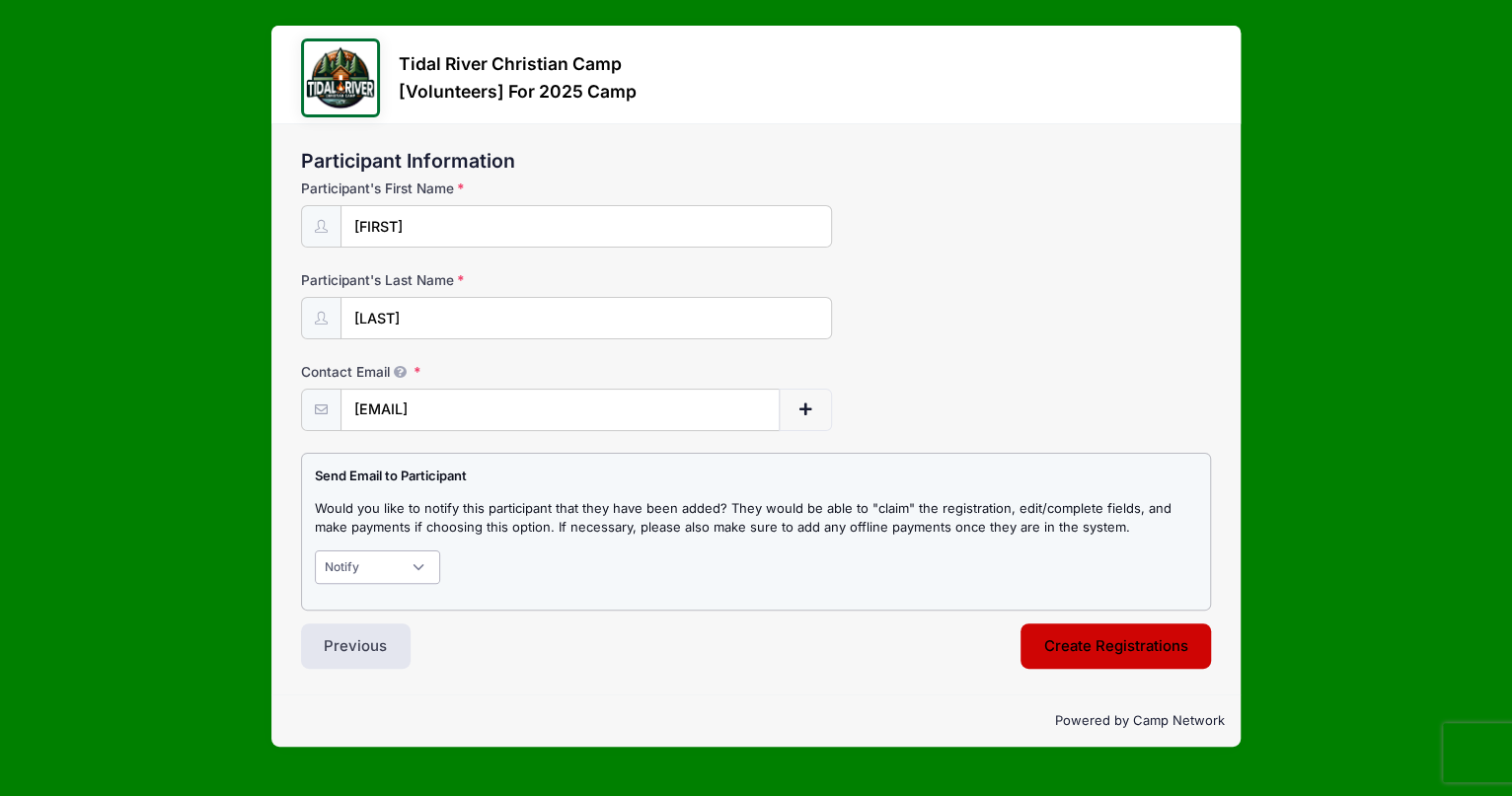 click on "Please Select Don't Notify
Notify" at bounding box center (378, 567) 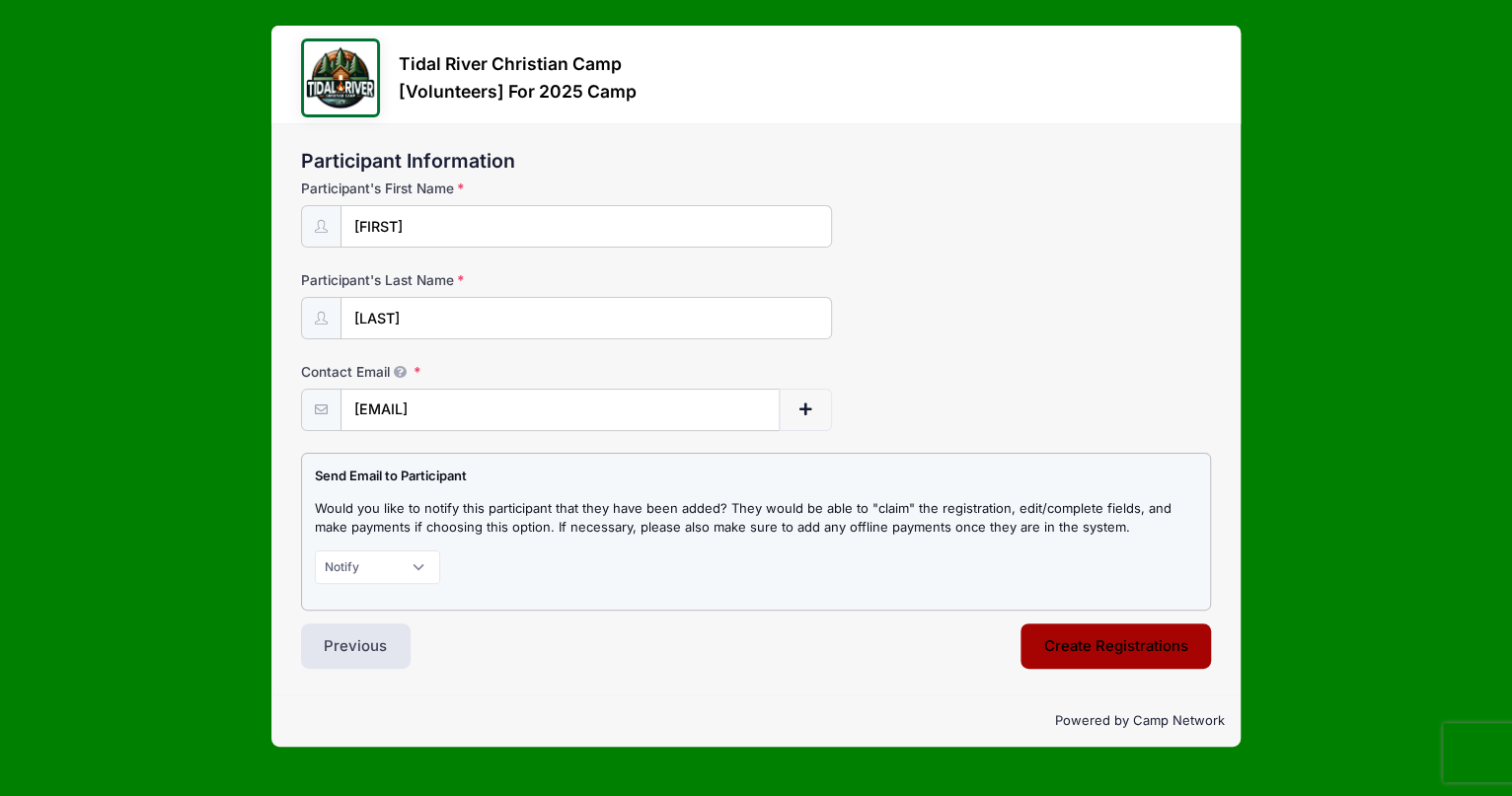 click on "Create Registrations" at bounding box center (1116, 646) 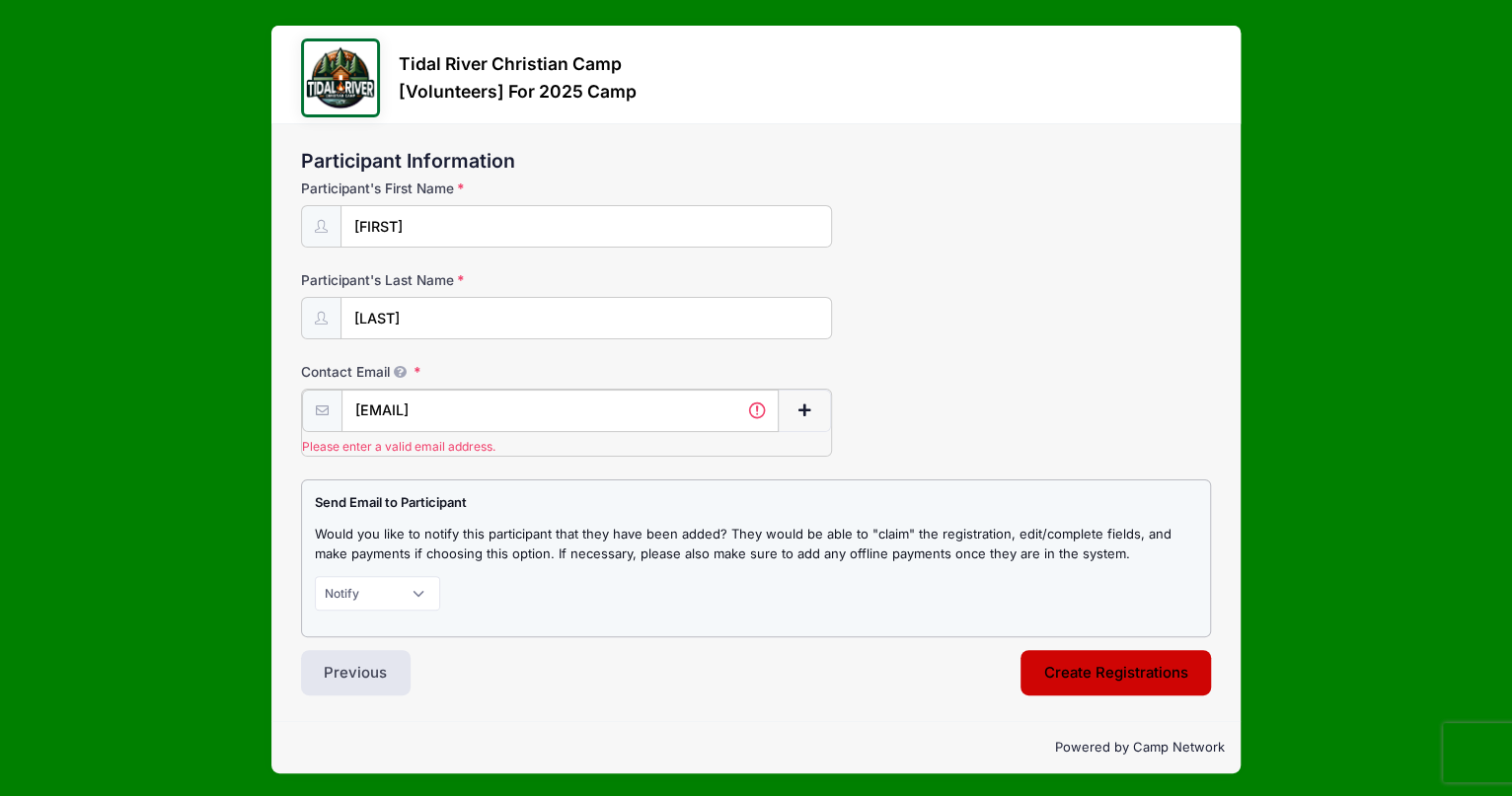 click on "makaylanash1132gmail.com" at bounding box center (560, 410) 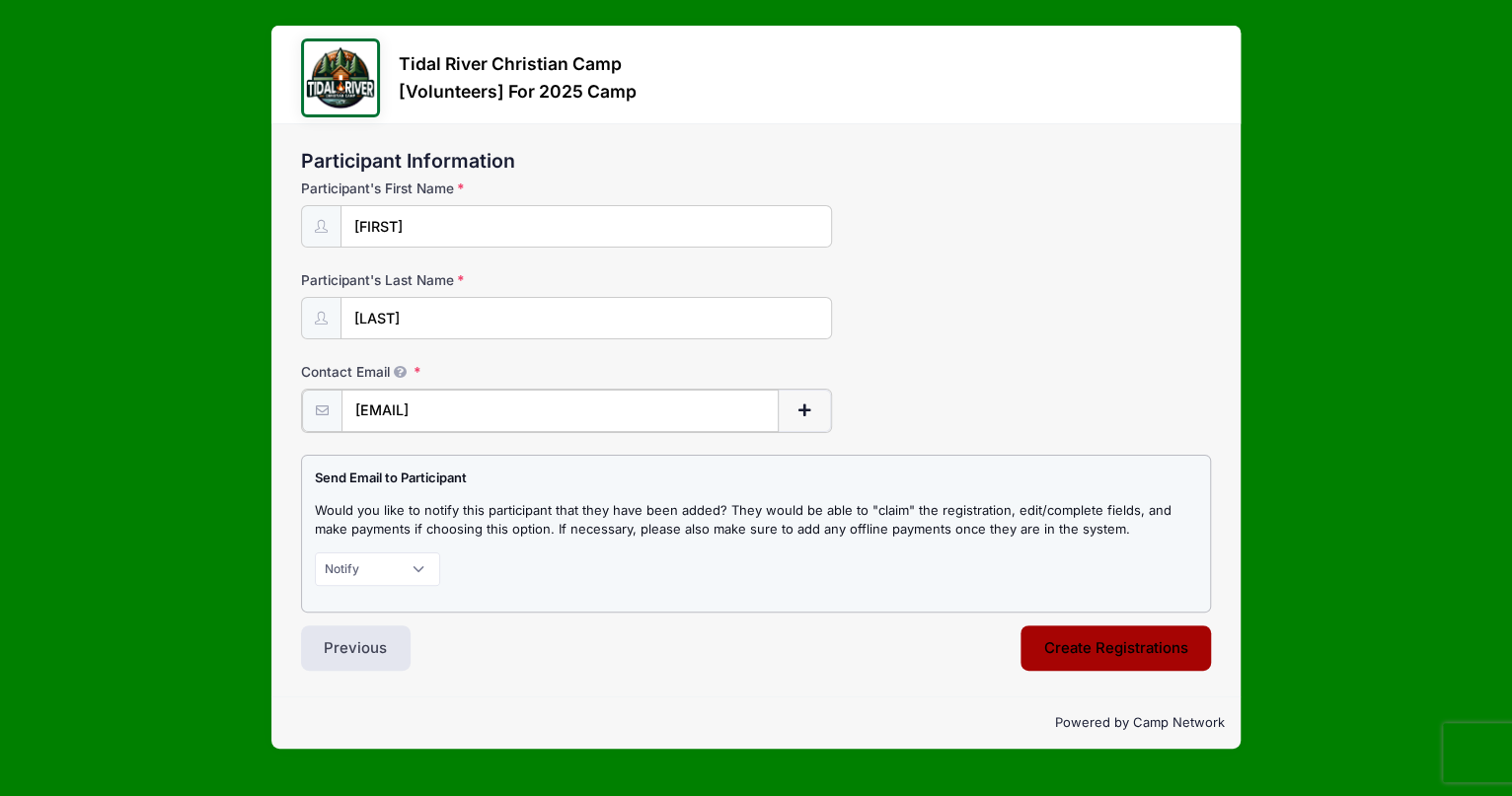type on "[USERNAME]@[DOMAIN]" 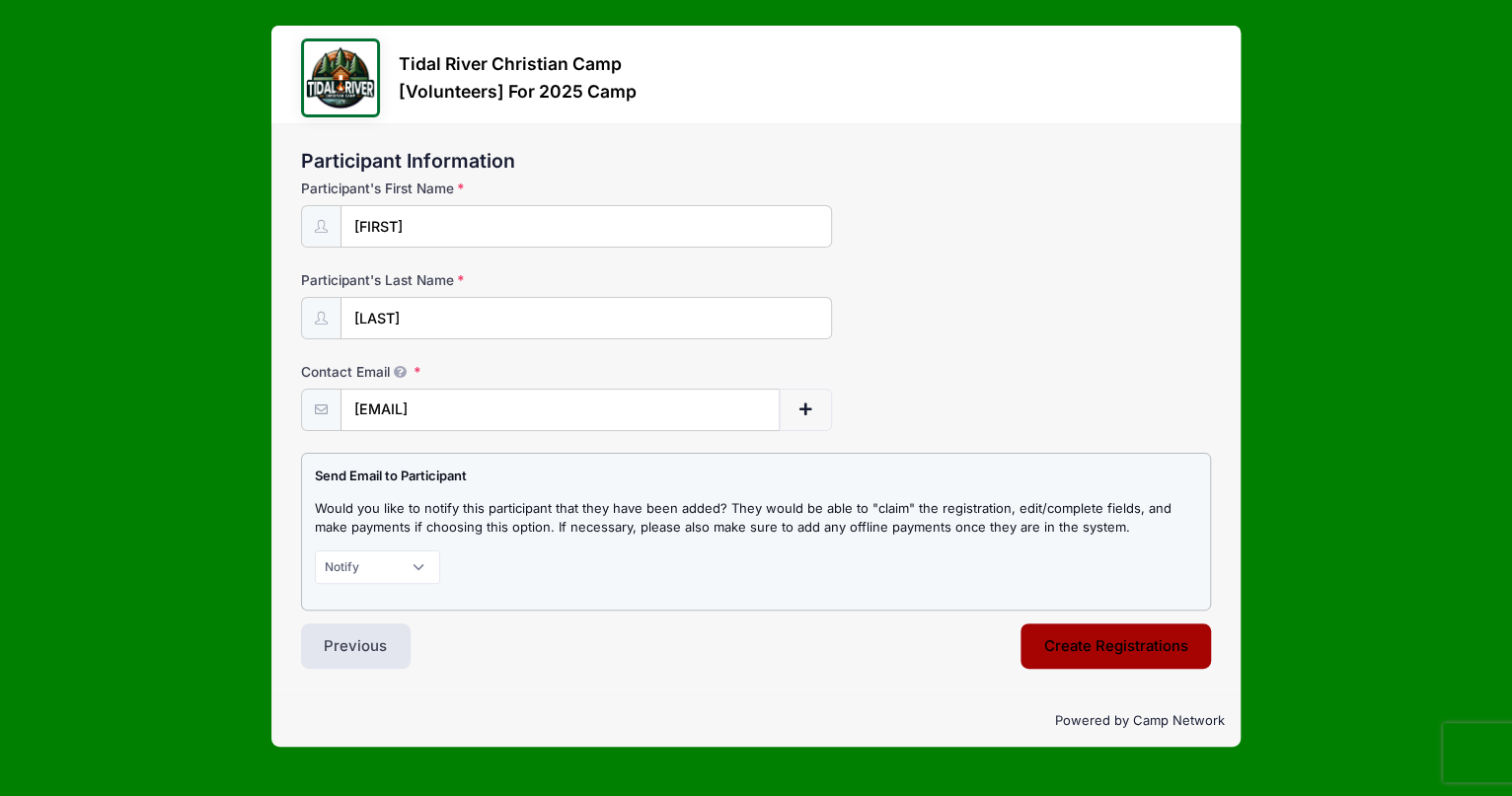 click on "Create Registrations" at bounding box center [1116, 646] 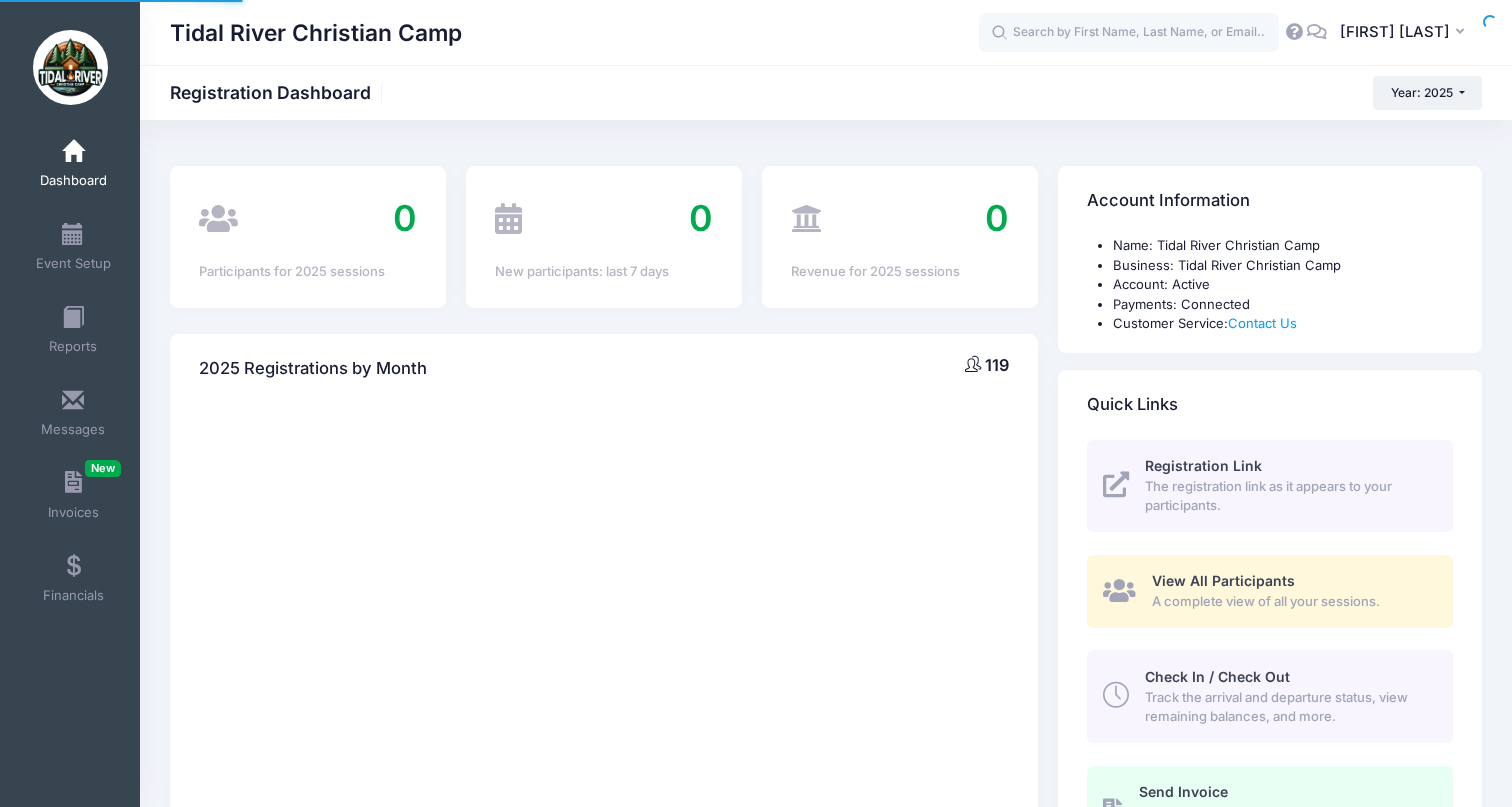 scroll, scrollTop: 0, scrollLeft: 0, axis: both 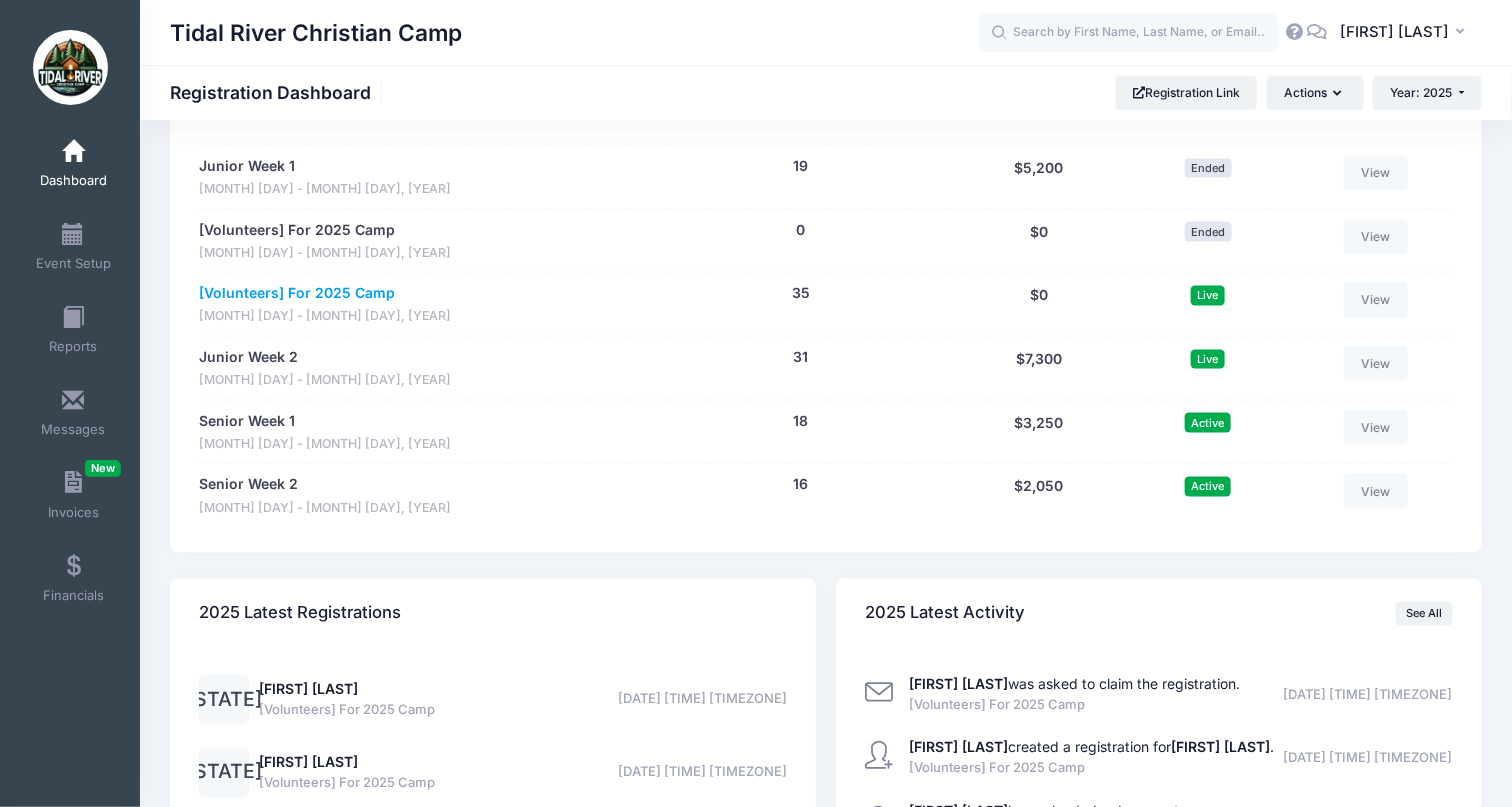 click on "[Volunteers] For 2025 Camp" at bounding box center (297, 293) 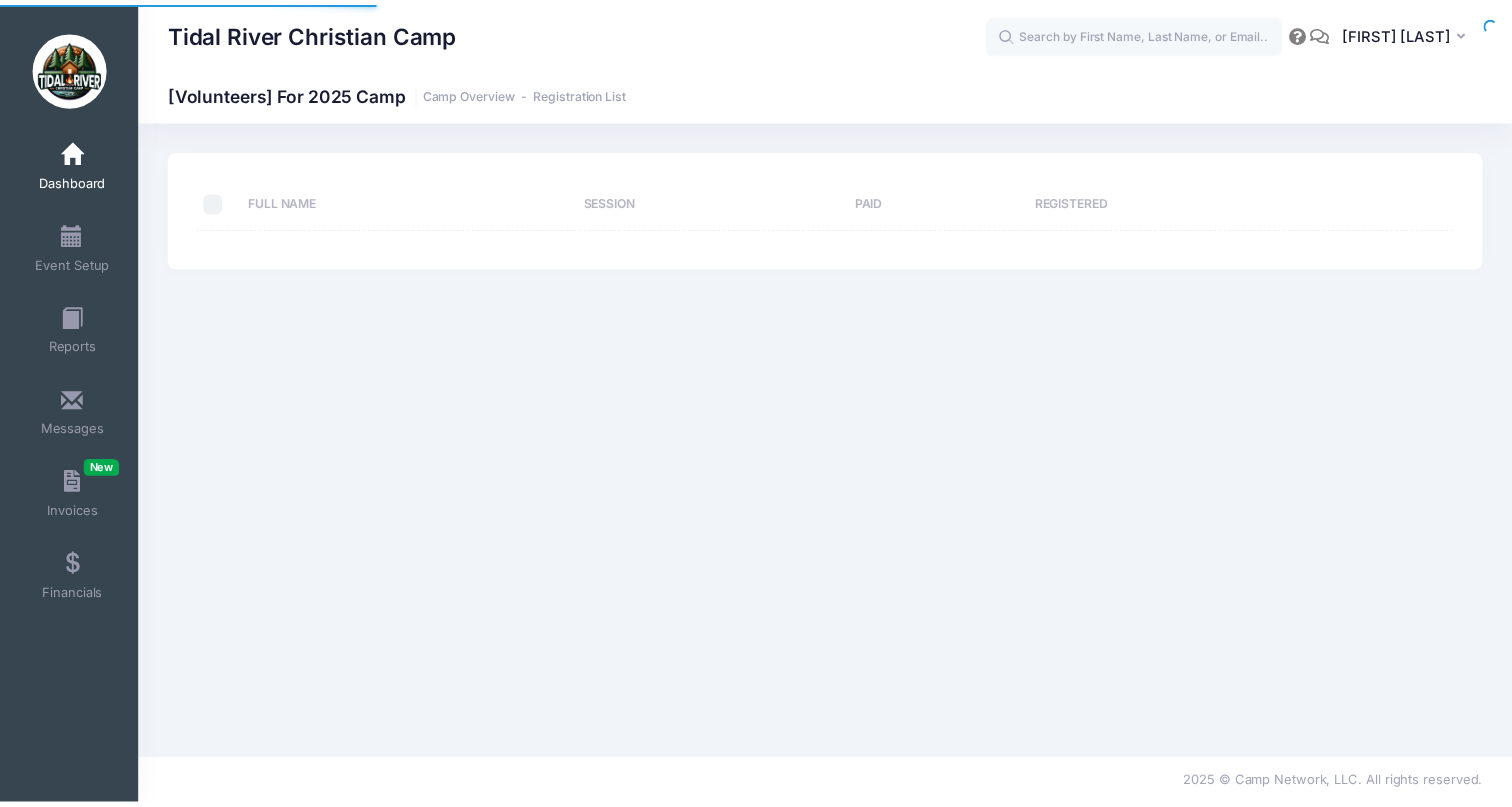 scroll, scrollTop: 0, scrollLeft: 0, axis: both 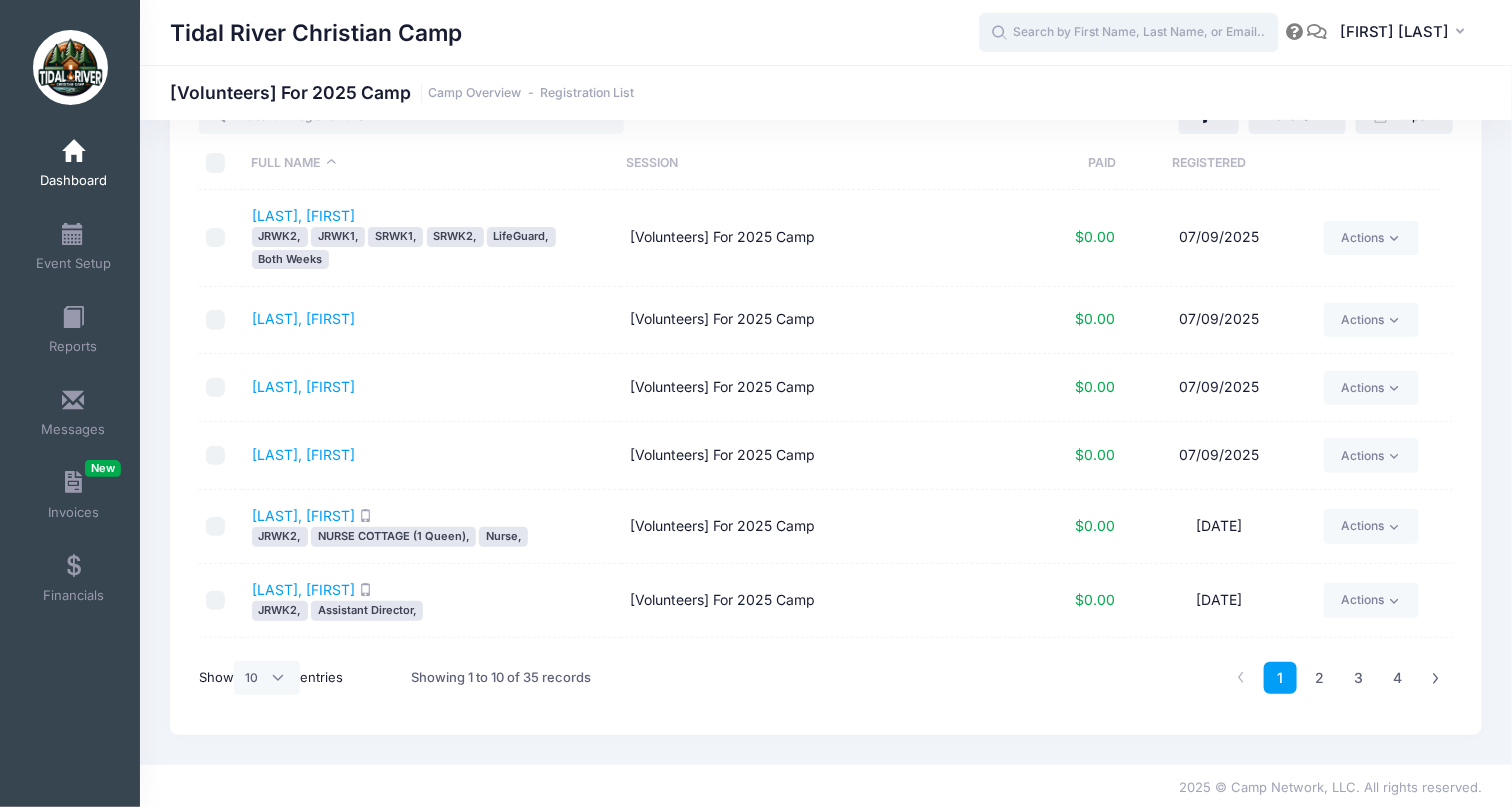 click at bounding box center [1129, 33] 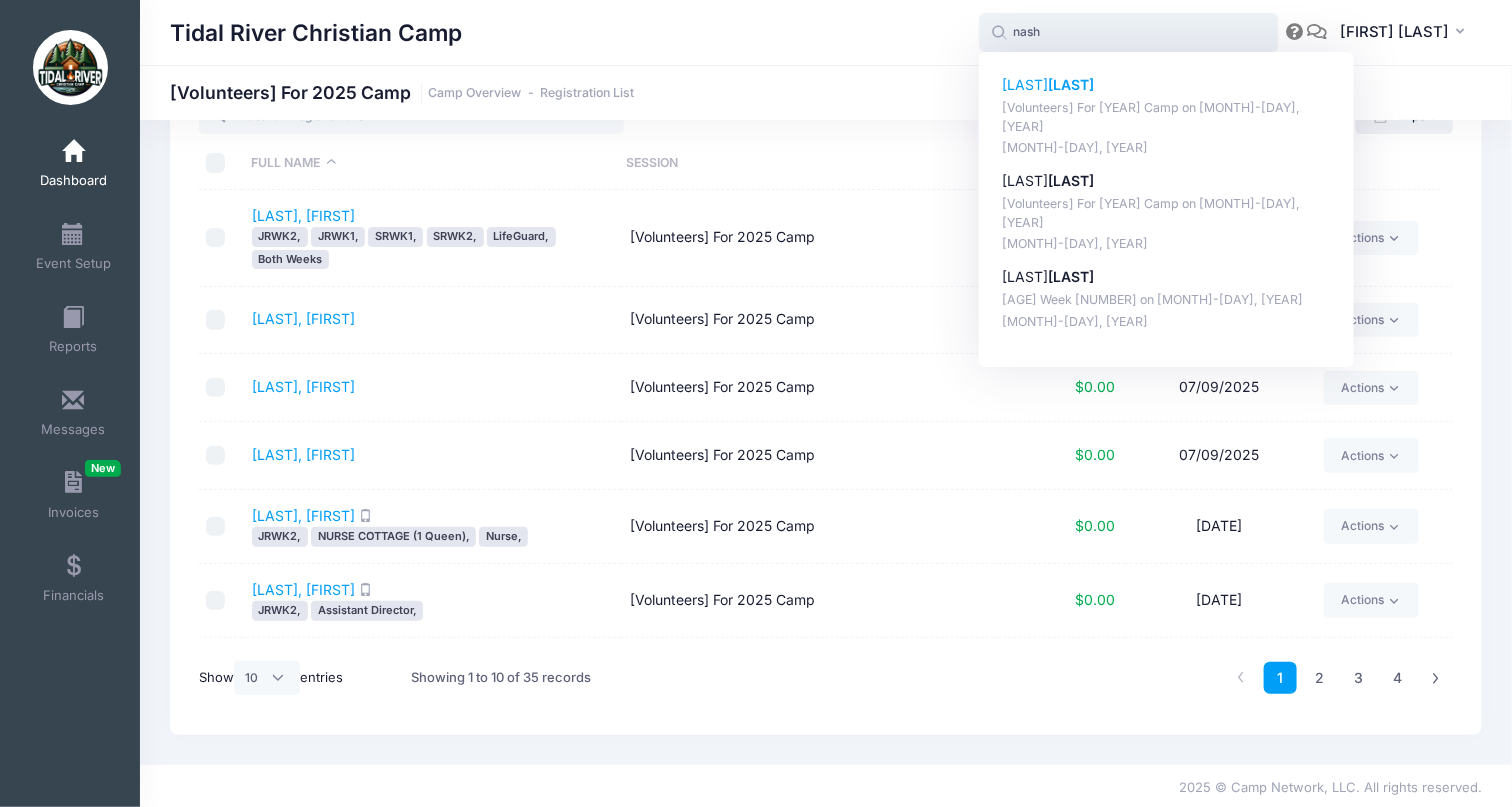 click on "[FIRST]" at bounding box center (1071, 84) 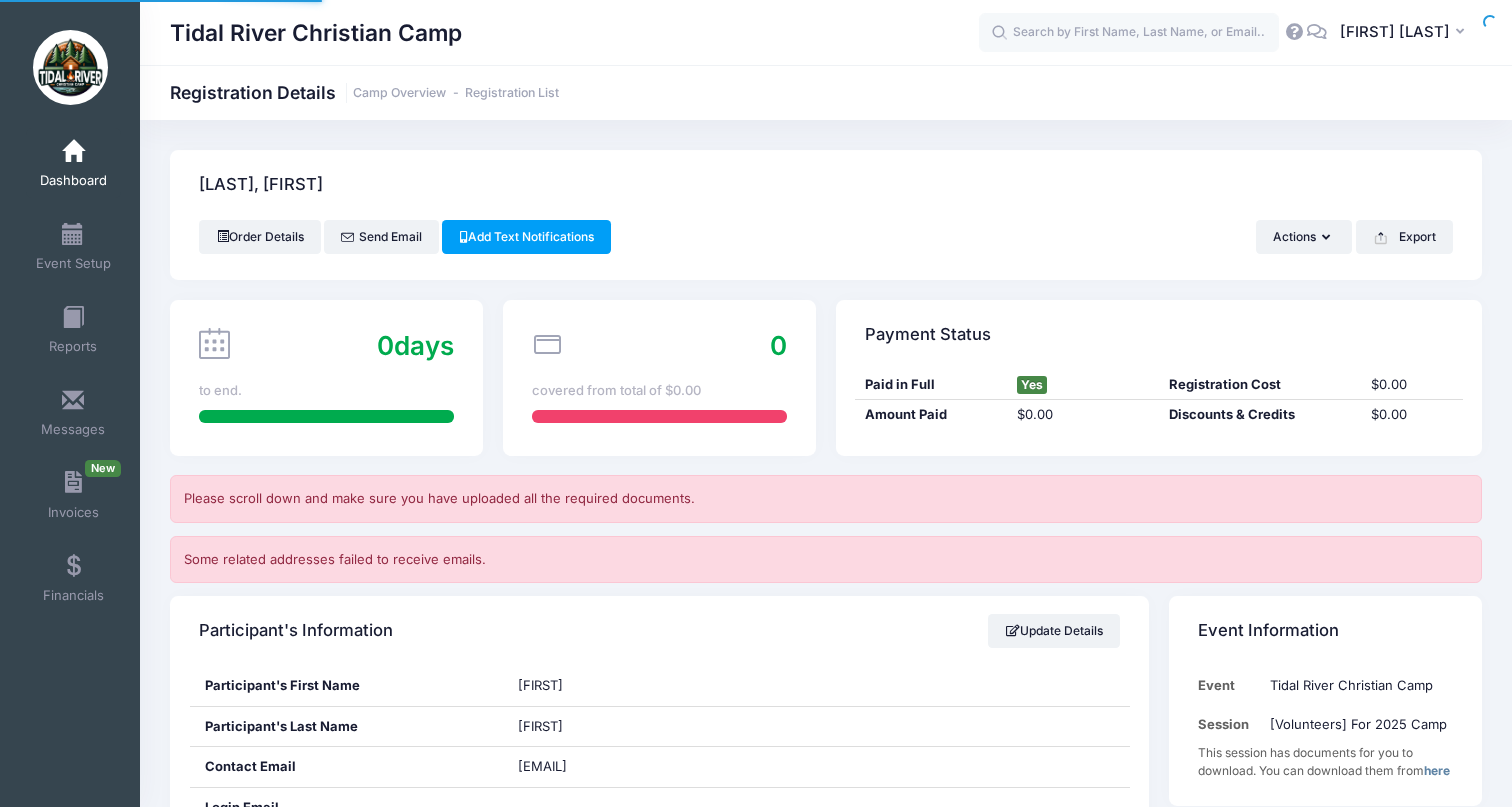 scroll, scrollTop: 0, scrollLeft: 0, axis: both 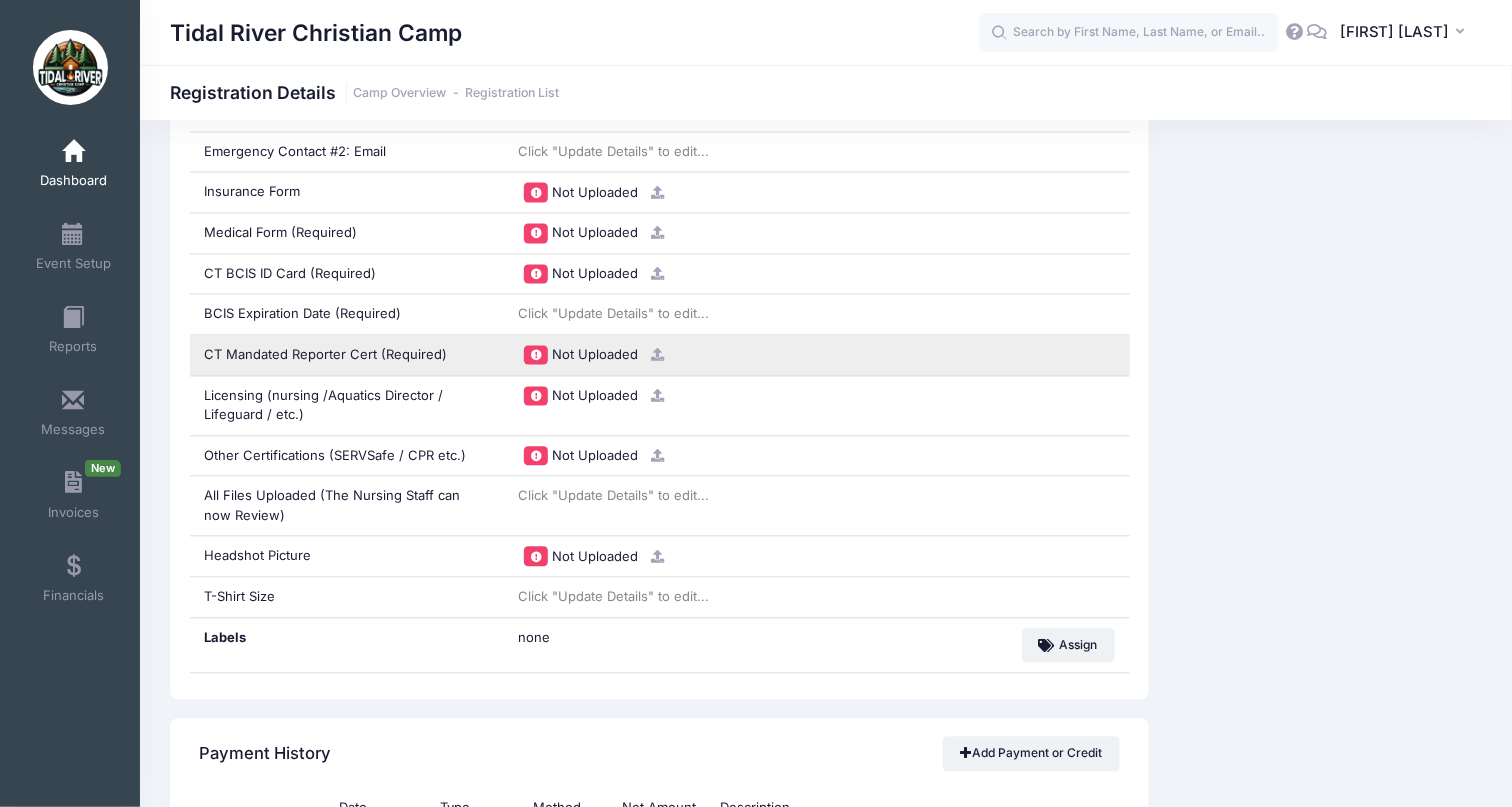 click at bounding box center (657, 355) 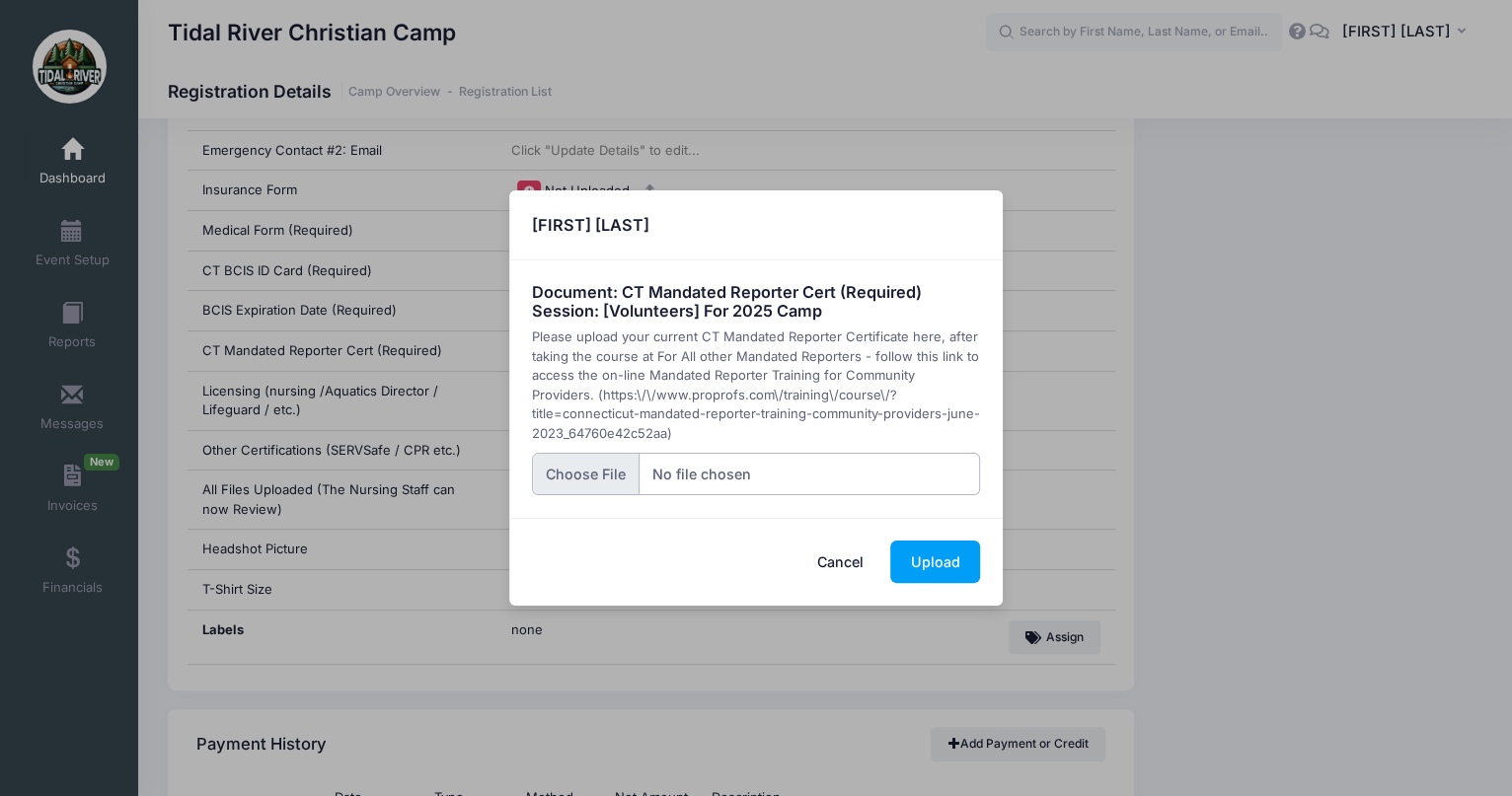 click at bounding box center [756, 473] 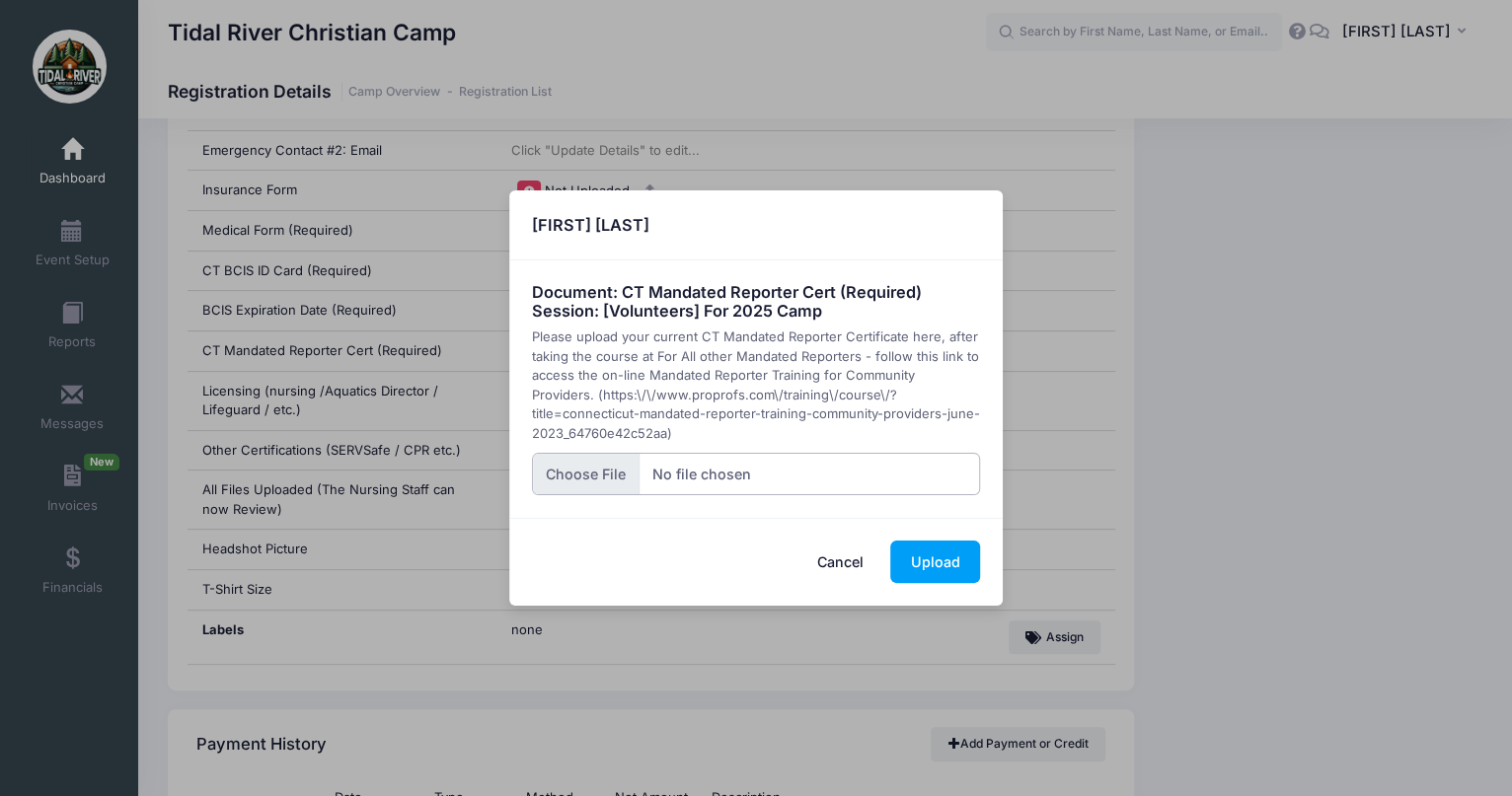 type on "C:\fakepath\NashM.gif" 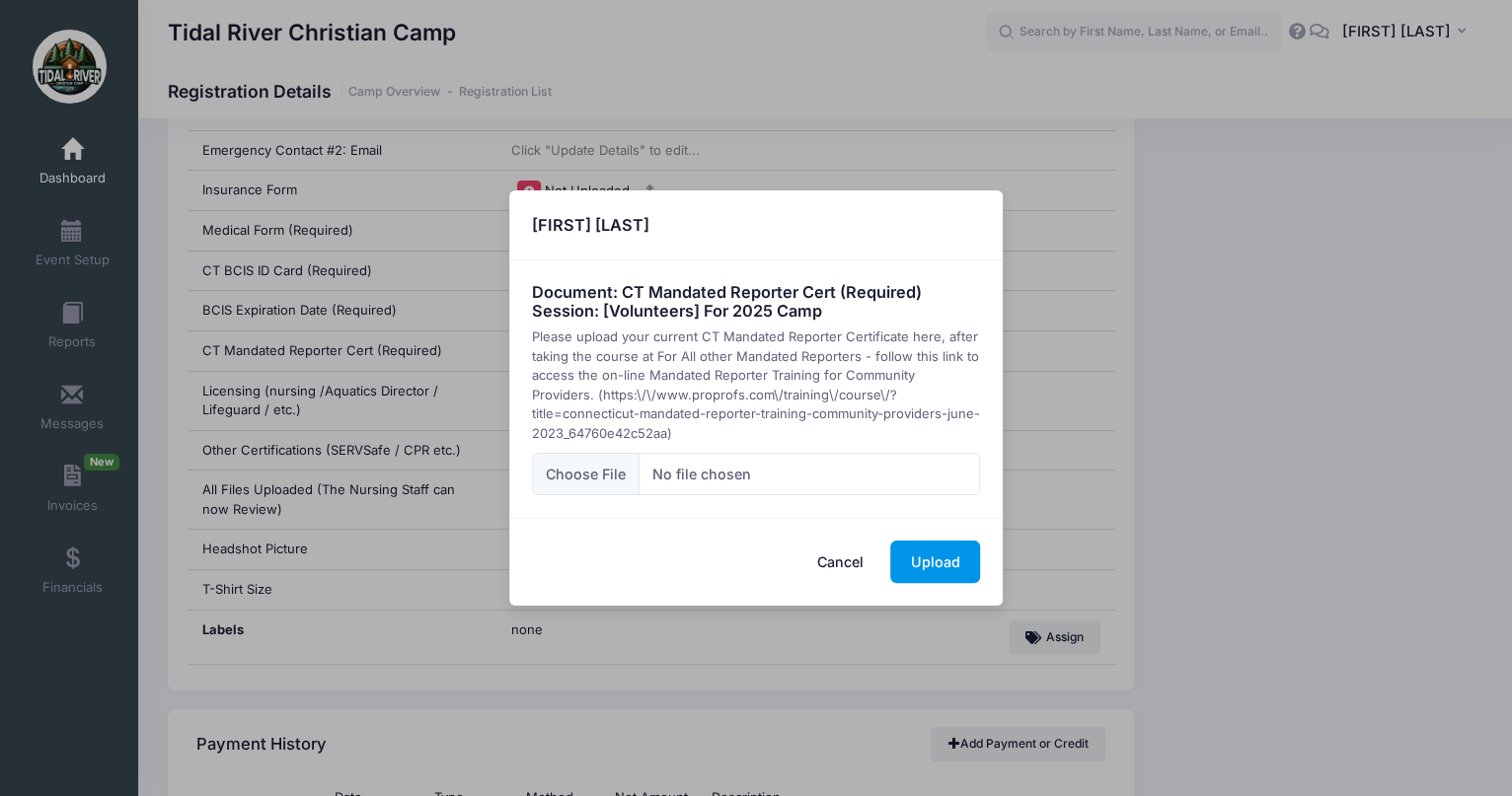 click on "Upload" at bounding box center (935, 561) 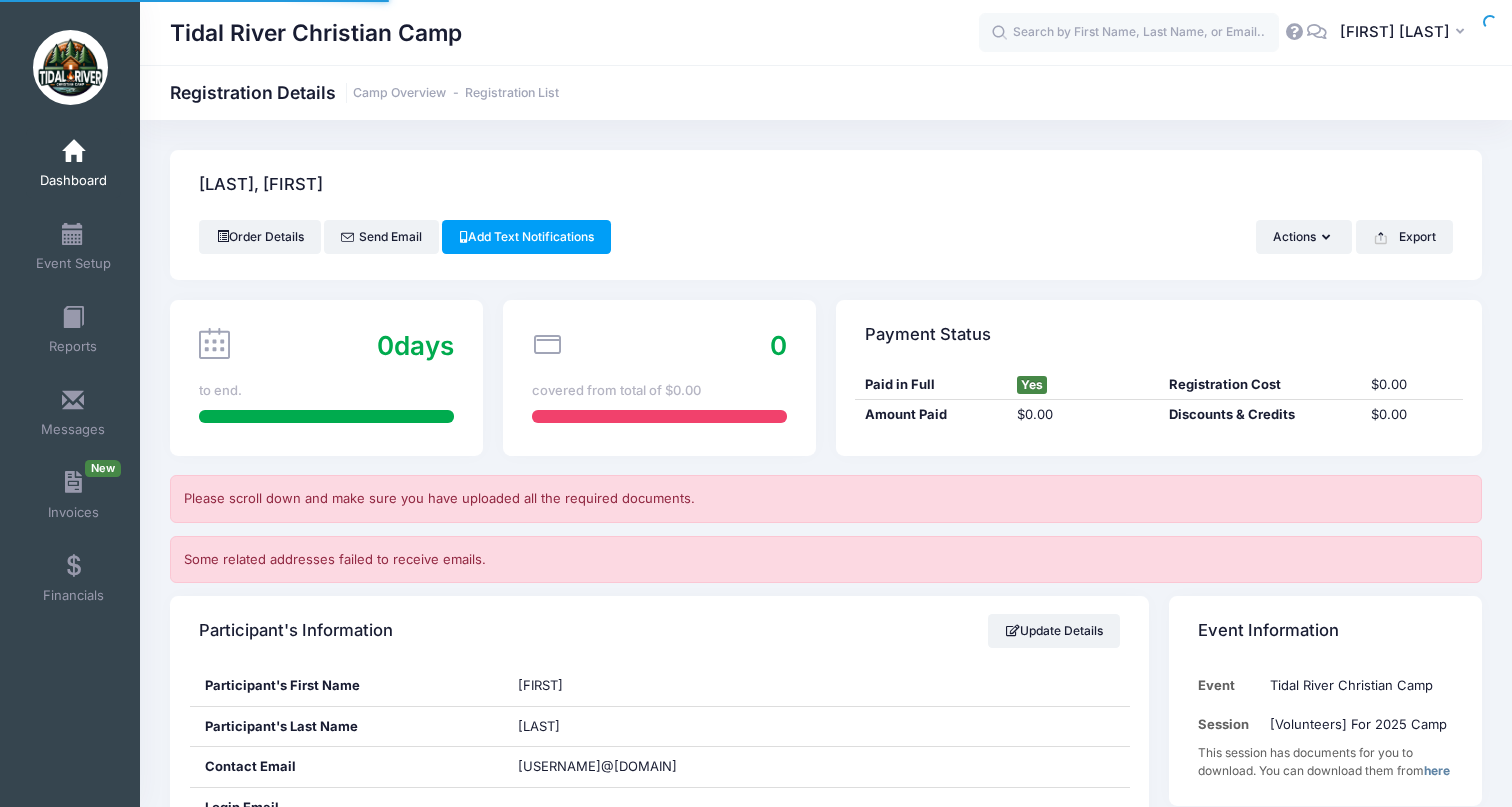 scroll, scrollTop: 1465, scrollLeft: 0, axis: vertical 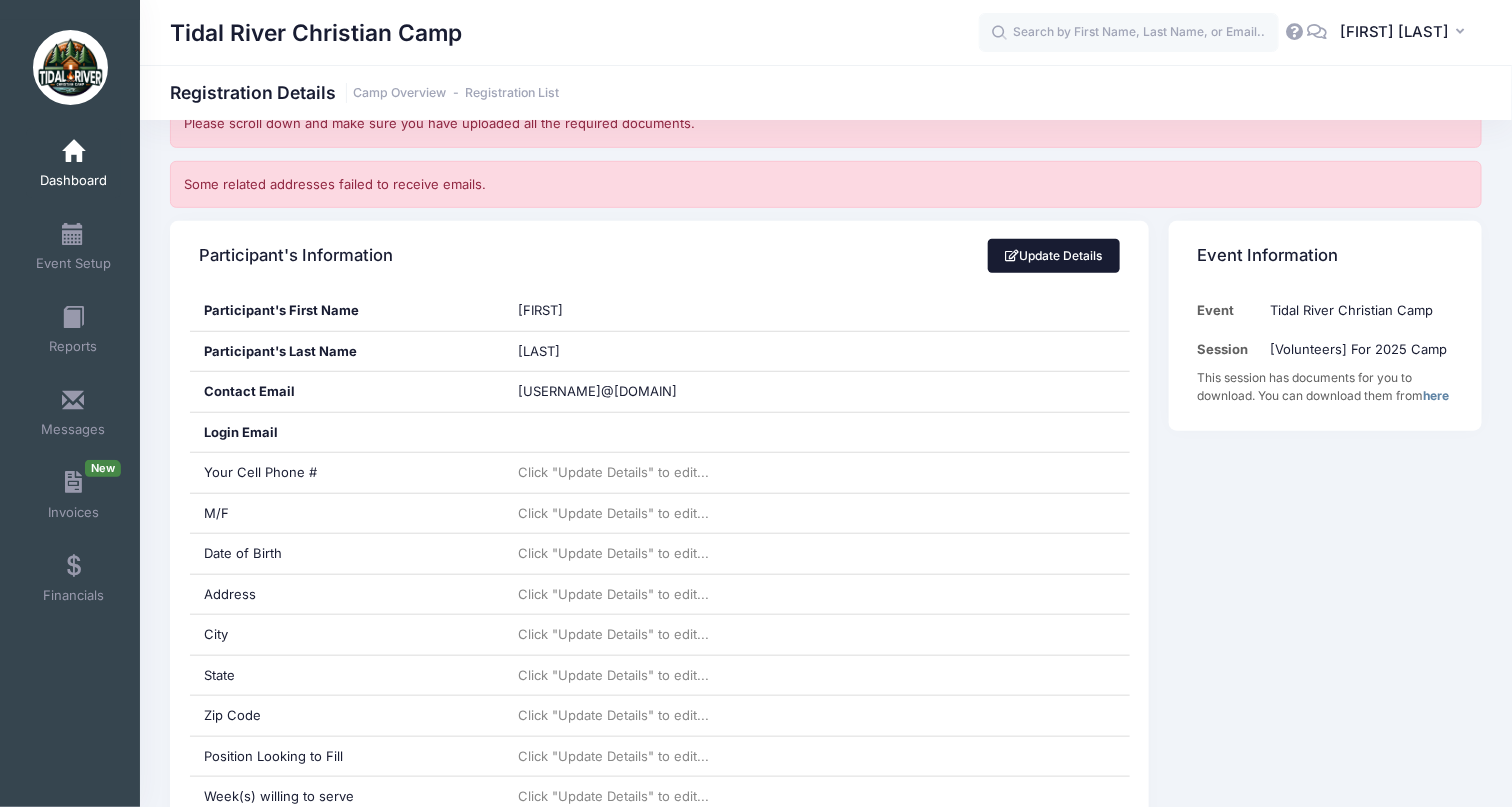 click on "Update Details" at bounding box center [1054, 256] 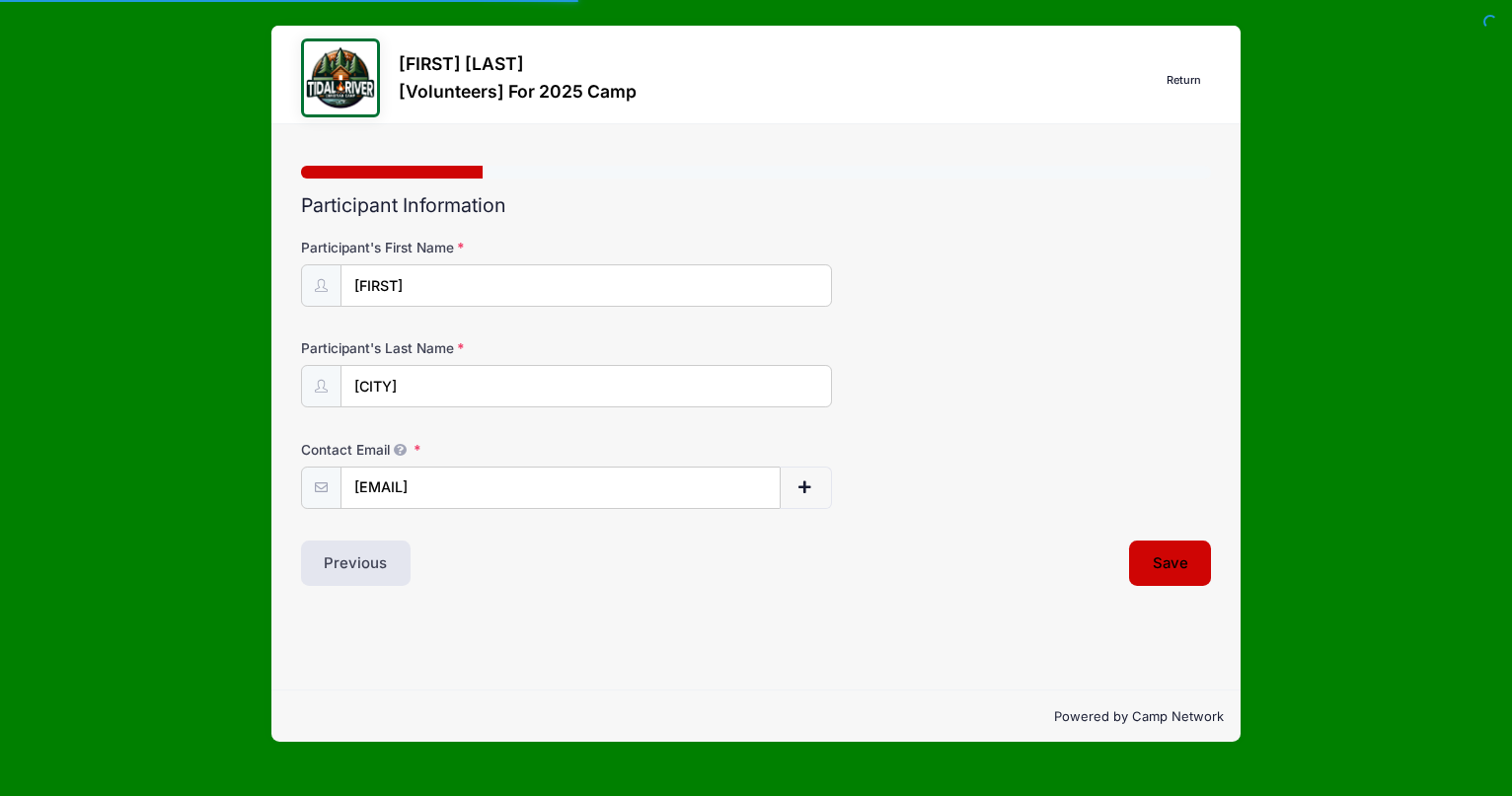 scroll, scrollTop: 0, scrollLeft: 0, axis: both 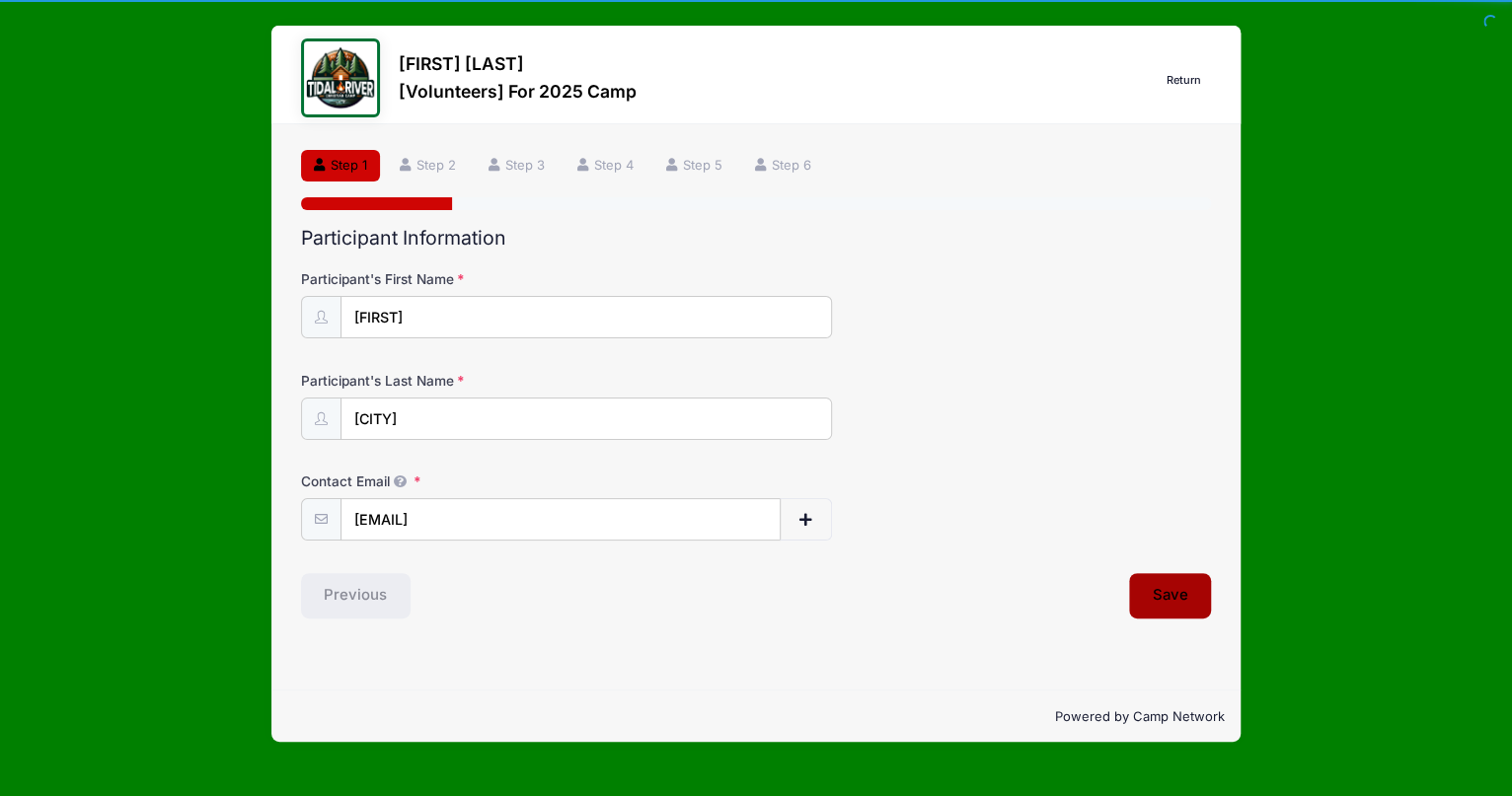 click on "Save" at bounding box center (1171, 596) 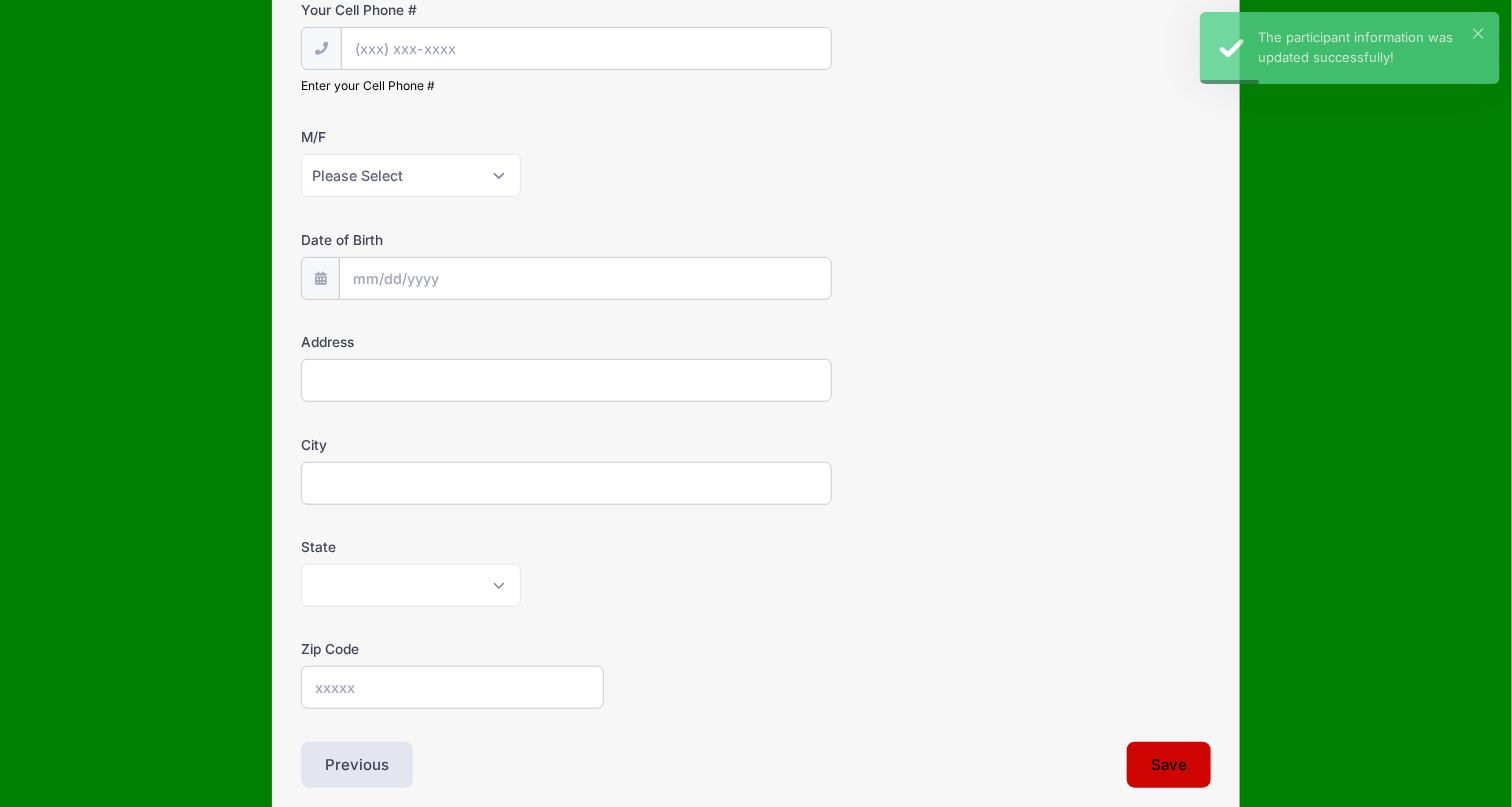 scroll, scrollTop: 355, scrollLeft: 0, axis: vertical 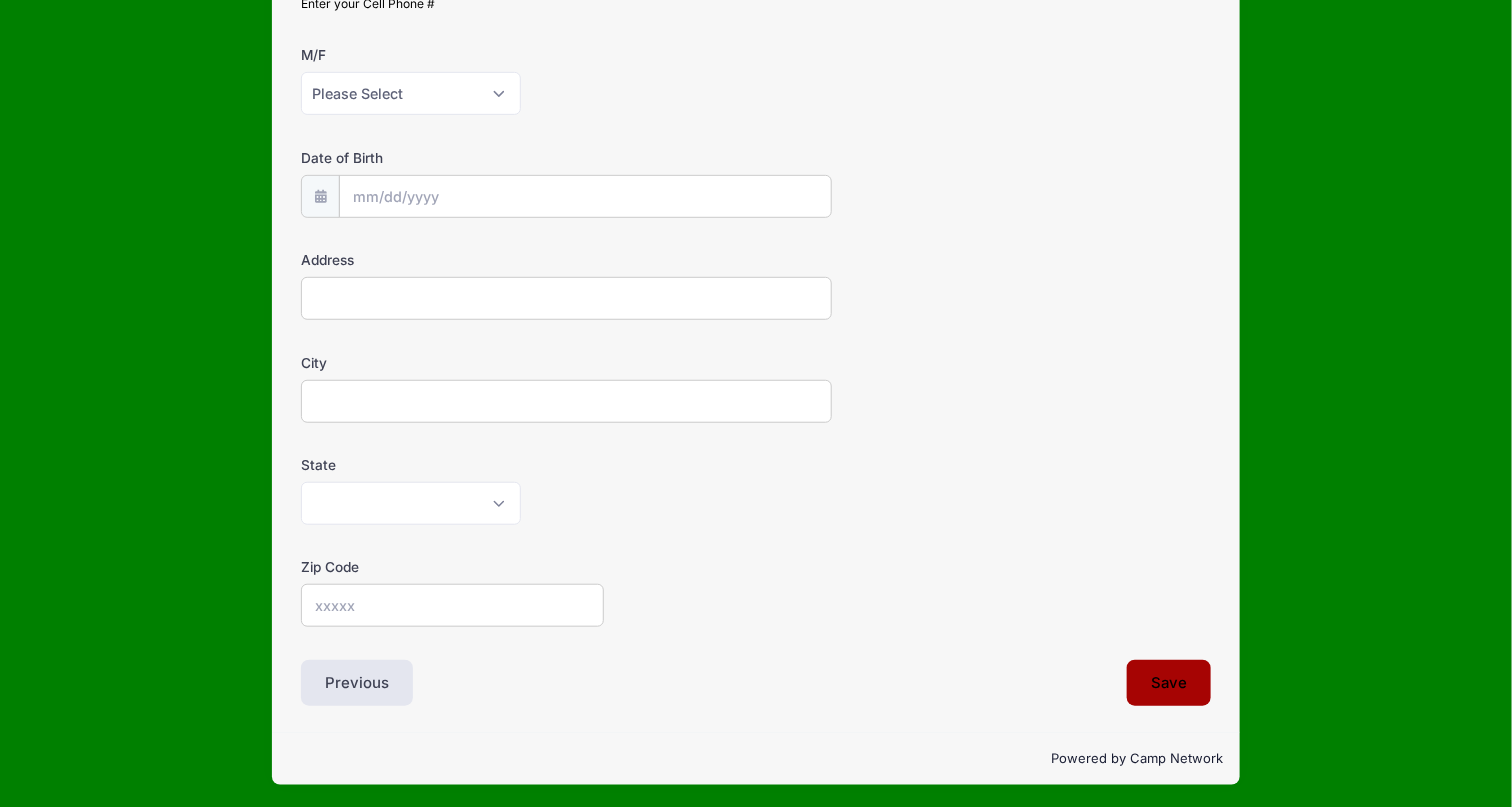 click on "Save" at bounding box center [1169, 683] 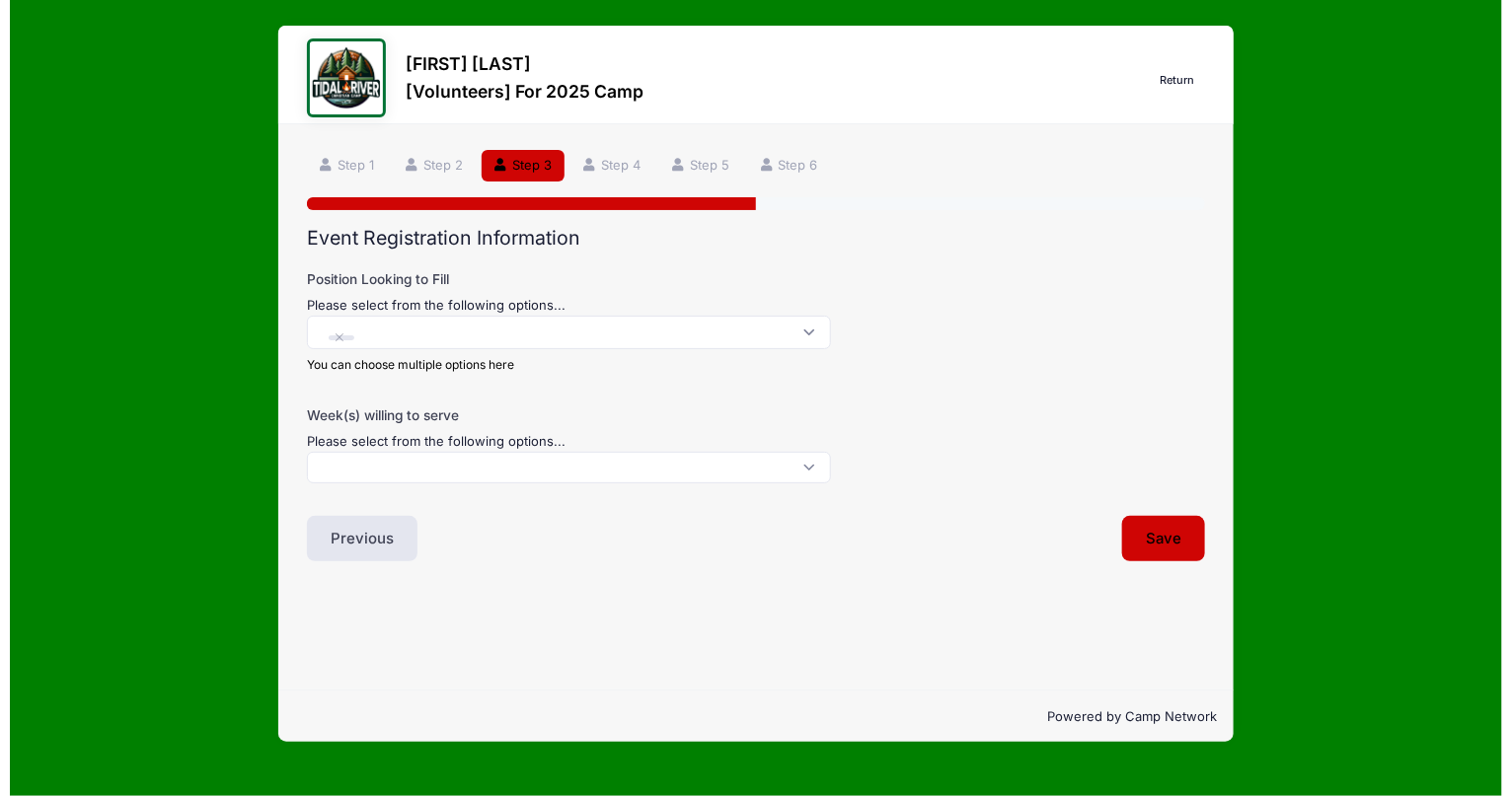 scroll, scrollTop: 0, scrollLeft: 0, axis: both 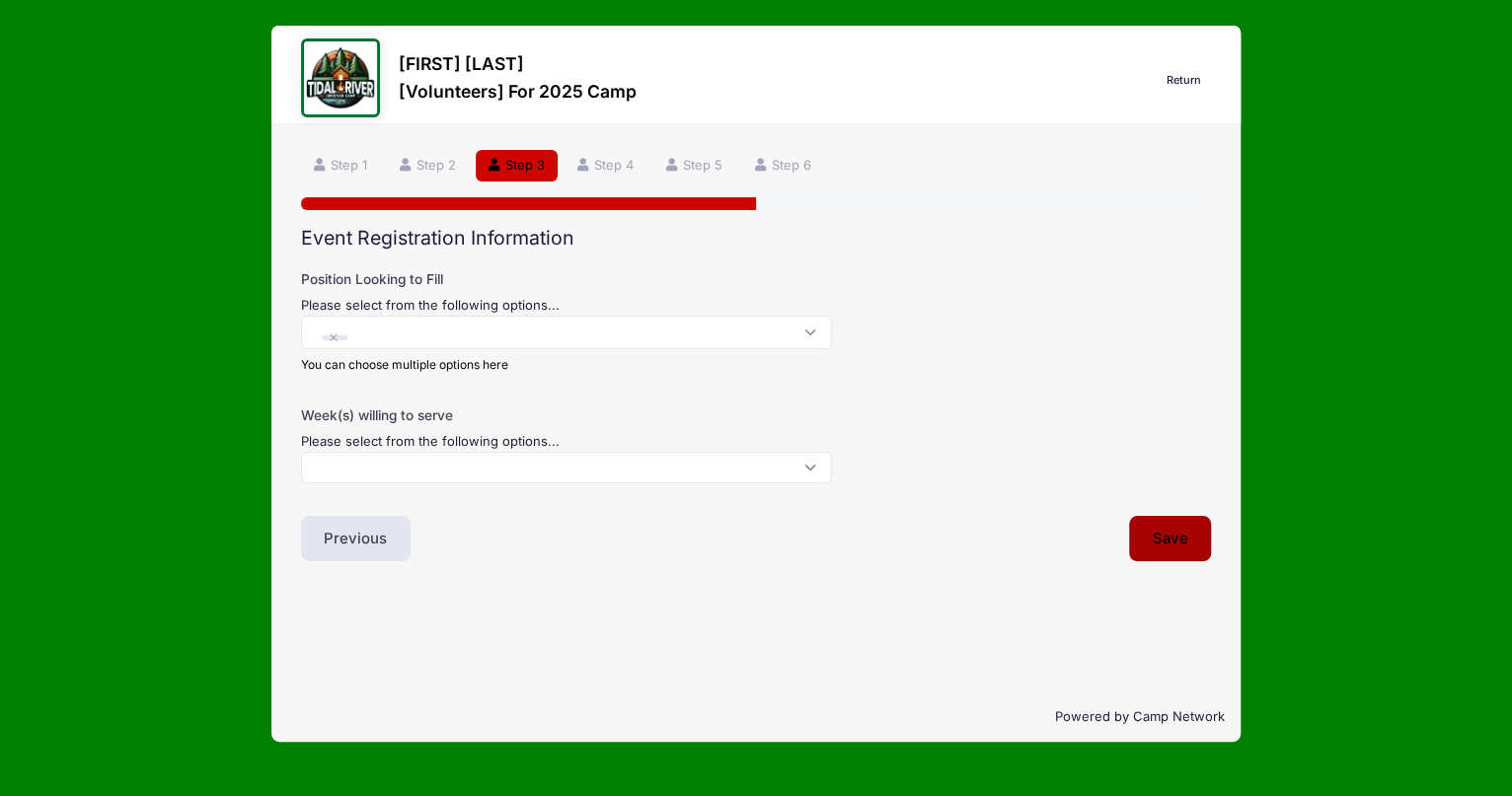 click on "Save" at bounding box center (1171, 539) 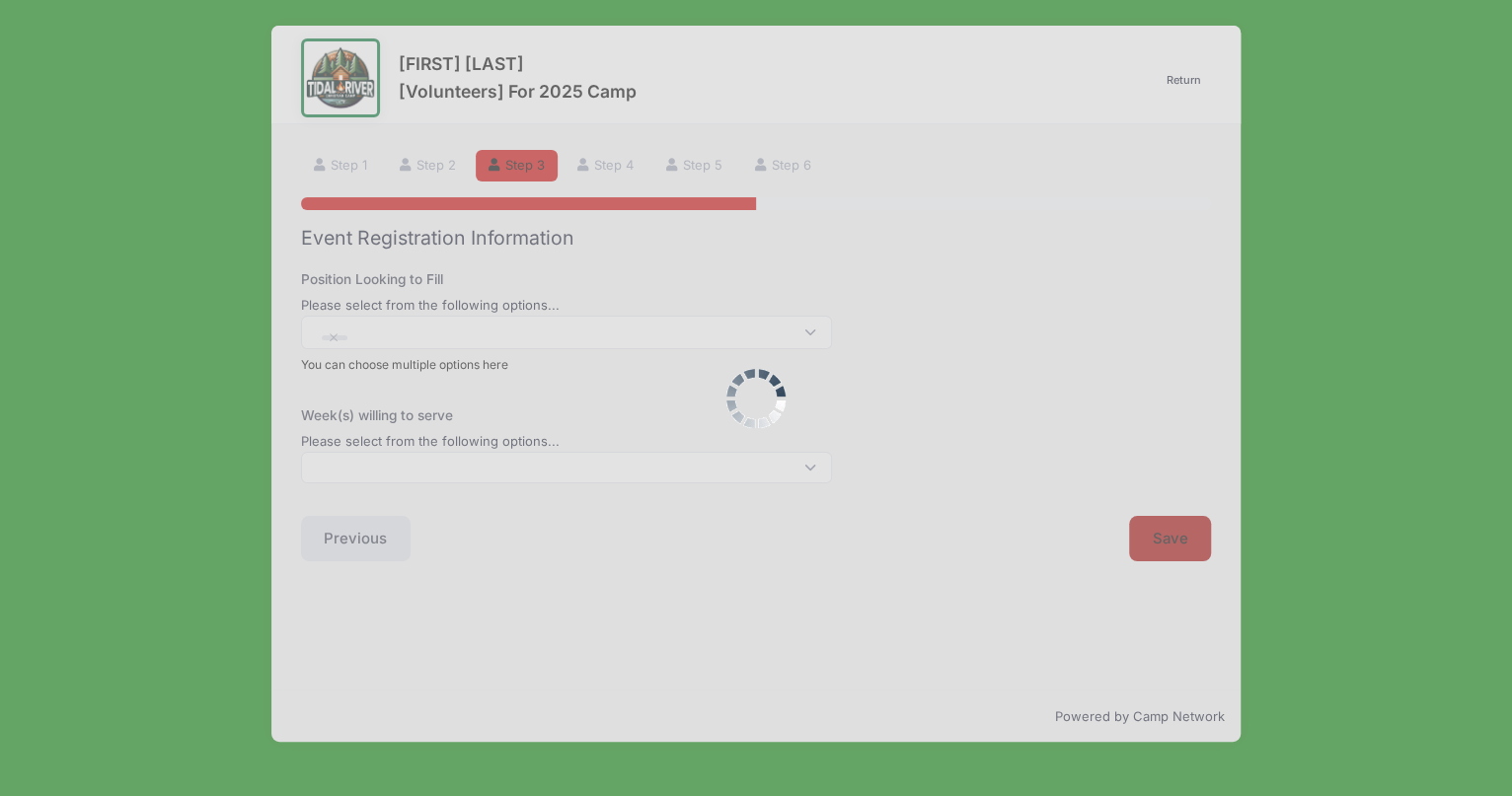 scroll, scrollTop: 0, scrollLeft: 0, axis: both 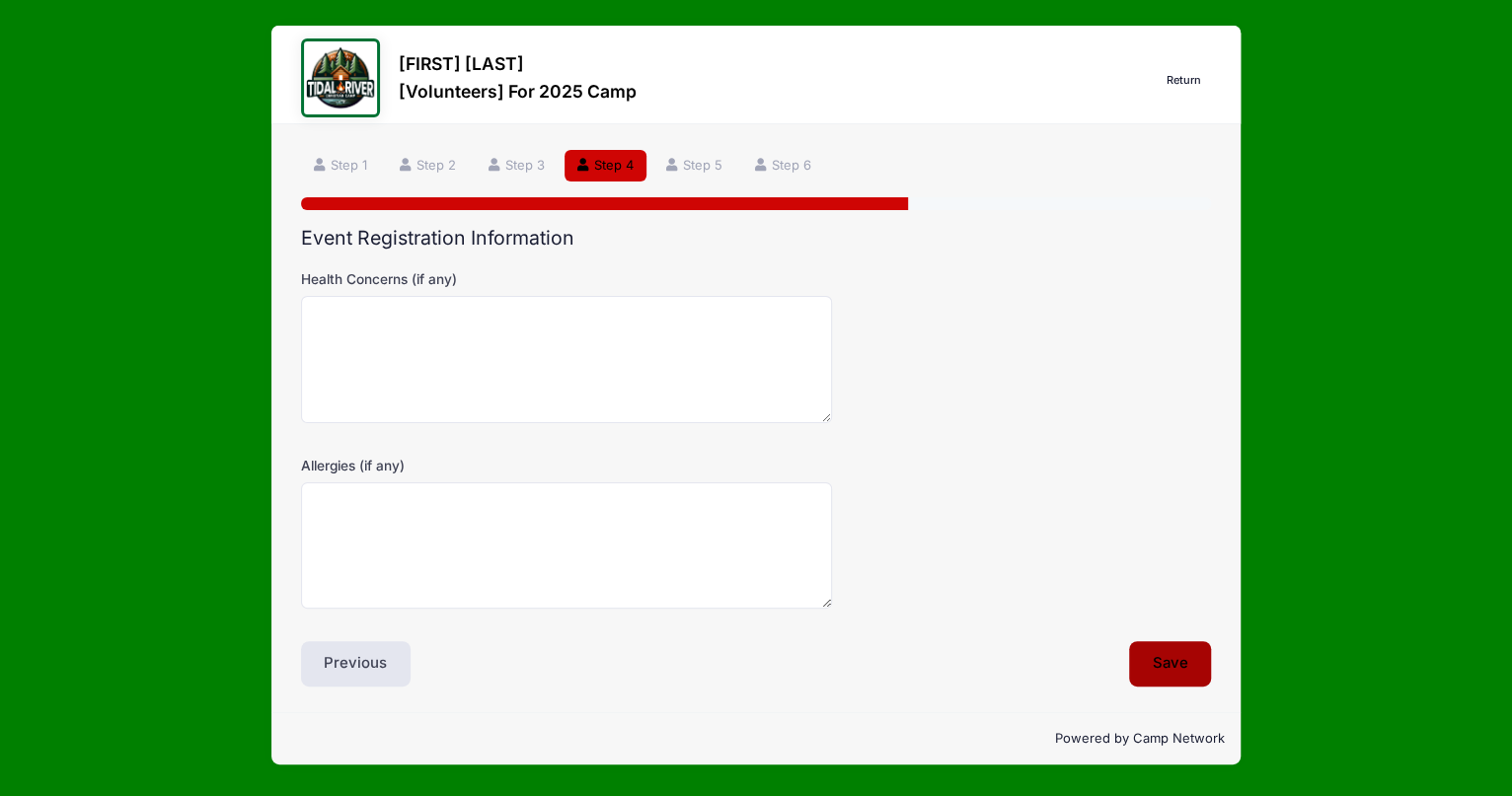 click on "Save" at bounding box center (1171, 664) 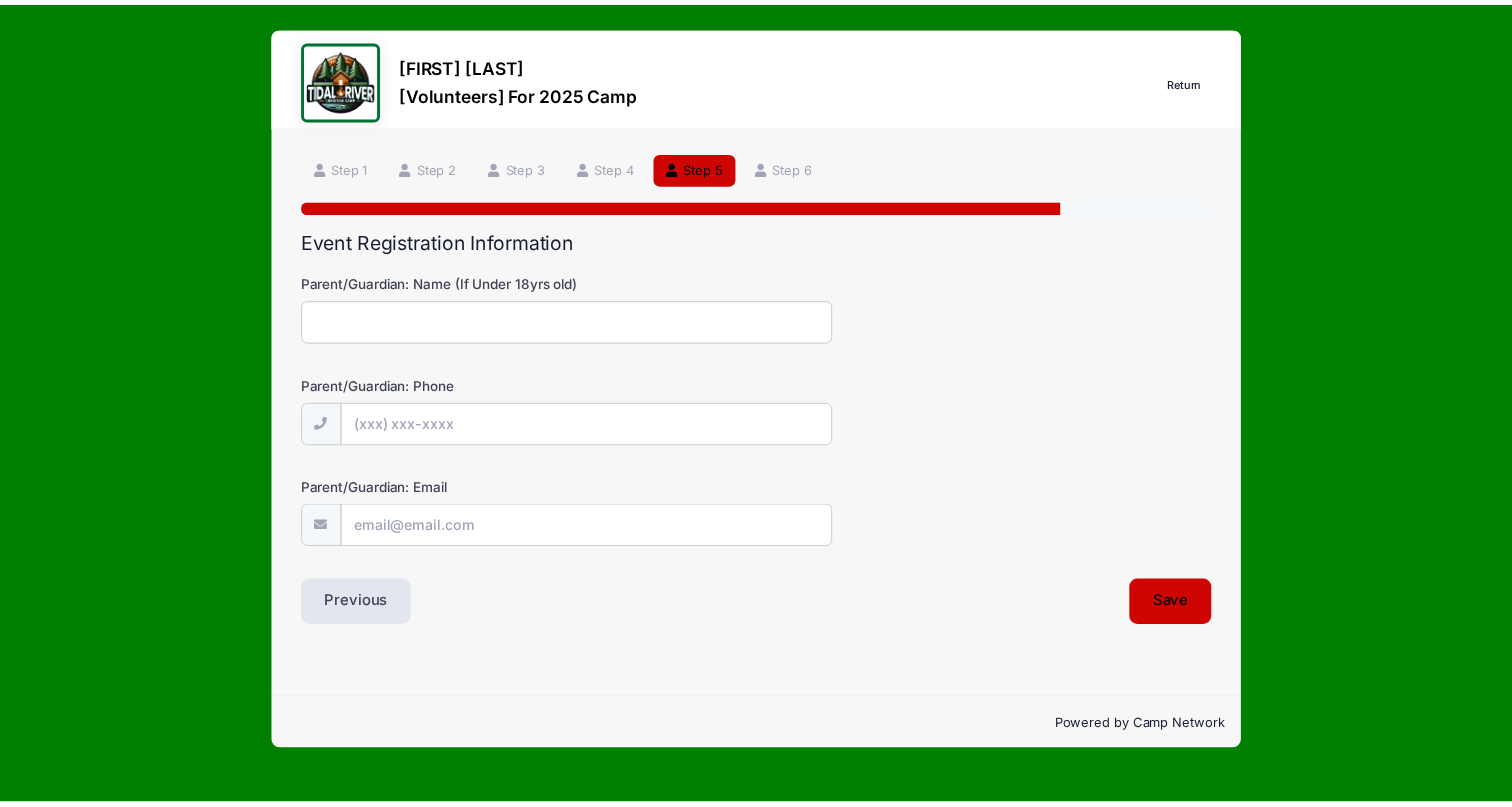 scroll, scrollTop: 0, scrollLeft: 0, axis: both 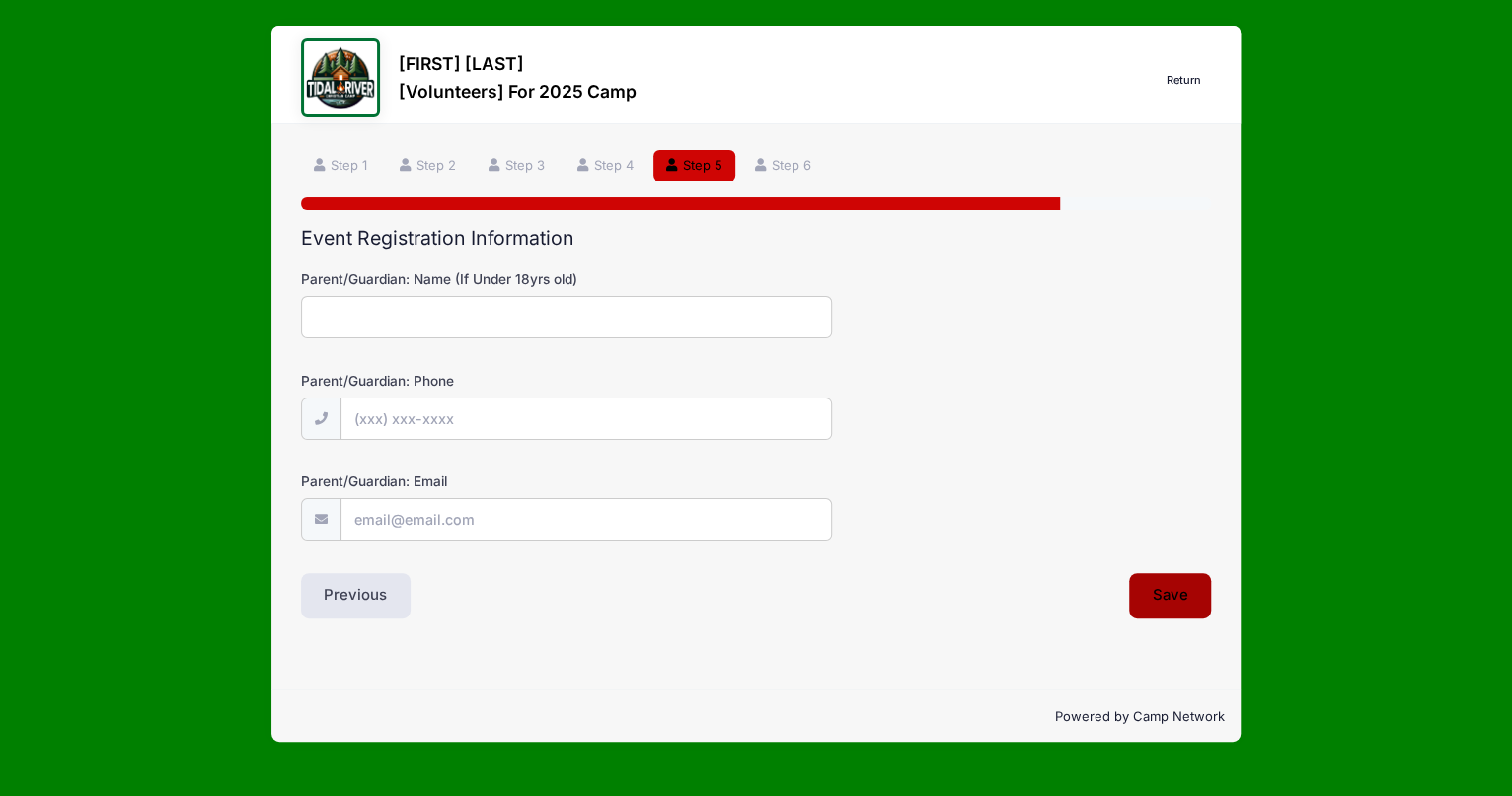 click on "Save" at bounding box center [1171, 596] 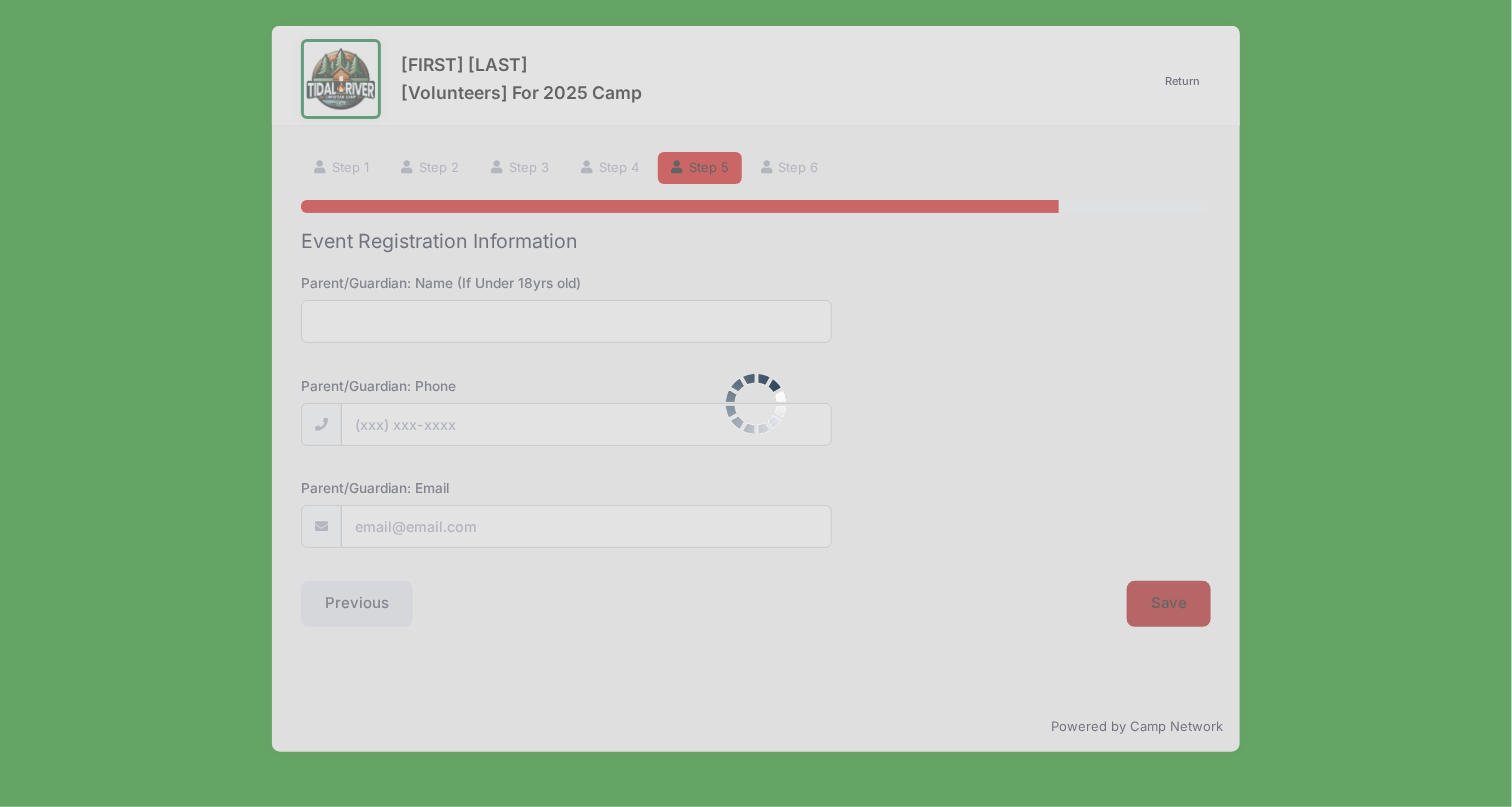 scroll, scrollTop: 0, scrollLeft: 0, axis: both 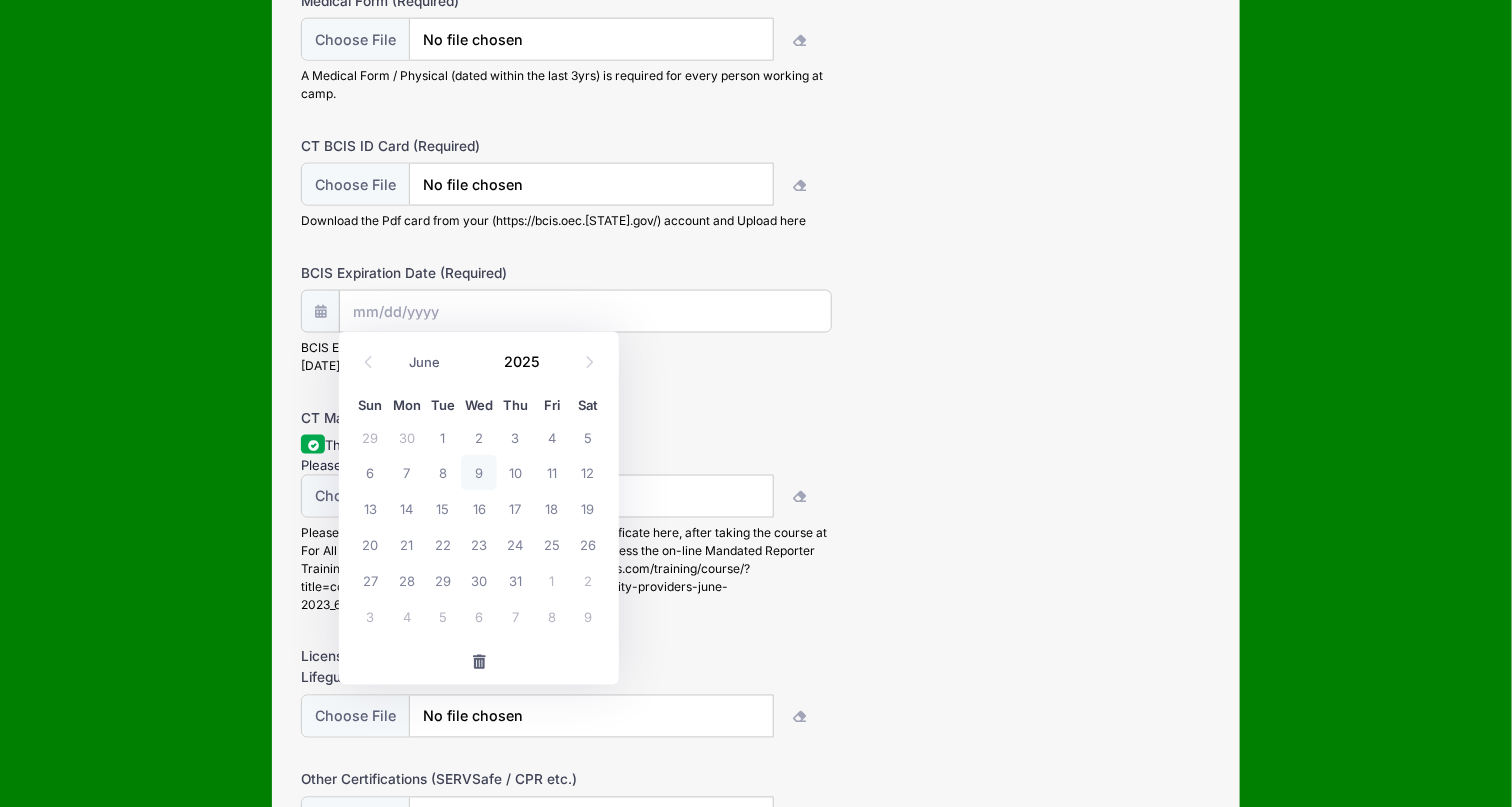 click on "BCIS Expiration Date (Required)" at bounding box center (585, 311) 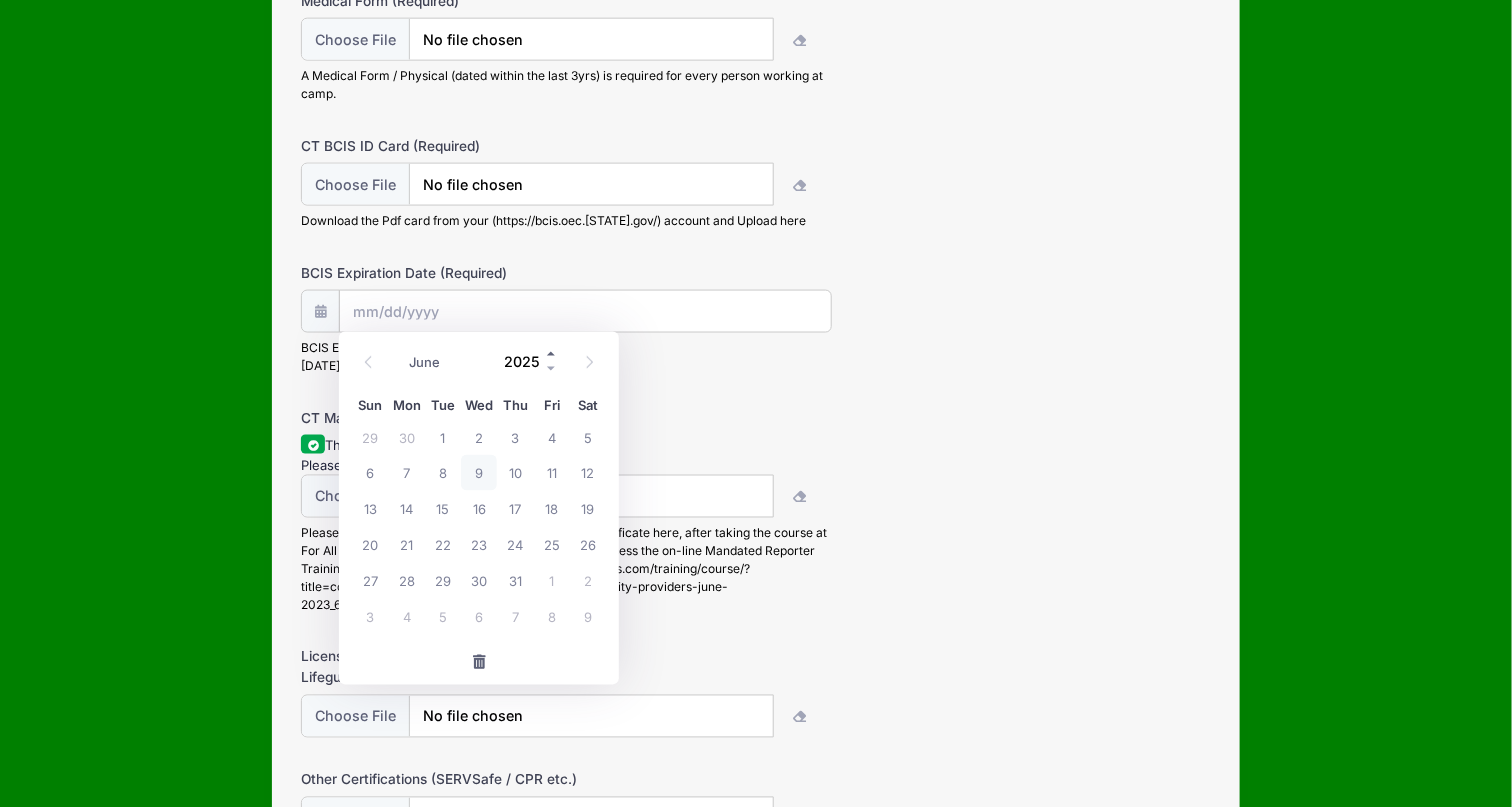 click at bounding box center (552, 353) 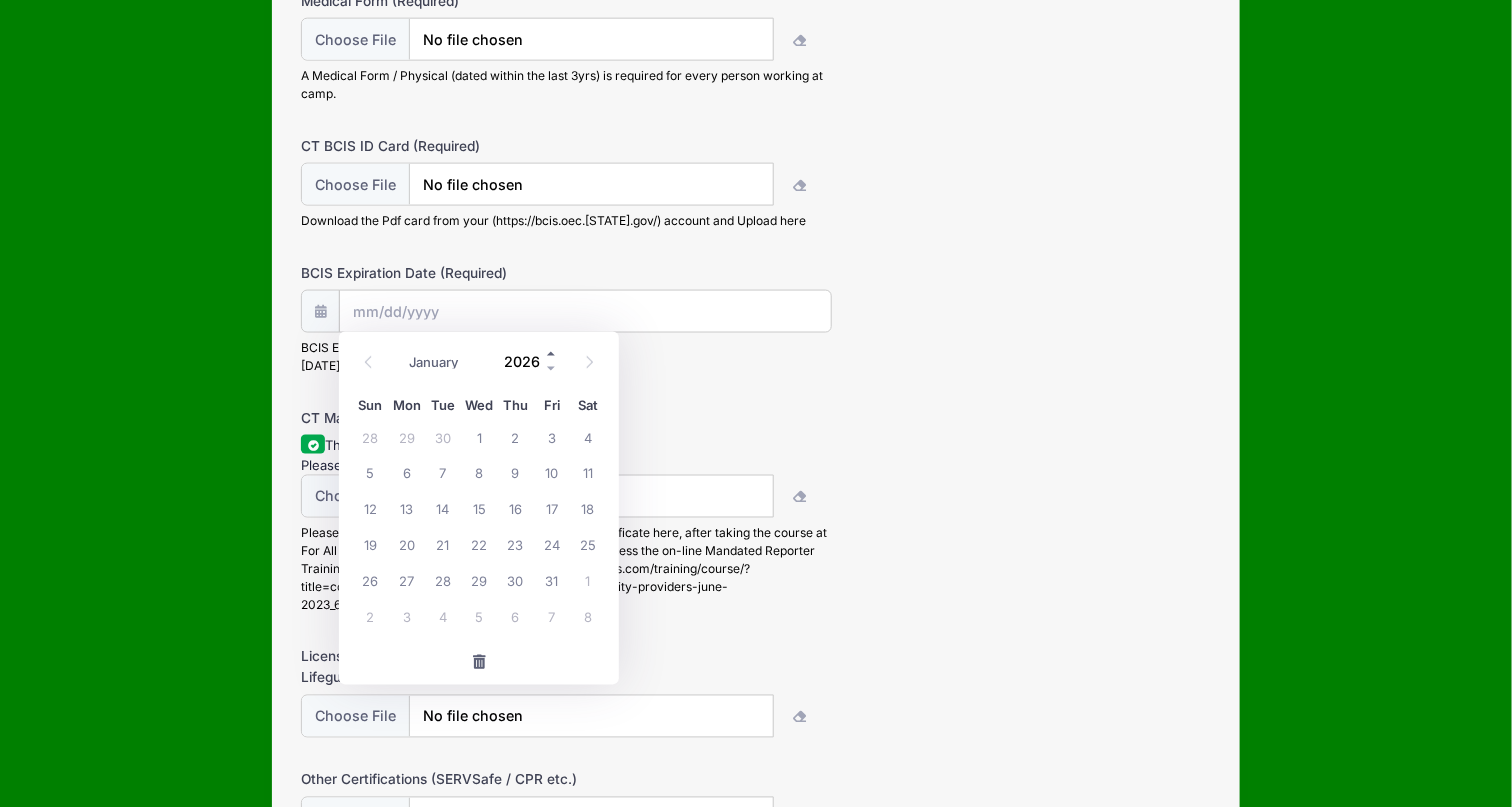click at bounding box center [552, 353] 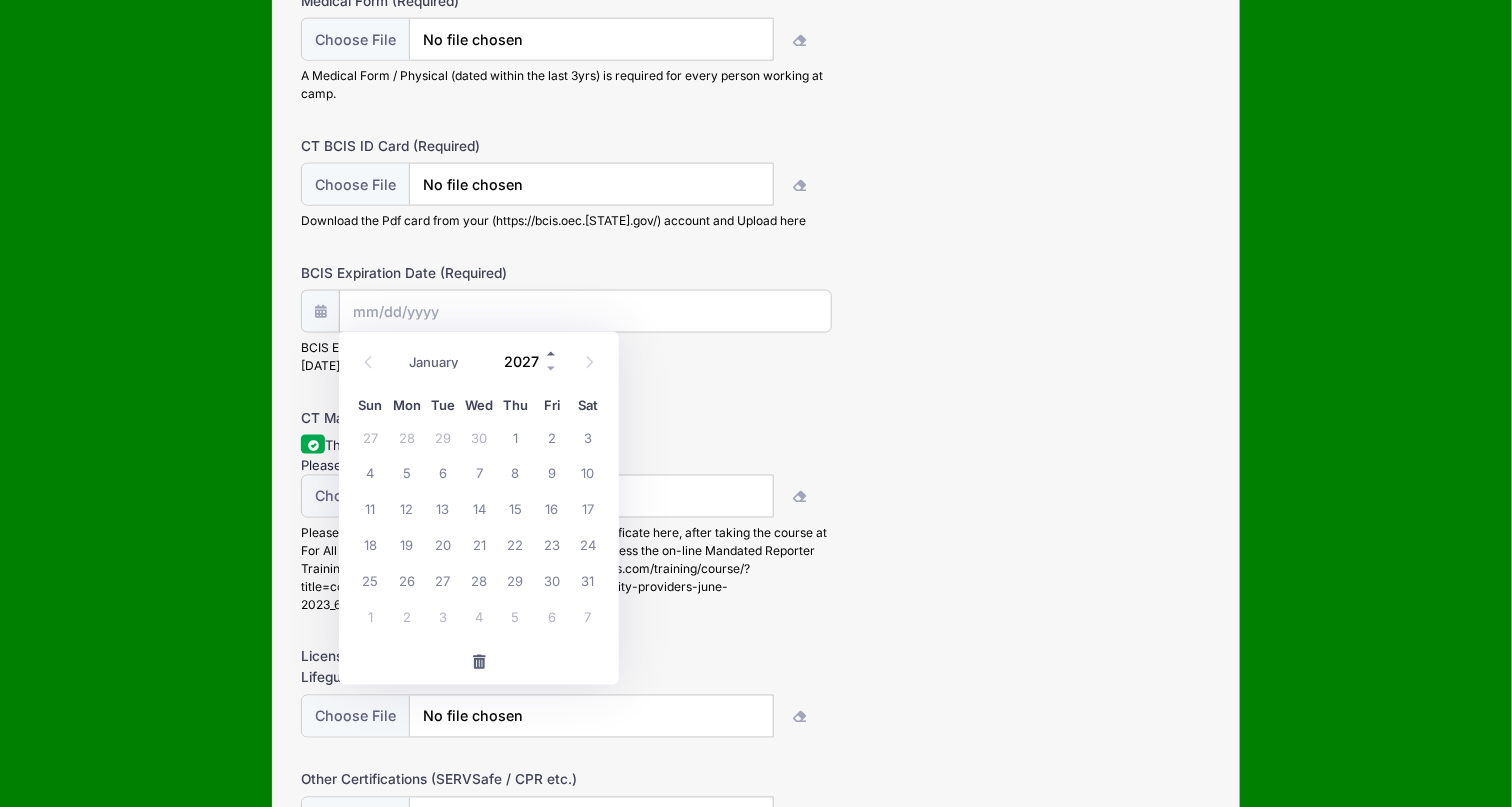click at bounding box center (552, 353) 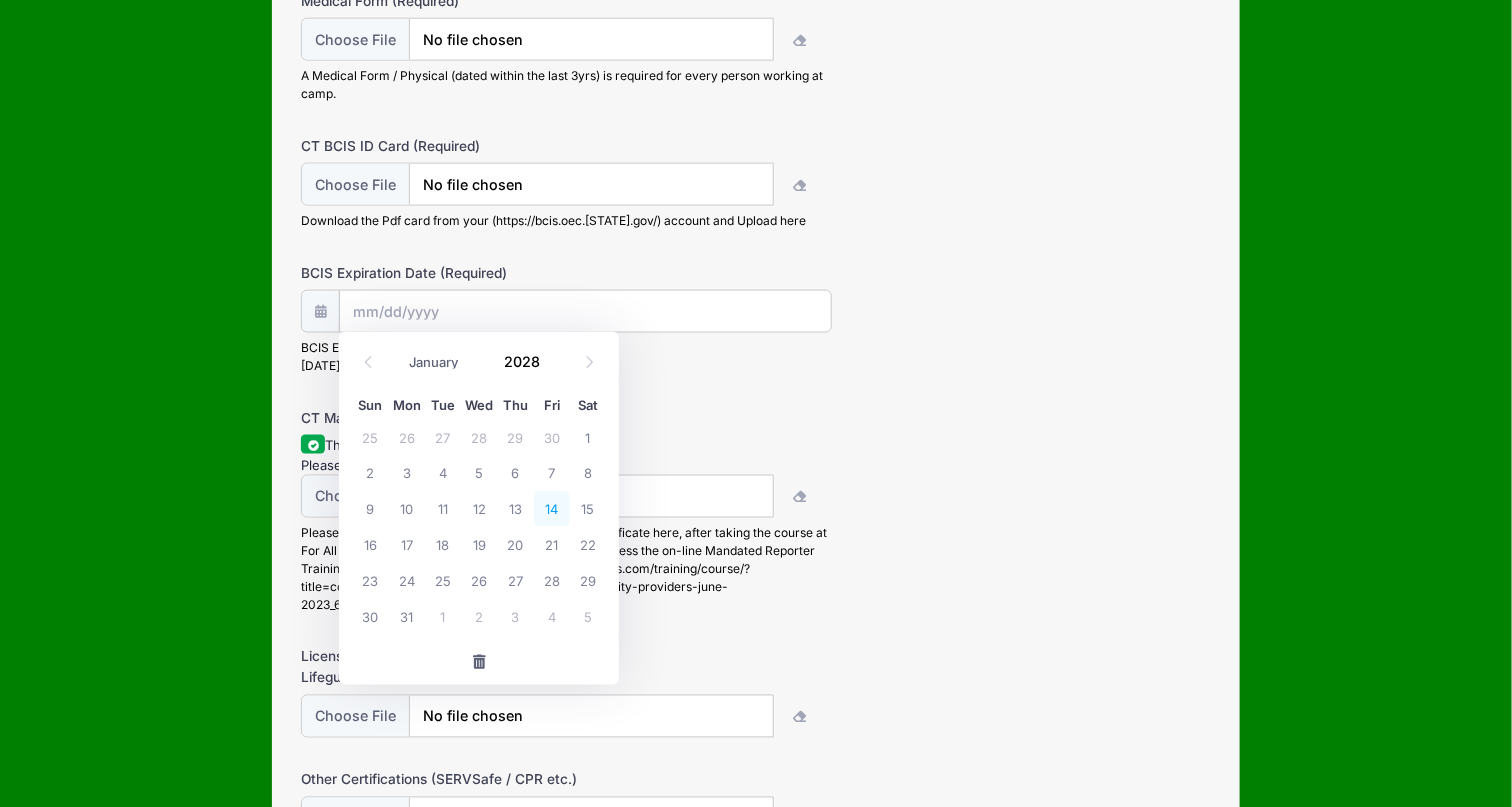 click on "14" at bounding box center (552, 509) 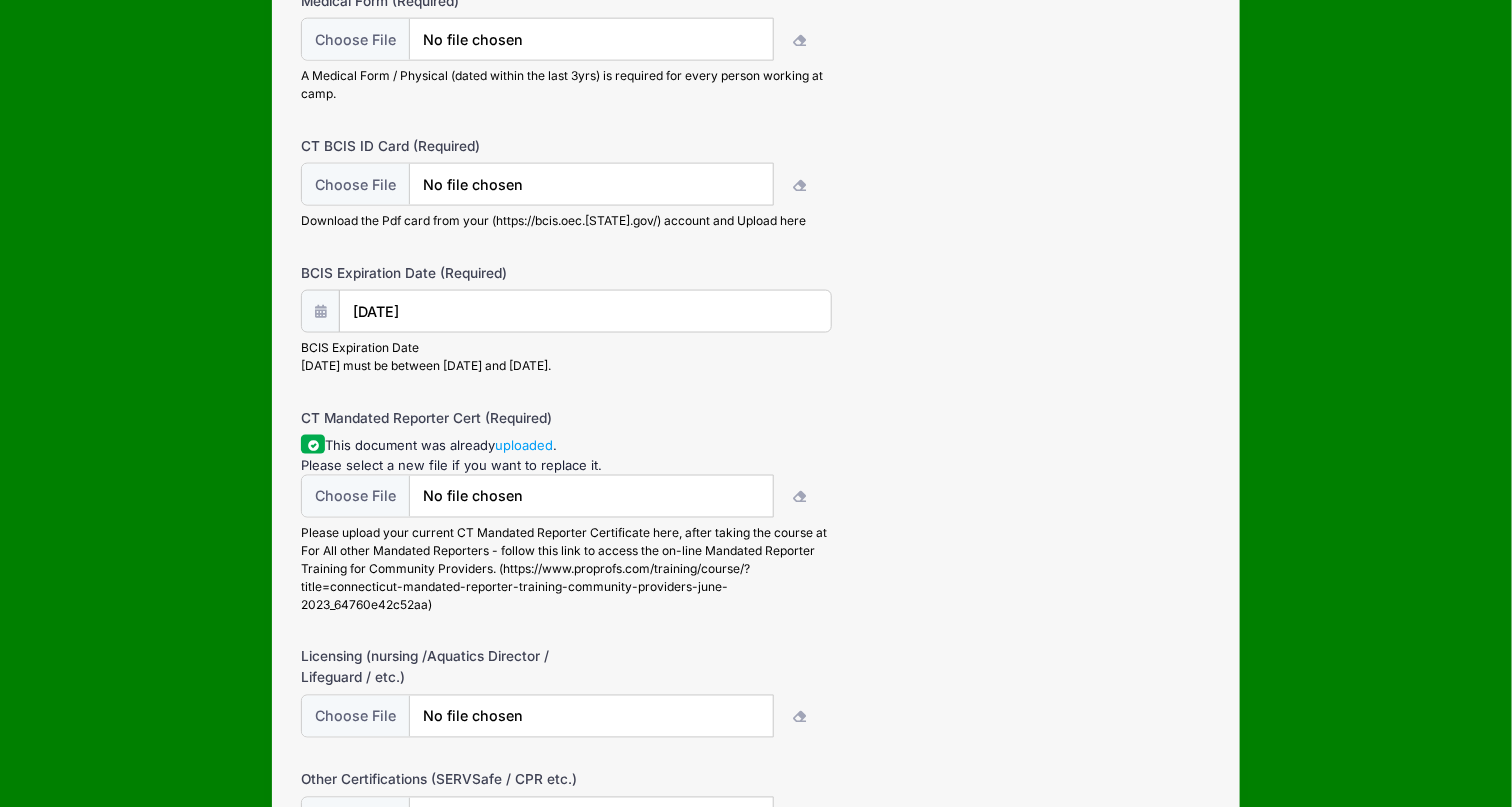 click on "07/14/2028" at bounding box center [585, 311] 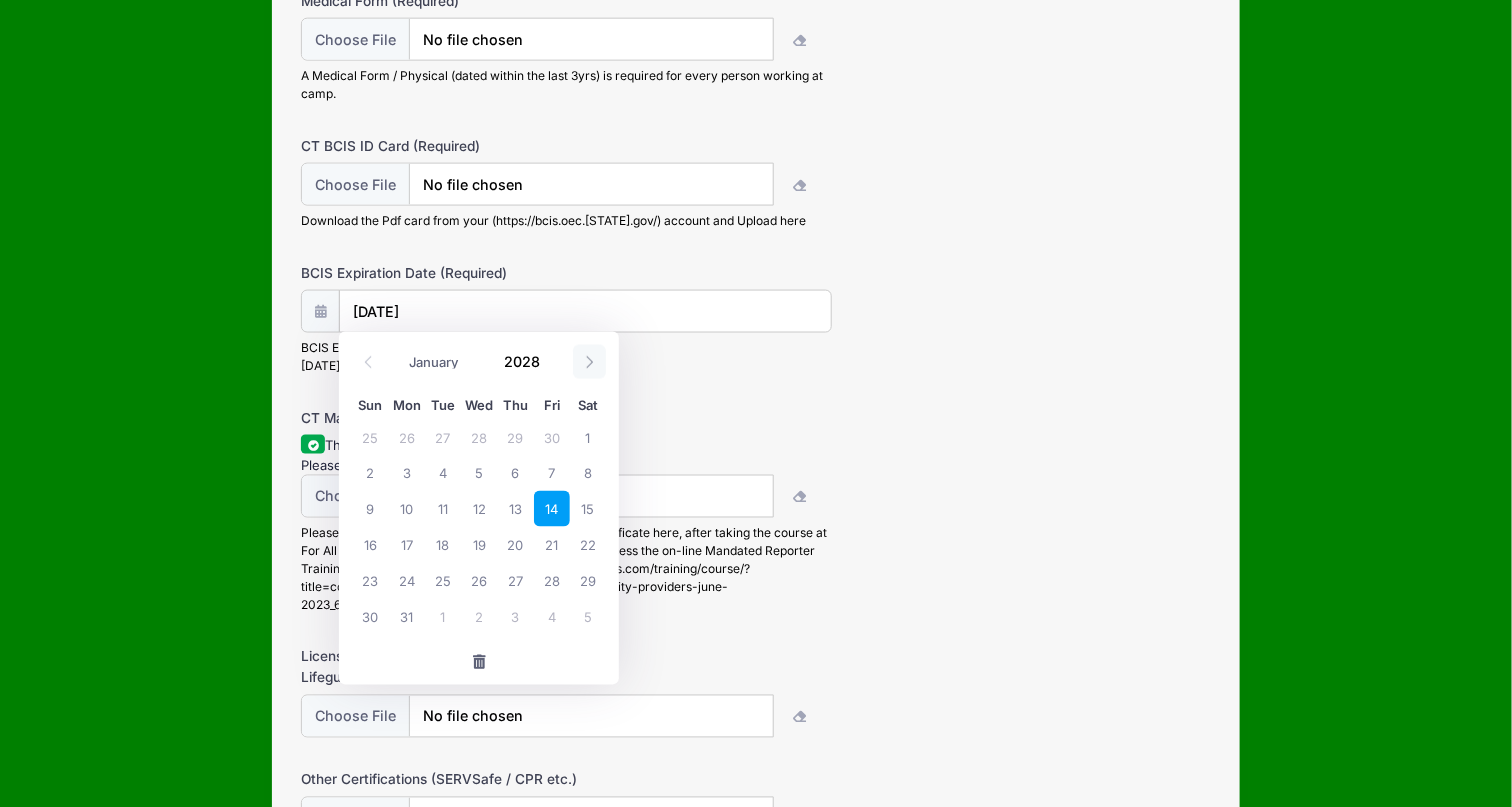 click at bounding box center [589, 362] 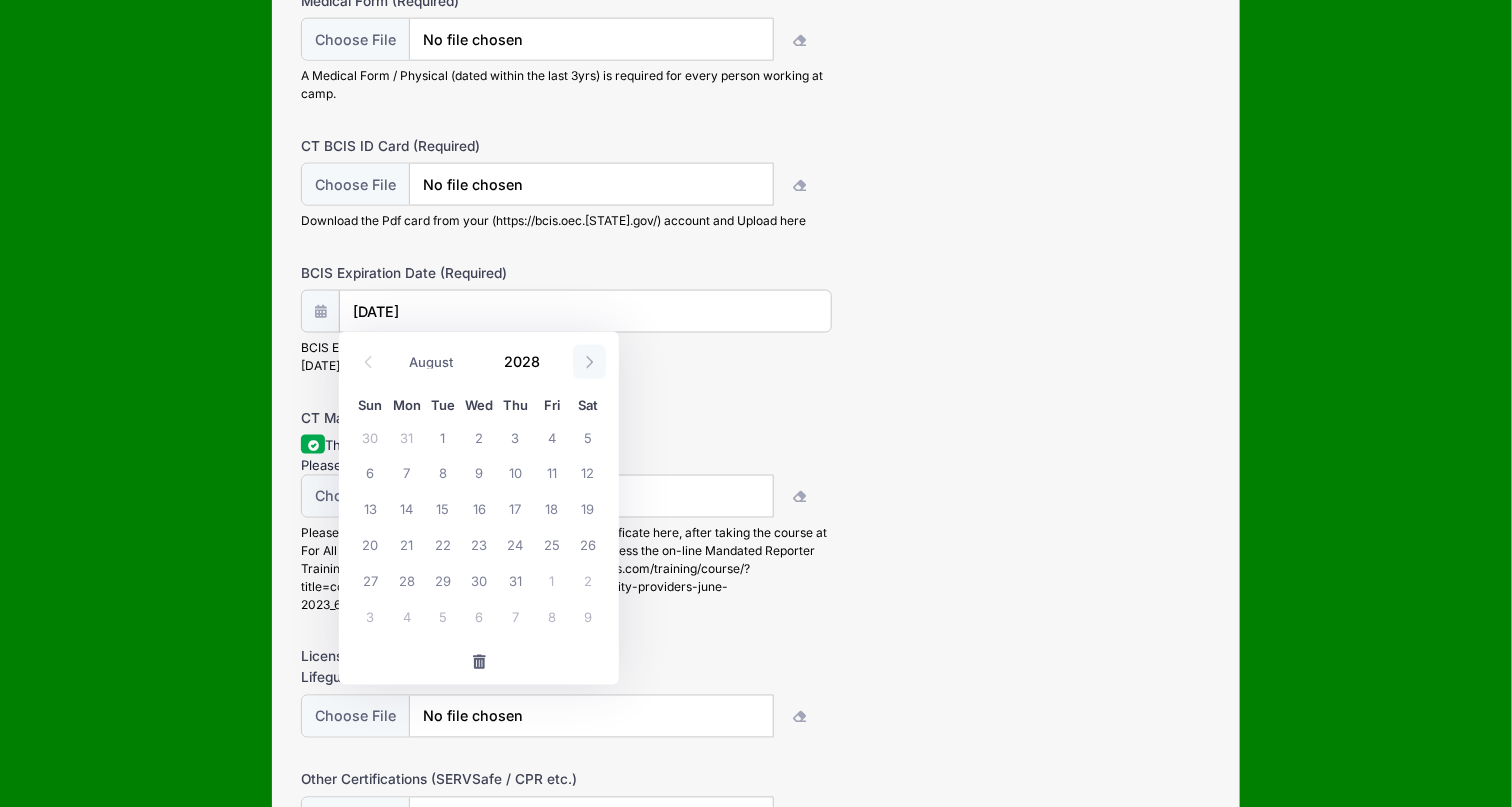 click at bounding box center [589, 362] 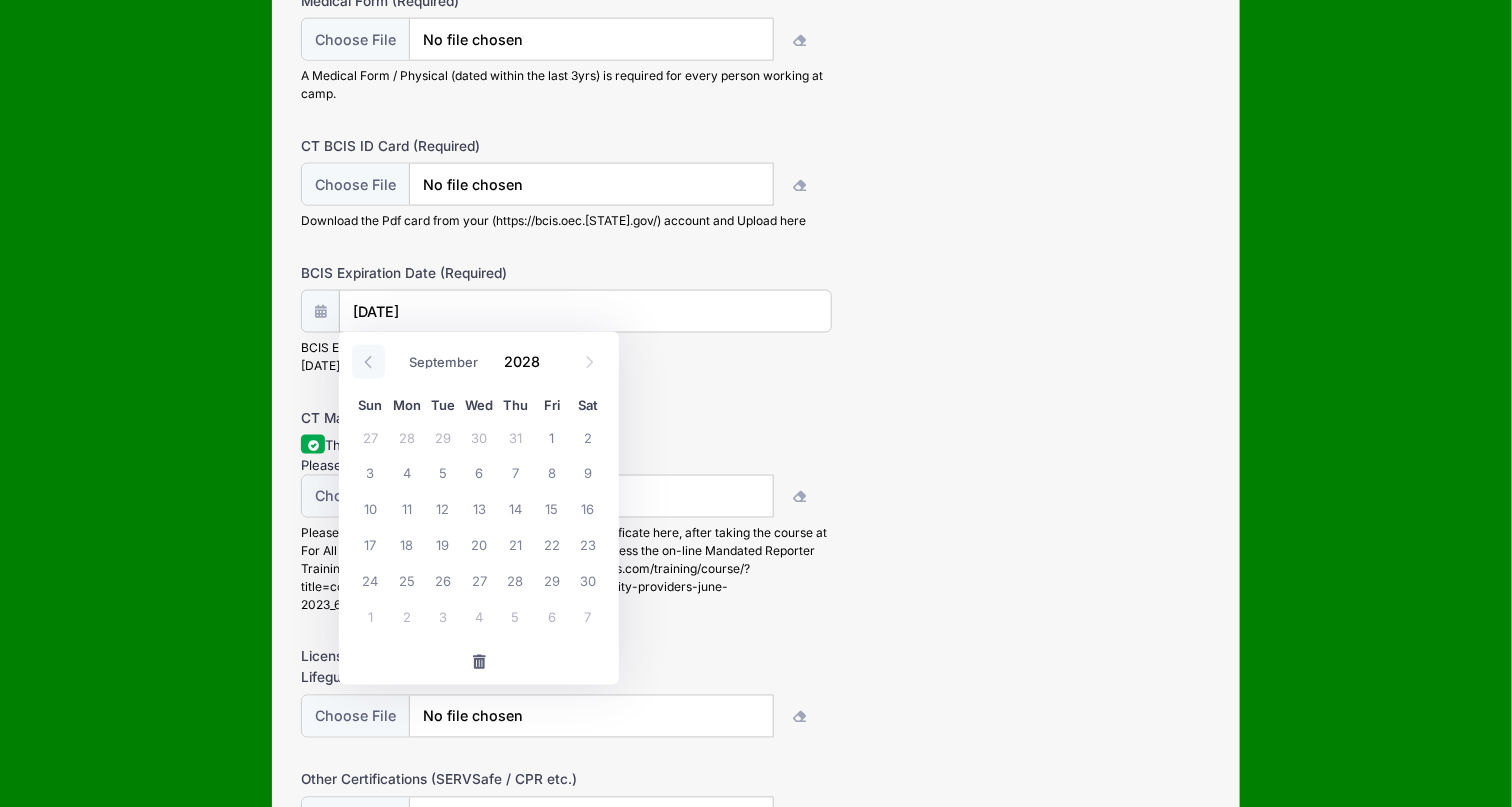 click at bounding box center [368, 362] 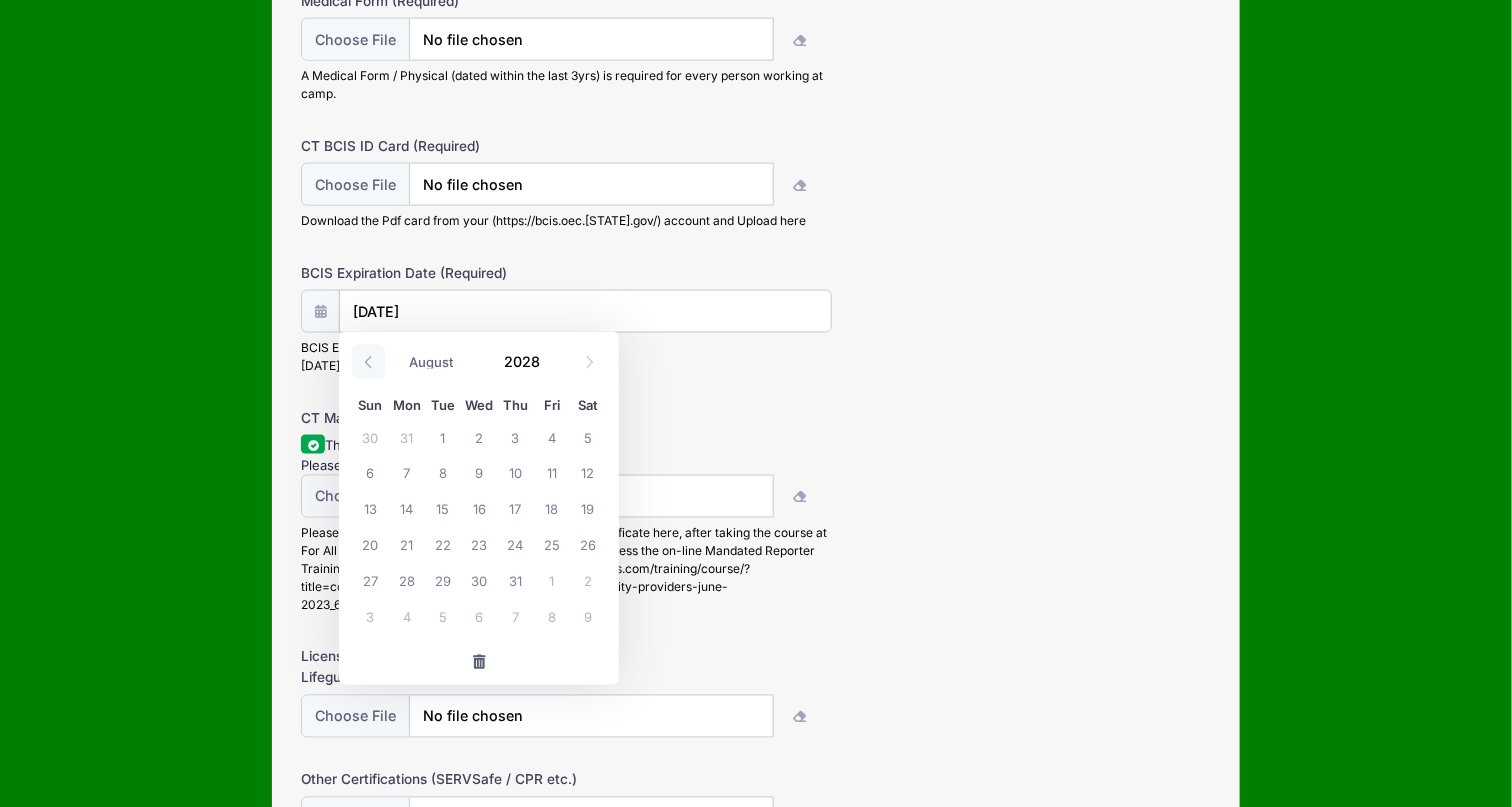 click at bounding box center (368, 362) 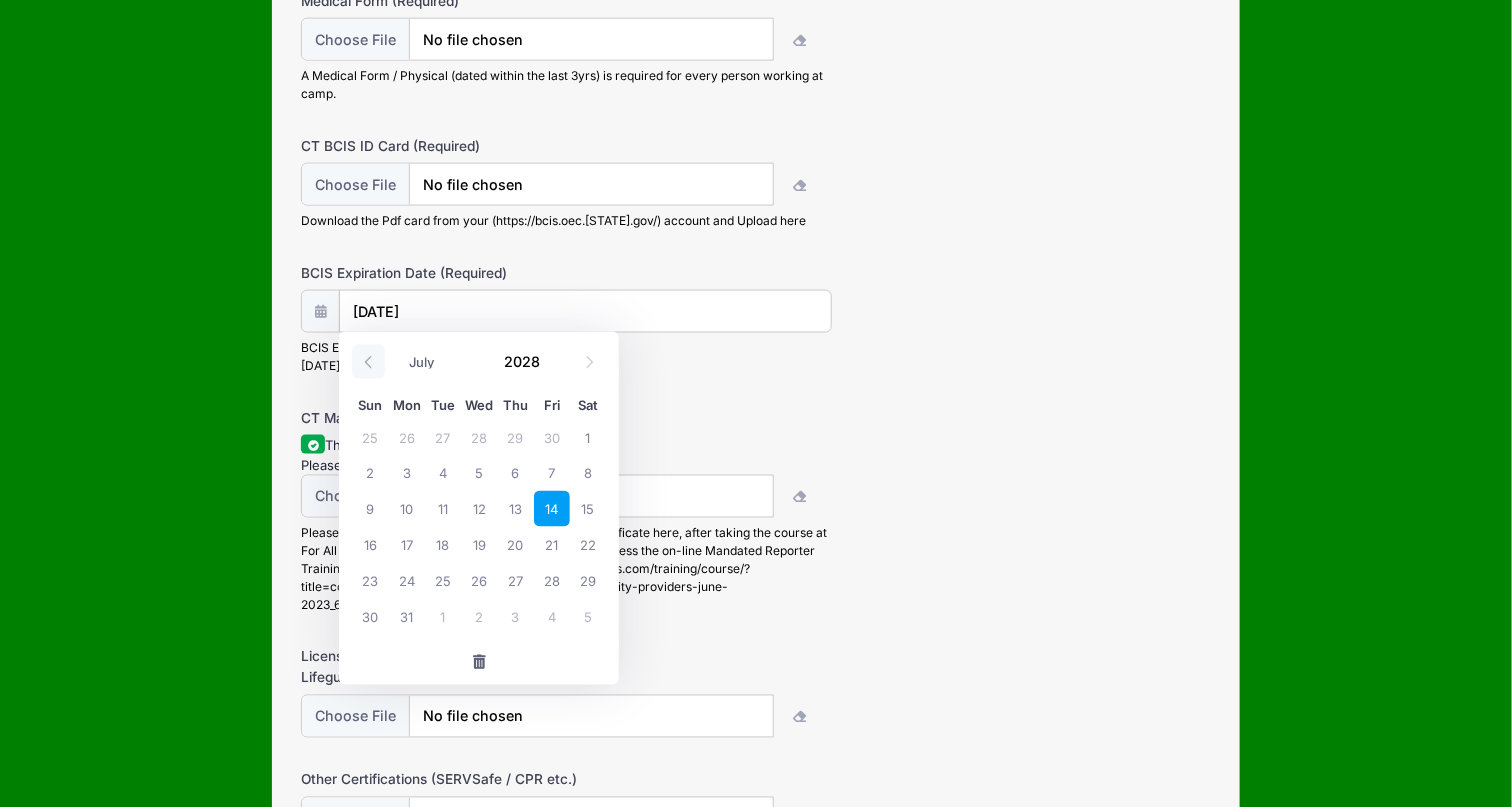 click at bounding box center (368, 362) 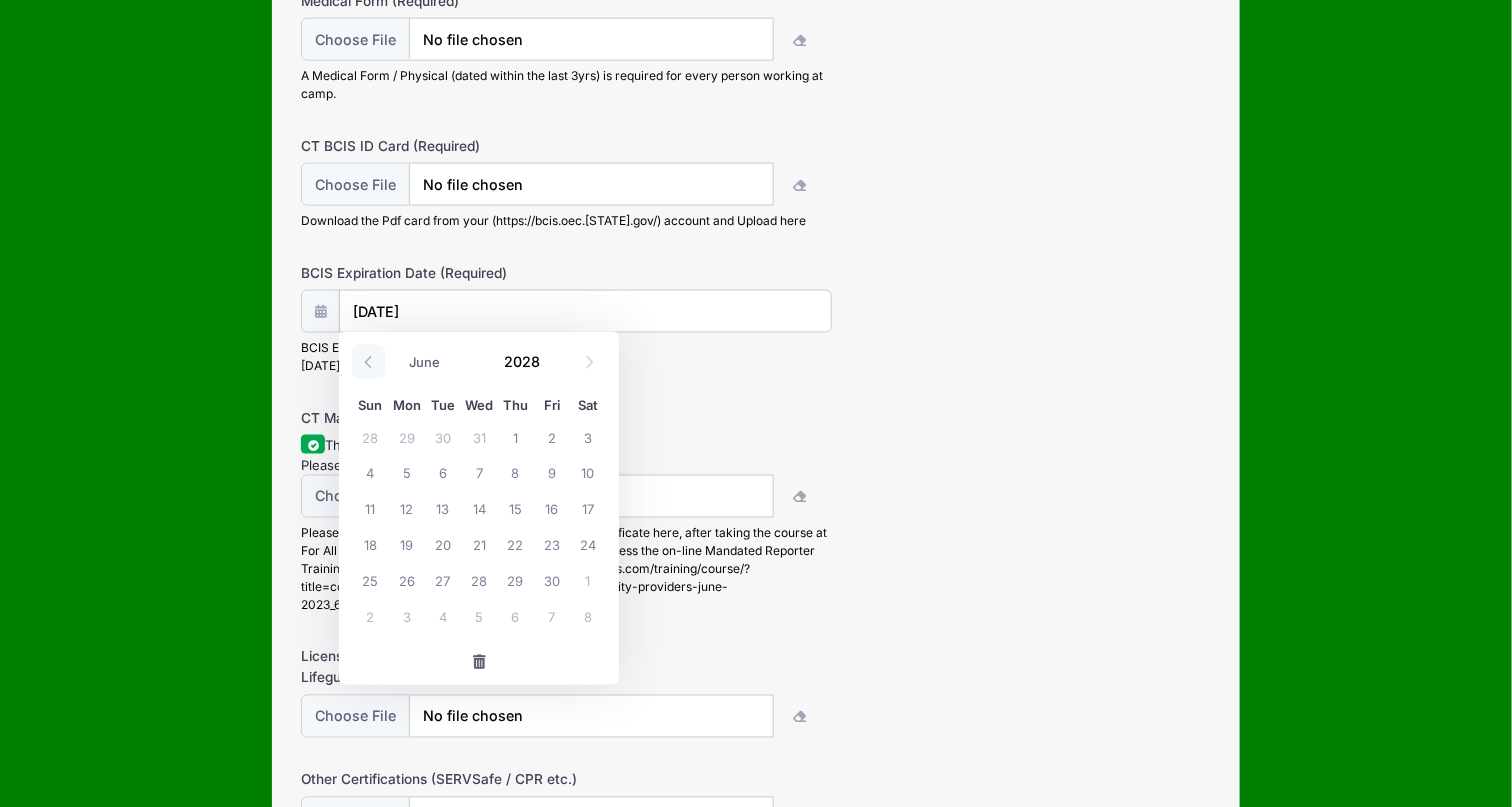 click at bounding box center [368, 362] 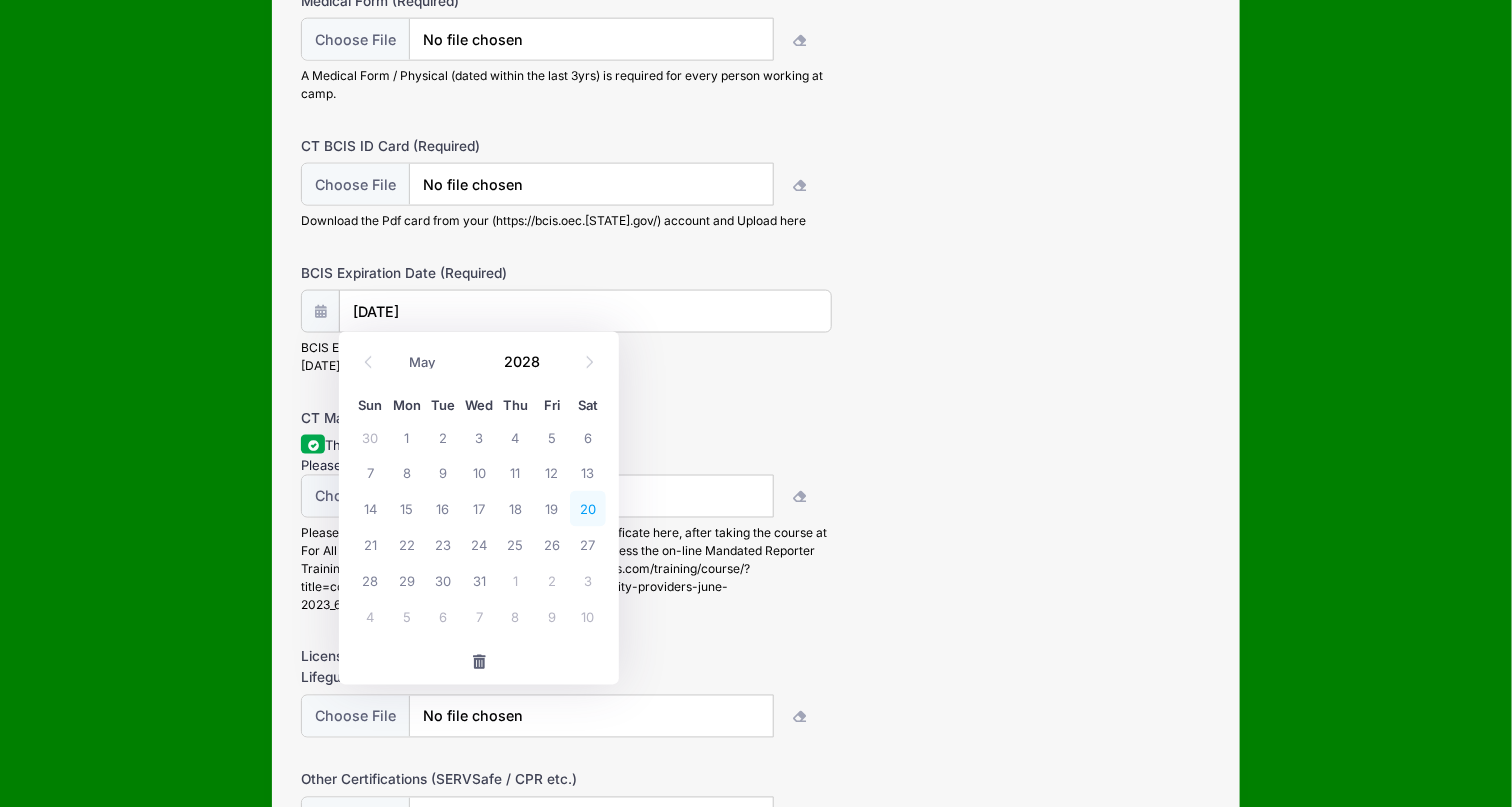 click on "20" at bounding box center [588, 509] 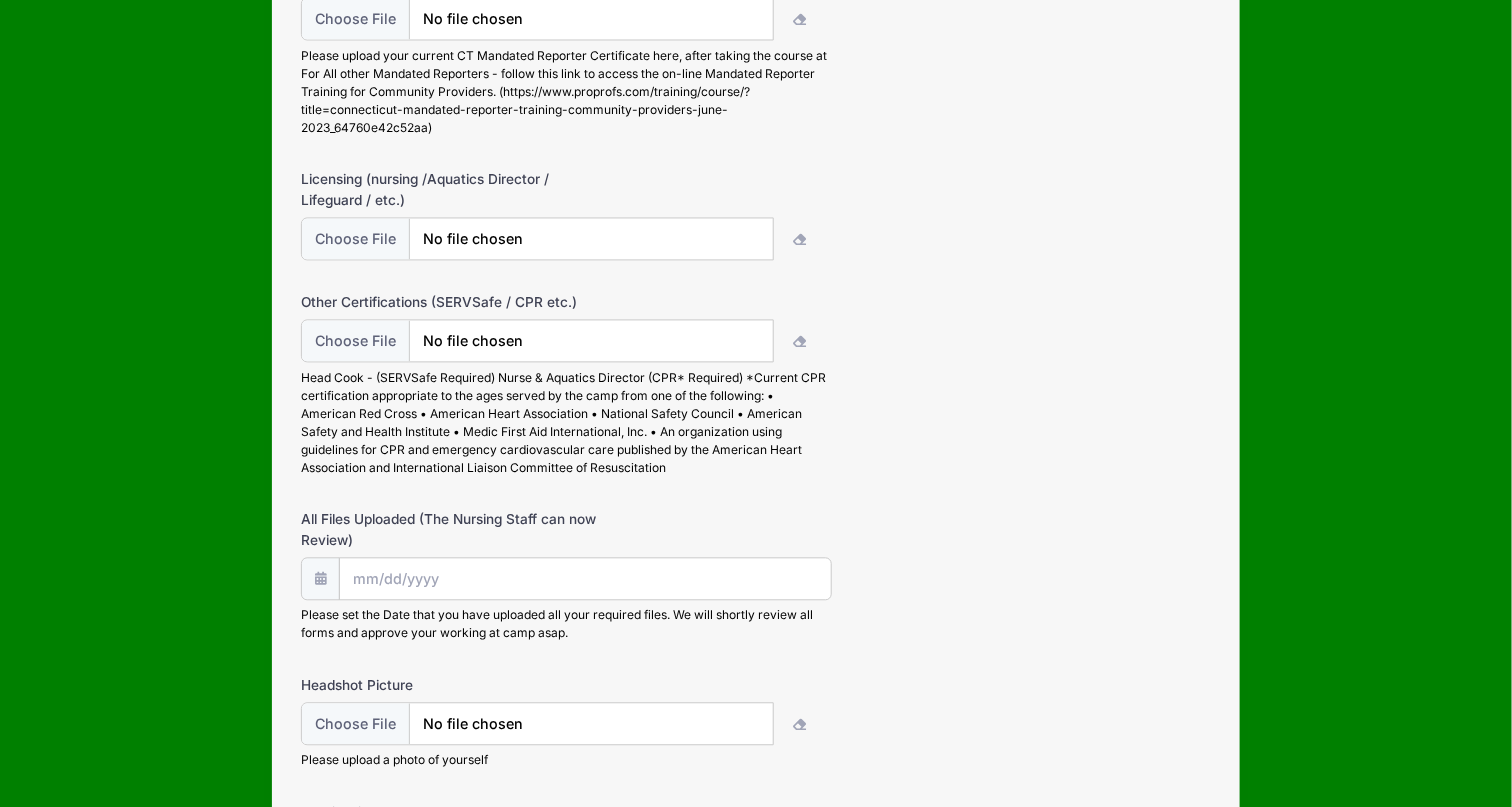 scroll, scrollTop: 1764, scrollLeft: 0, axis: vertical 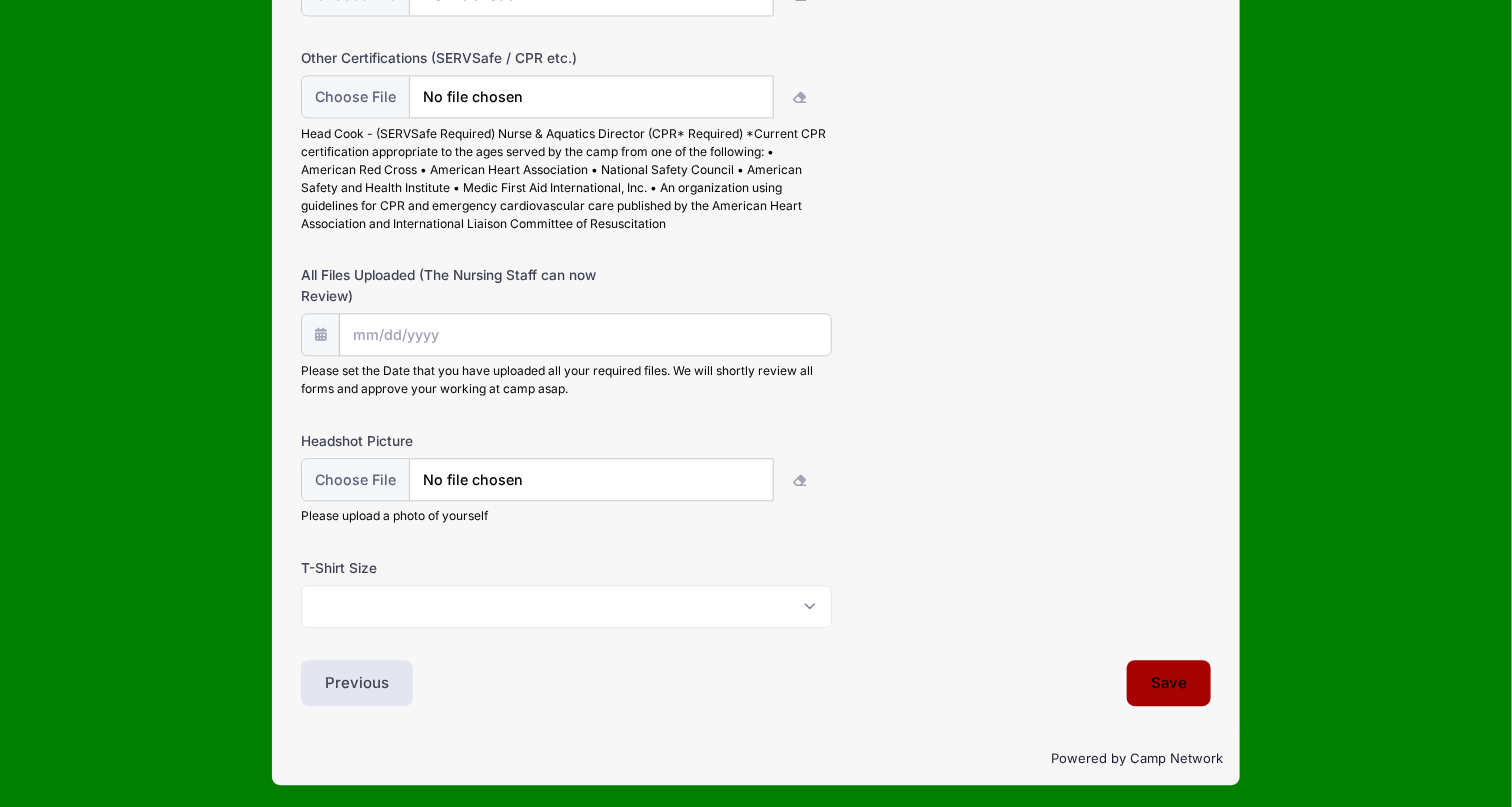 click on "Save" at bounding box center (1169, 683) 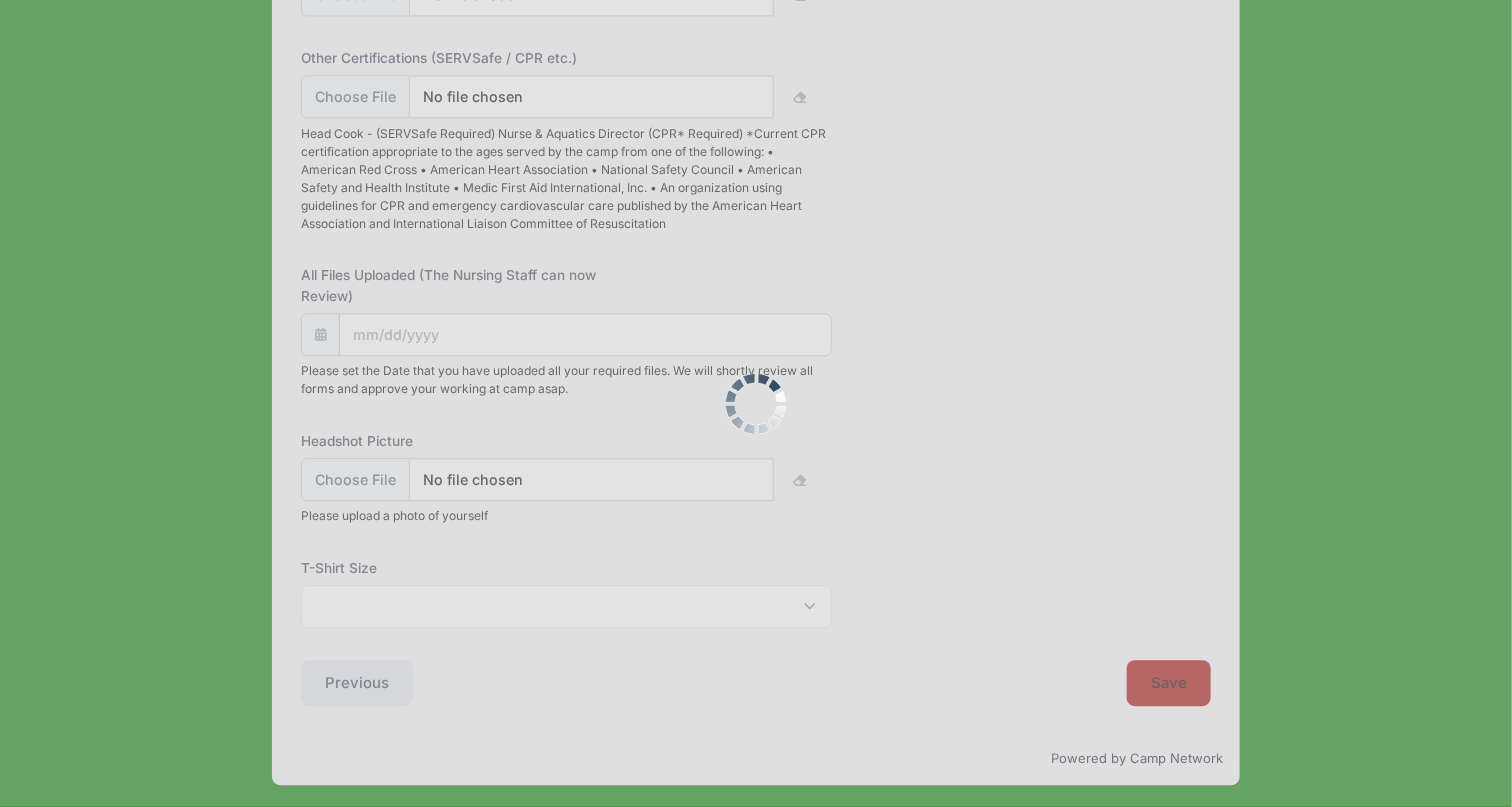 scroll, scrollTop: 0, scrollLeft: 0, axis: both 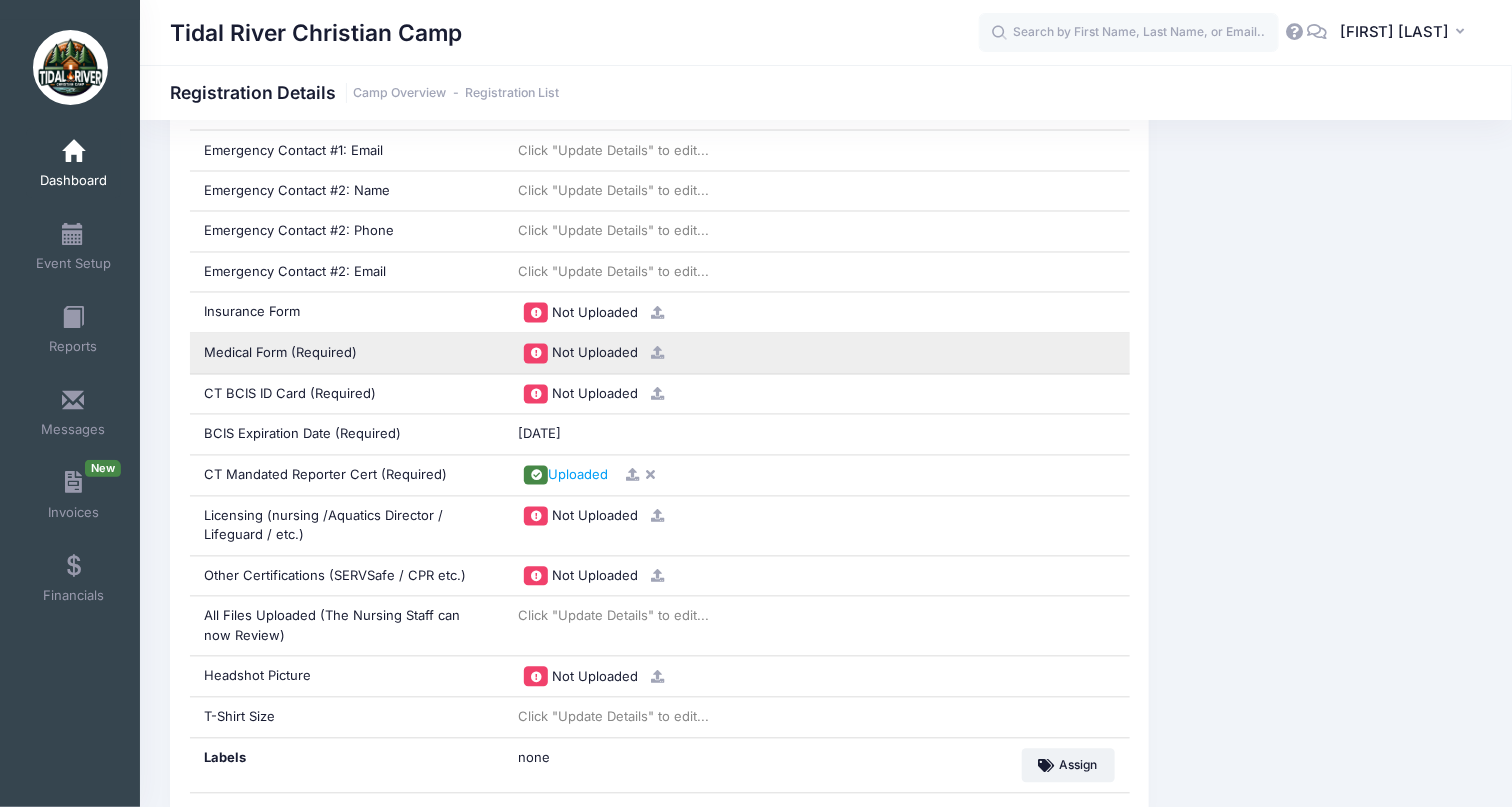 click at bounding box center [657, 353] 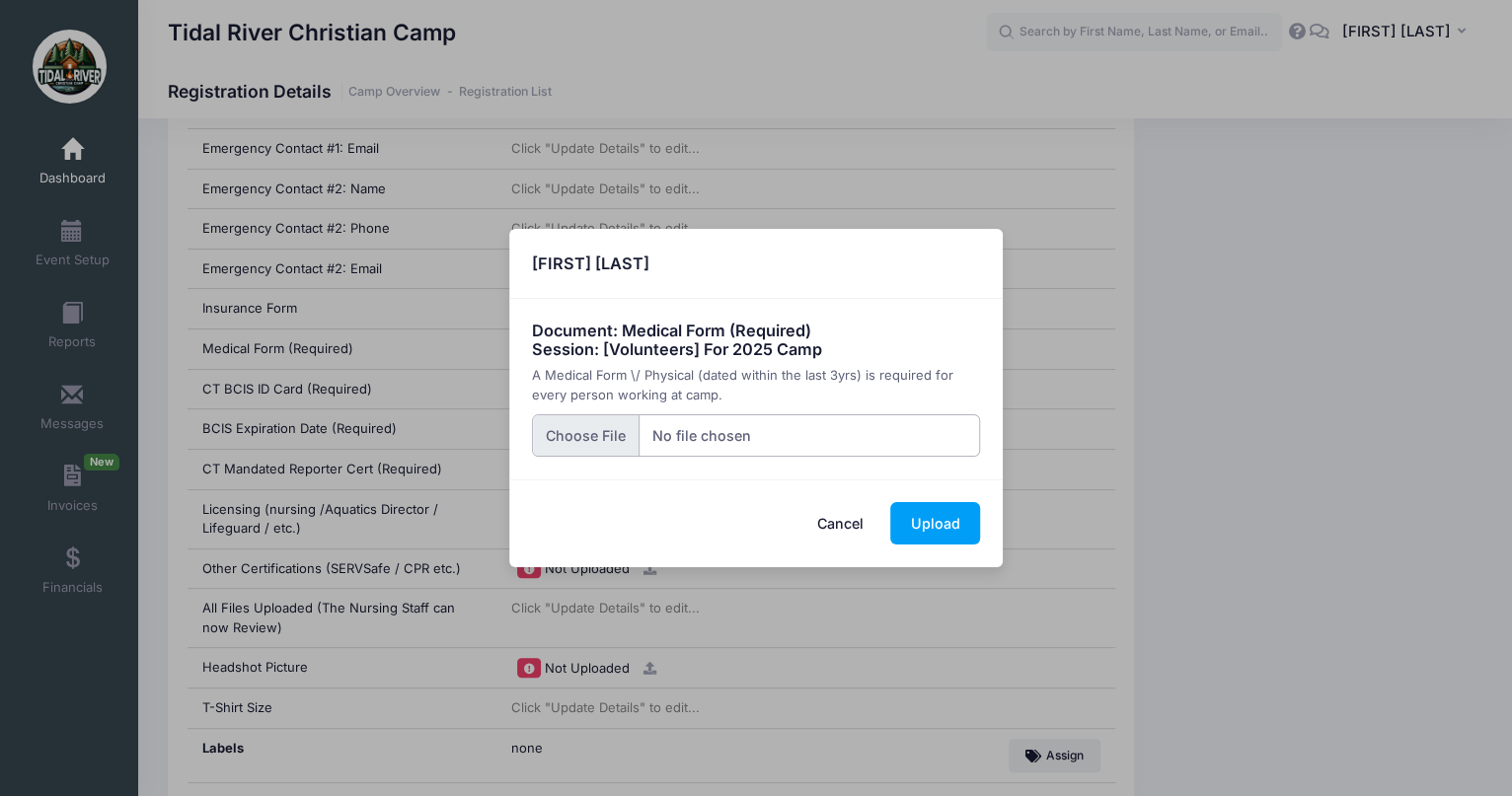 click at bounding box center [756, 435] 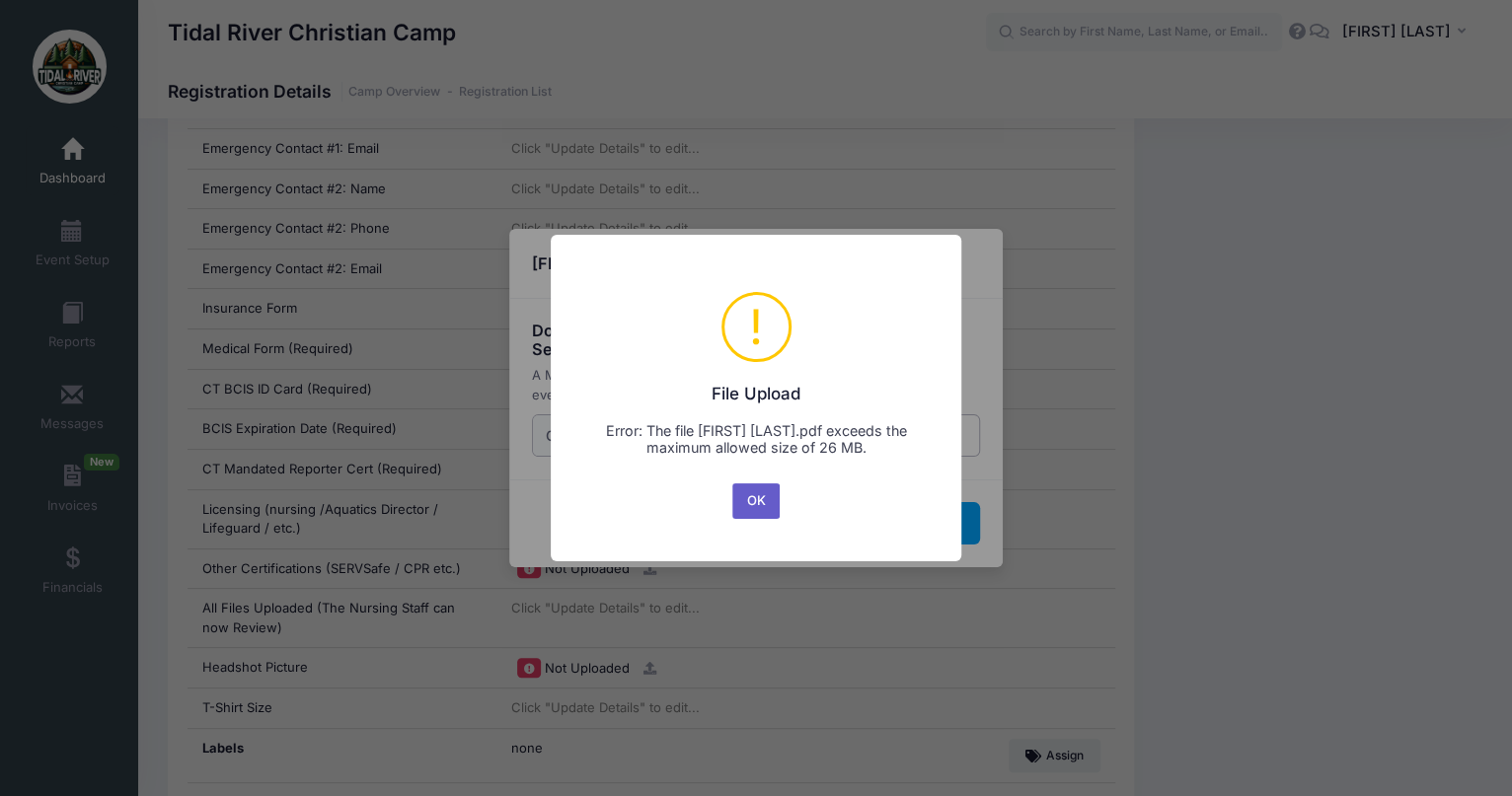 click on "OK" at bounding box center [756, 501] 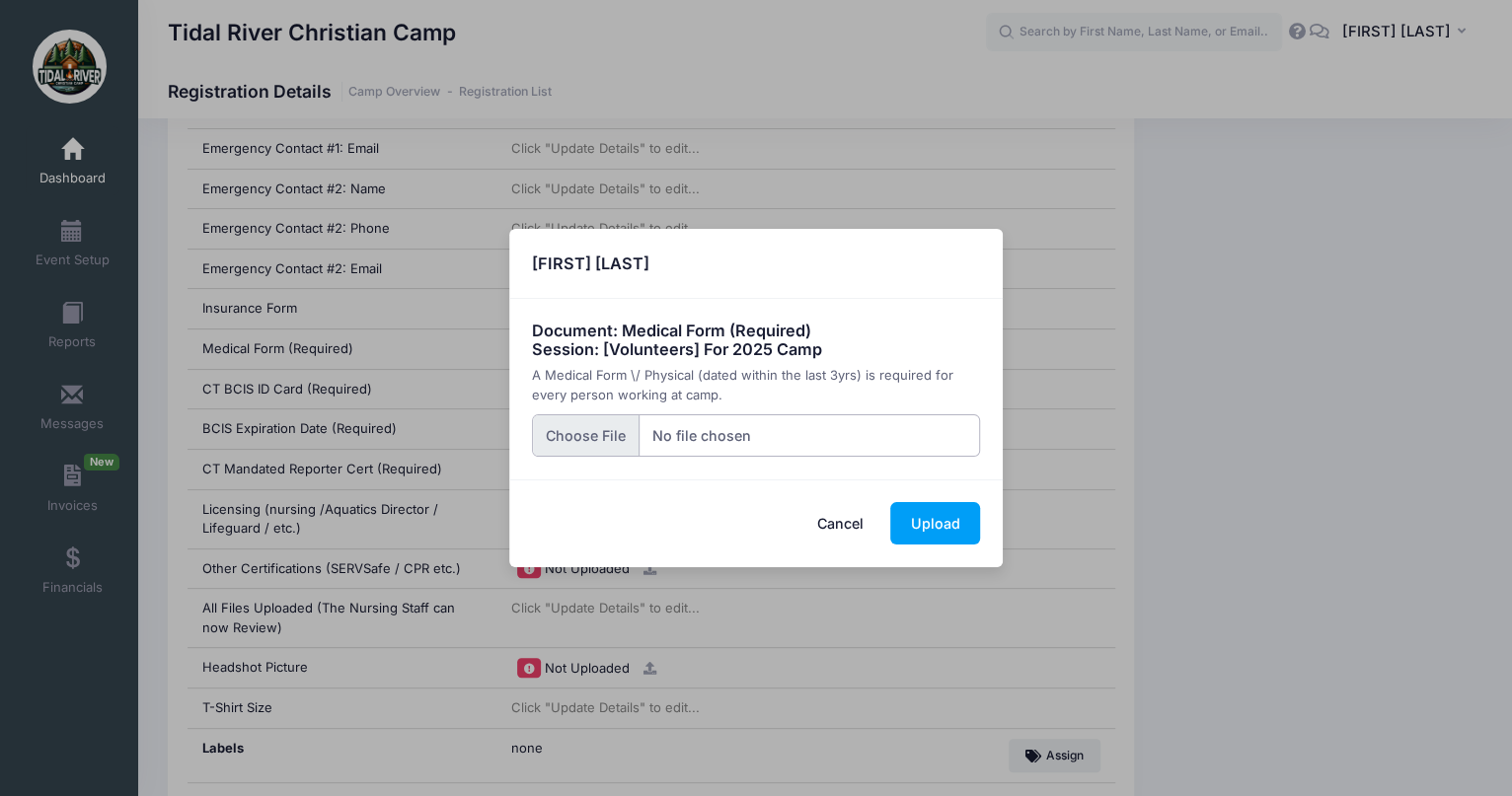 click at bounding box center [756, 435] 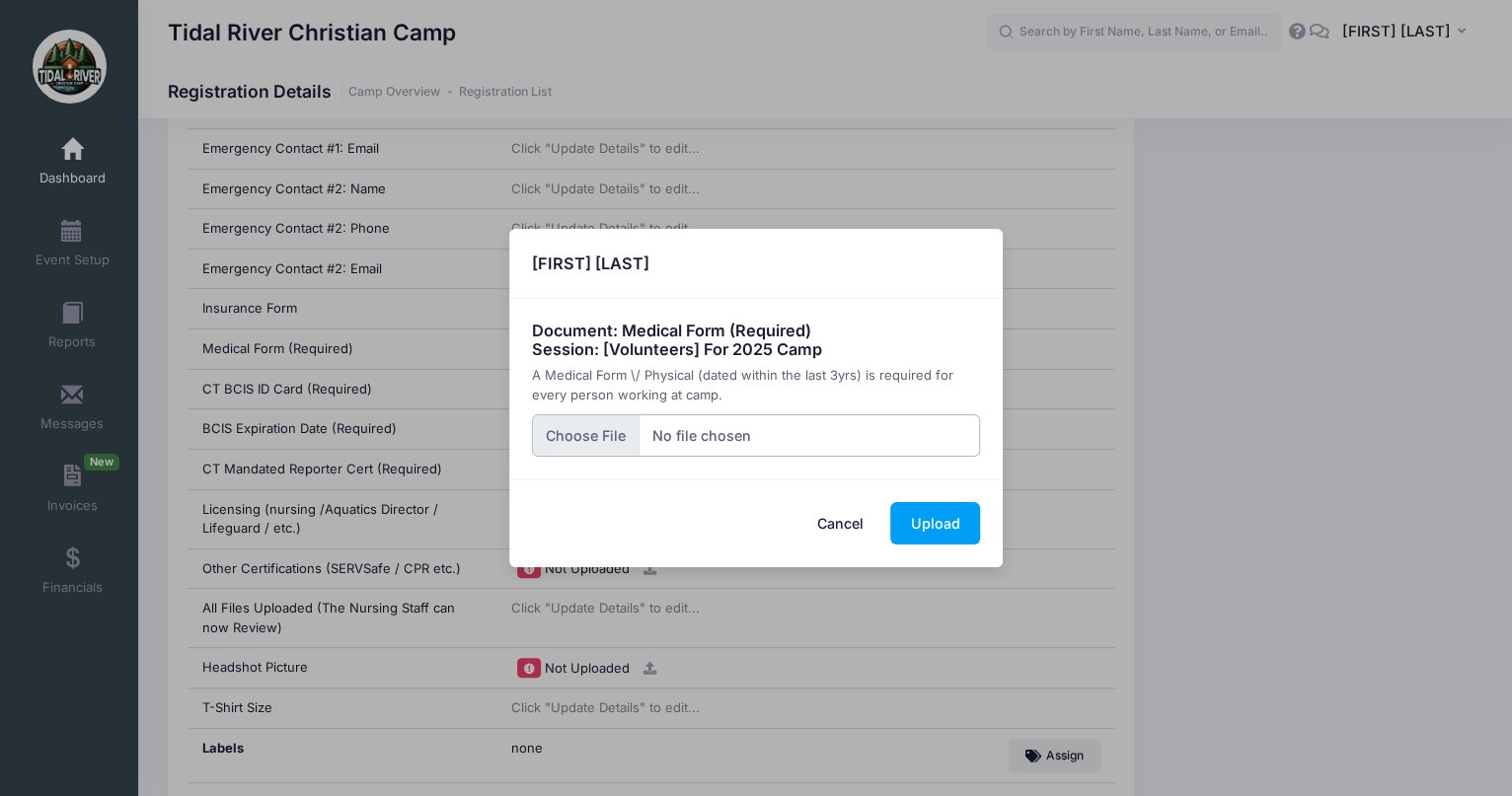 type on "C:\fakepath\[FIRST] [LAST].pdf" 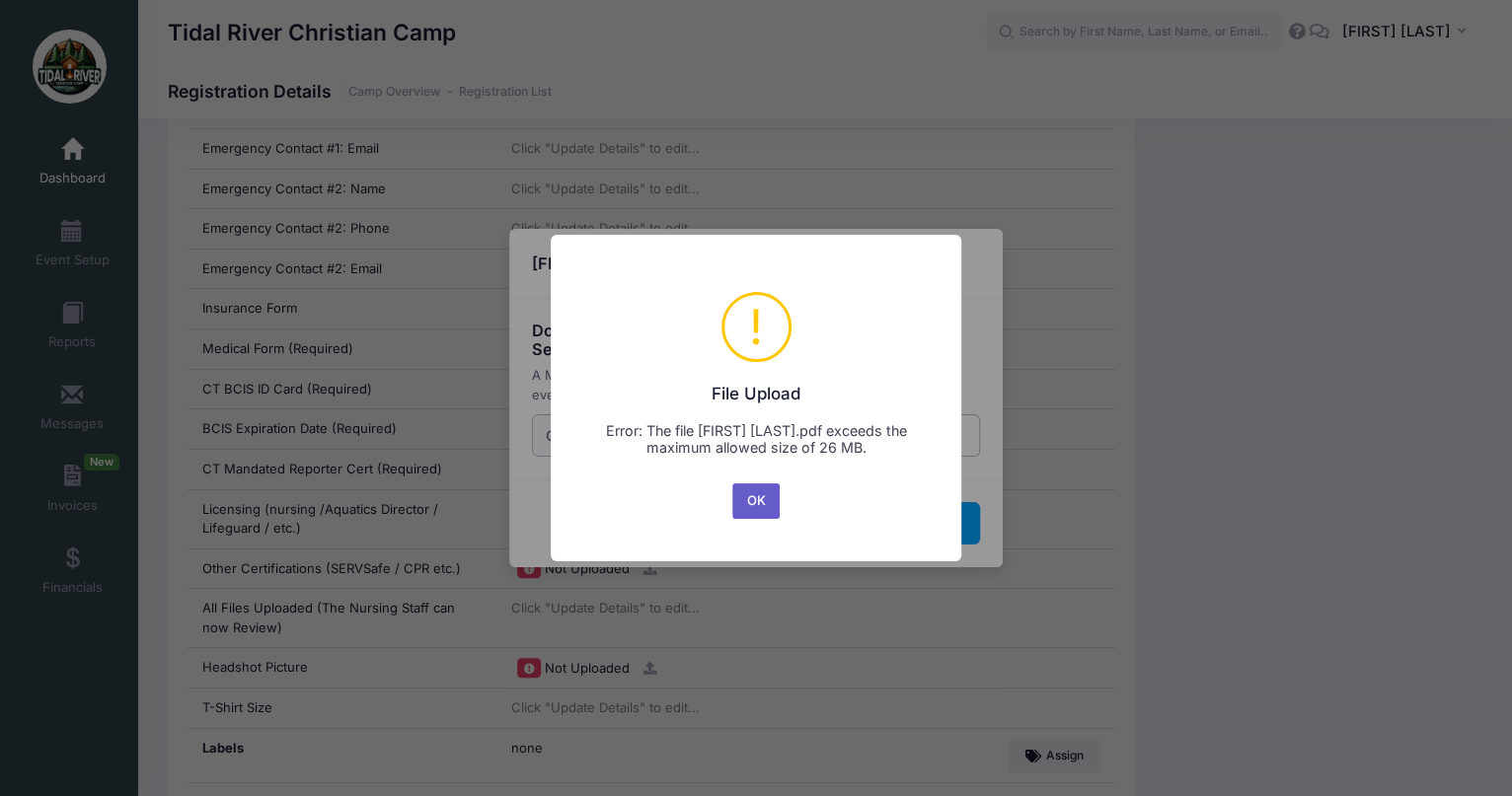 click on "OK" at bounding box center [756, 501] 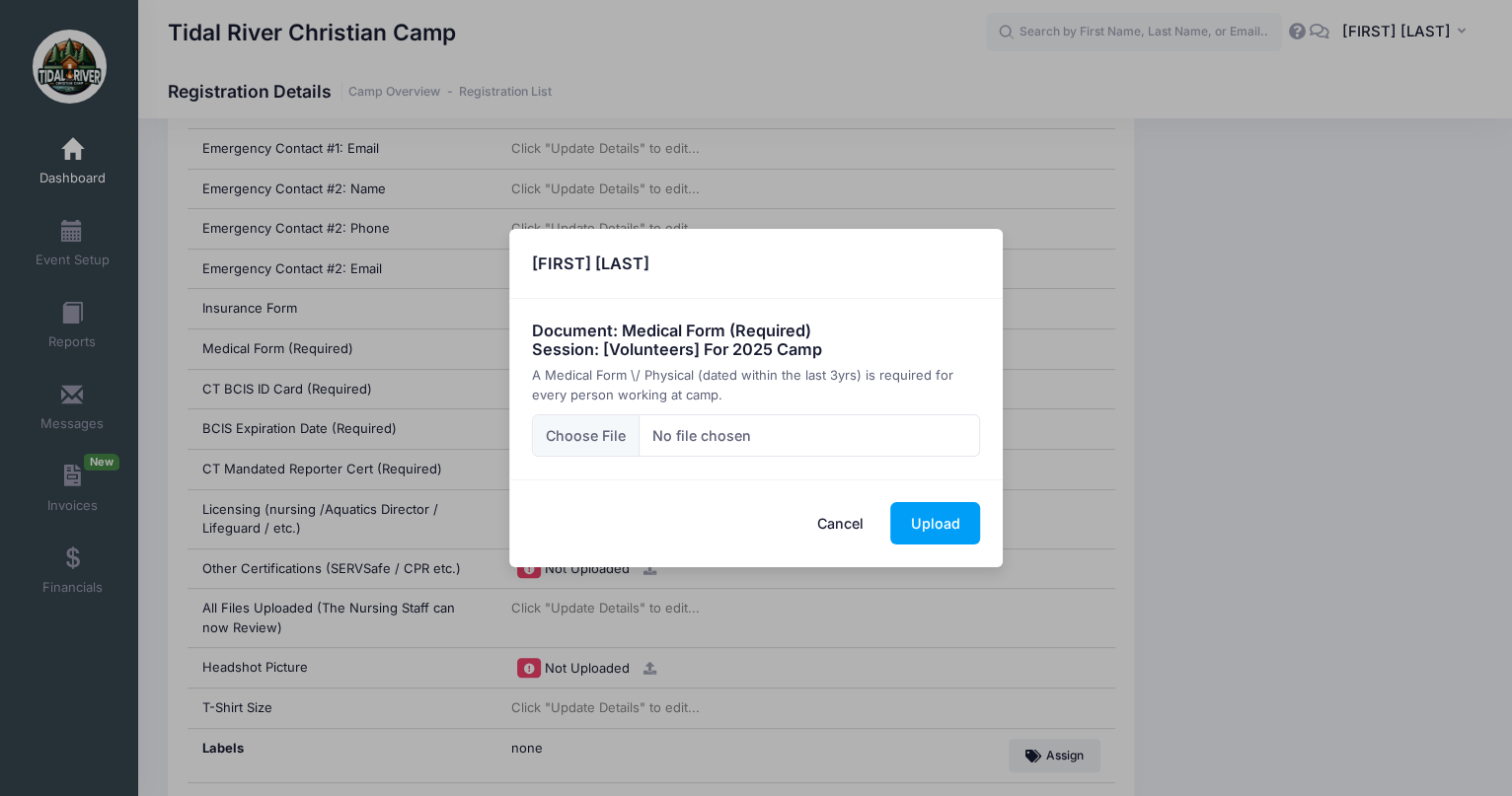click on "Cancel" at bounding box center [841, 523] 